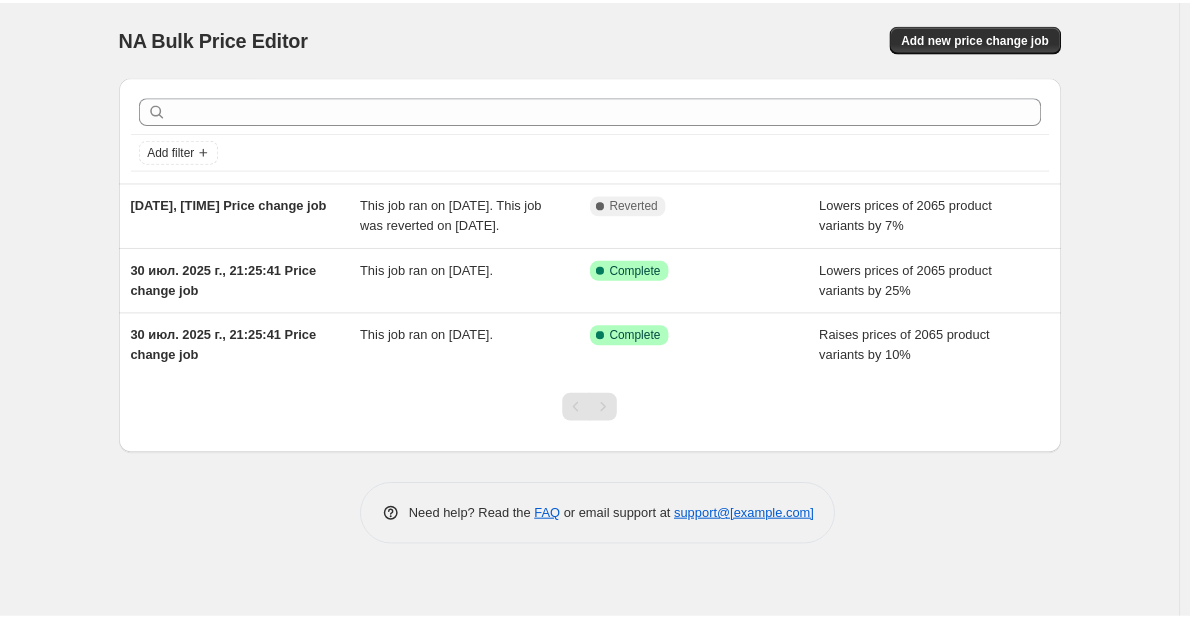 scroll, scrollTop: 0, scrollLeft: 0, axis: both 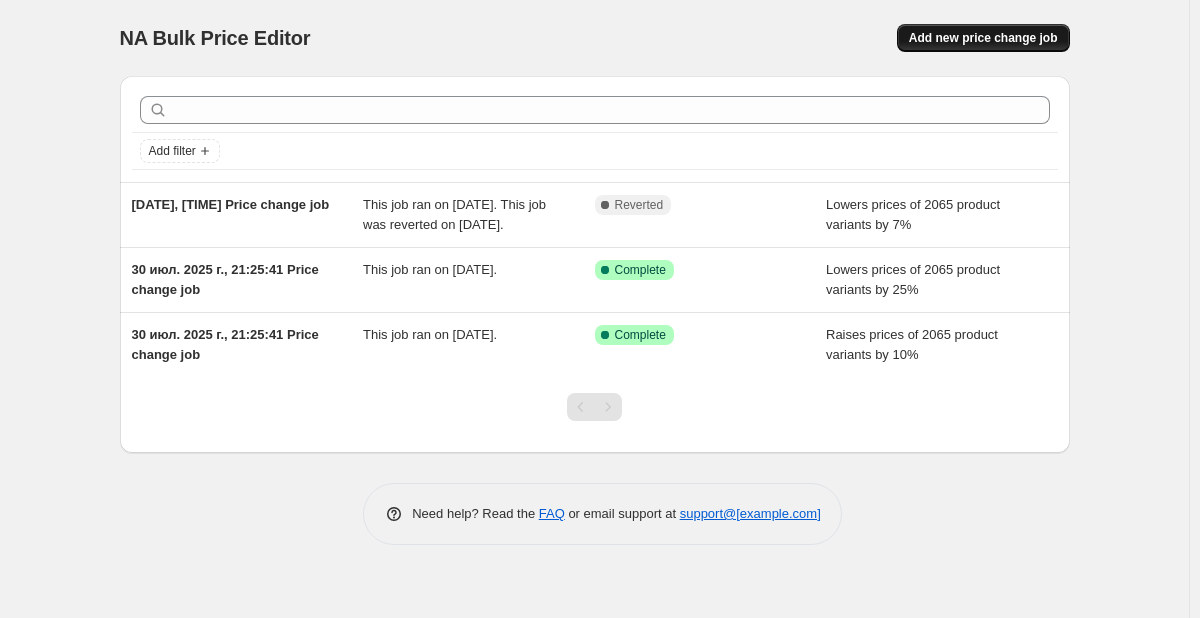 click on "Add new price change job" at bounding box center (983, 38) 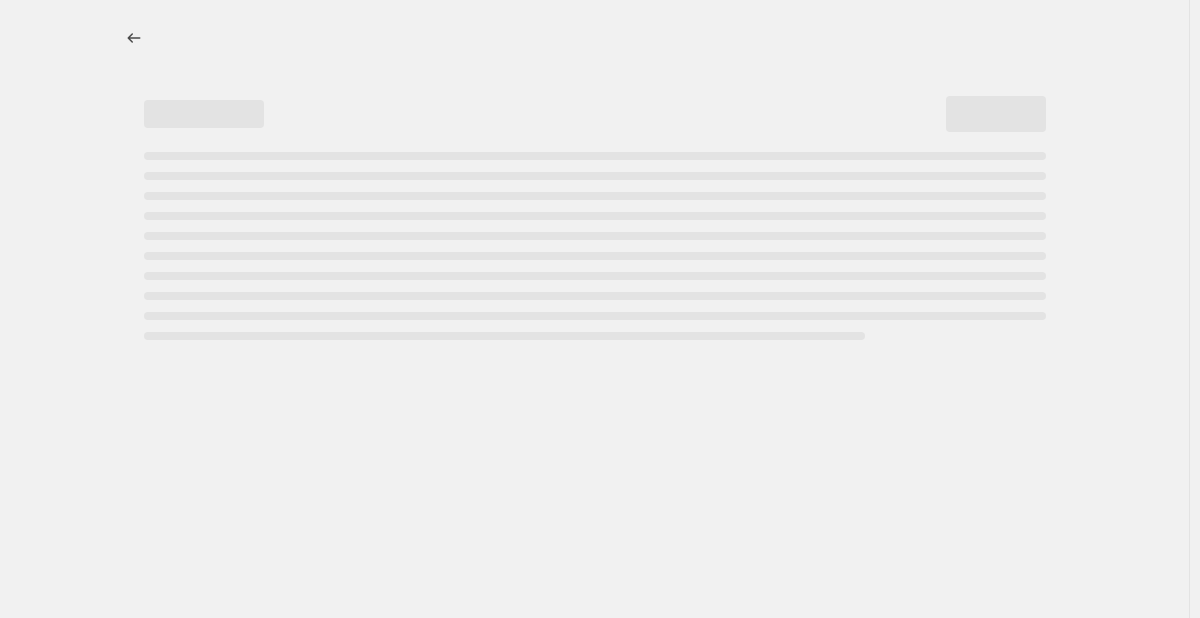 select on "percentage" 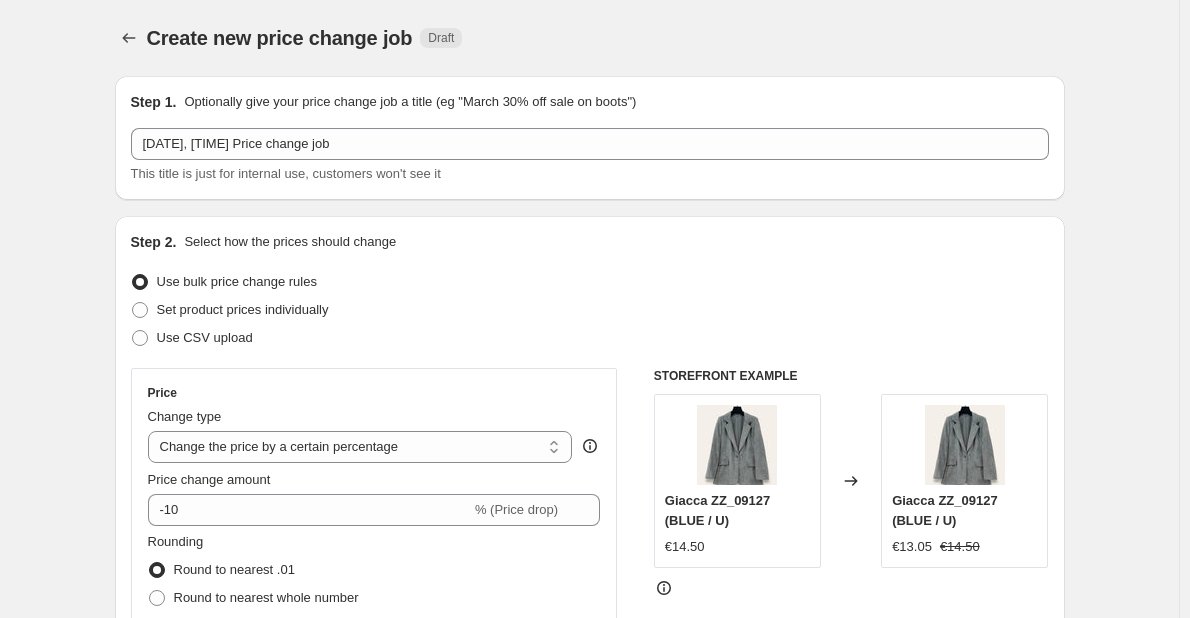 click on "Create new price change job. This page is ready Create new price change job Draft Step 1. Optionally give your price change job a title (eg "March 30% off sale on boots") [DATE], [TIME] Price change job This title is just for internal use, customers won't see it Step 2. Select how the prices should change Use bulk price change rules Set product prices individually Use CSV upload Price Change type Change the price to a certain amount Change the price by a certain amount Change the price by a certain percentage Change the price to the current compare at price (price before sale) Change the price by a certain amount relative to the compare at price Change the price by a certain percentage relative to the compare at price Don't change the price Change the price by a certain percentage relative to the cost per item Change price to certain cost margin Change the price by a certain percentage Price change amount -10 % (Price drop) Rounding Round to nearest .01 Round to nearest whole number Change type" at bounding box center (589, 999) 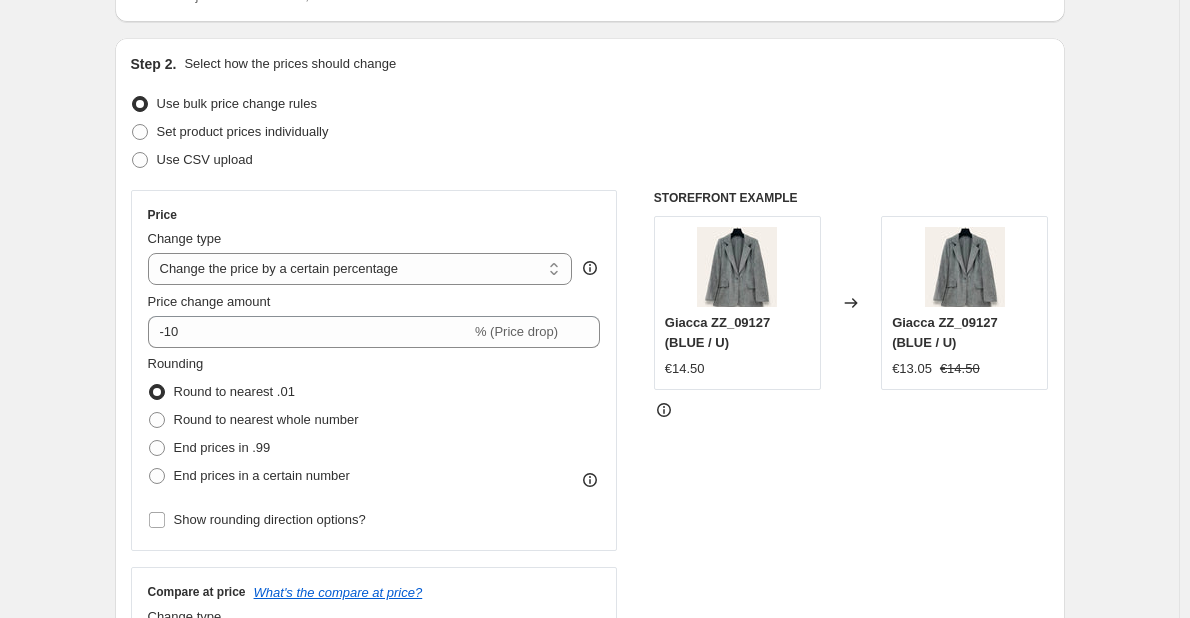 scroll, scrollTop: 200, scrollLeft: 0, axis: vertical 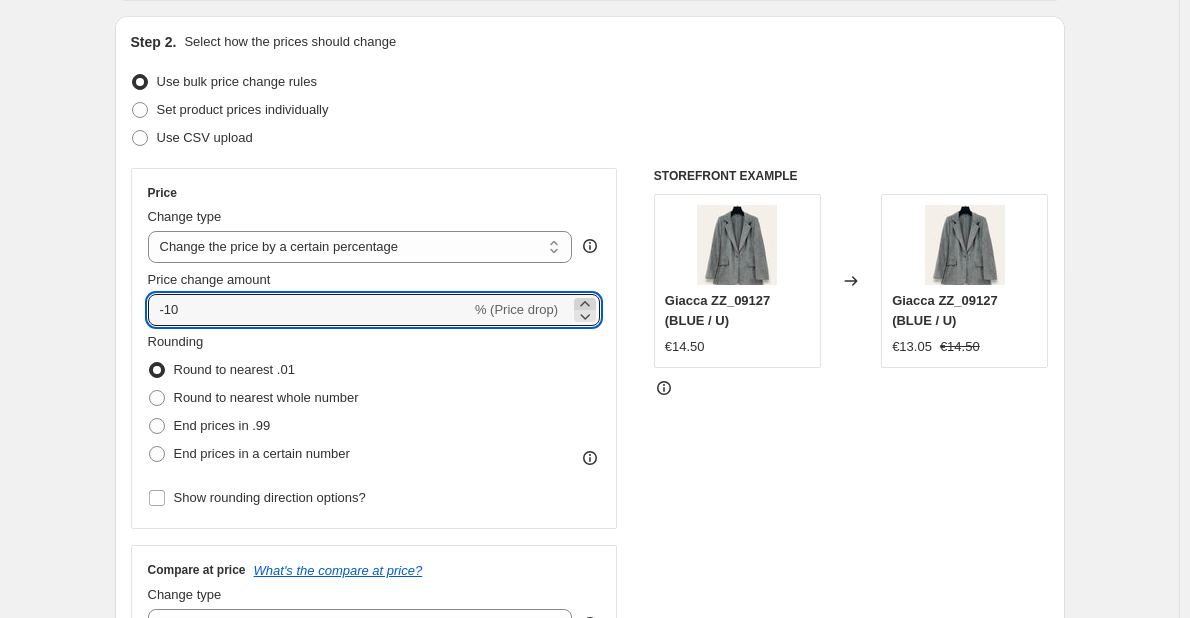 click 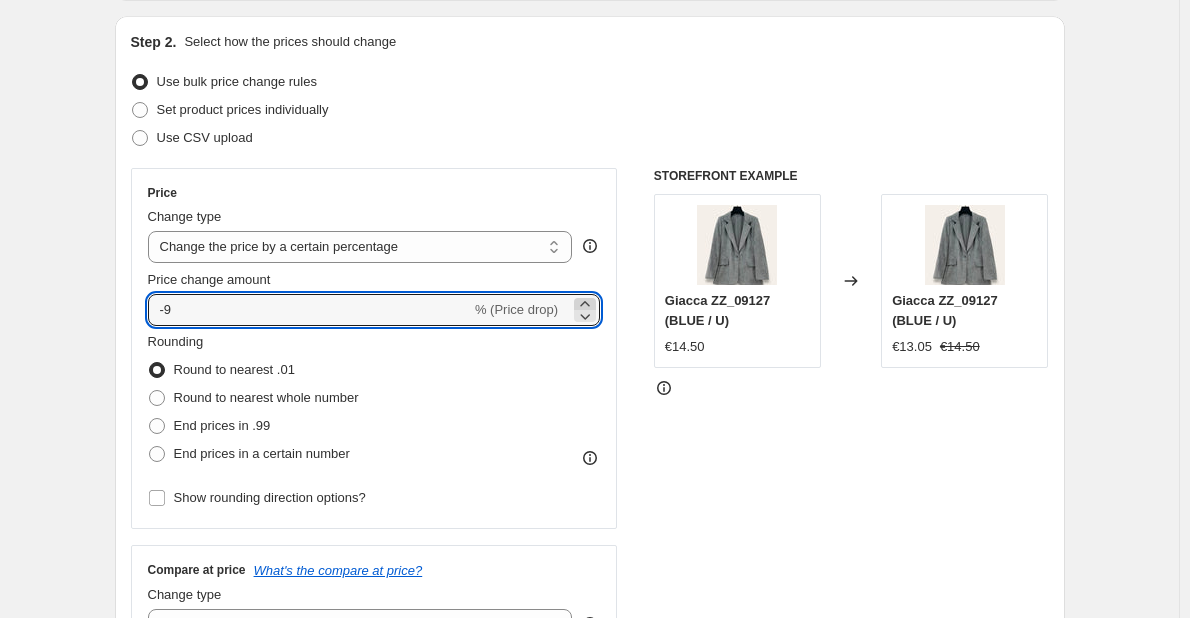 click 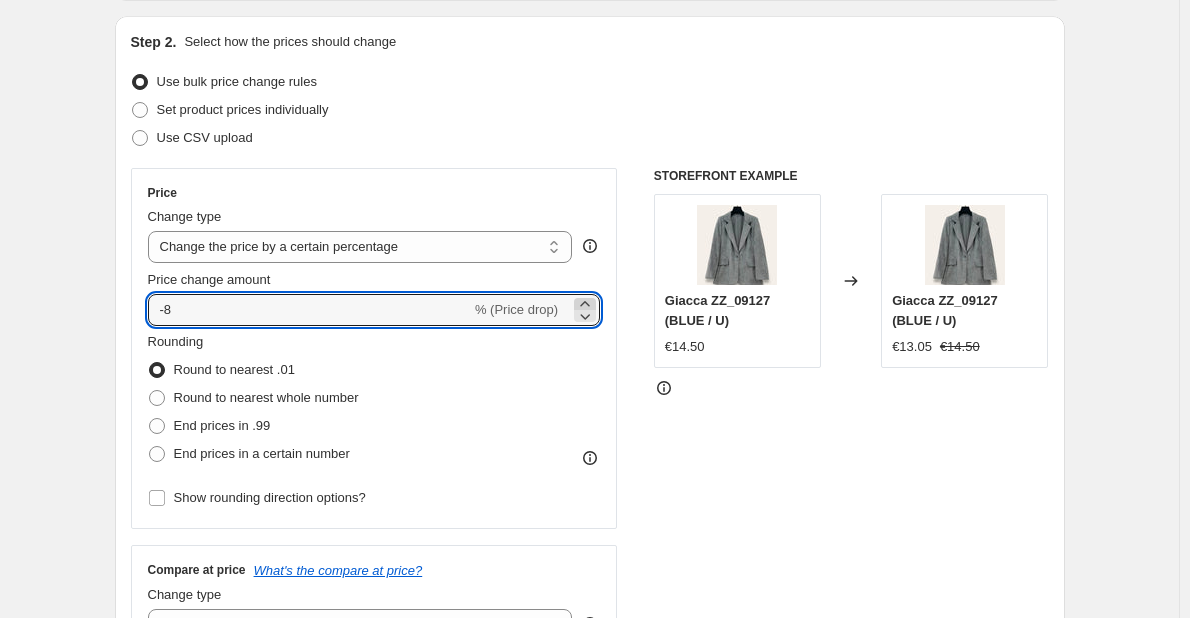 click 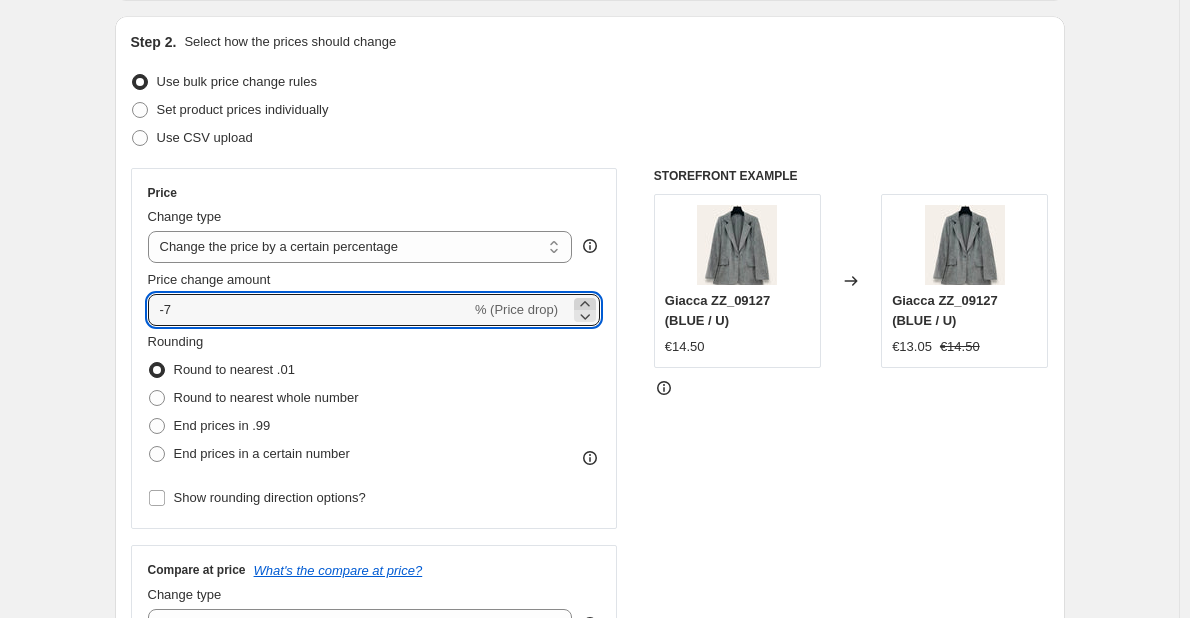 click 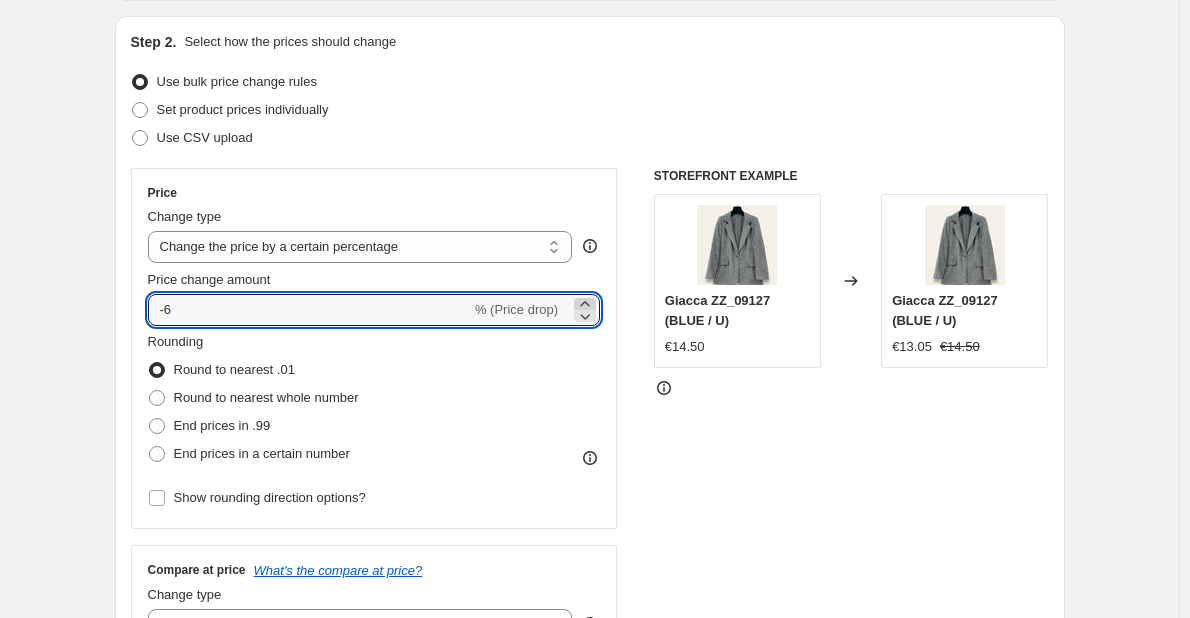 click 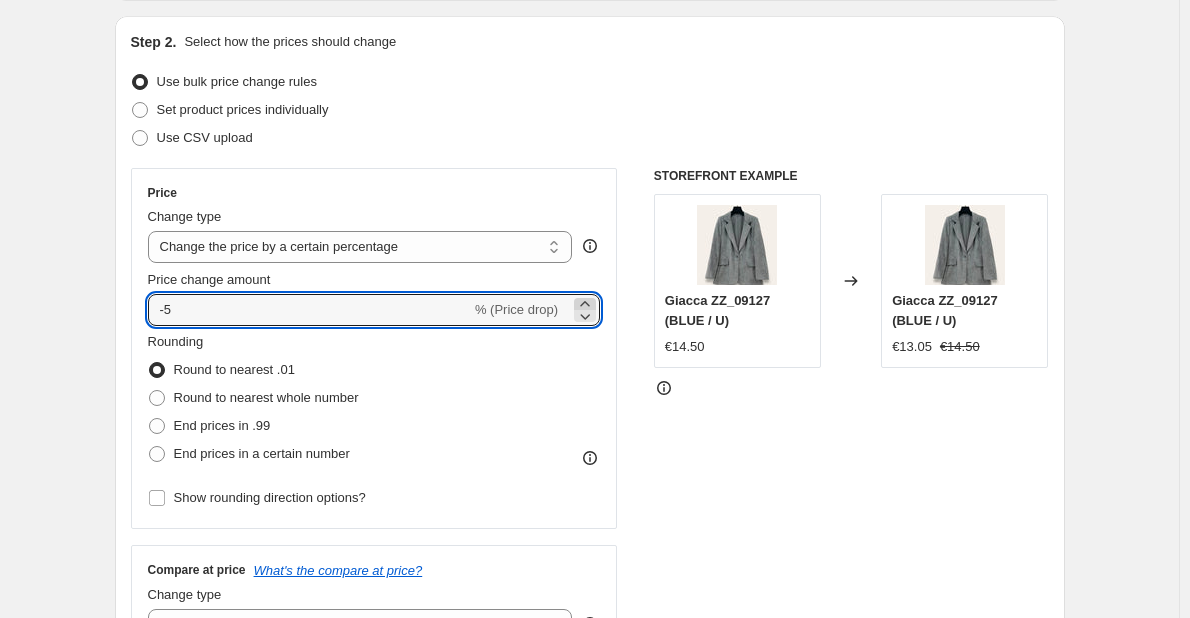 click 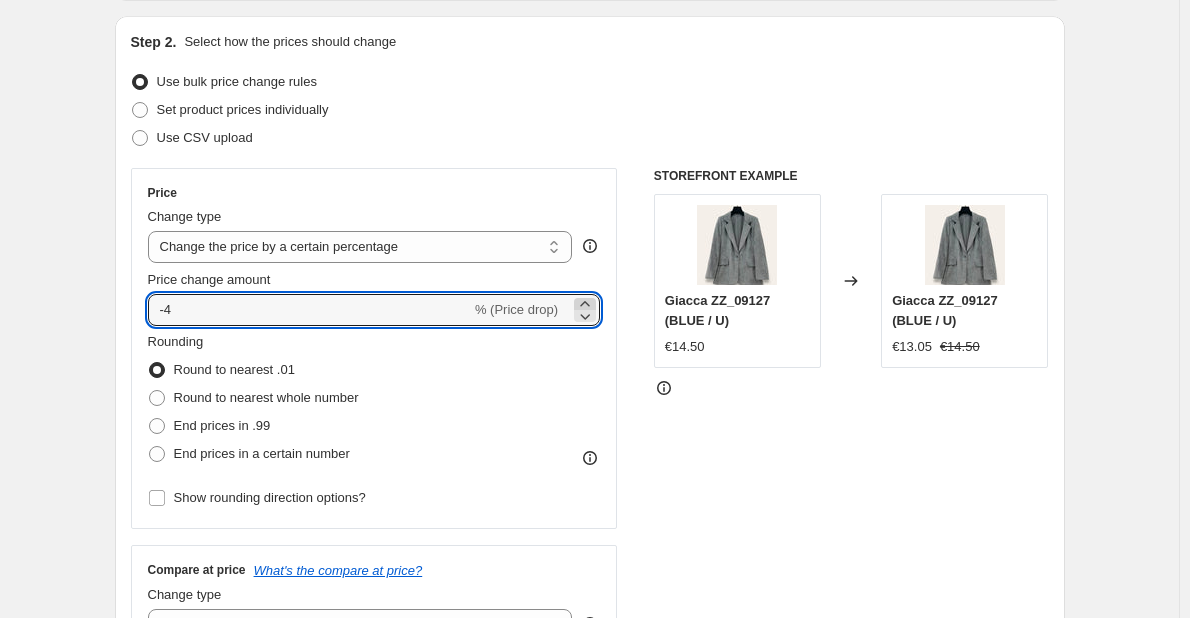 click 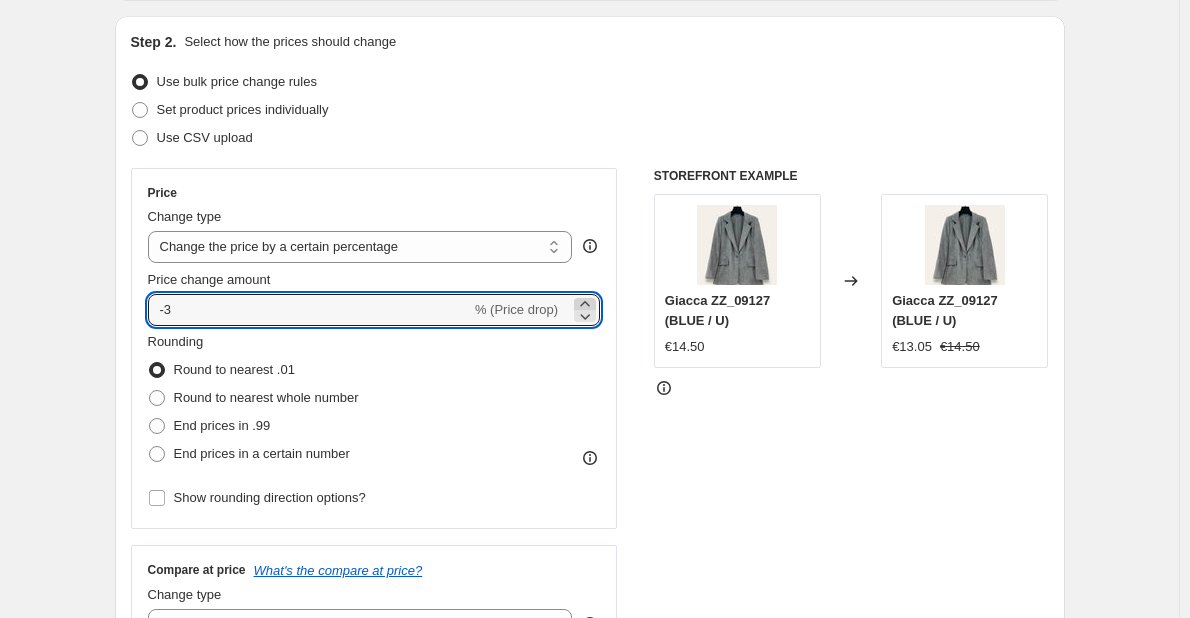 click 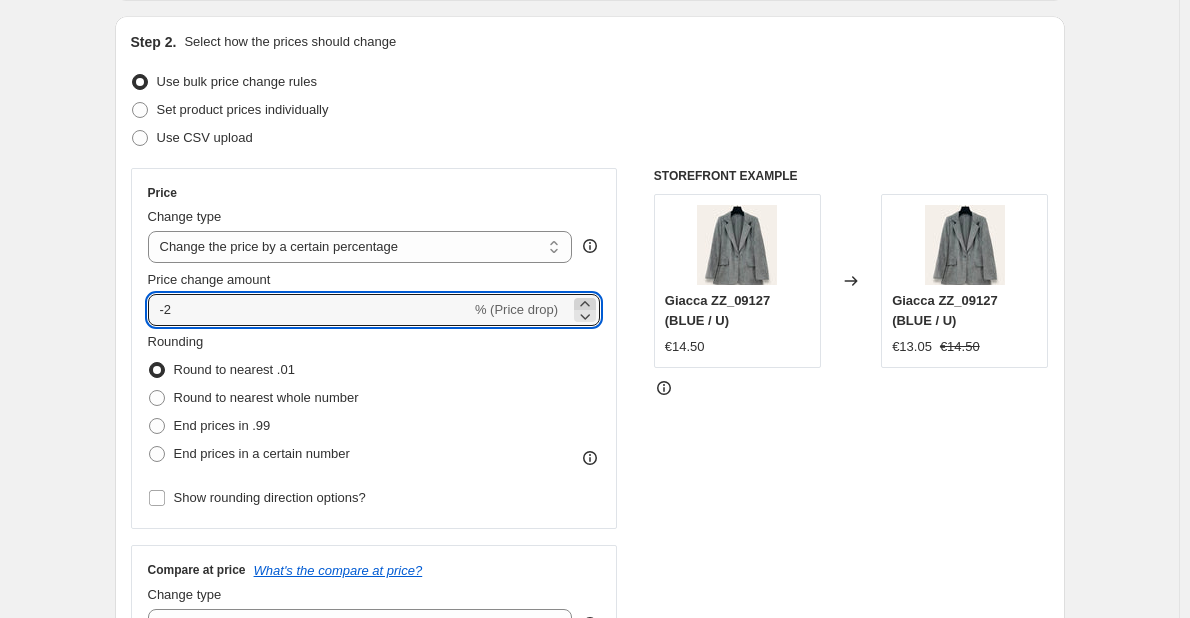 click 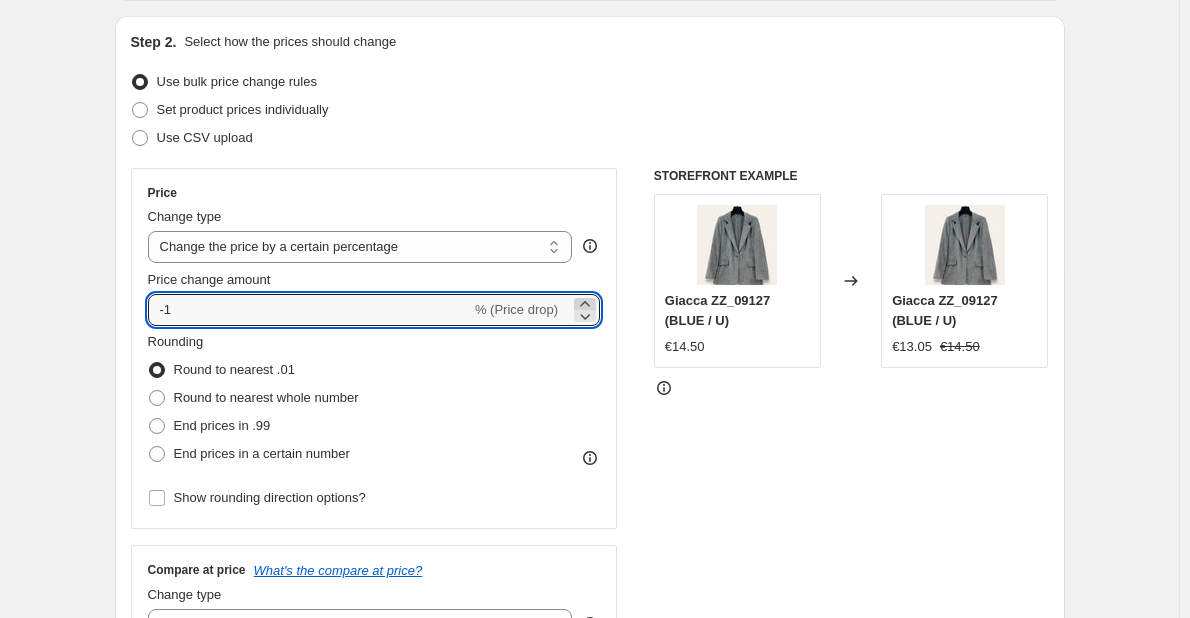 click 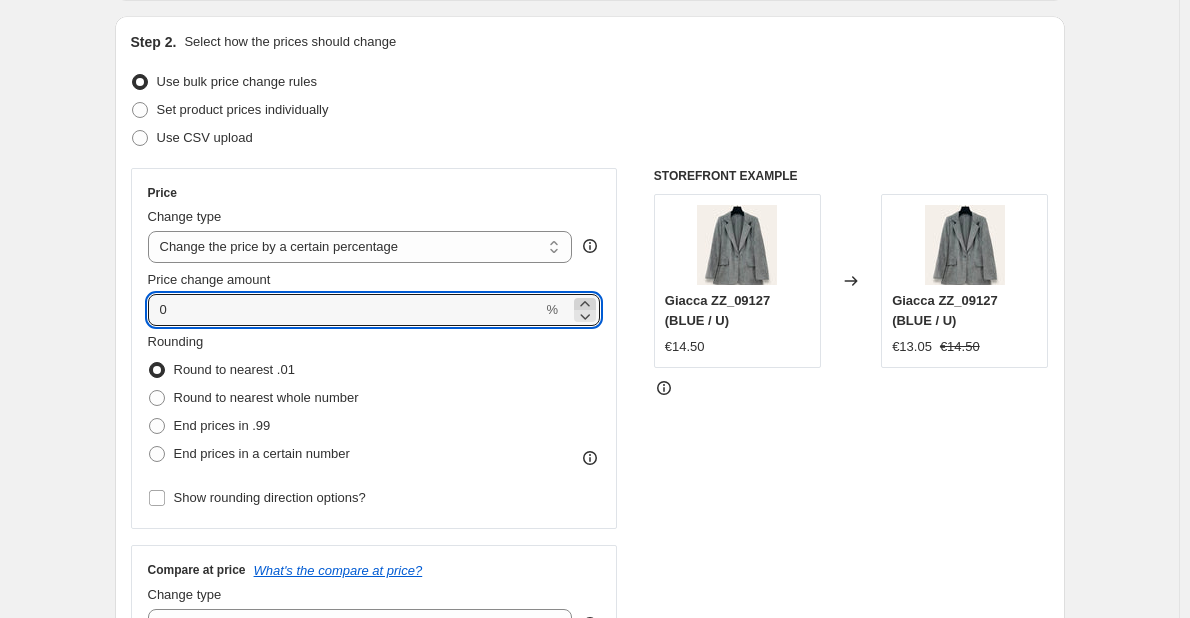 click 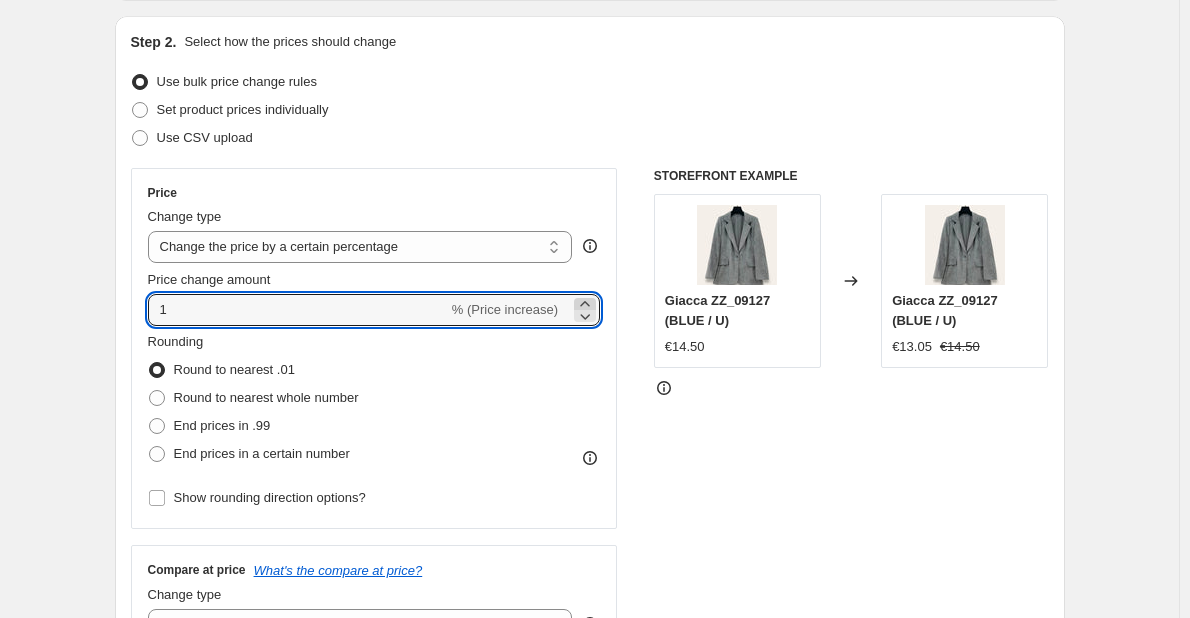 click 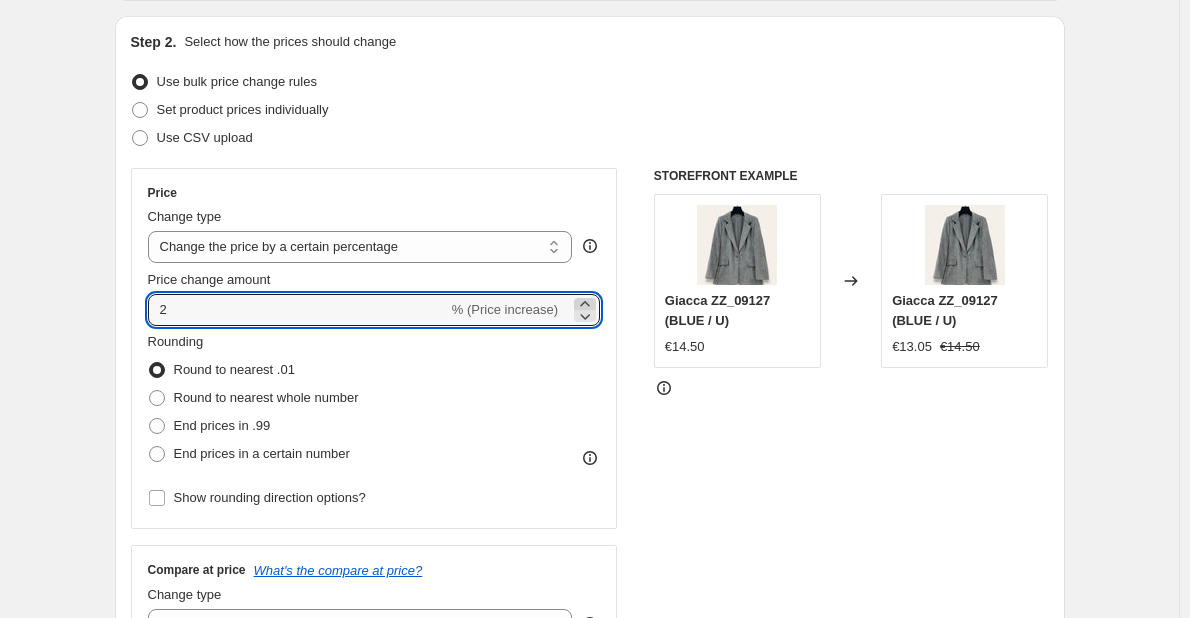 click 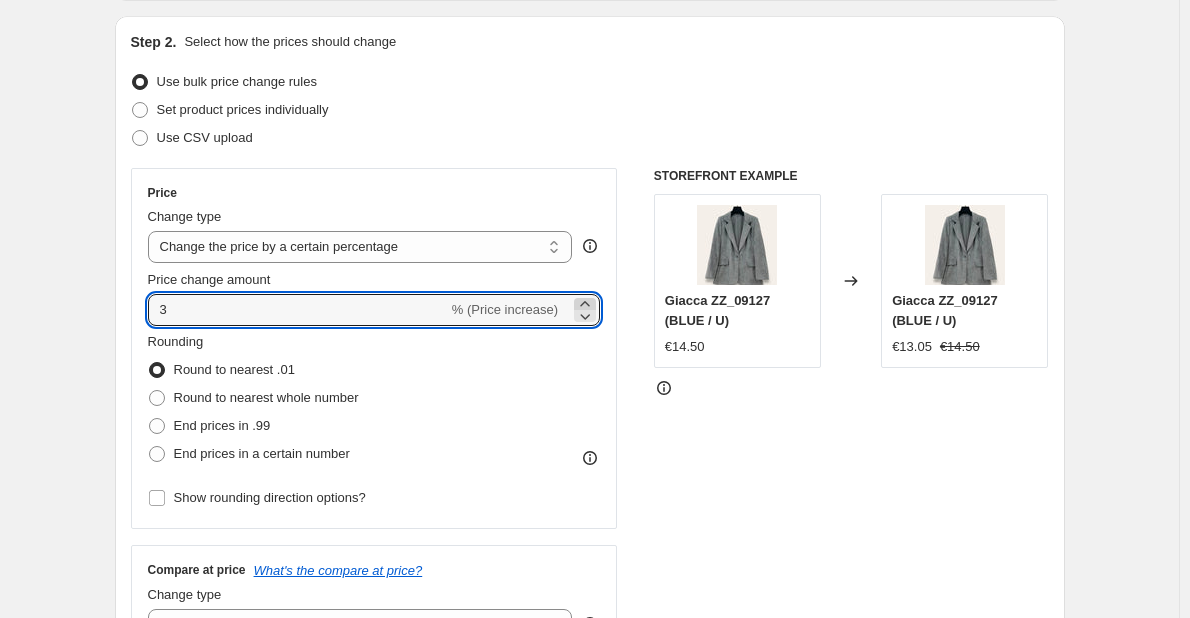 click 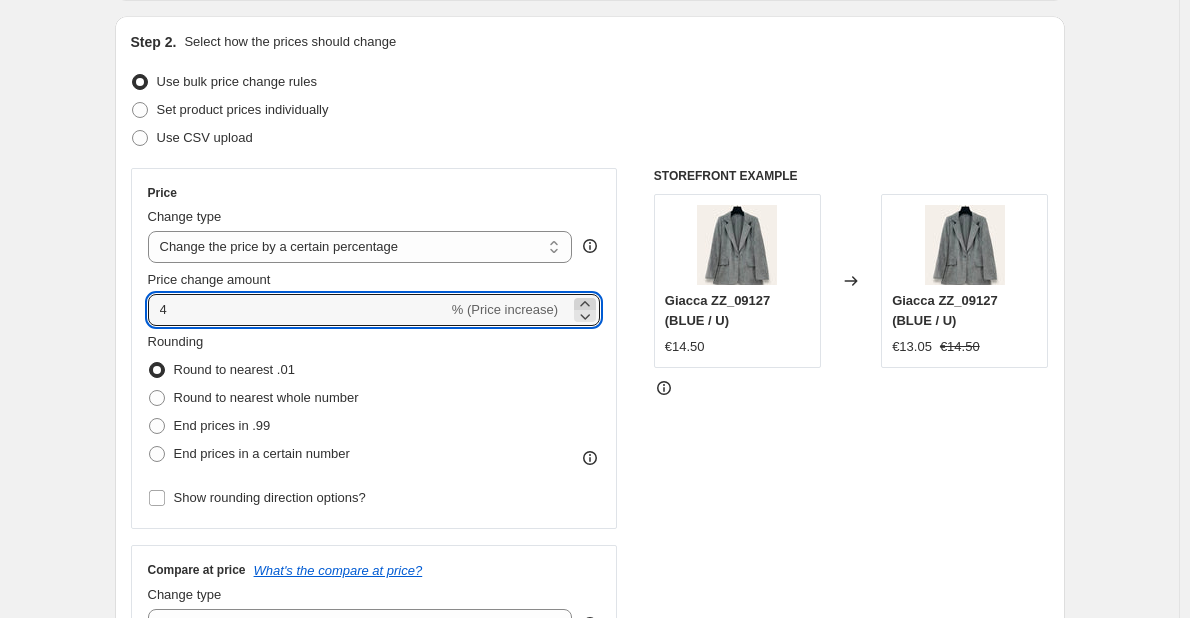 click 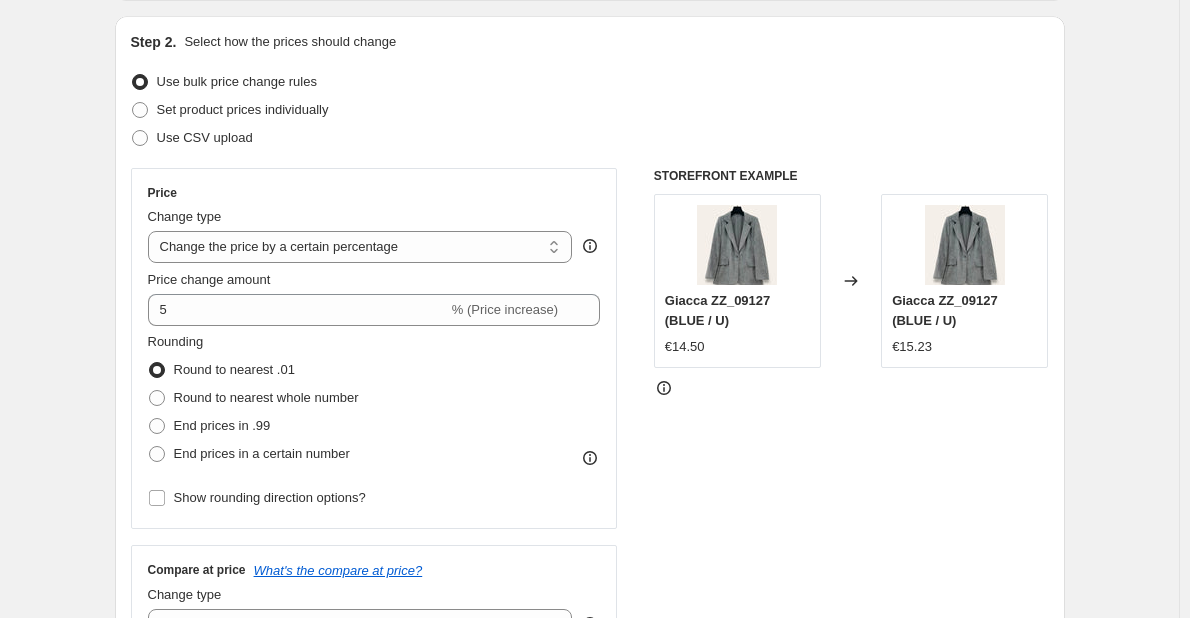 click on "Create new price change job. This page is ready Create new price change job Draft Step 1. Optionally give your price change job a title (eg "March 30% off sale on boots") [DATE], [TIME] Price change job This title is just for internal use, customers won't see it Step 2. Select how the prices should change Use bulk price change rules Set product prices individually Use CSV upload Price Change type Change the price to a certain amount Change the price by a certain amount Change the price by a certain percentage Change the price to the current compare at price (price before sale) Change the price by a certain amount relative to the compare at price Change the price by a certain percentage relative to the compare at price Don't change the price Change the price by a certain percentage relative to the cost per item Change price to certain cost margin Change the price by a certain percentage Price change amount 5 % (Price increase) Rounding Round to nearest .01 Round to nearest whole number [PRICE]" at bounding box center (589, 799) 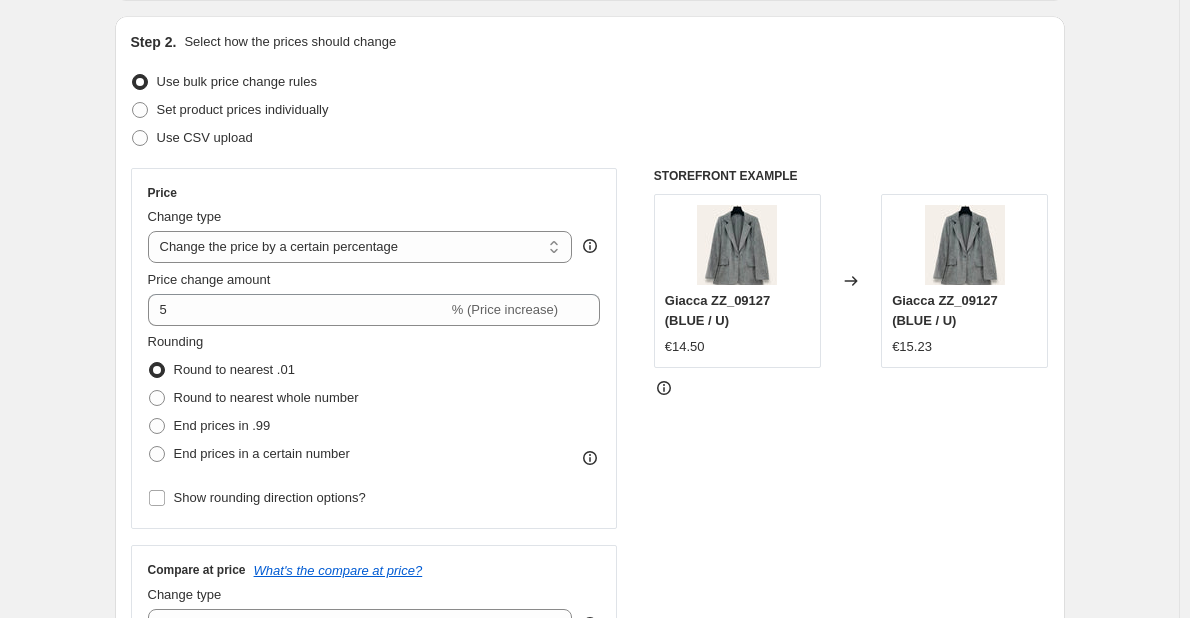 click on "Create new price change job. This page is ready Create new price change job Draft Step 1. Optionally give your price change job a title (eg "March 30% off sale on boots") [DATE], [TIME] Price change job This title is just for internal use, customers won't see it Step 2. Select how the prices should change Use bulk price change rules Set product prices individually Use CSV upload Price Change type Change the price to a certain amount Change the price by a certain amount Change the price by a certain percentage Change the price to the current compare at price (price before sale) Change the price by a certain amount relative to the compare at price Change the price by a certain percentage relative to the compare at price Don't change the price Change the price by a certain percentage relative to the cost per item Change price to certain cost margin Change the price by a certain percentage Price change amount 5 % (Price increase) Rounding Round to nearest .01 Round to nearest whole number [PRICE]" at bounding box center [589, 799] 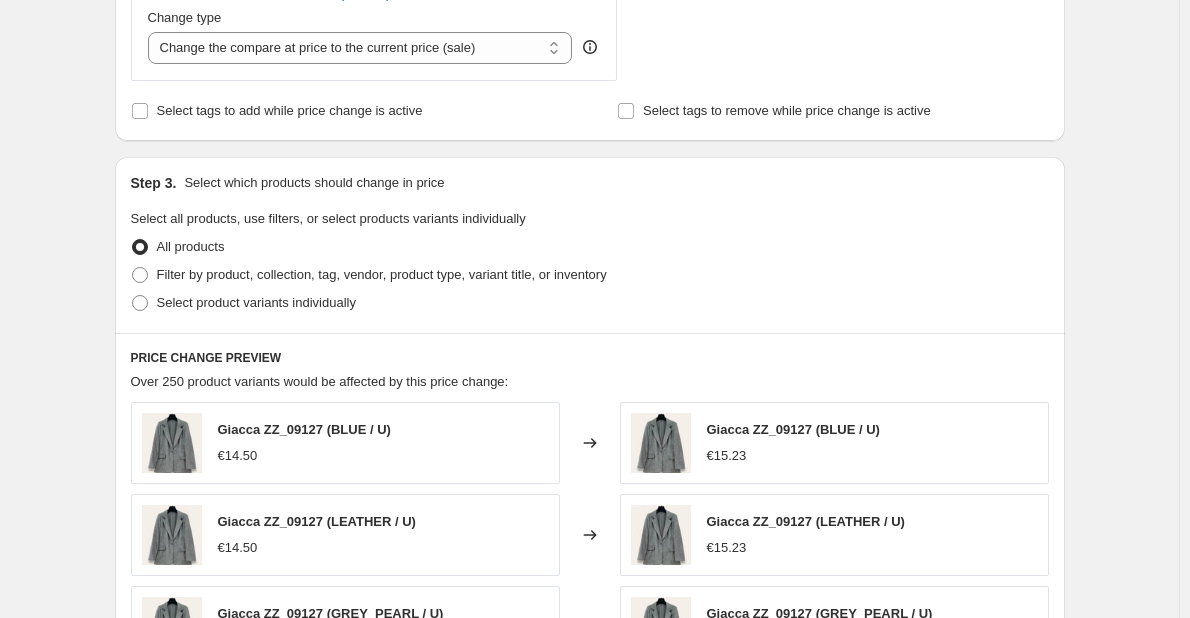scroll, scrollTop: 800, scrollLeft: 0, axis: vertical 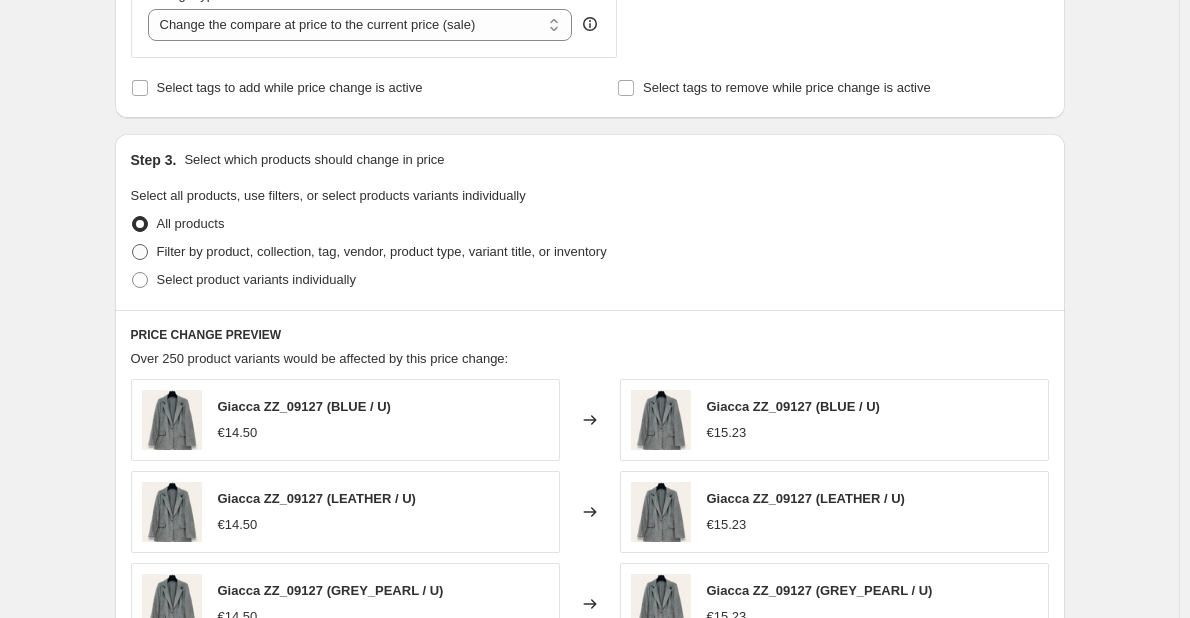click at bounding box center [140, 252] 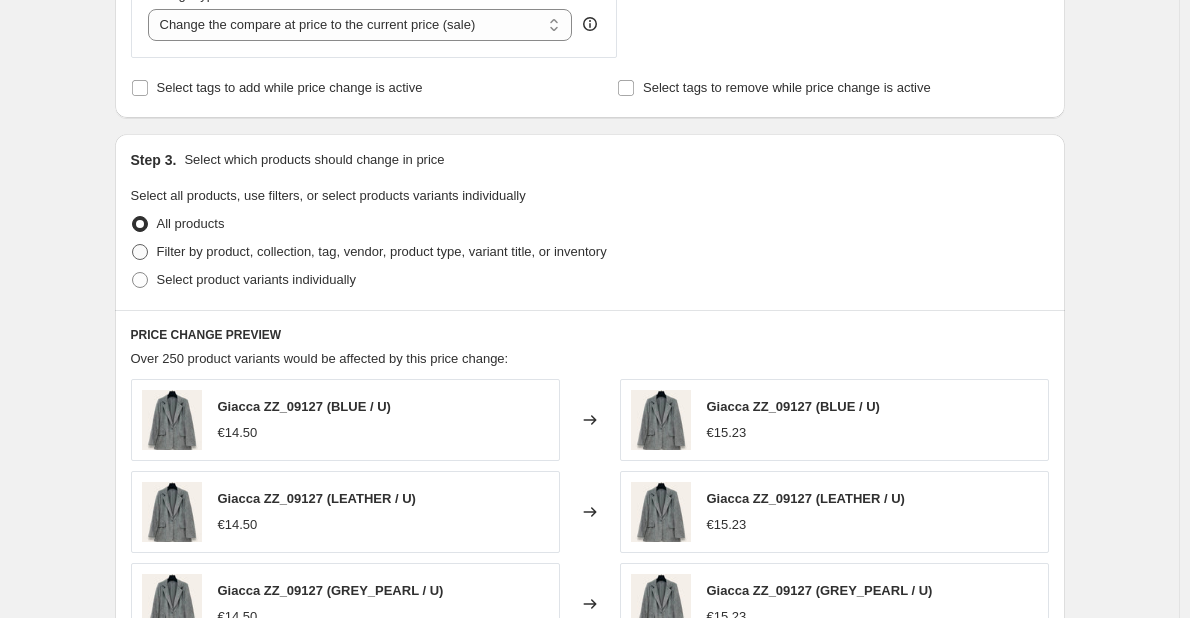 radio on "true" 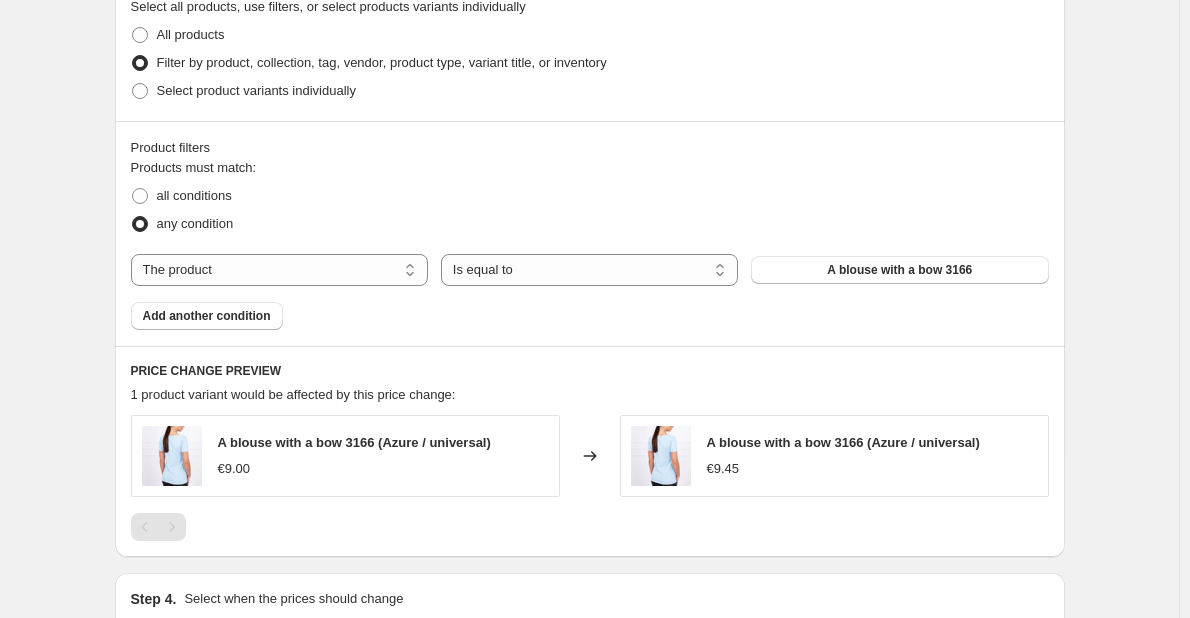 scroll, scrollTop: 1000, scrollLeft: 0, axis: vertical 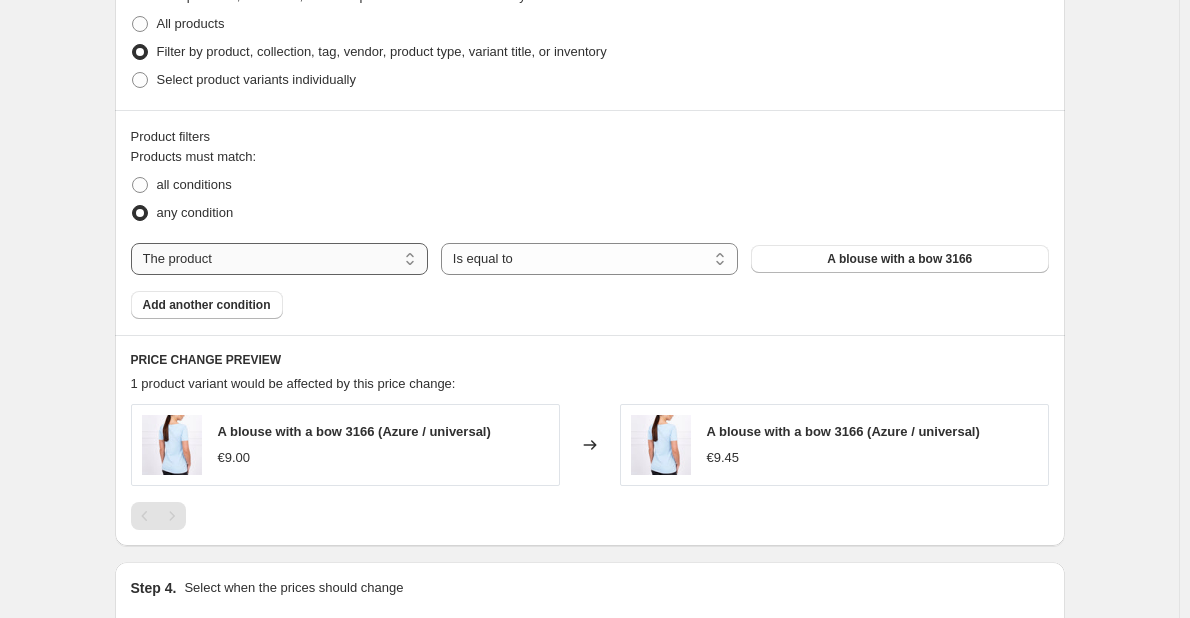 click on "The product The product's collection The product's tag The product's vendor The product's type The product's status The variant's title Inventory quantity" at bounding box center [279, 259] 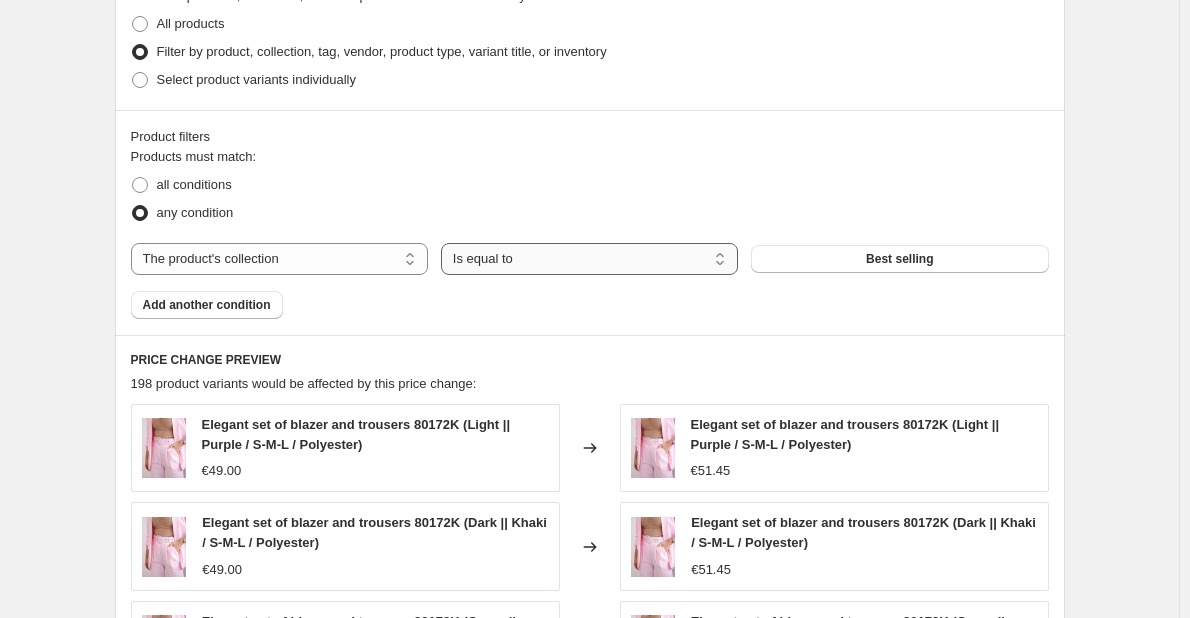 click on "Is equal to Is not equal to" at bounding box center (589, 259) 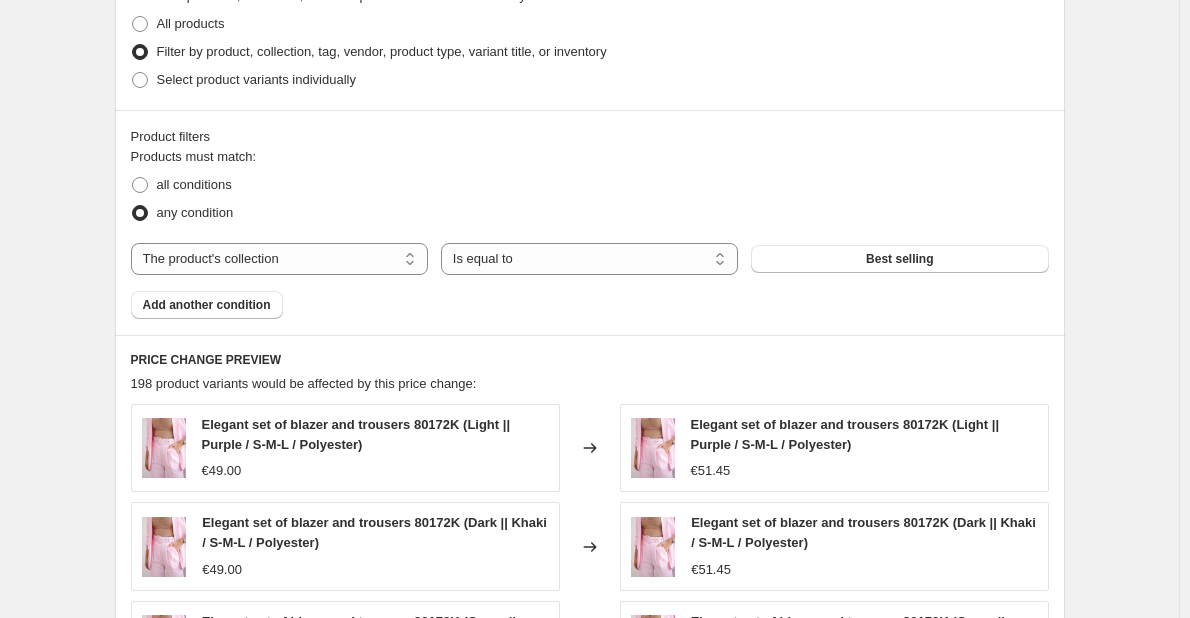 click on "all conditions" at bounding box center [590, 185] 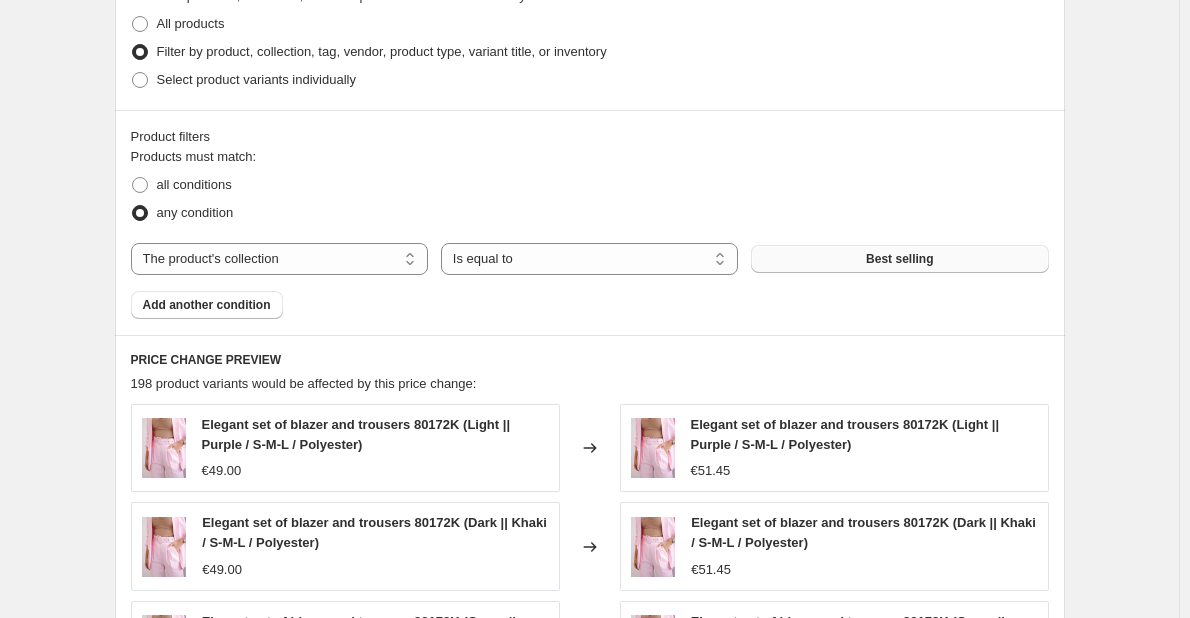 click on "Best selling" at bounding box center [899, 259] 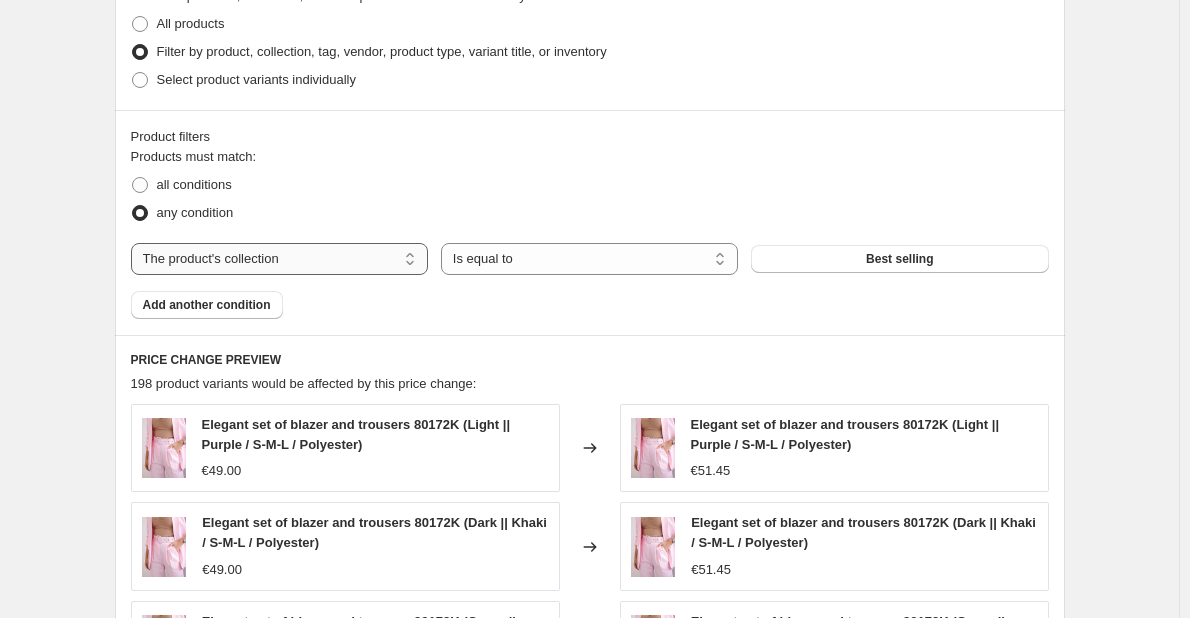 click on "The product The product's collection The product's tag The product's vendor The product's type The product's status The variant's title Inventory quantity" at bounding box center (279, 259) 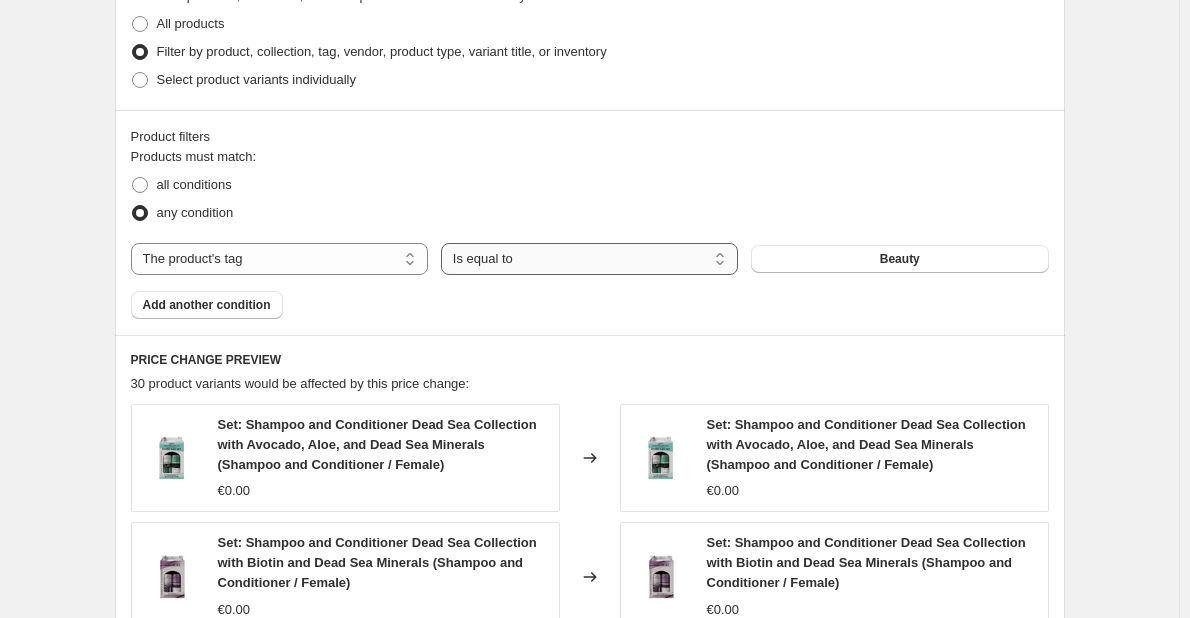 click on "Is equal to Is not equal to" at bounding box center [589, 259] 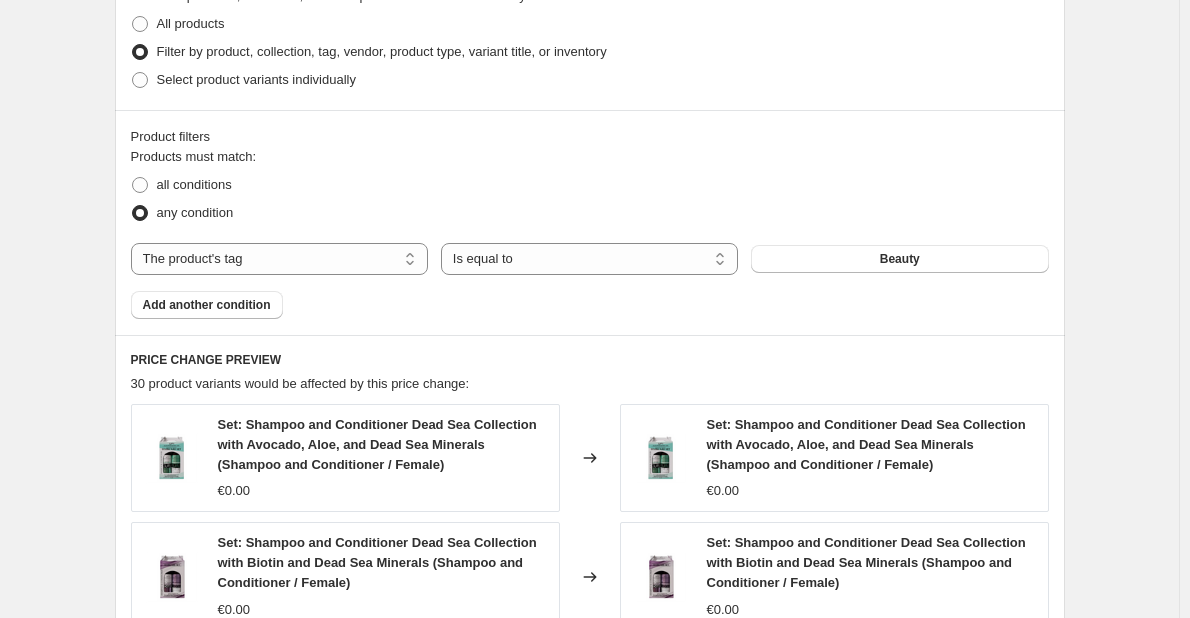 click on "any condition" at bounding box center (590, 213) 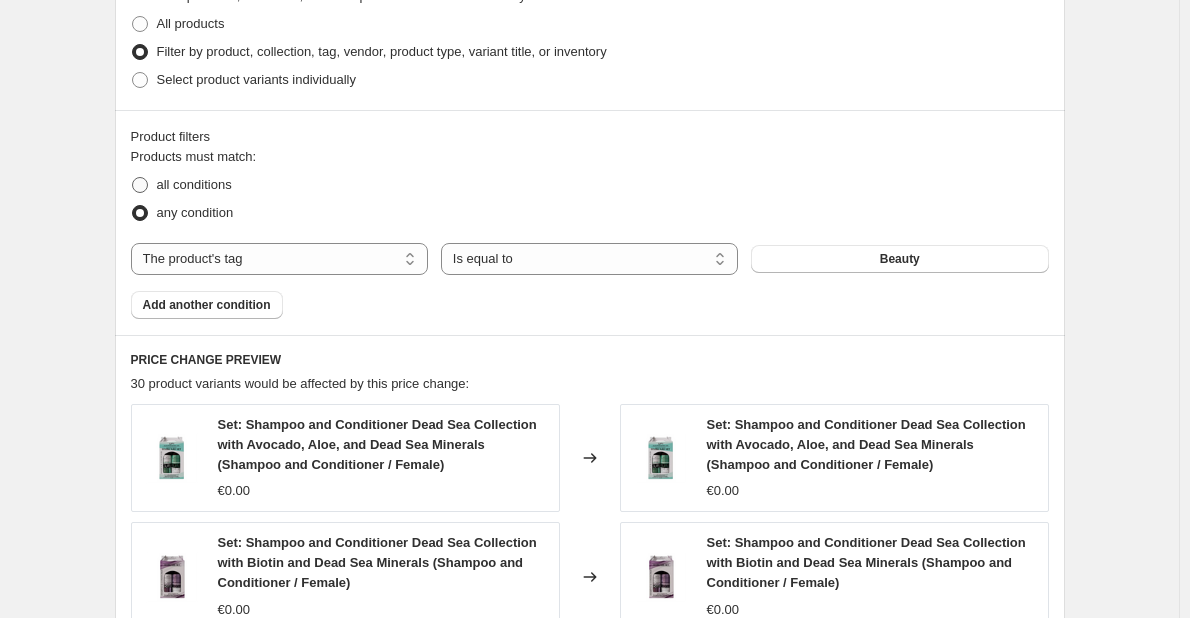 click at bounding box center [140, 185] 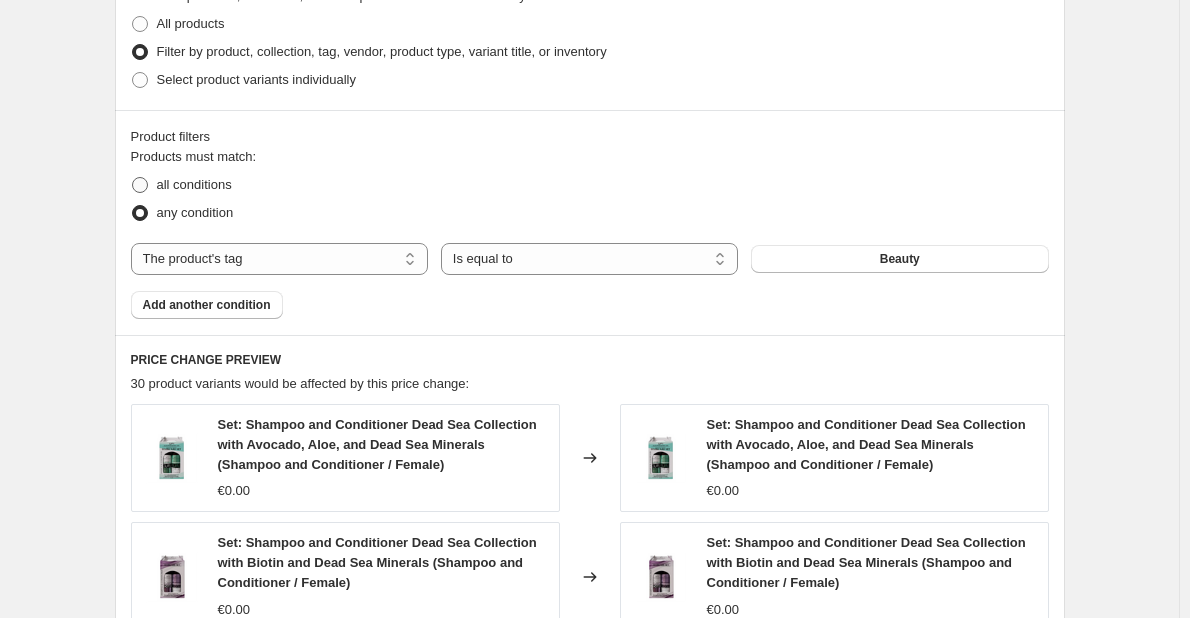 radio on "true" 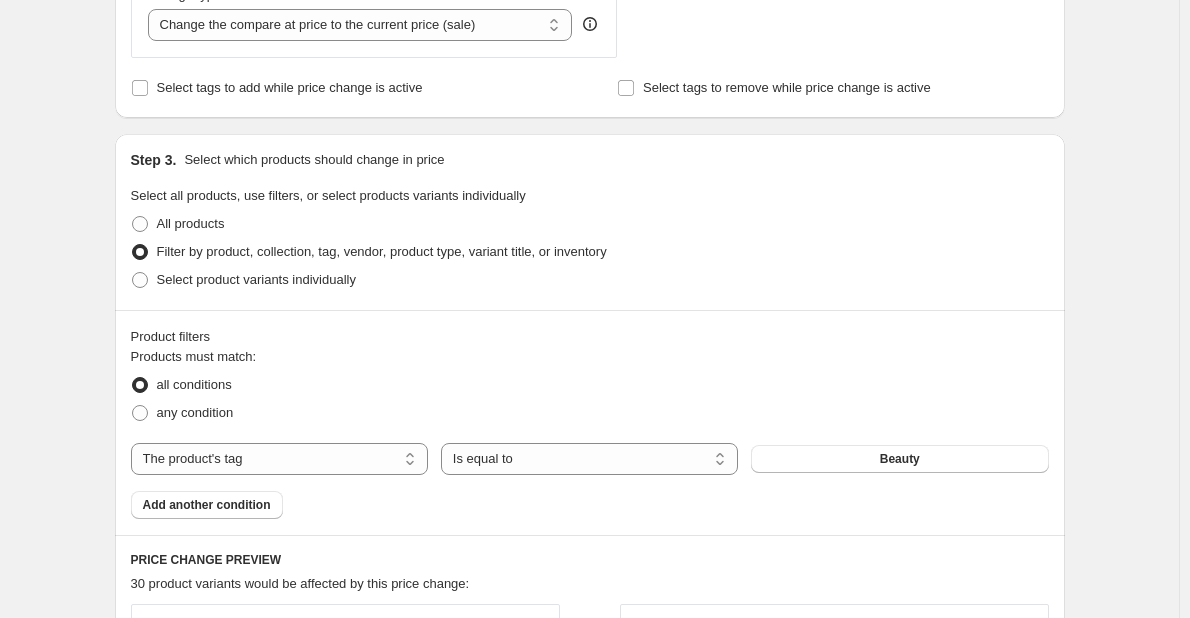 scroll, scrollTop: 1000, scrollLeft: 0, axis: vertical 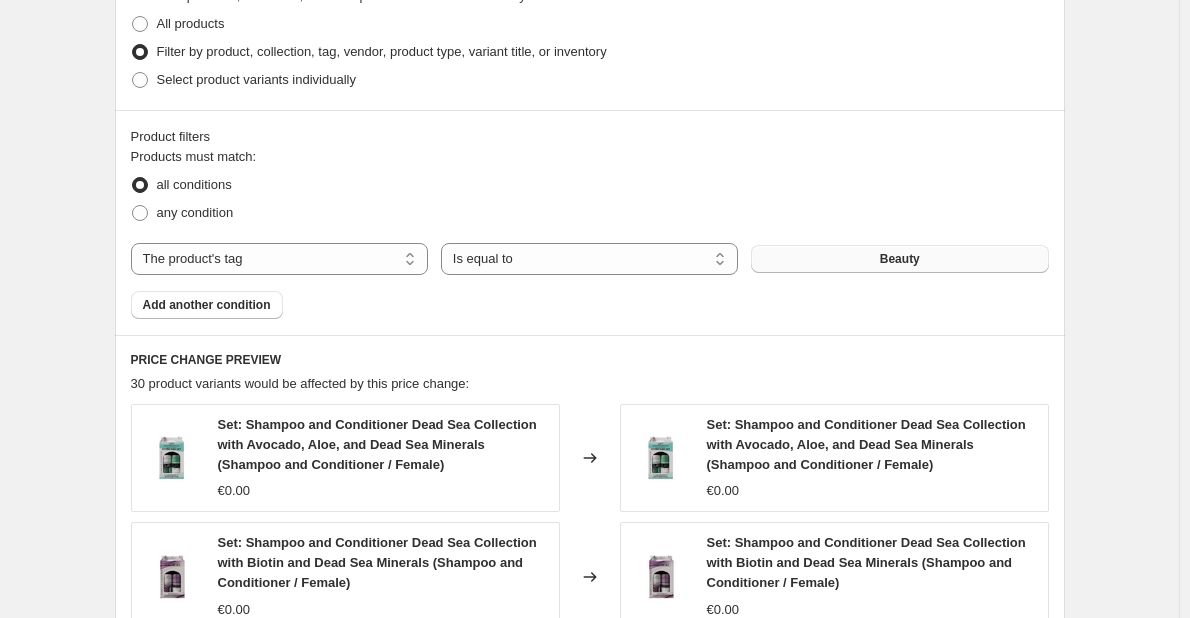 click on "Beauty" at bounding box center [899, 259] 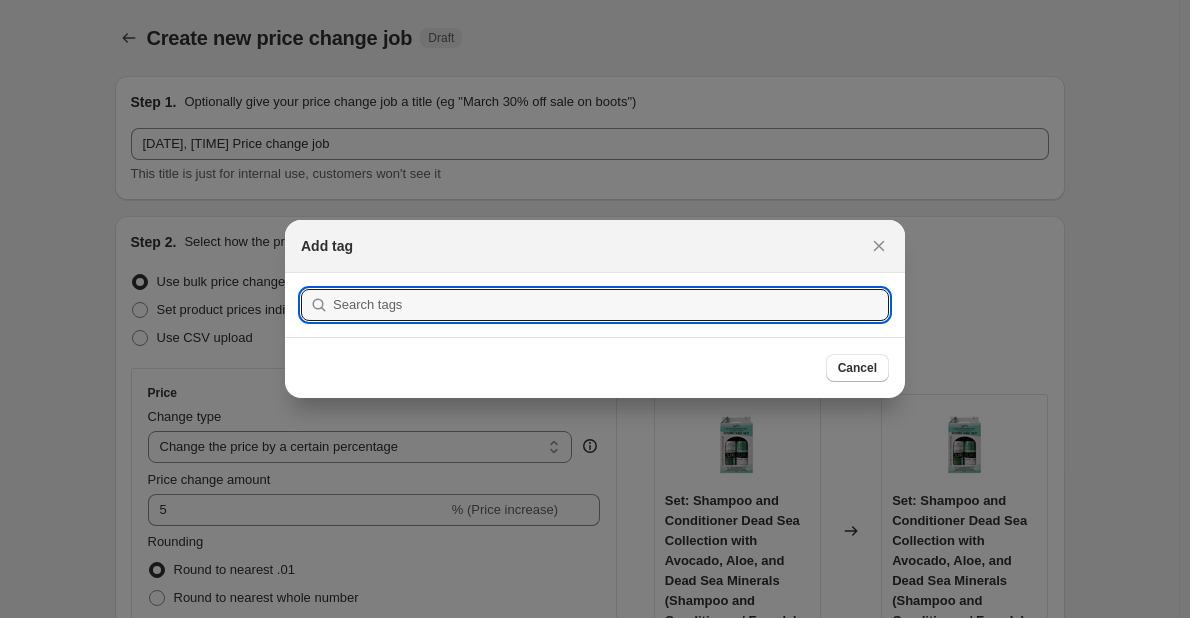 scroll, scrollTop: 0, scrollLeft: 0, axis: both 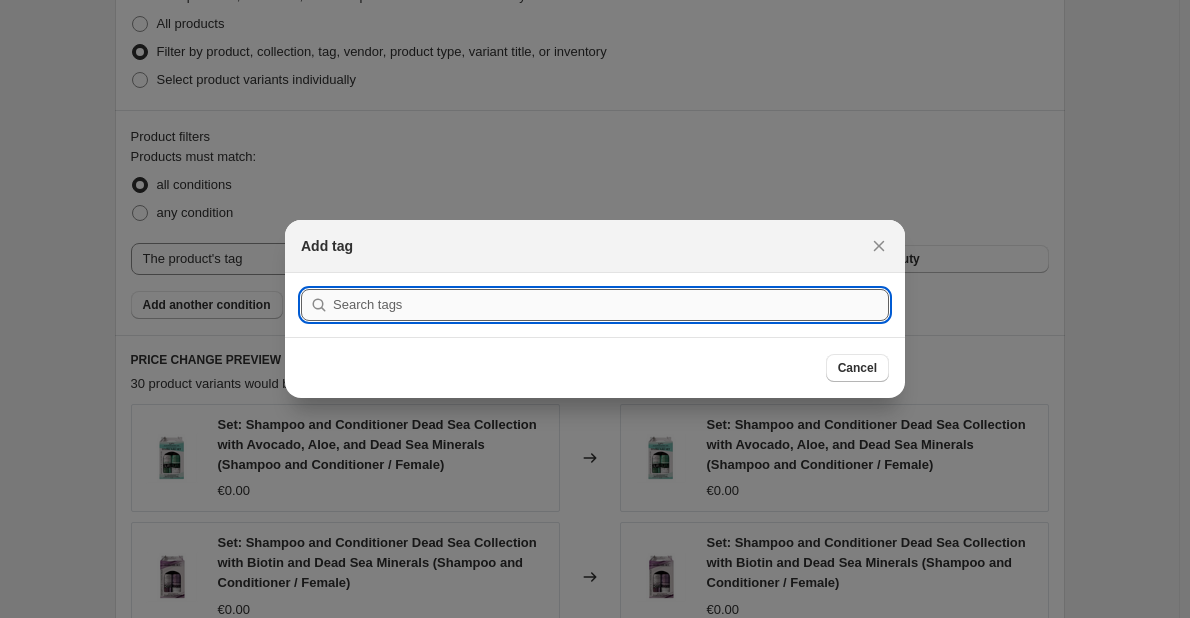 click at bounding box center [611, 305] 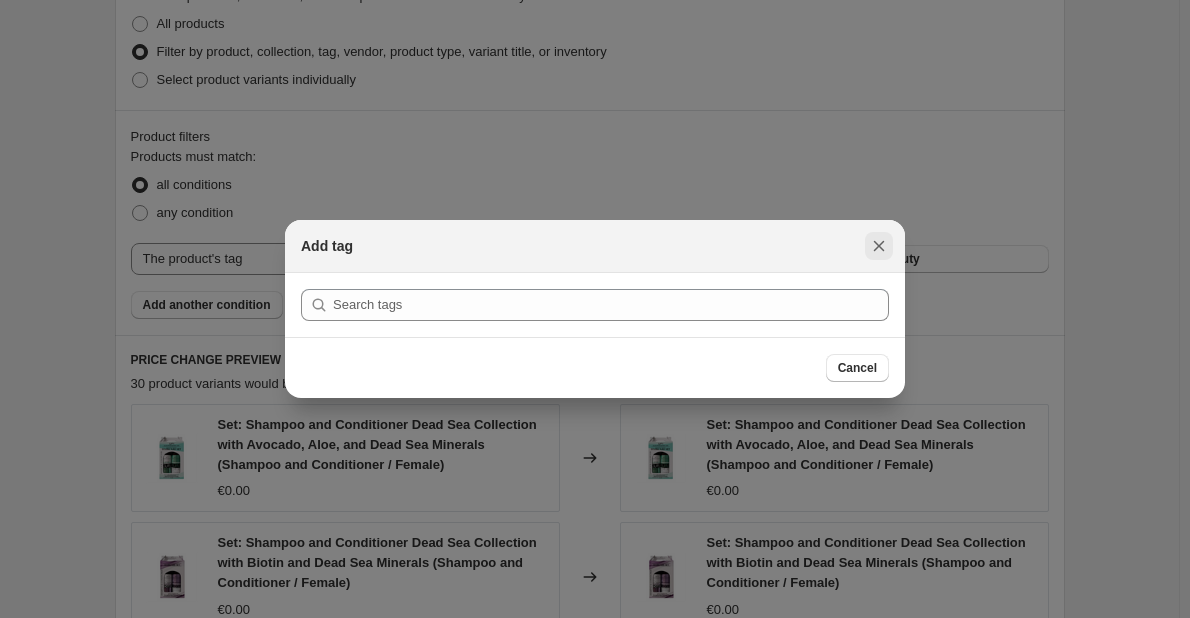 click 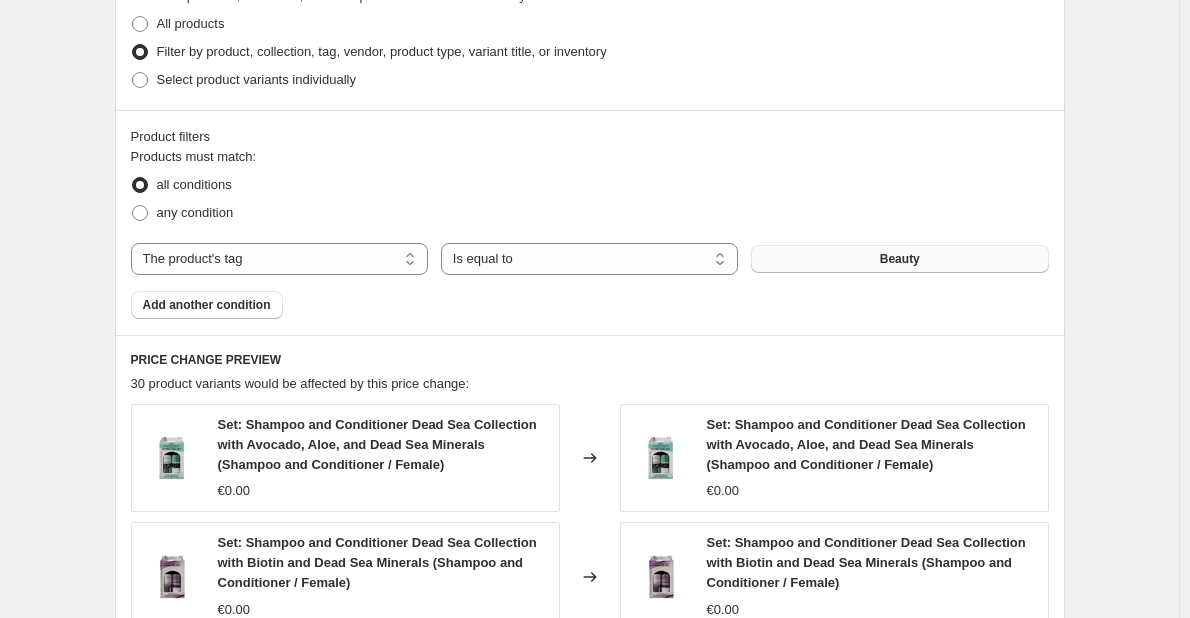 click on "Beauty" at bounding box center [900, 259] 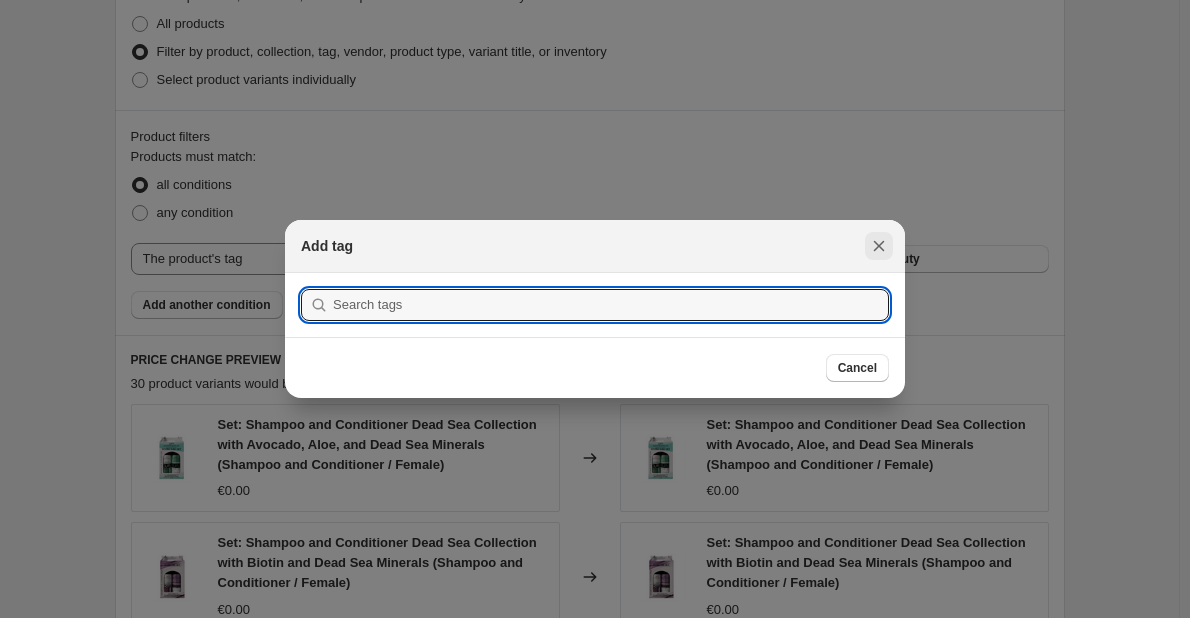 click at bounding box center [879, 246] 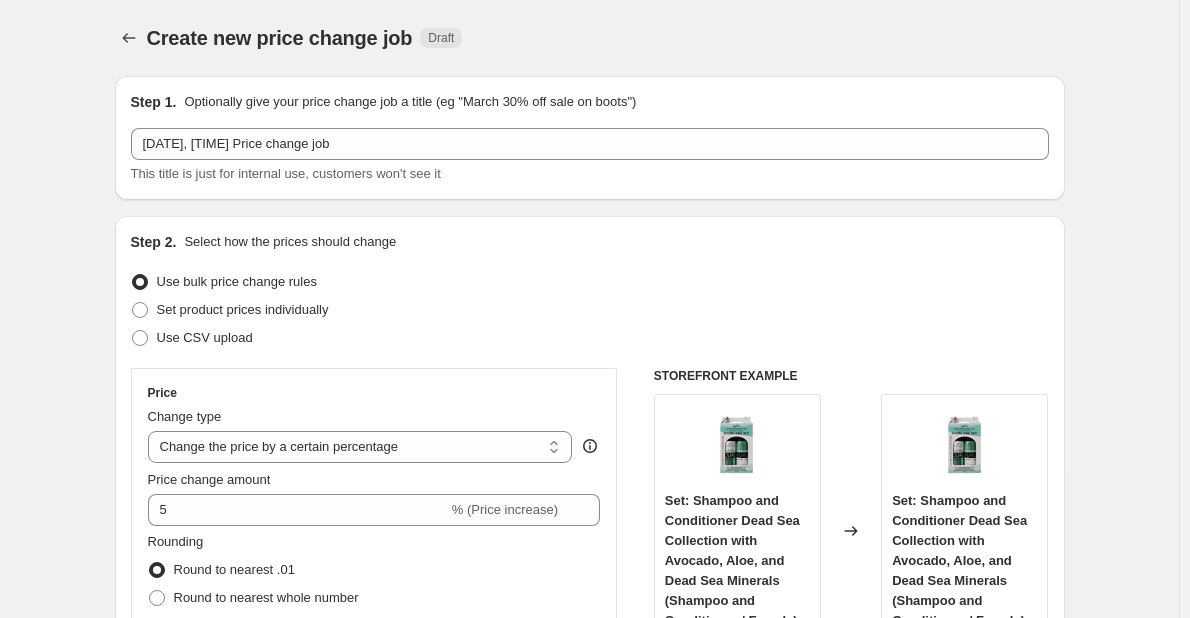 scroll, scrollTop: 1000, scrollLeft: 0, axis: vertical 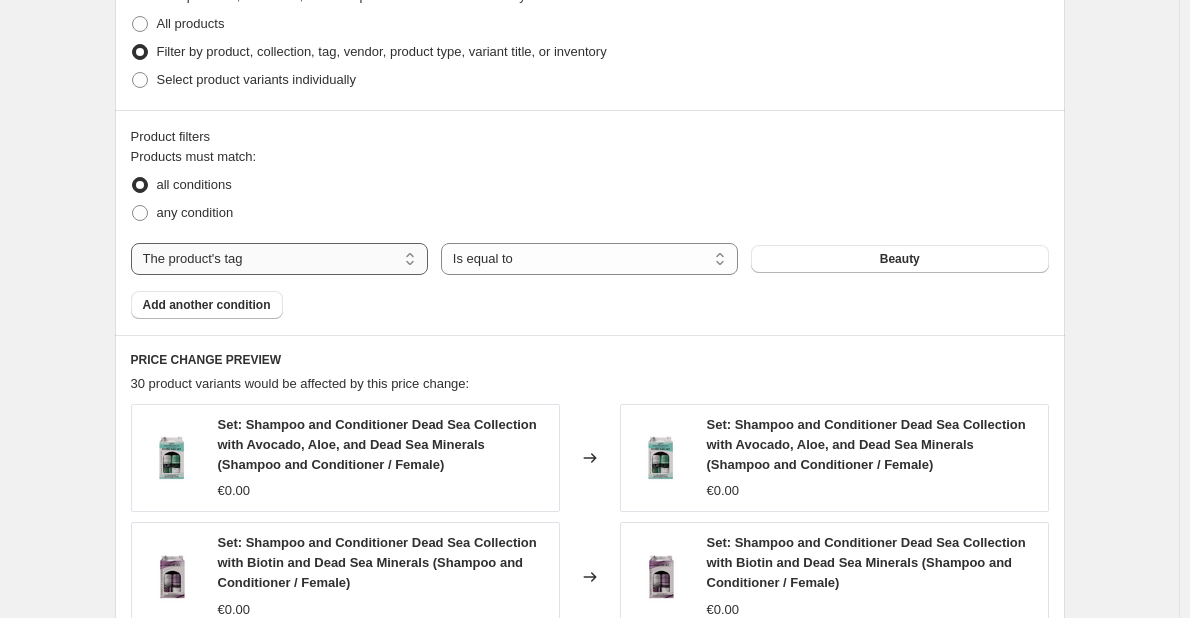 click on "The product The product's collection The product's tag The product's vendor The product's type The product's status The variant's title Inventory quantity" at bounding box center (279, 259) 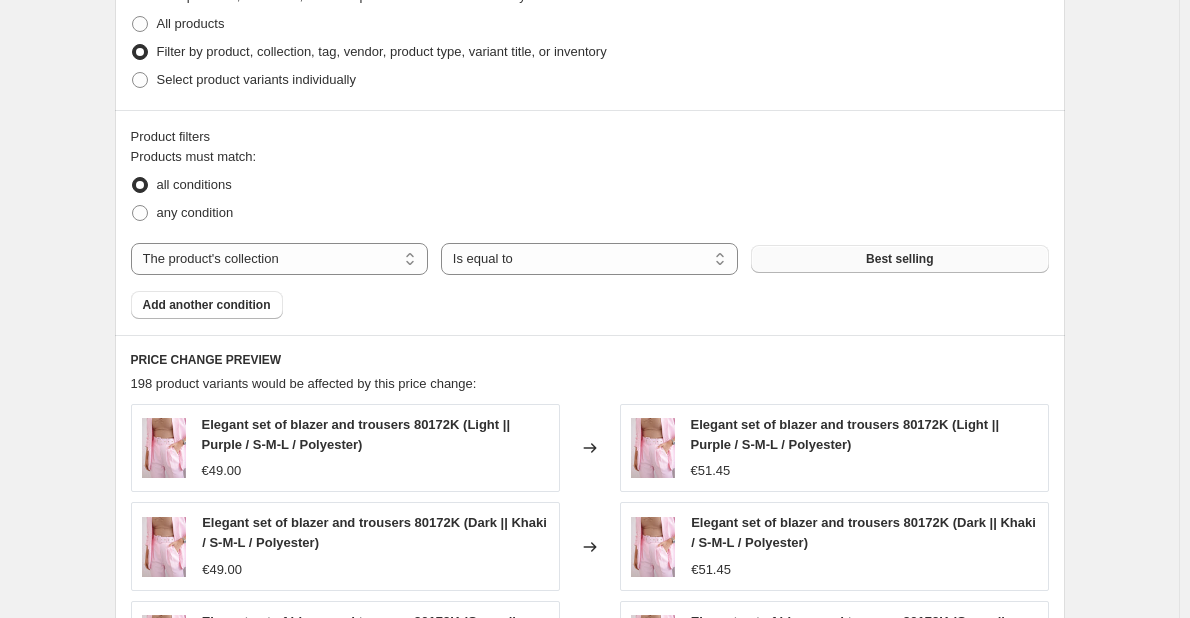 click on "Best selling" at bounding box center [899, 259] 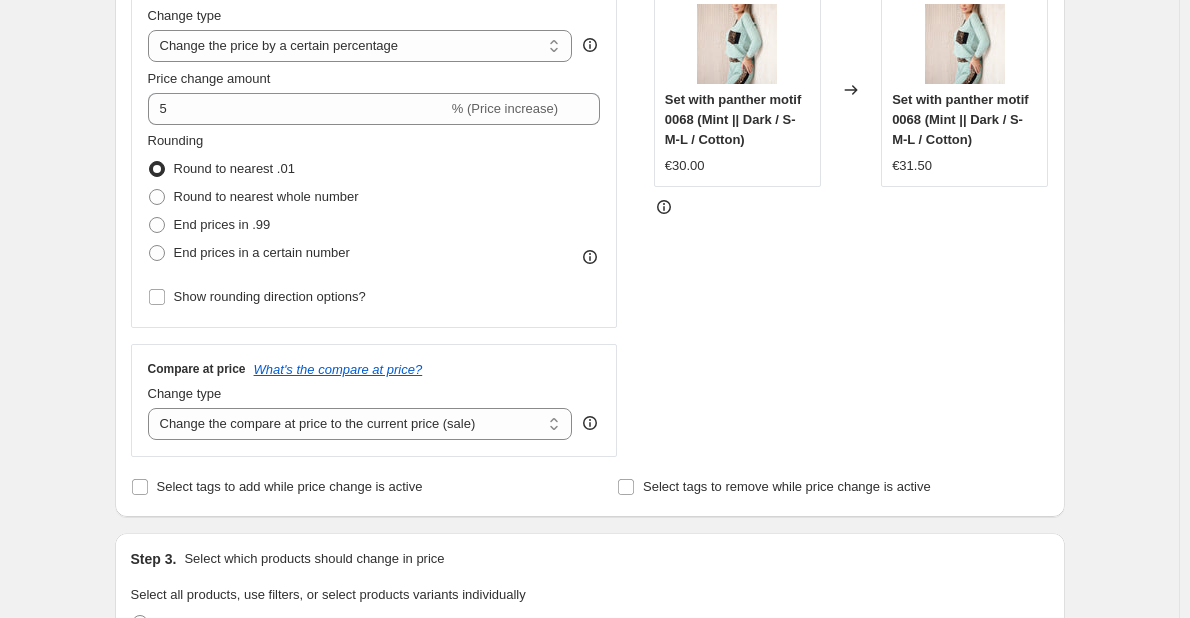 scroll, scrollTop: 300, scrollLeft: 0, axis: vertical 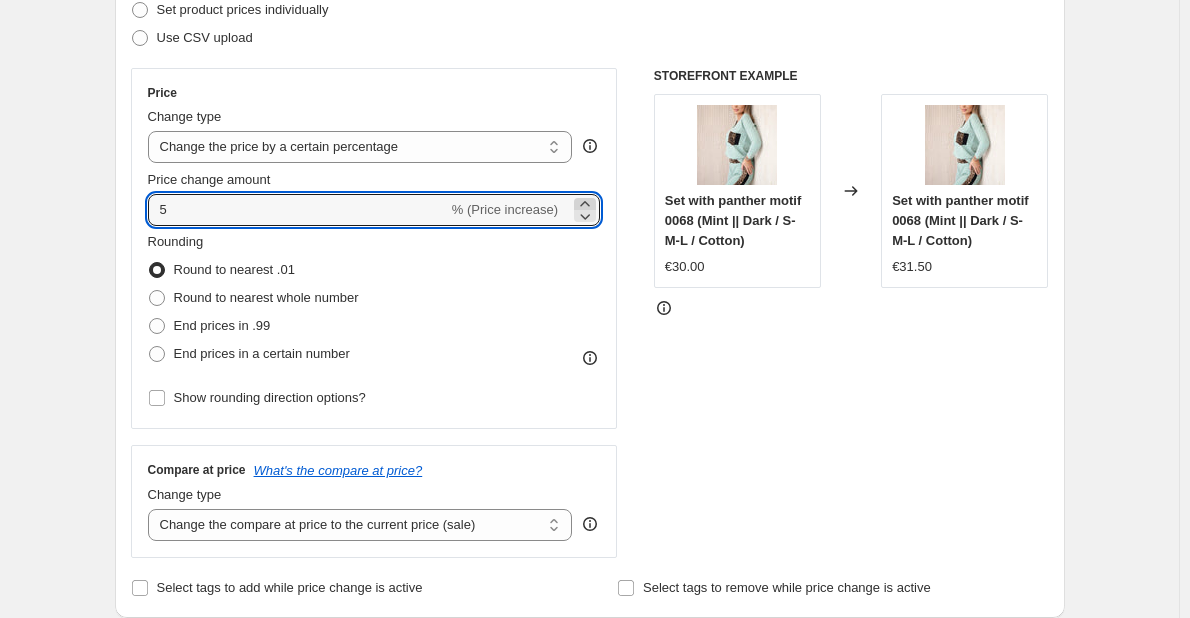 click 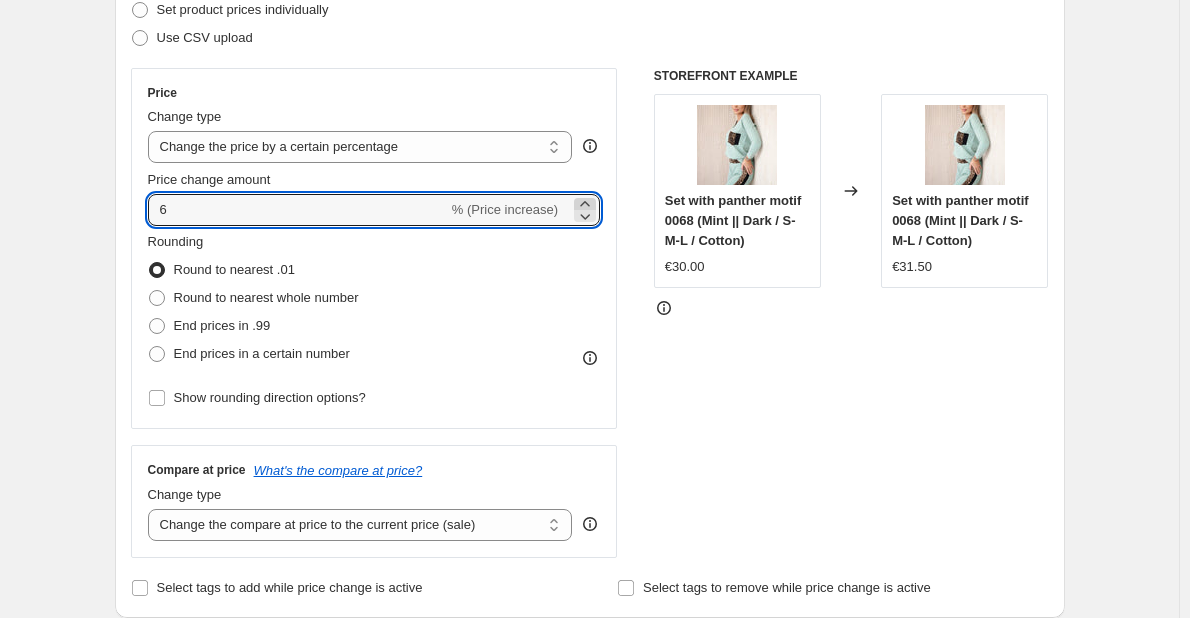 click 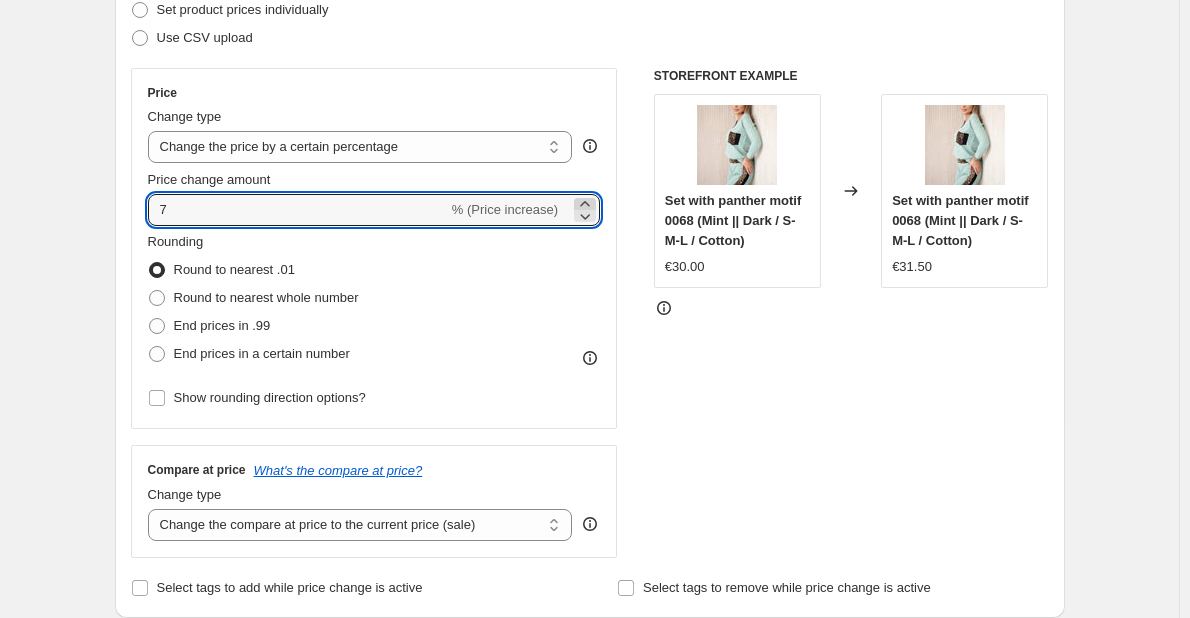 click 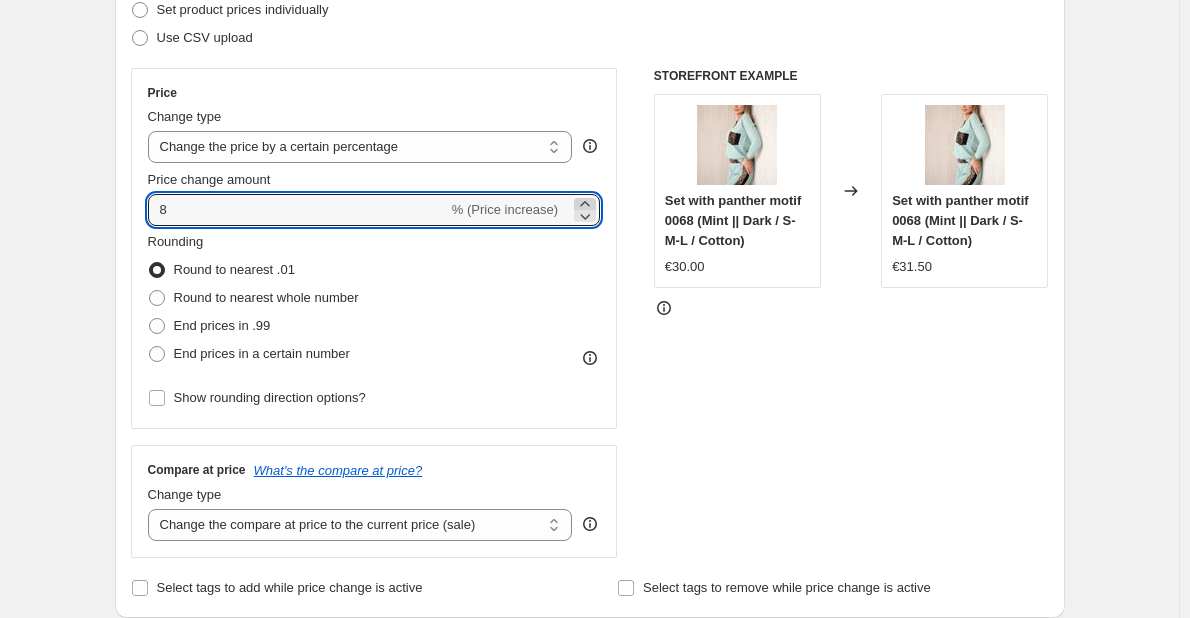 click 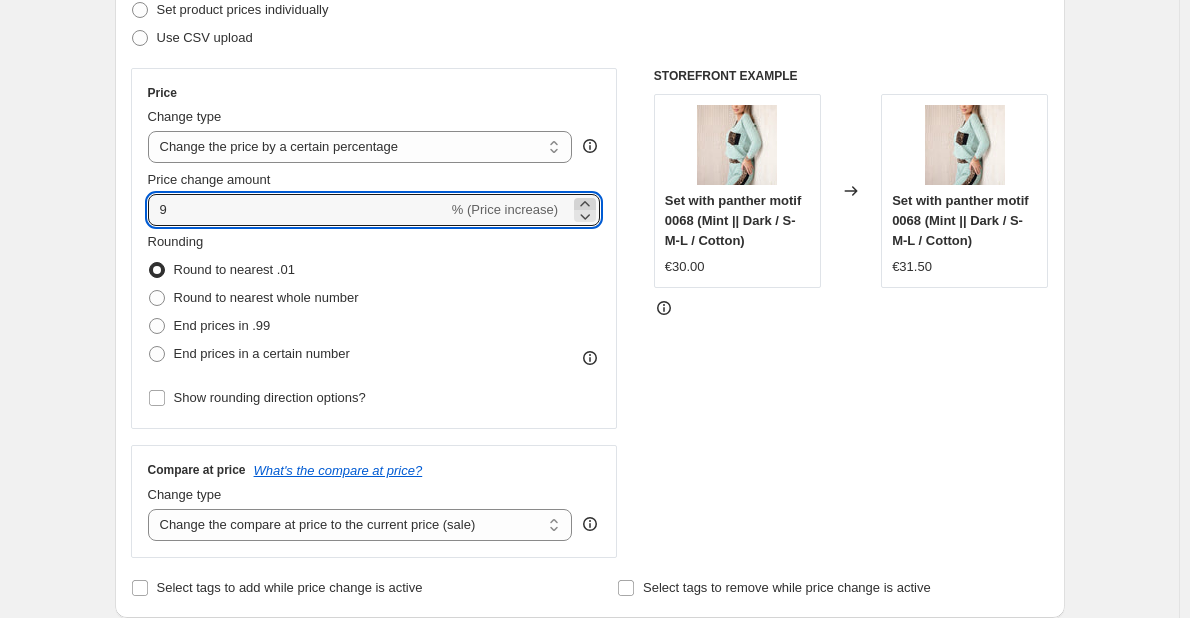 click 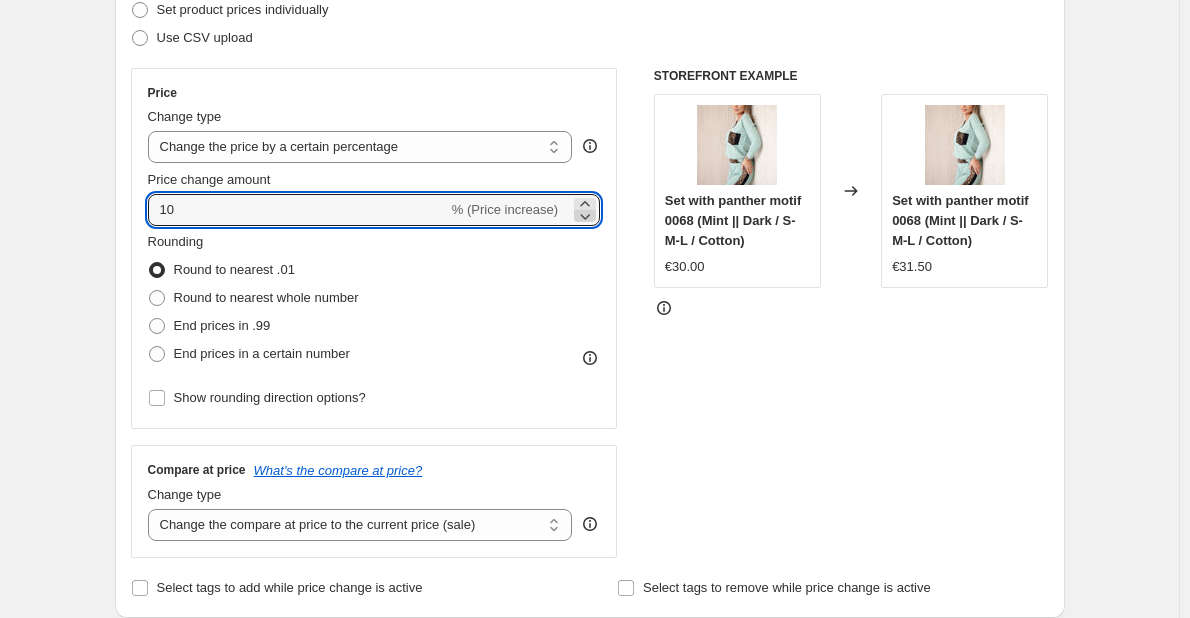 click 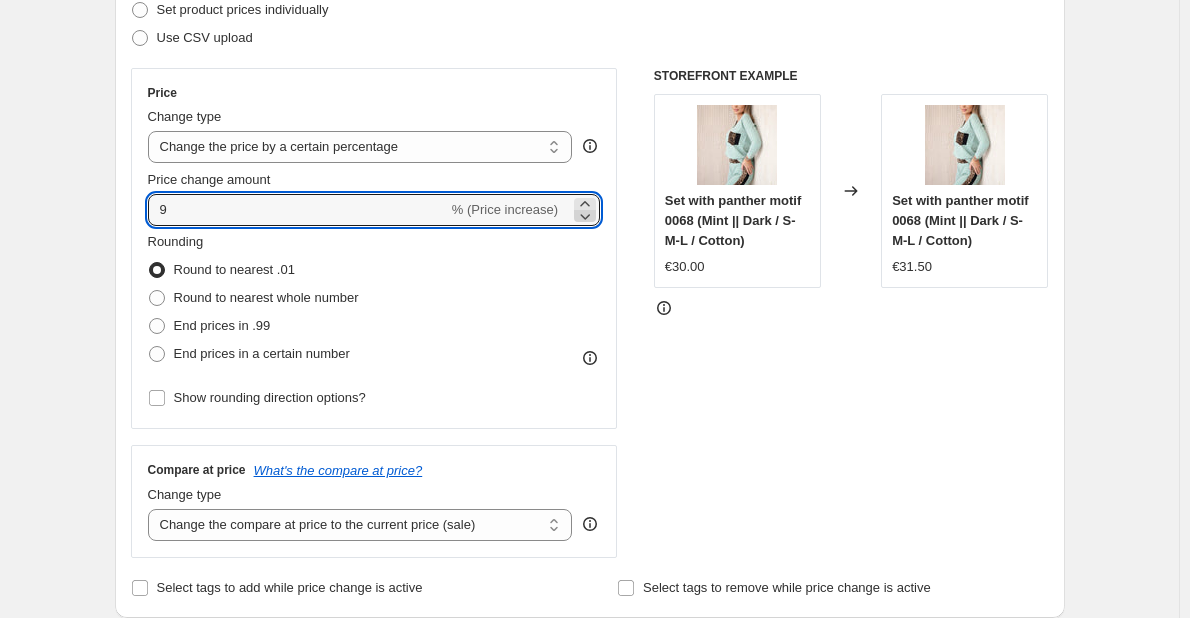 click 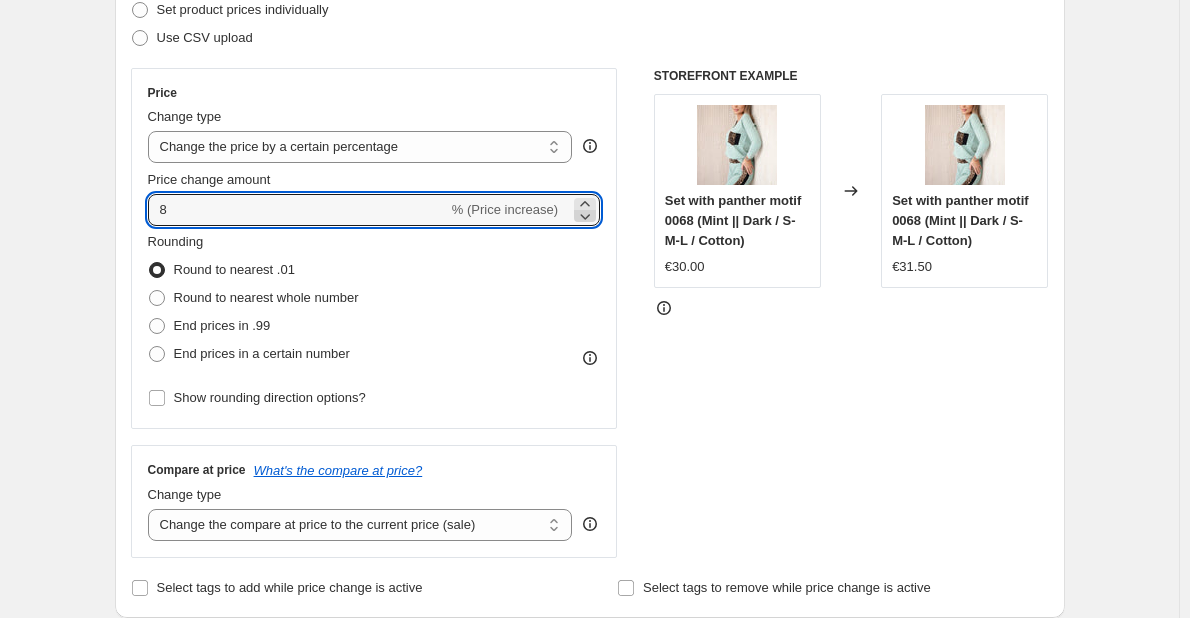click 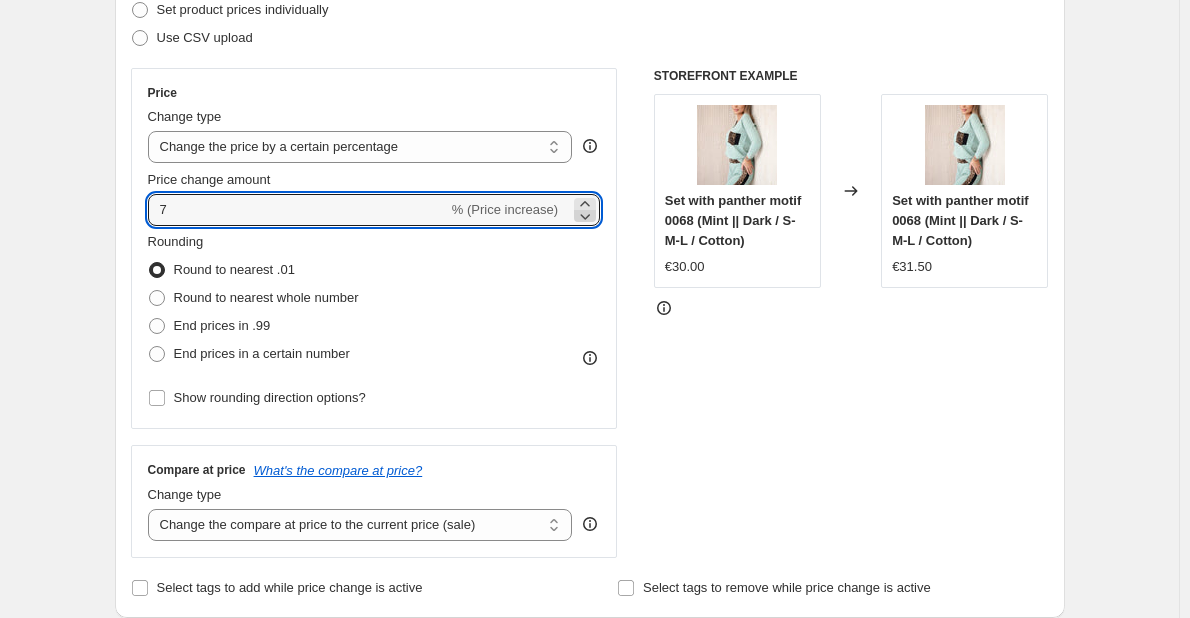click 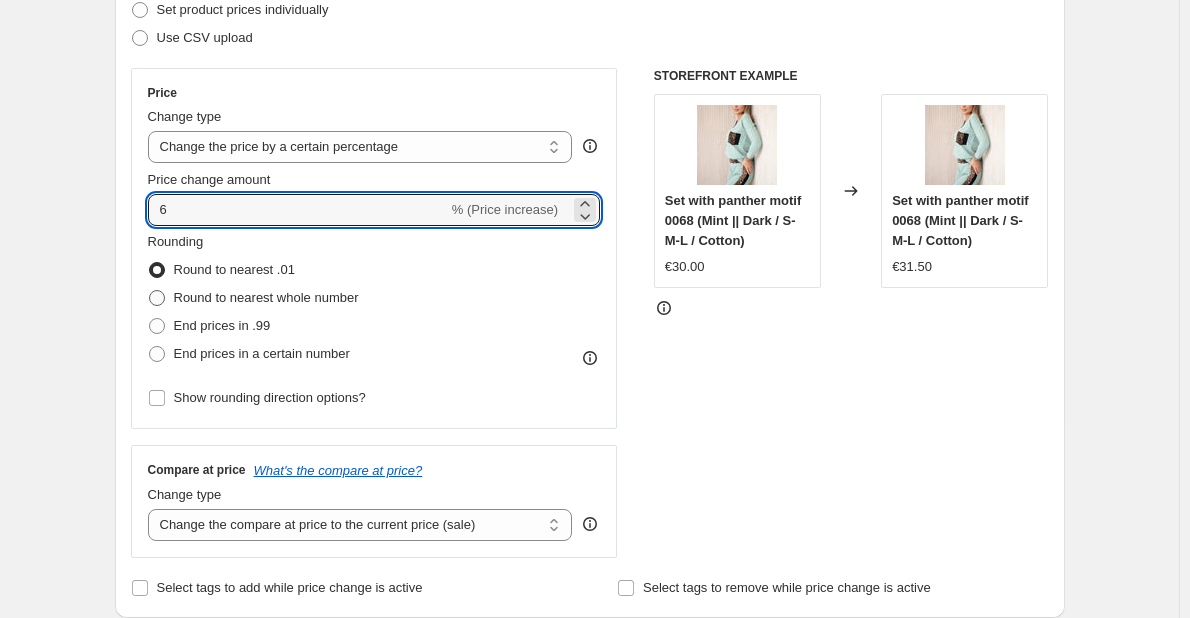 click on "Round to nearest whole number" at bounding box center (266, 297) 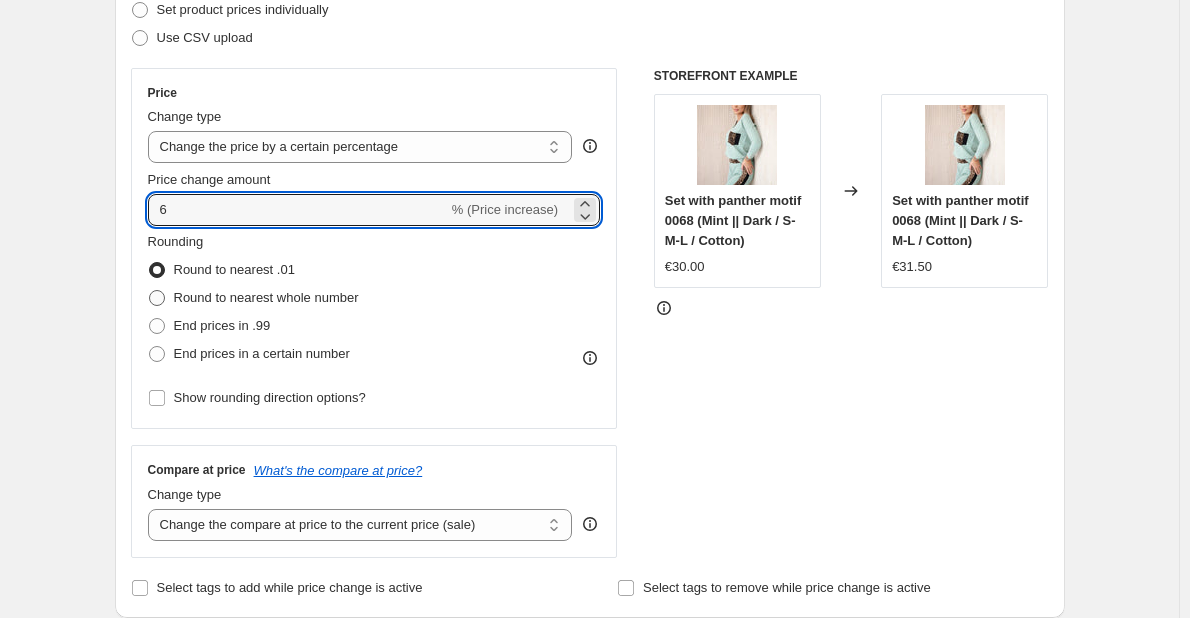 radio on "true" 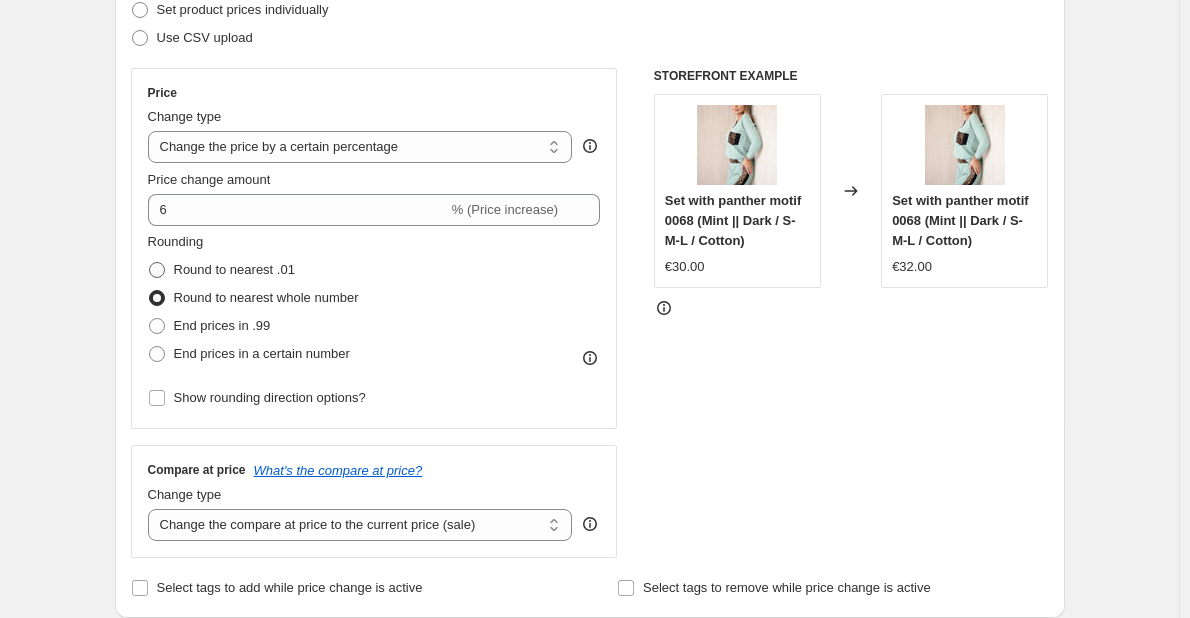 click on "Round to nearest .01" at bounding box center [234, 269] 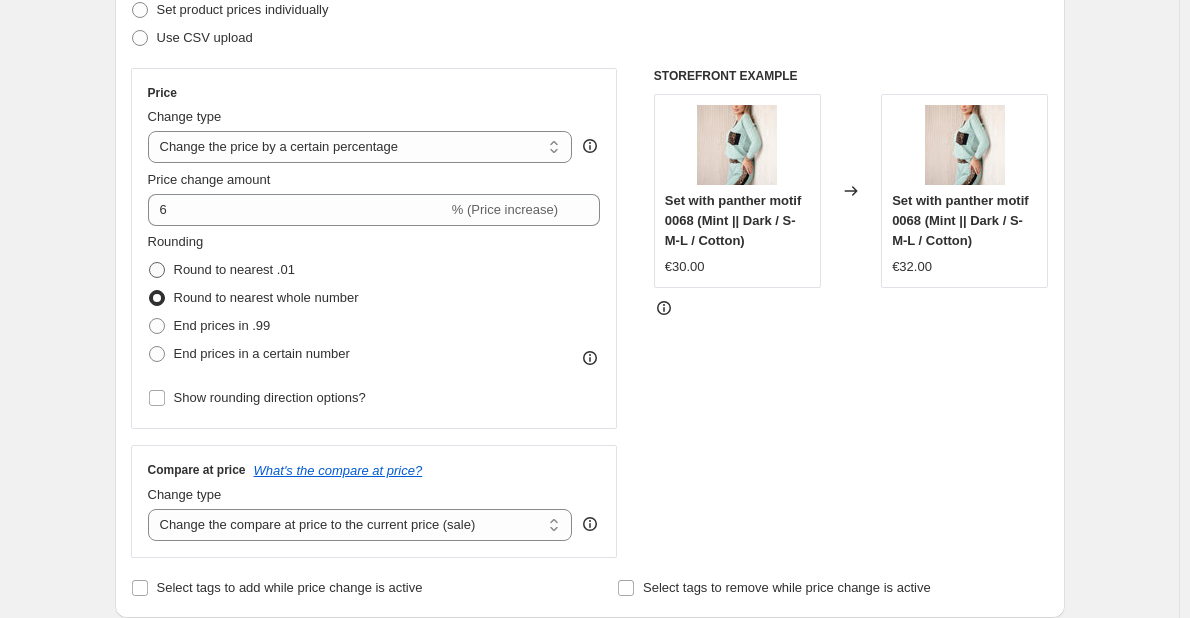radio on "true" 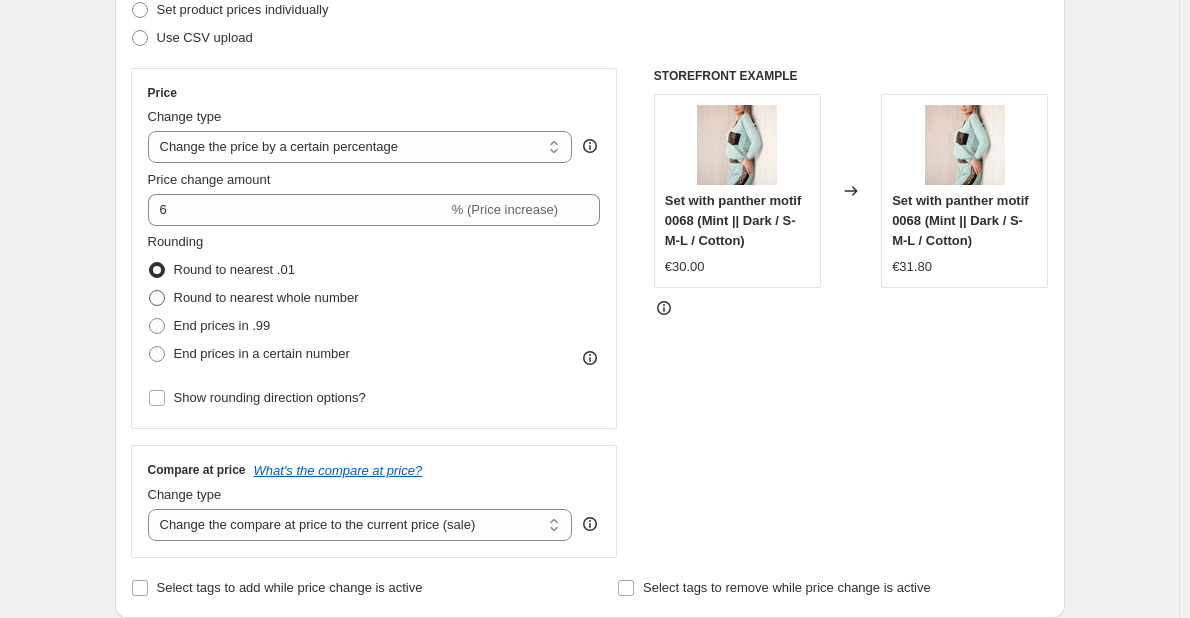 click on "Round to nearest whole number" at bounding box center [266, 297] 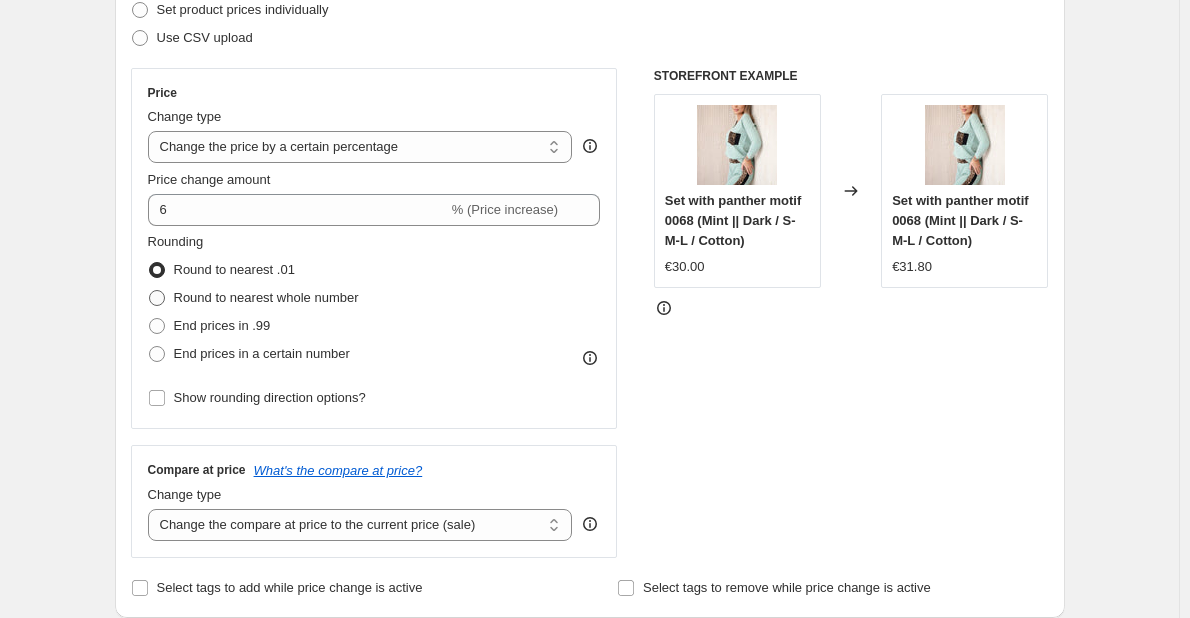radio on "true" 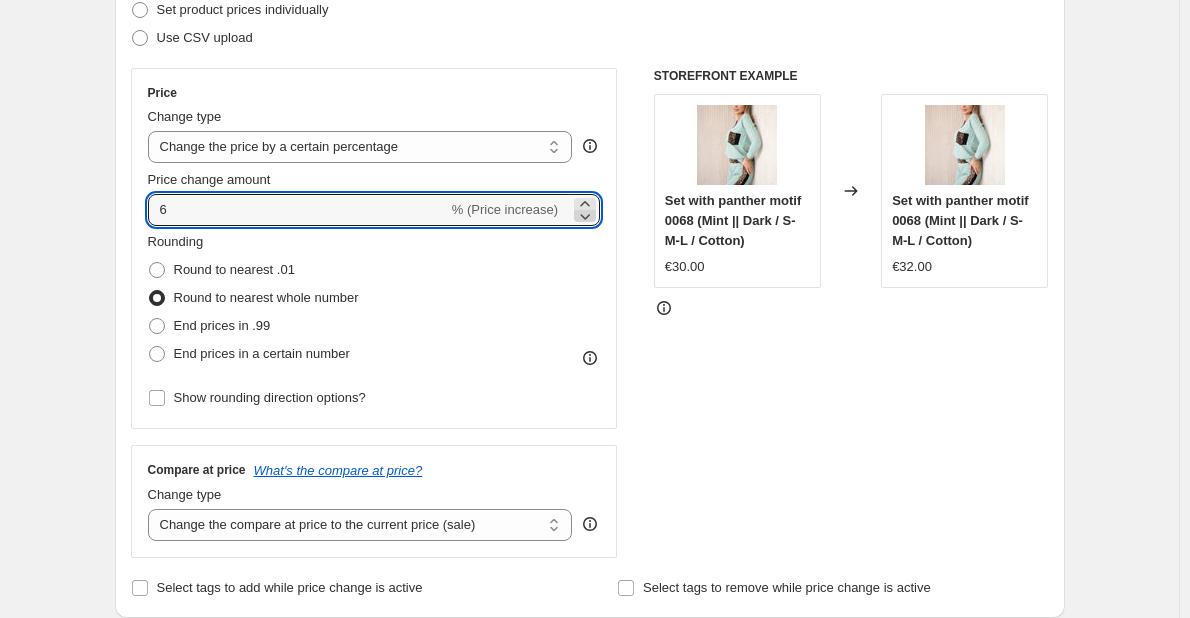 click 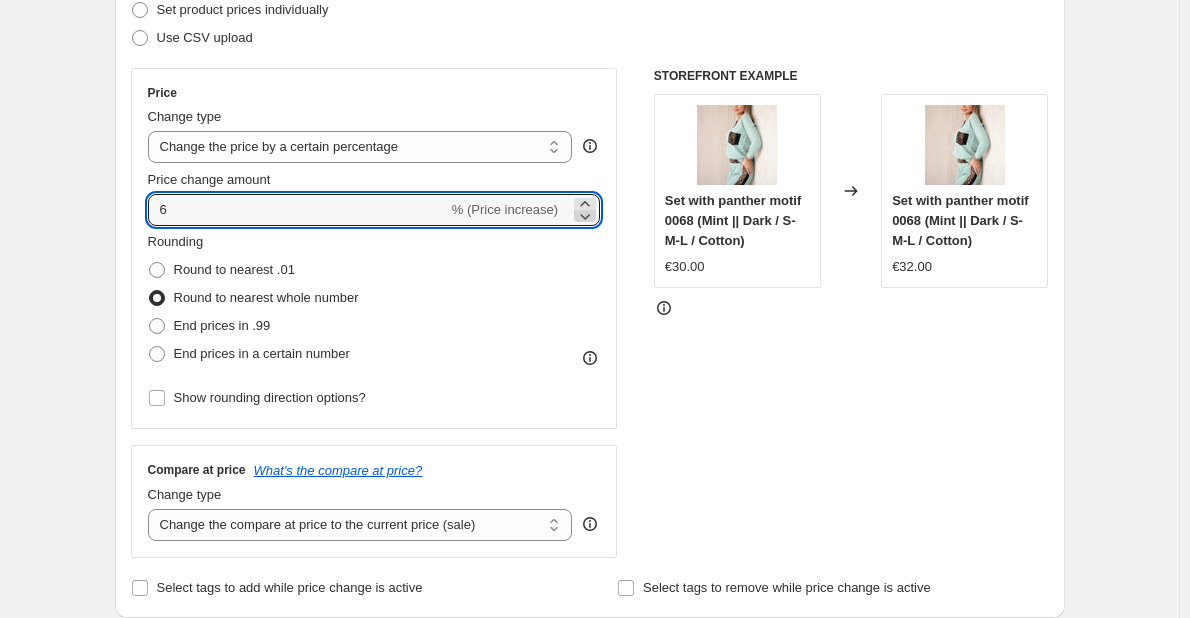 type on "5" 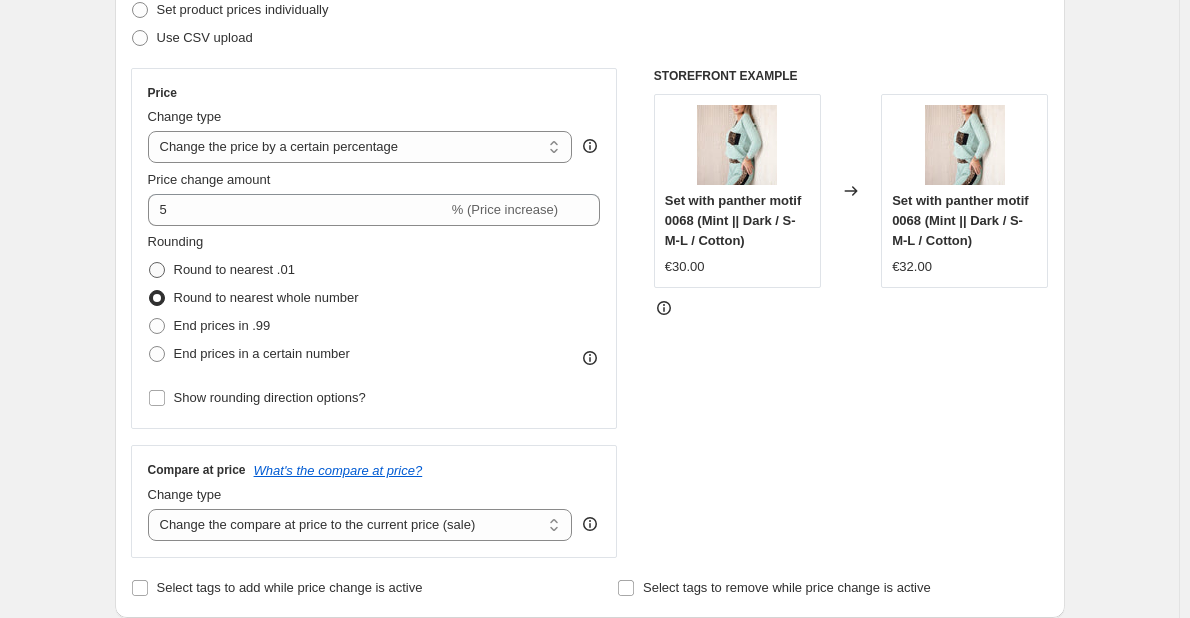 click on "Round to nearest .01" at bounding box center (234, 269) 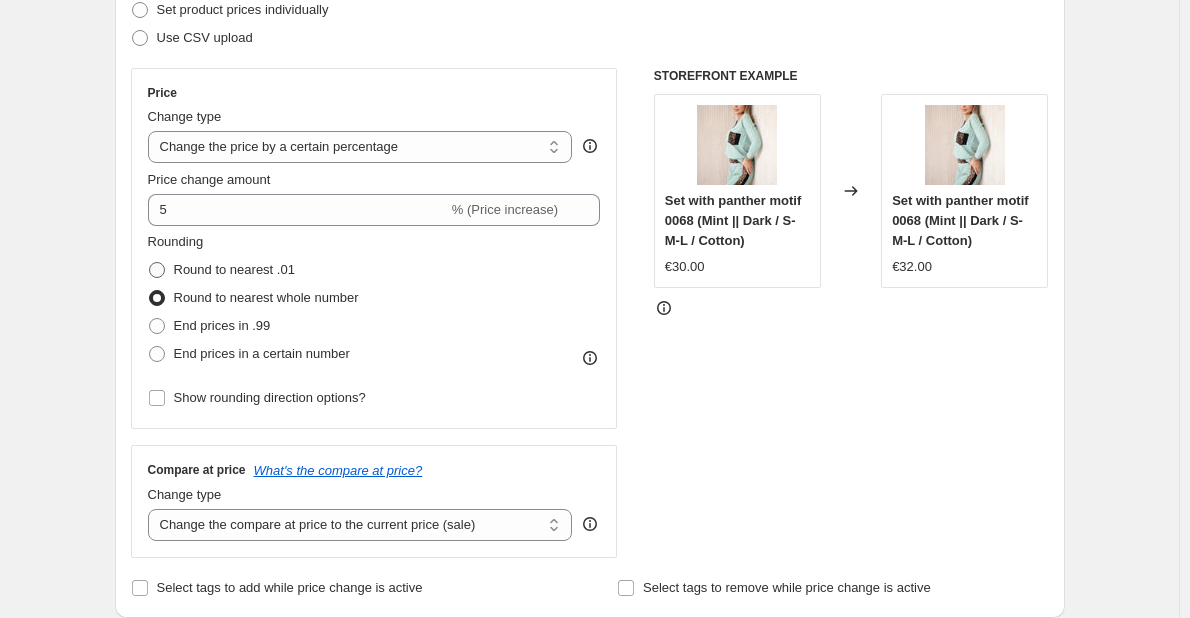 radio on "true" 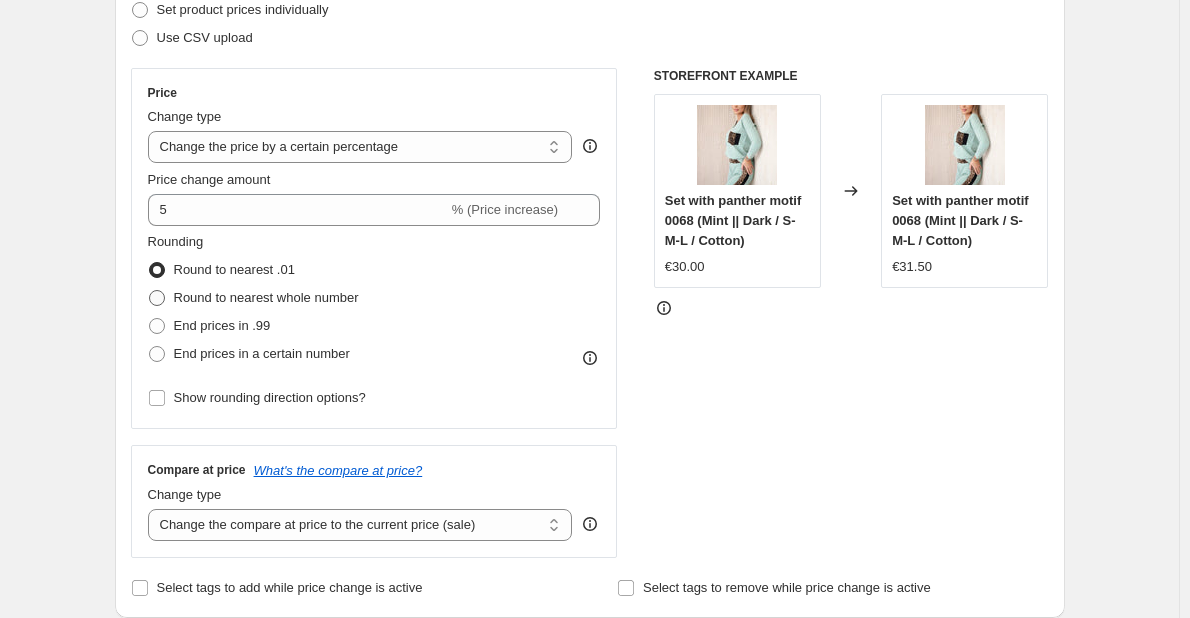 click on "Round to nearest whole number" at bounding box center (266, 297) 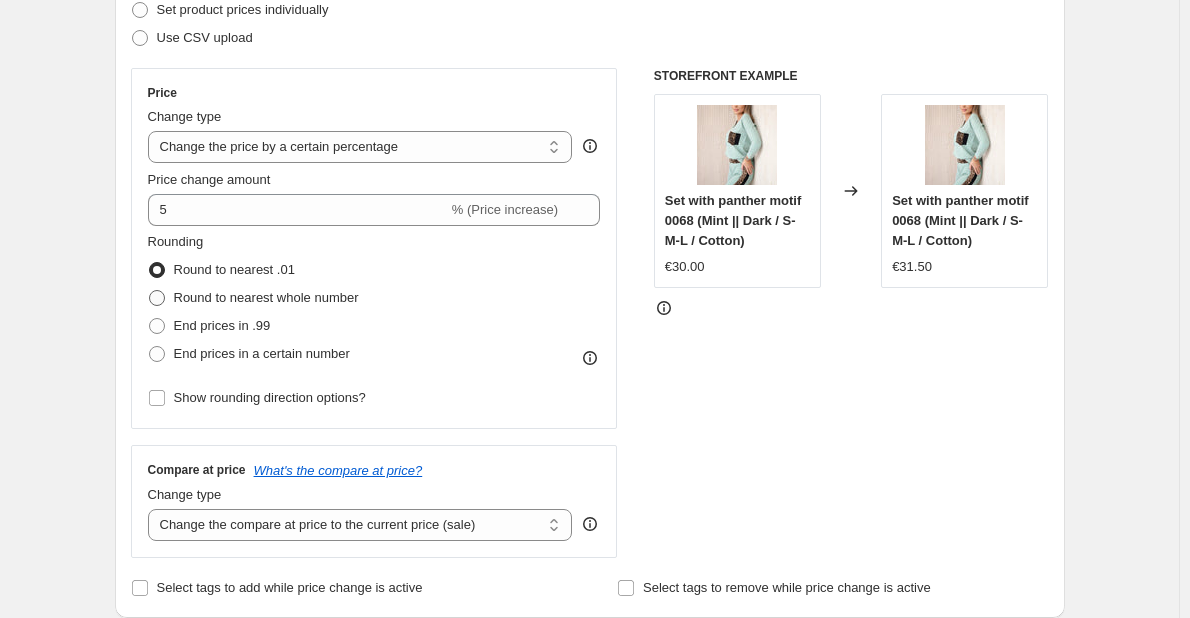radio on "true" 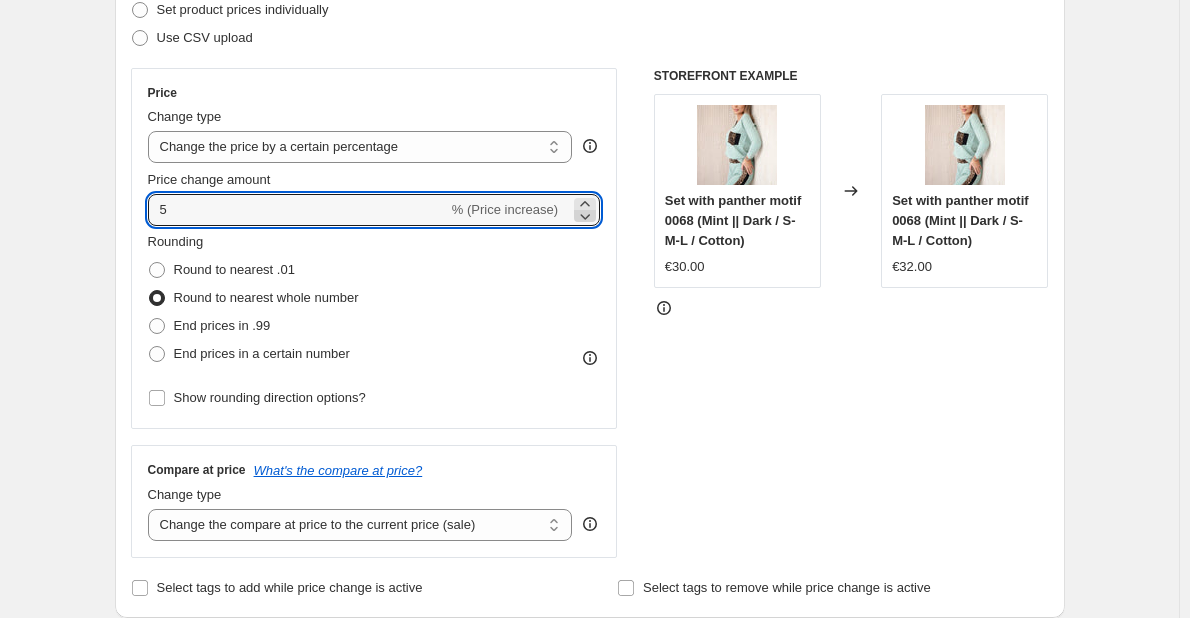click 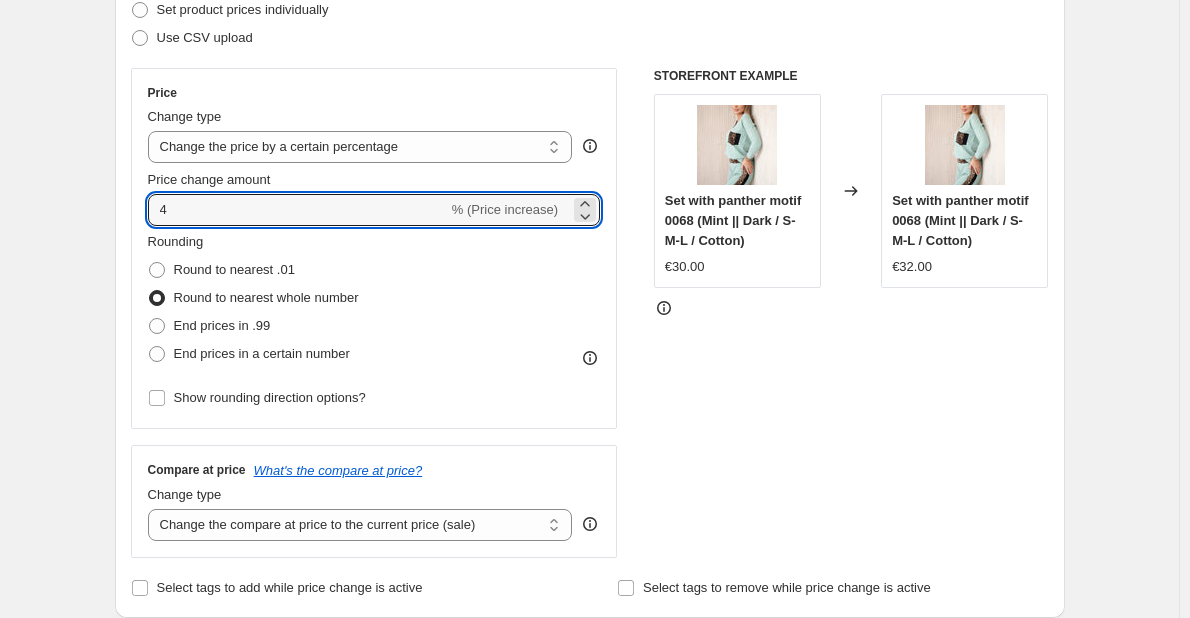 click on "Round to nearest whole number" at bounding box center (266, 297) 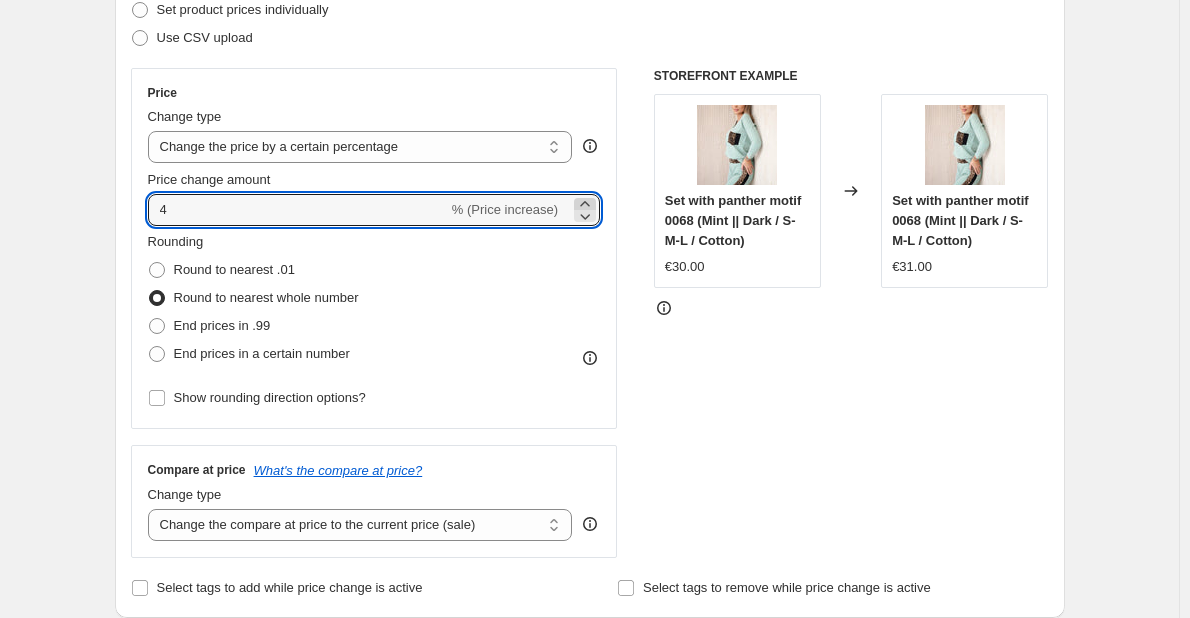 click 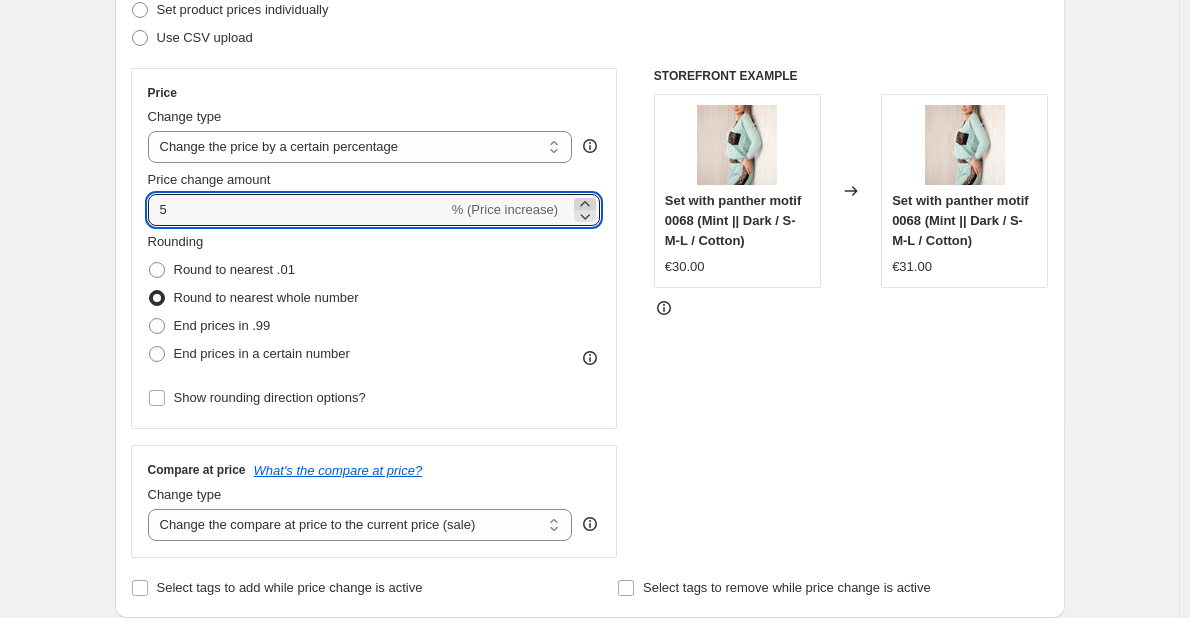 click 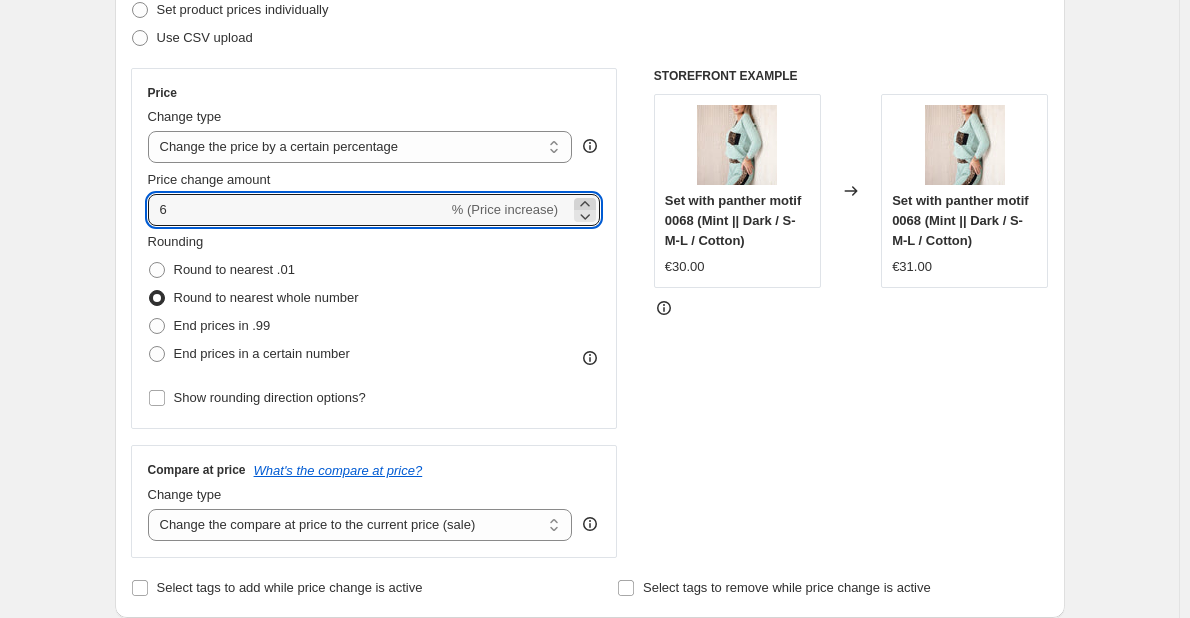 click 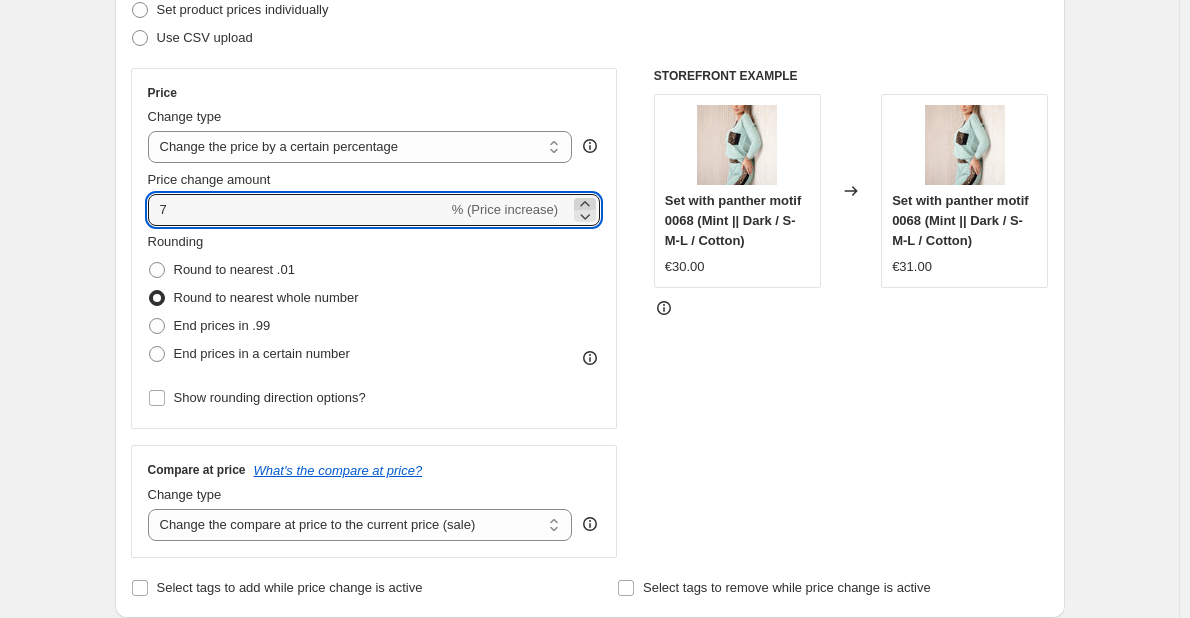 click 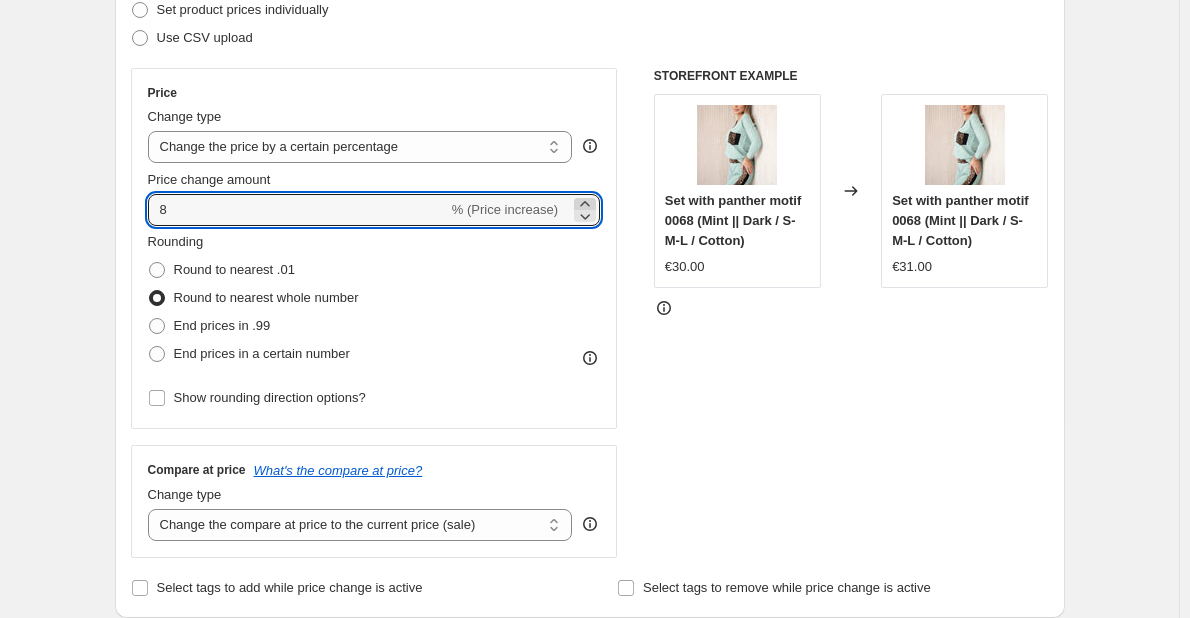 click 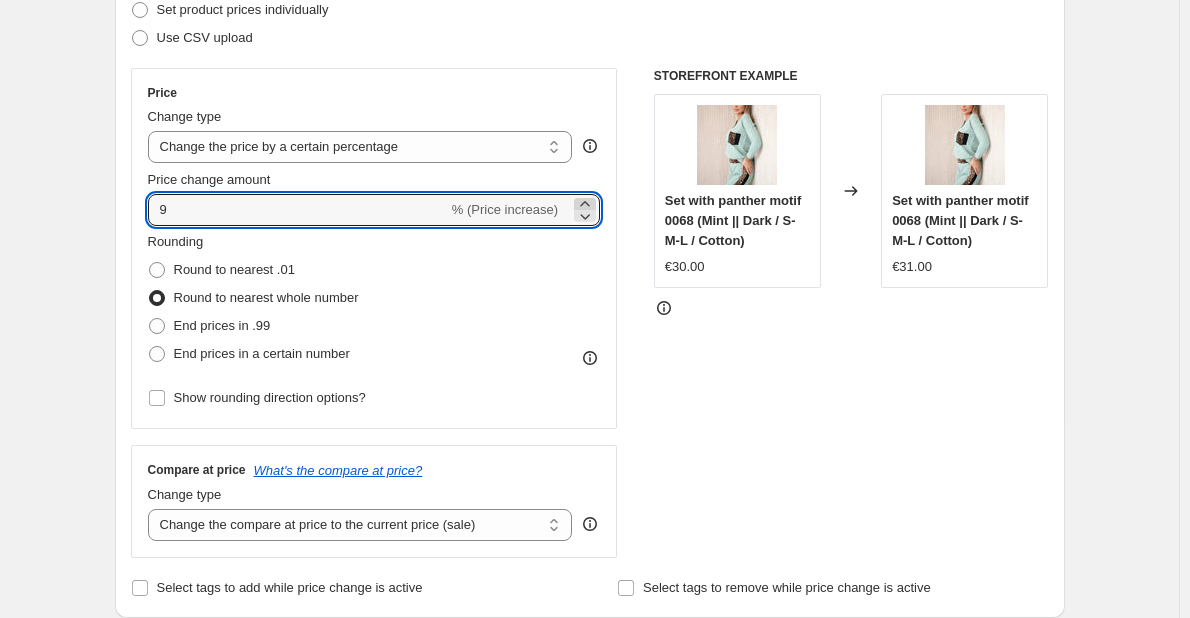 click 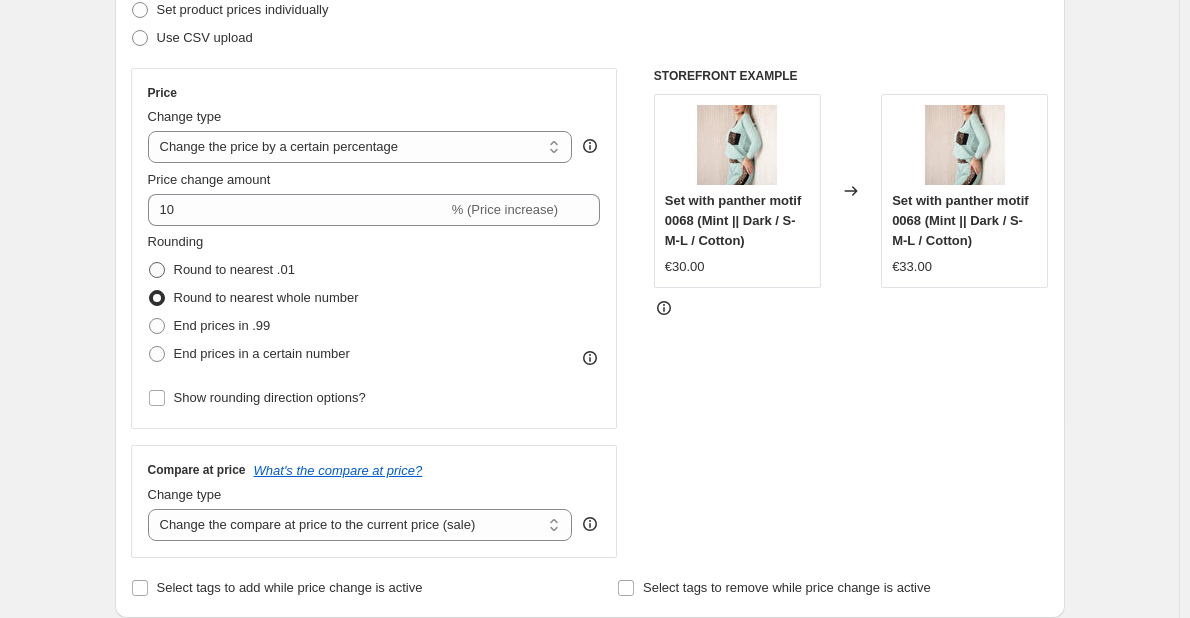 click on "Round to nearest .01" at bounding box center [234, 269] 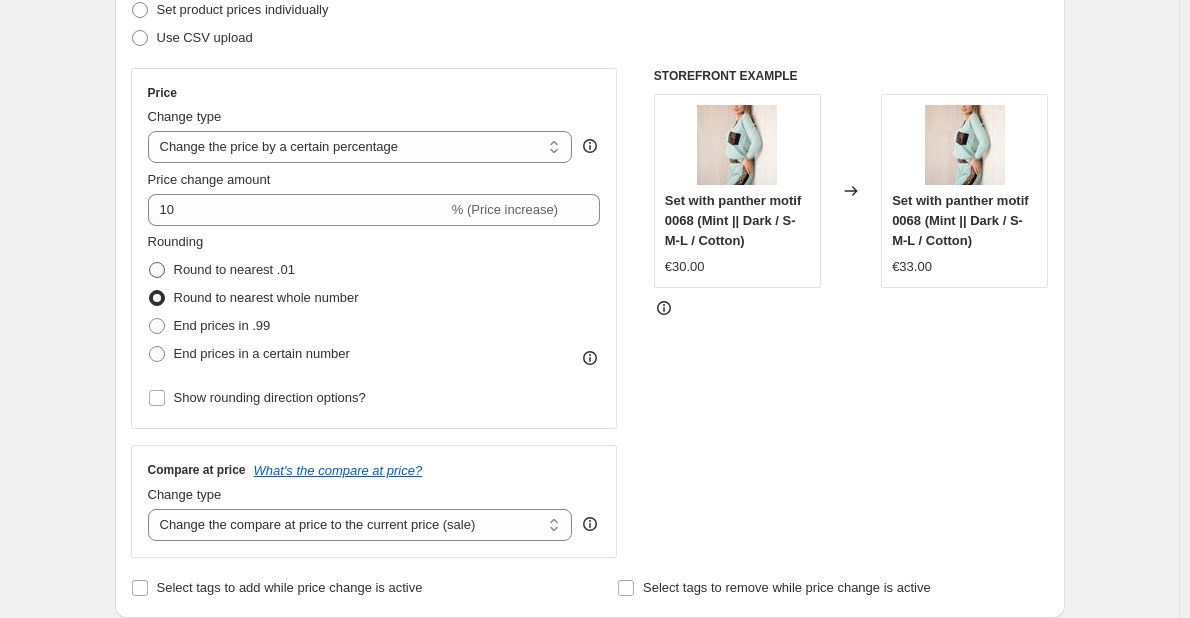 radio on "true" 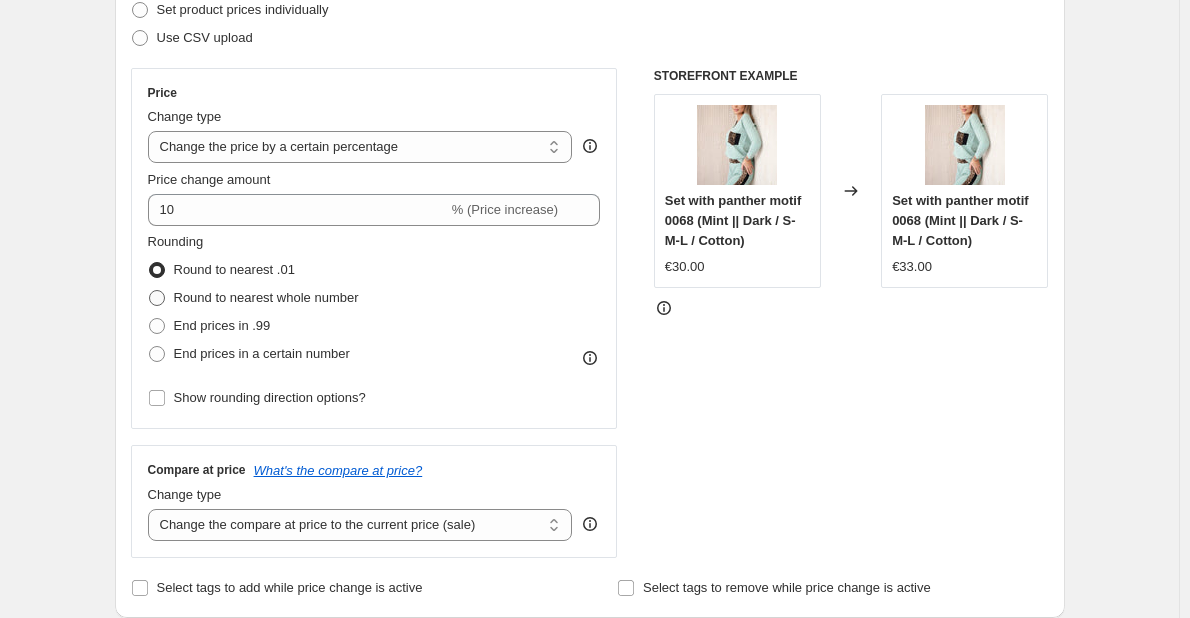 click on "Round to nearest whole number" at bounding box center [266, 297] 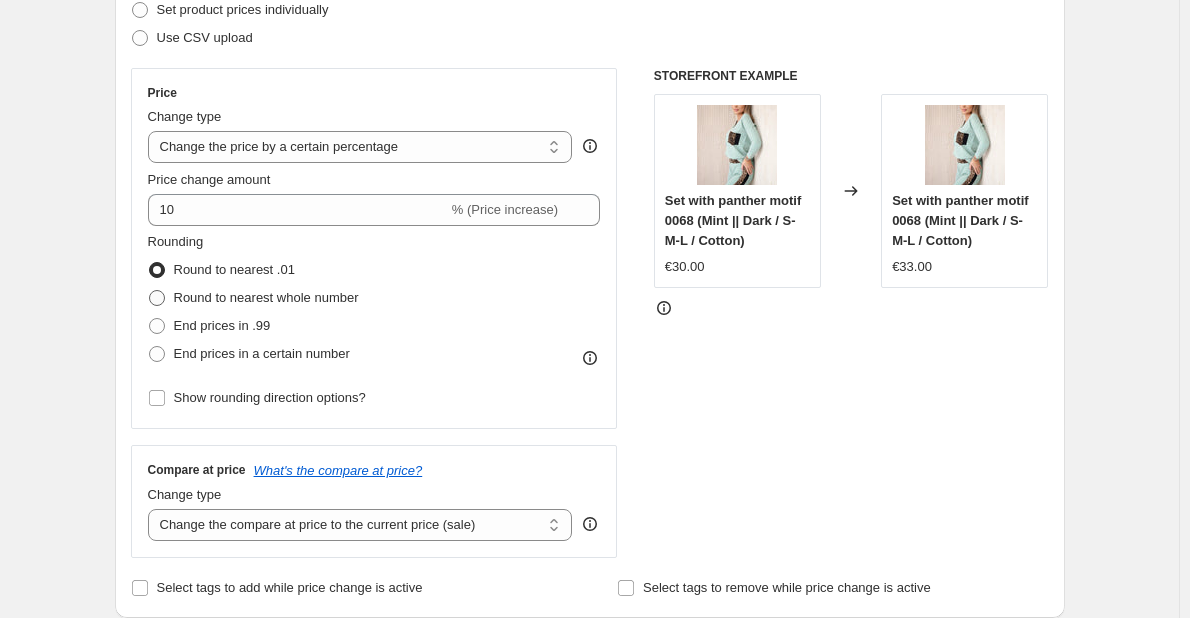 radio on "true" 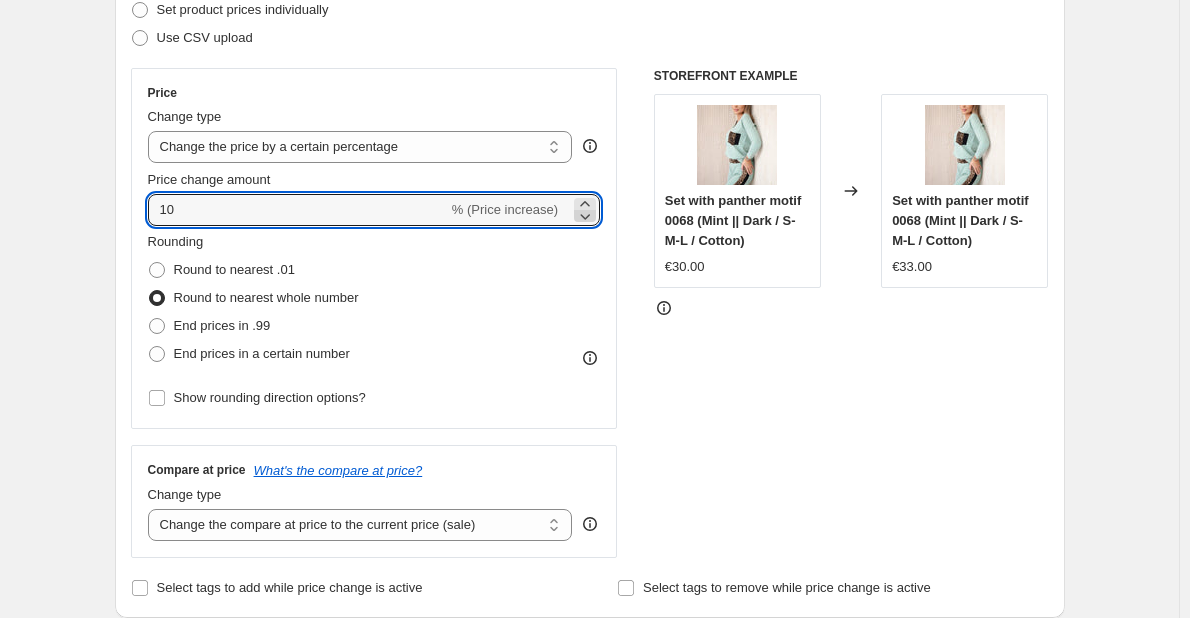 click 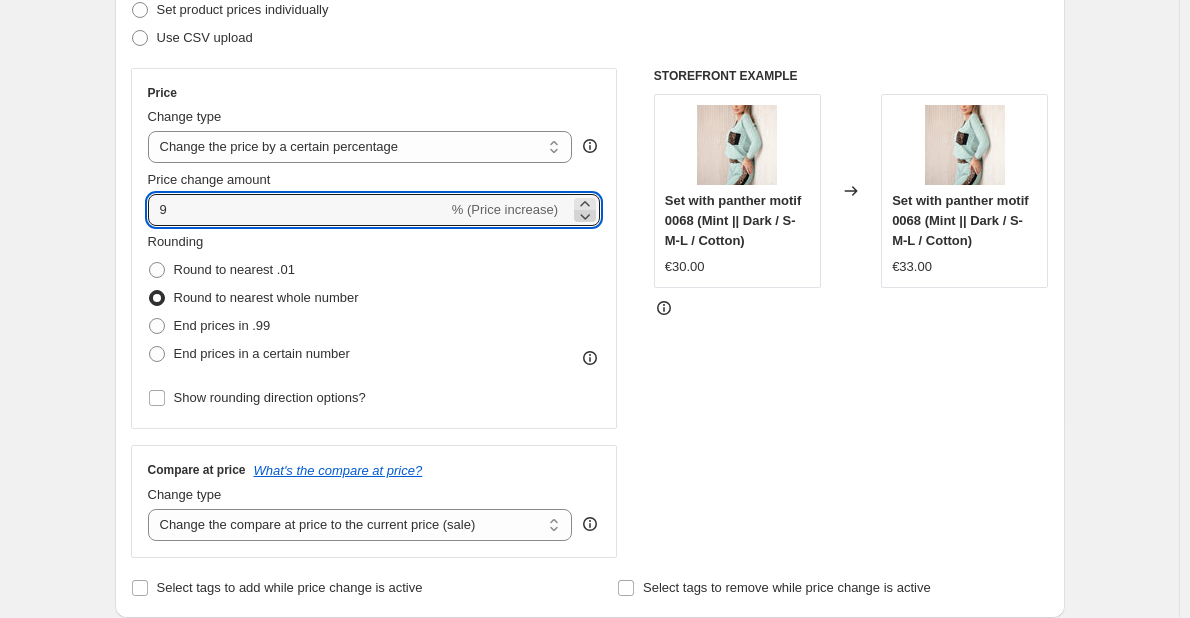 click 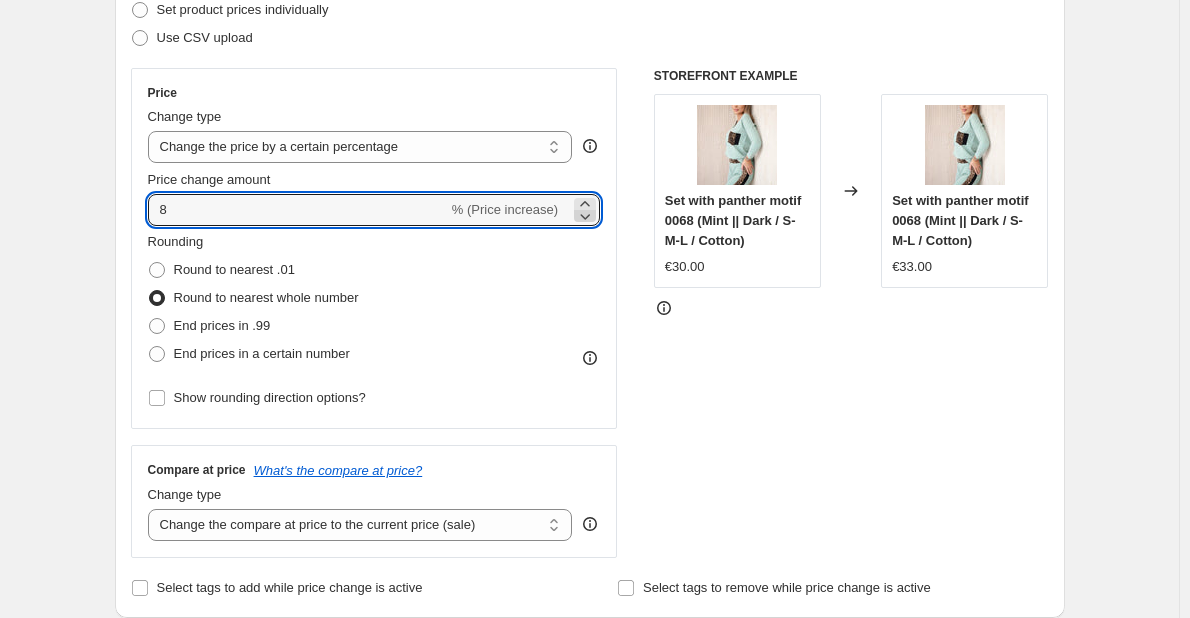click 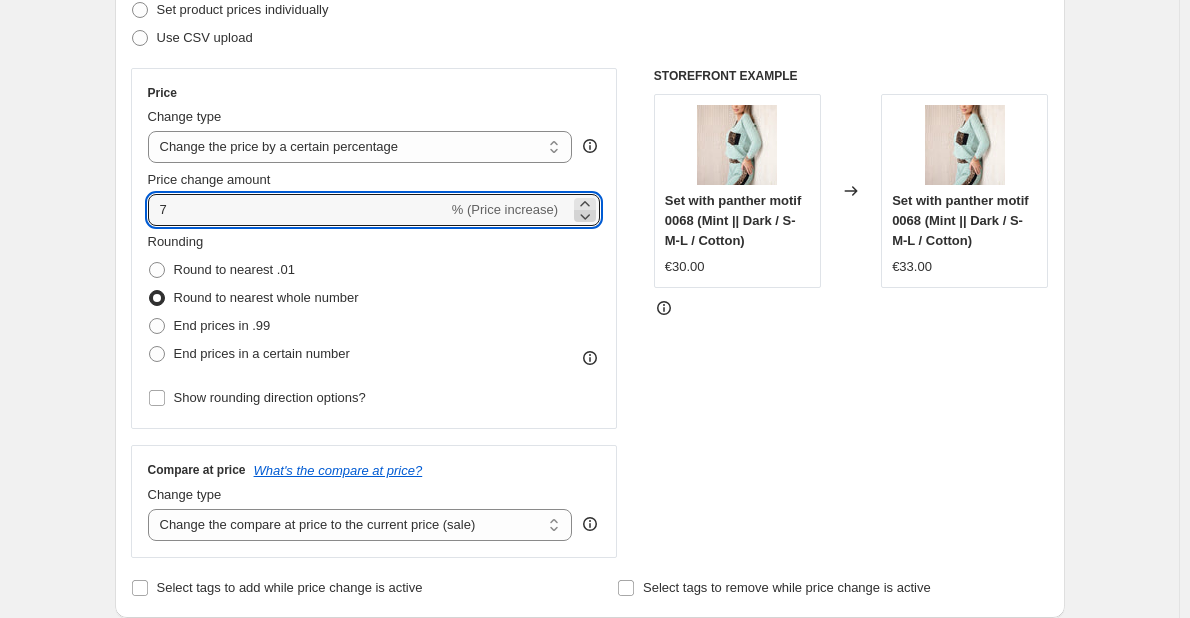 click 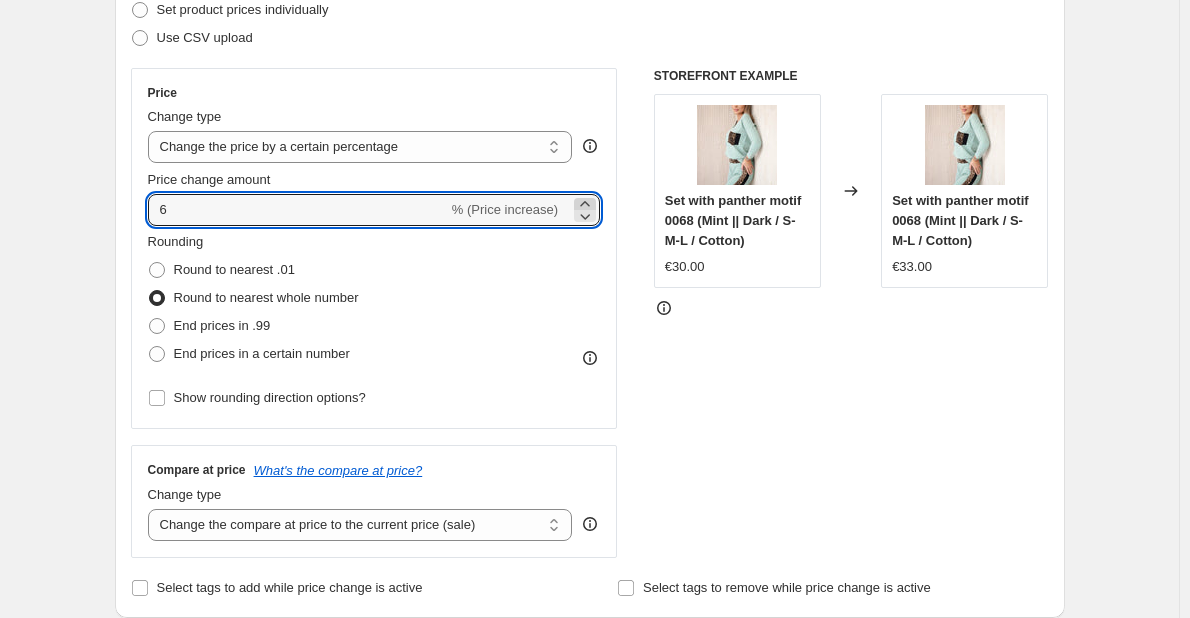 click 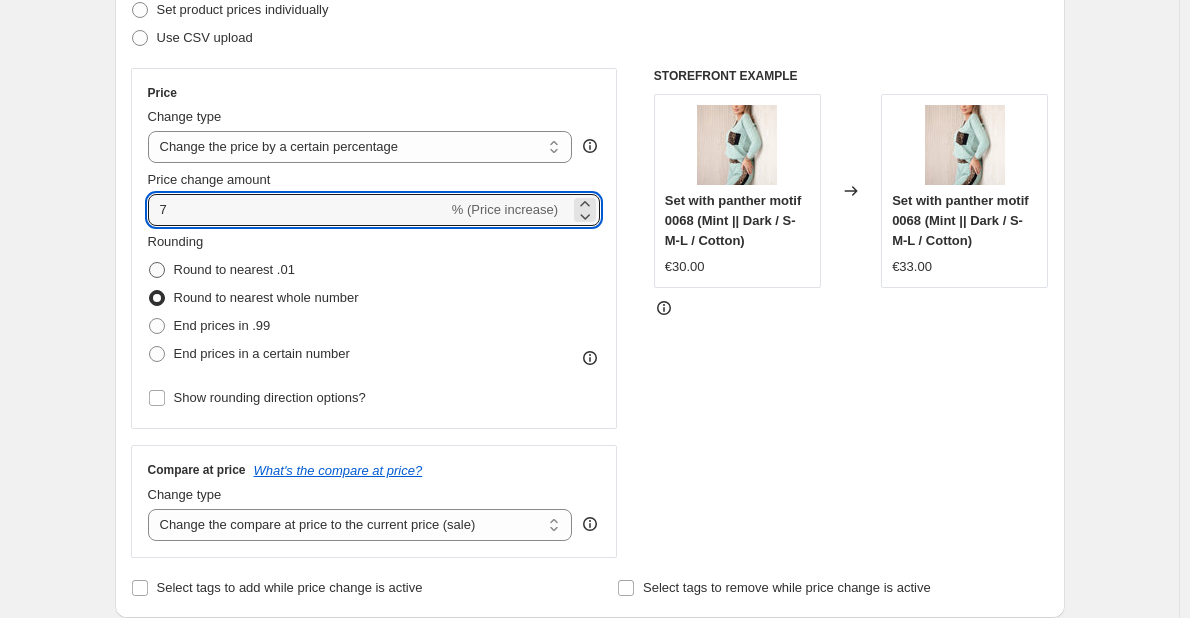 click on "Round to nearest .01" at bounding box center (234, 269) 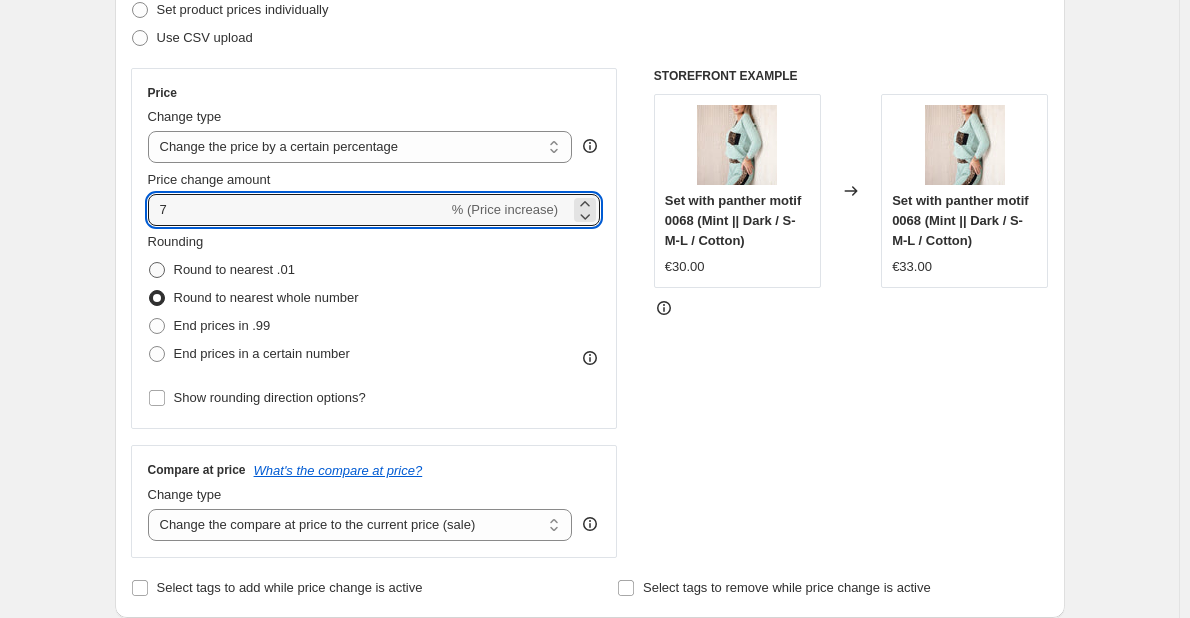 radio on "true" 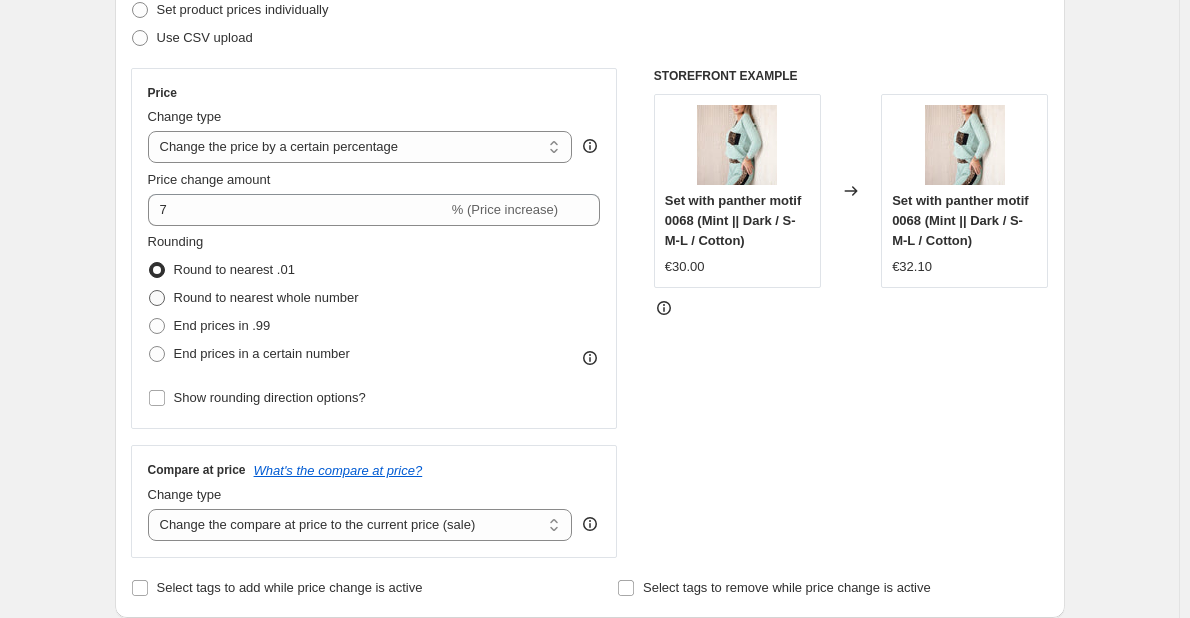 click on "Round to nearest whole number" at bounding box center [266, 297] 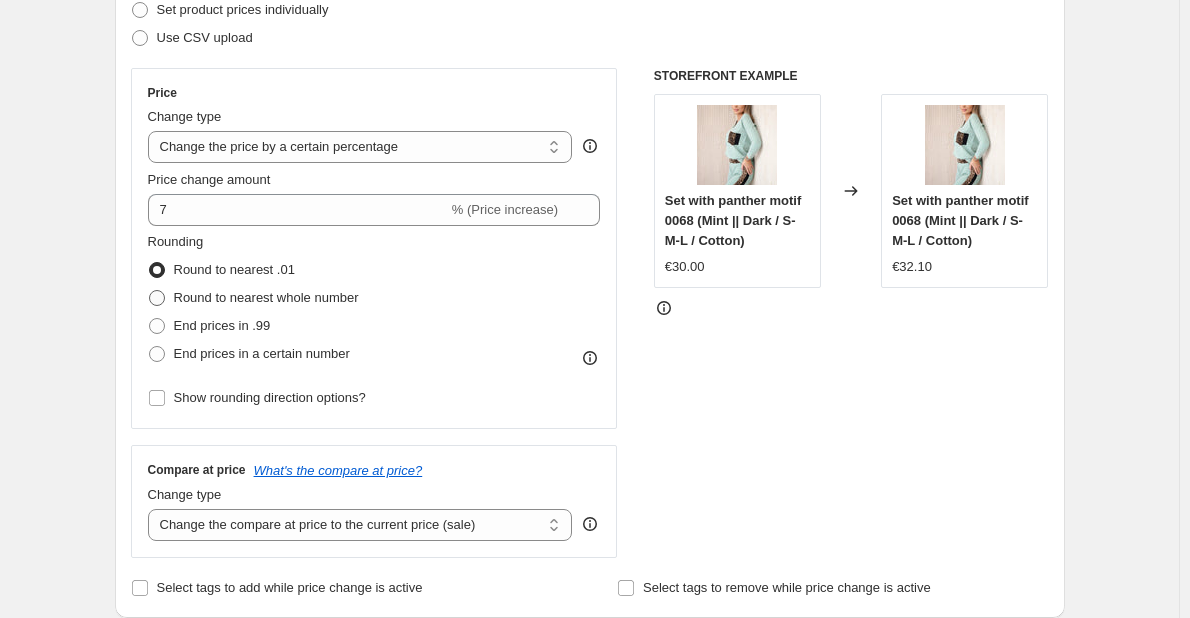radio on "true" 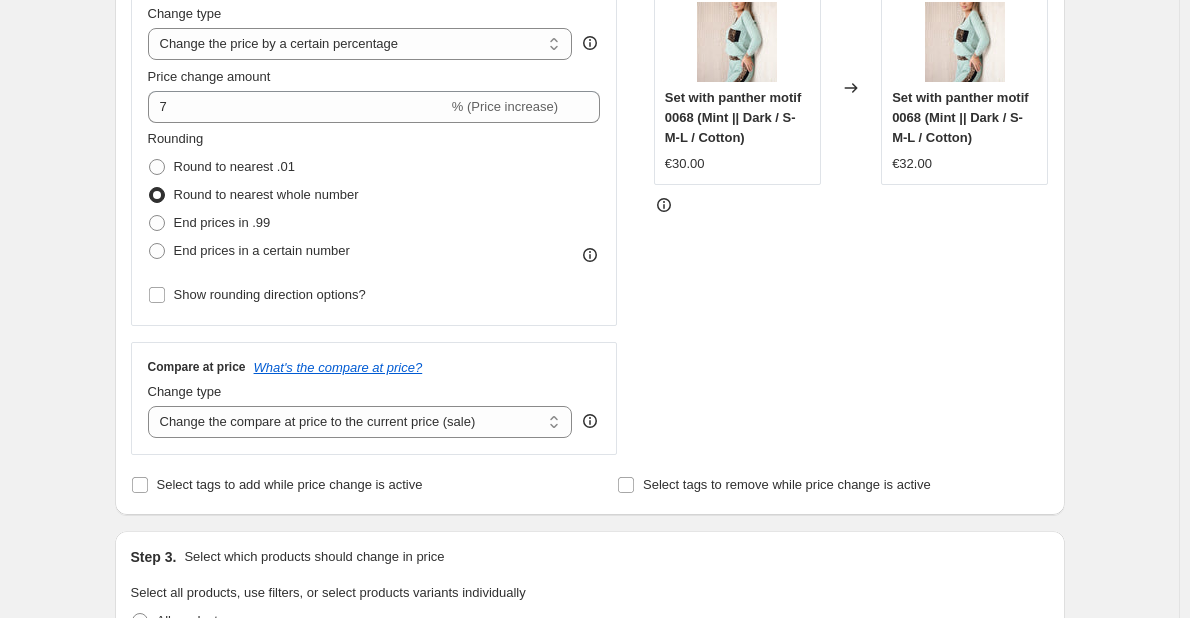 scroll, scrollTop: 500, scrollLeft: 0, axis: vertical 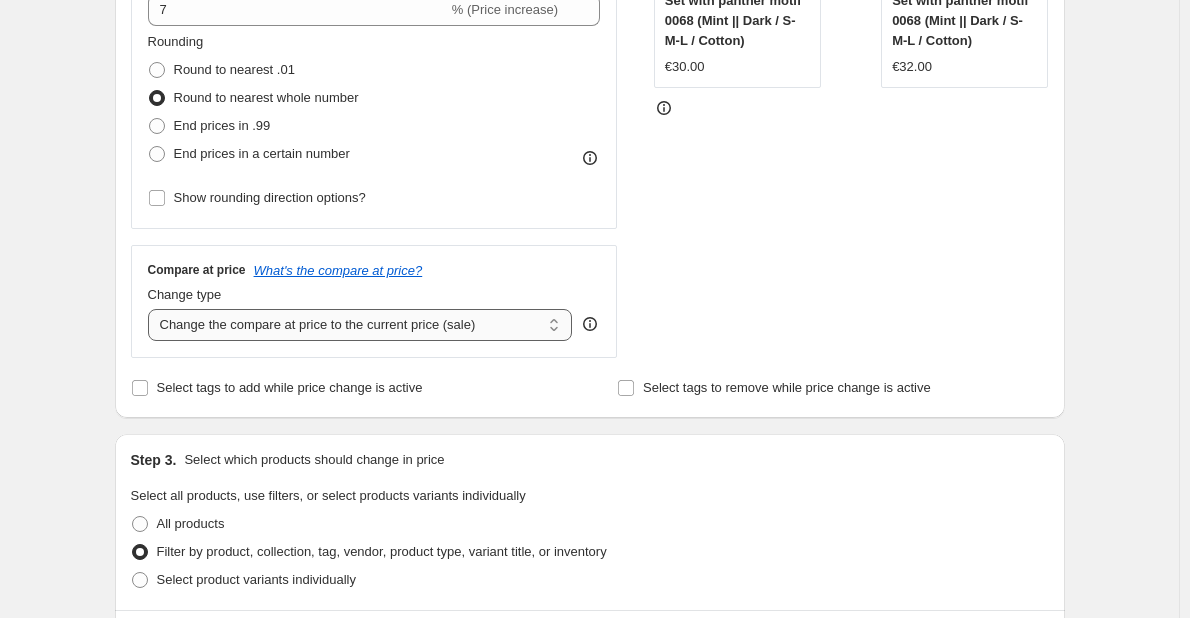 click on "Change the compare at price to the current price (sale) Change the compare at price to a certain amount Change the compare at price by a certain amount Change the compare at price by a certain percentage Change the compare at price by a certain amount relative to the actual price Change the compare at price by a certain percentage relative to the actual price Don't change the compare at price Remove the compare at price" at bounding box center [360, 325] 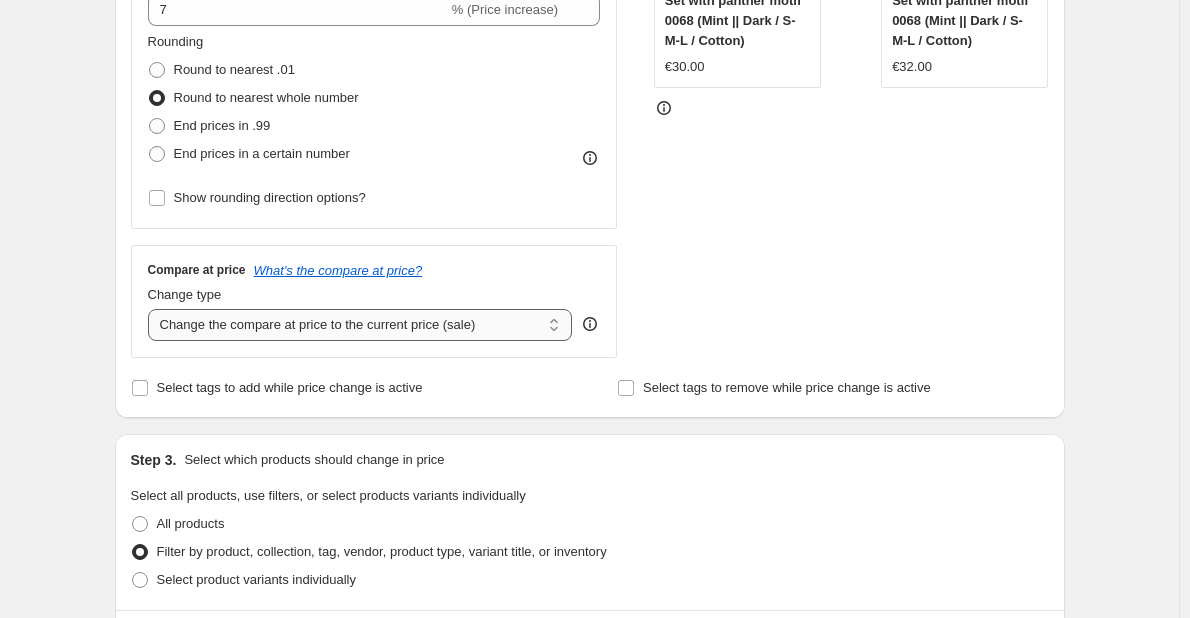 click on "Change the compare at price to the current price (sale) Change the compare at price to a certain amount Change the compare at price by a certain amount Change the compare at price by a certain percentage Change the compare at price by a certain amount relative to the actual price Change the compare at price by a certain percentage relative to the actual price Don't change the compare at price Remove the compare at price" at bounding box center [360, 325] 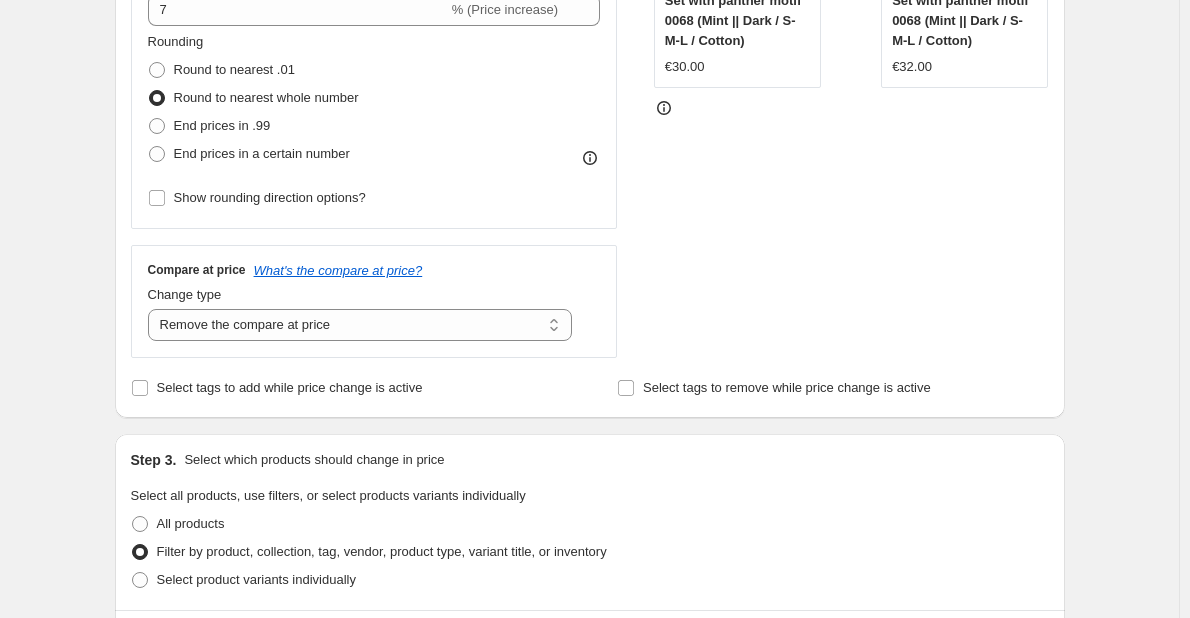 click on "Select tags to add while price change is active Select tags to remove while price change is active" at bounding box center [590, 388] 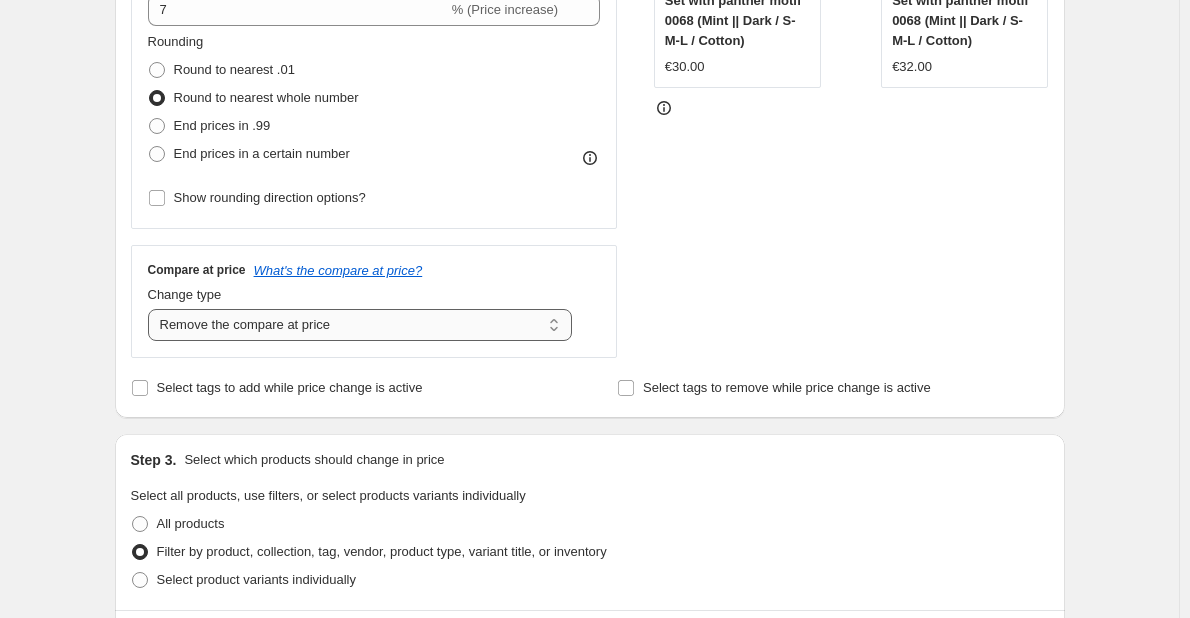 click on "Change the compare at price to the current price (sale) Change the compare at price to a certain amount Change the compare at price by a certain amount Change the compare at price by a certain percentage Change the compare at price by a certain amount relative to the actual price Change the compare at price by a certain percentage relative to the actual price Don't change the compare at price Remove the compare at price" at bounding box center [360, 325] 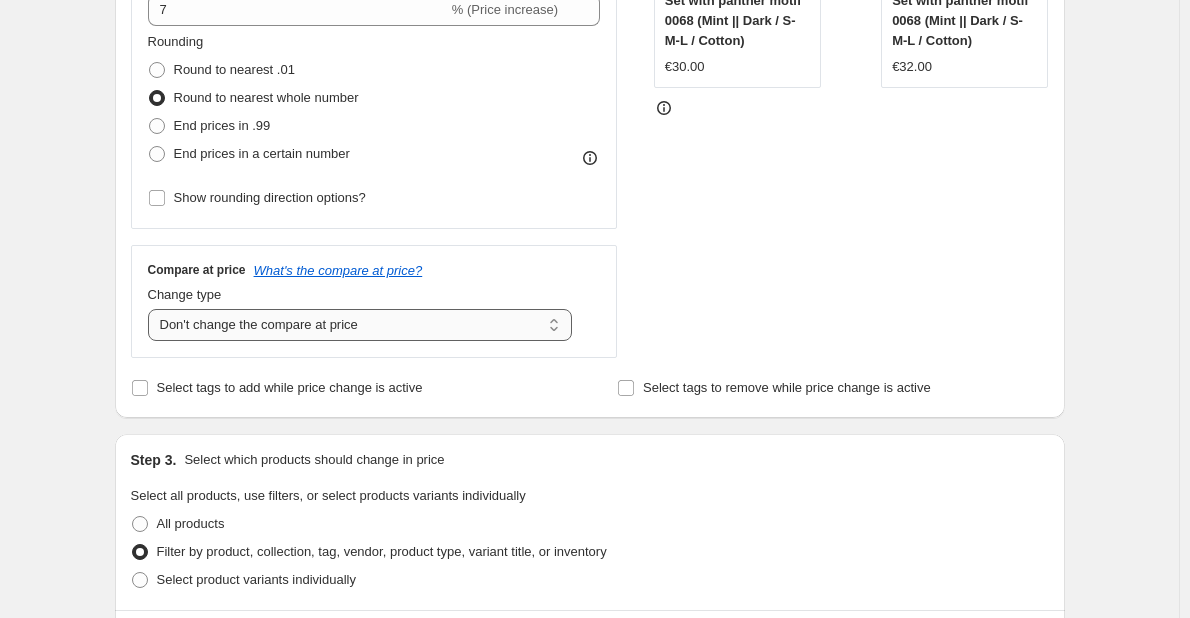 click on "Change the compare at price to the current price (sale) Change the compare at price to a certain amount Change the compare at price by a certain amount Change the compare at price by a certain percentage Change the compare at price by a certain amount relative to the actual price Change the compare at price by a certain percentage relative to the actual price Don't change the compare at price Remove the compare at price" at bounding box center (360, 325) 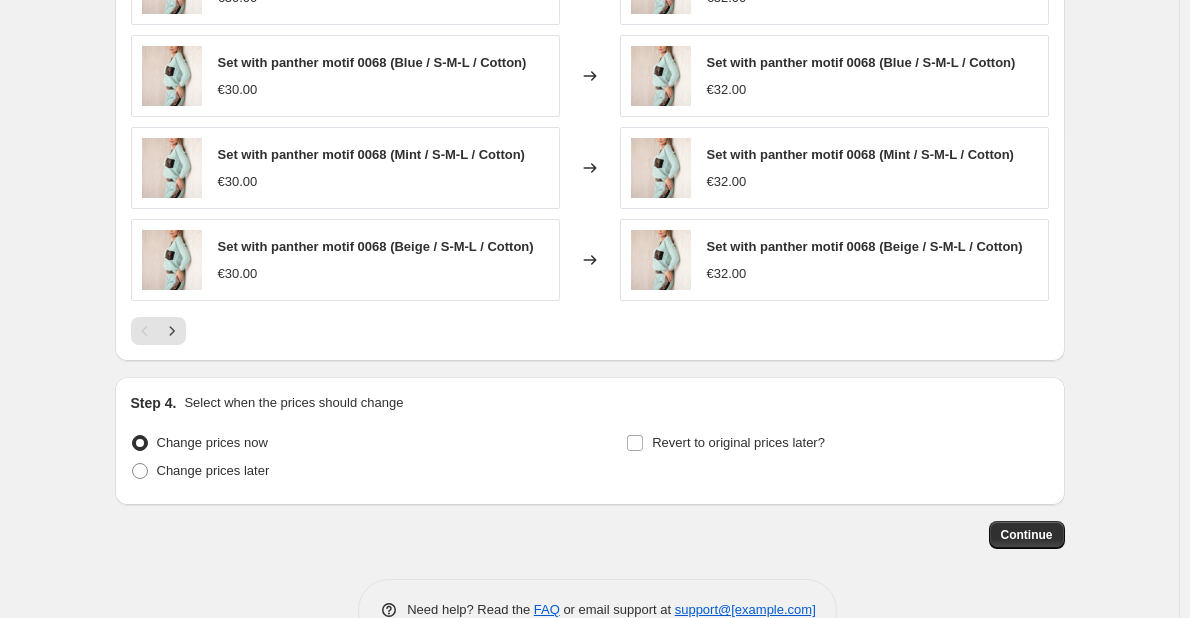 scroll, scrollTop: 1614, scrollLeft: 0, axis: vertical 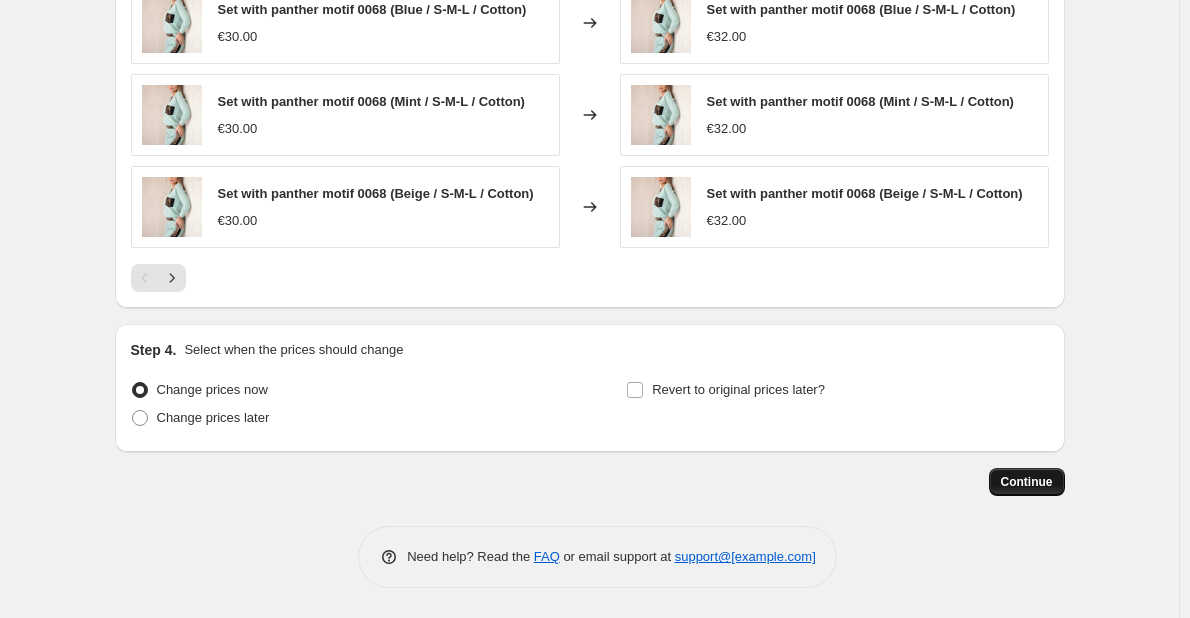 click on "Continue" at bounding box center [1027, 482] 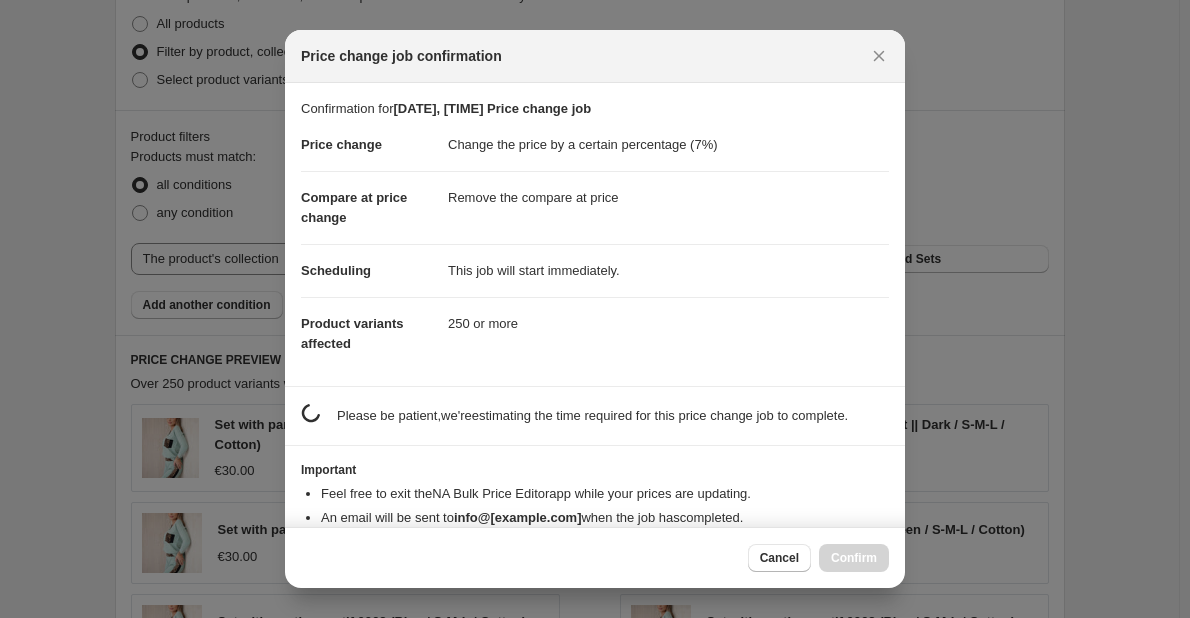 scroll, scrollTop: 0, scrollLeft: 0, axis: both 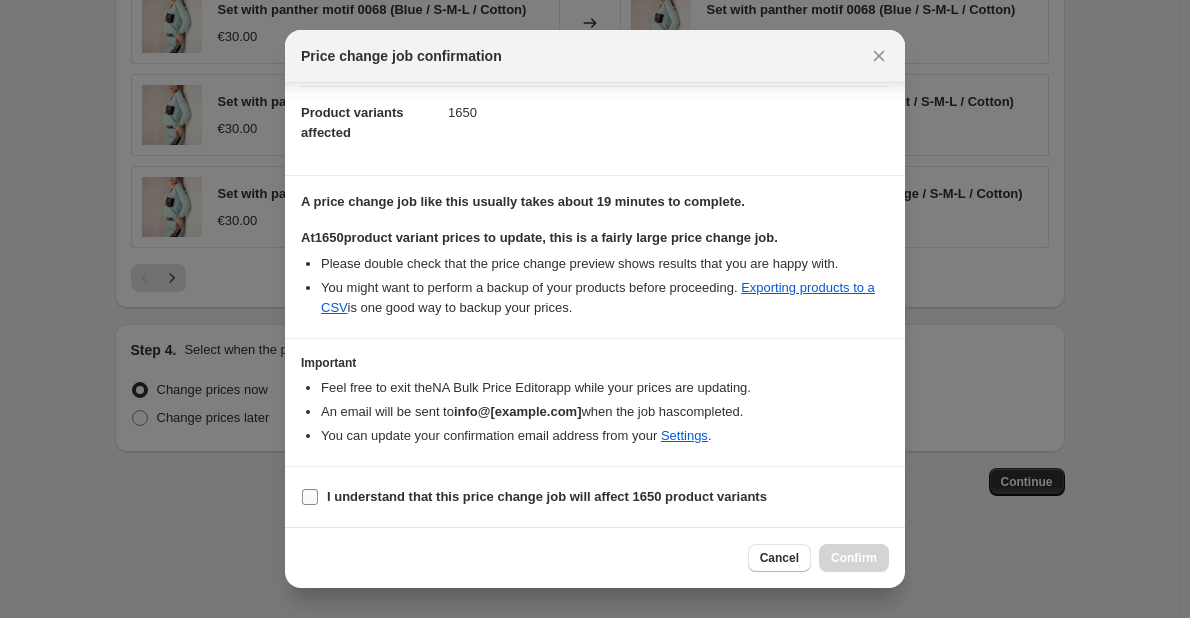 click on "I understand that this price change job will affect 1650 product variants" at bounding box center (310, 497) 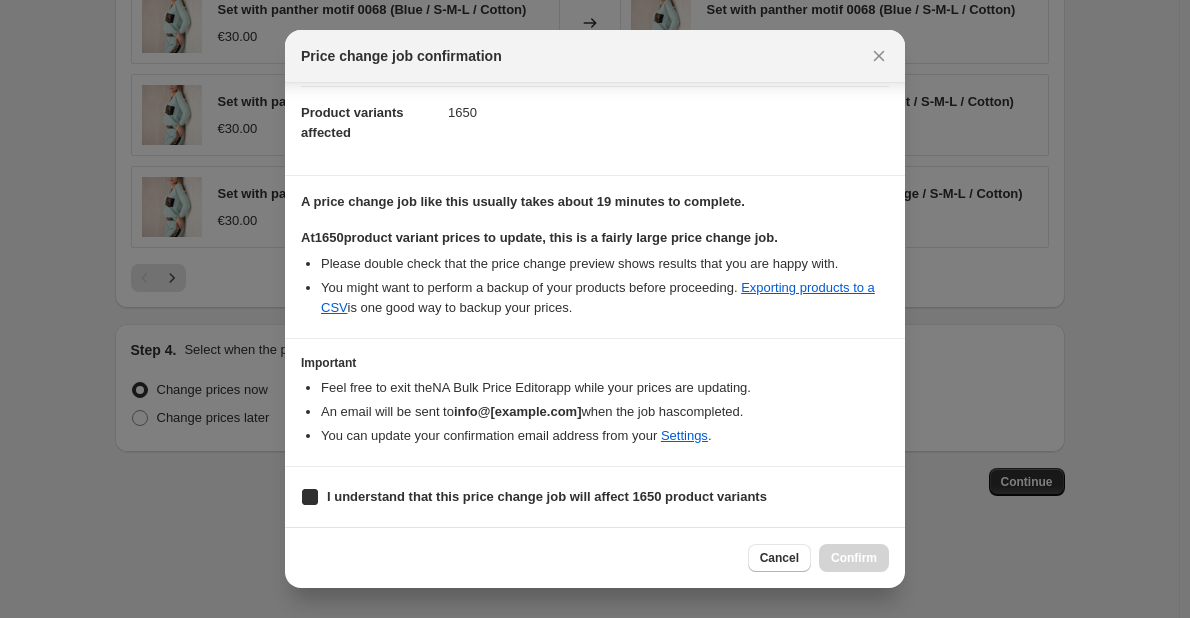 checkbox on "true" 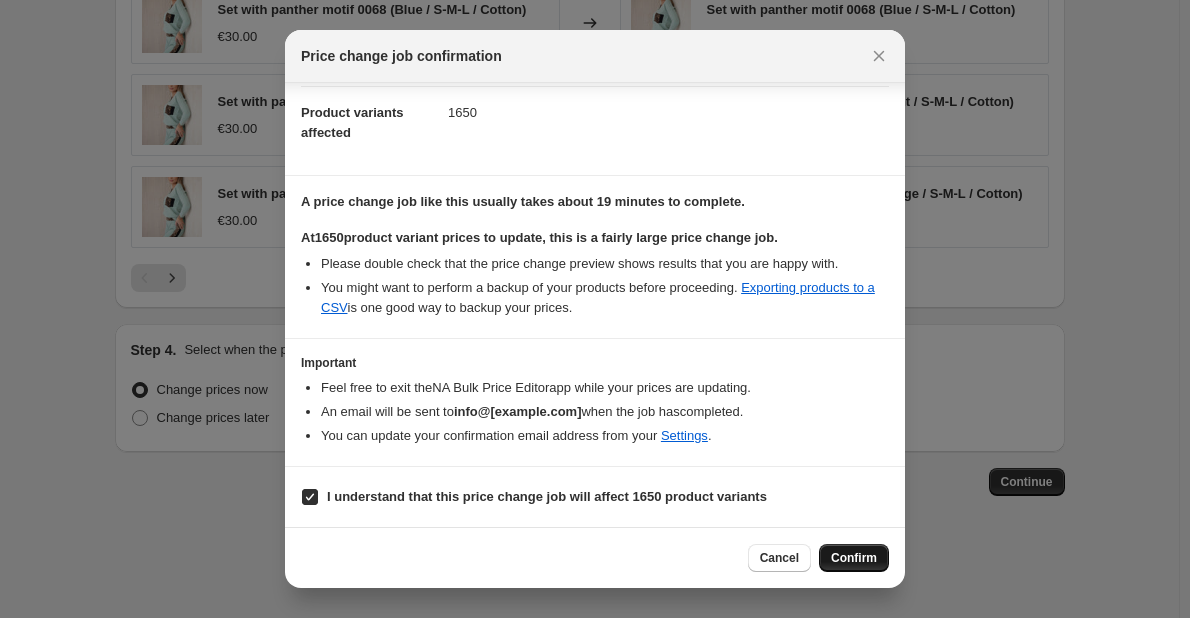 click on "Confirm" at bounding box center [854, 558] 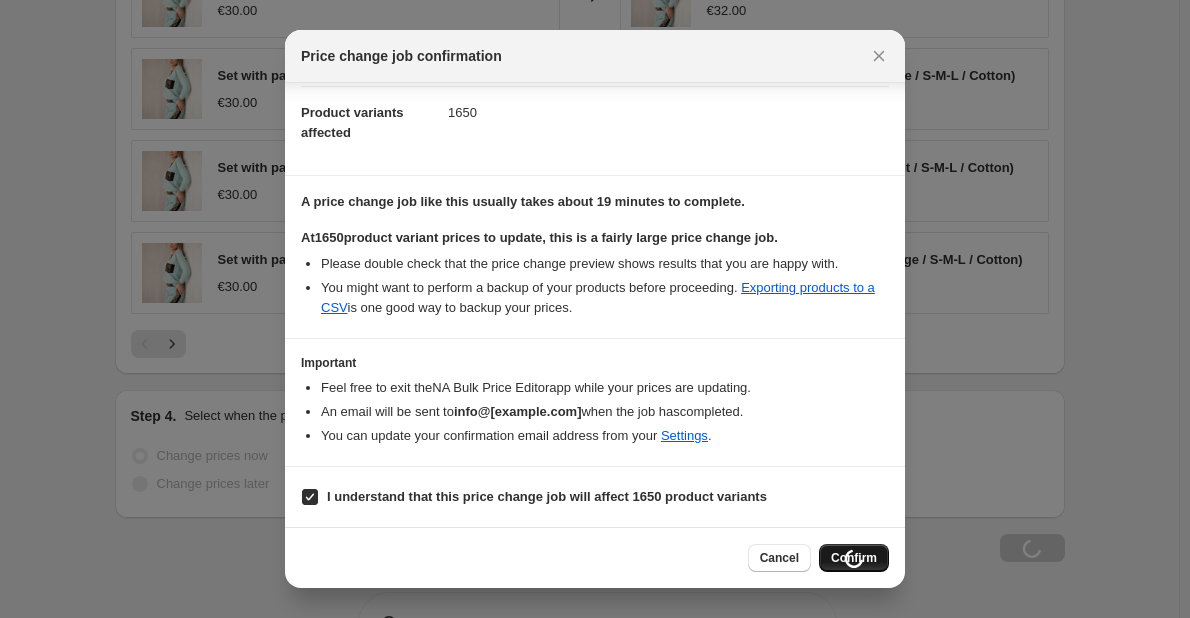 scroll, scrollTop: 1682, scrollLeft: 0, axis: vertical 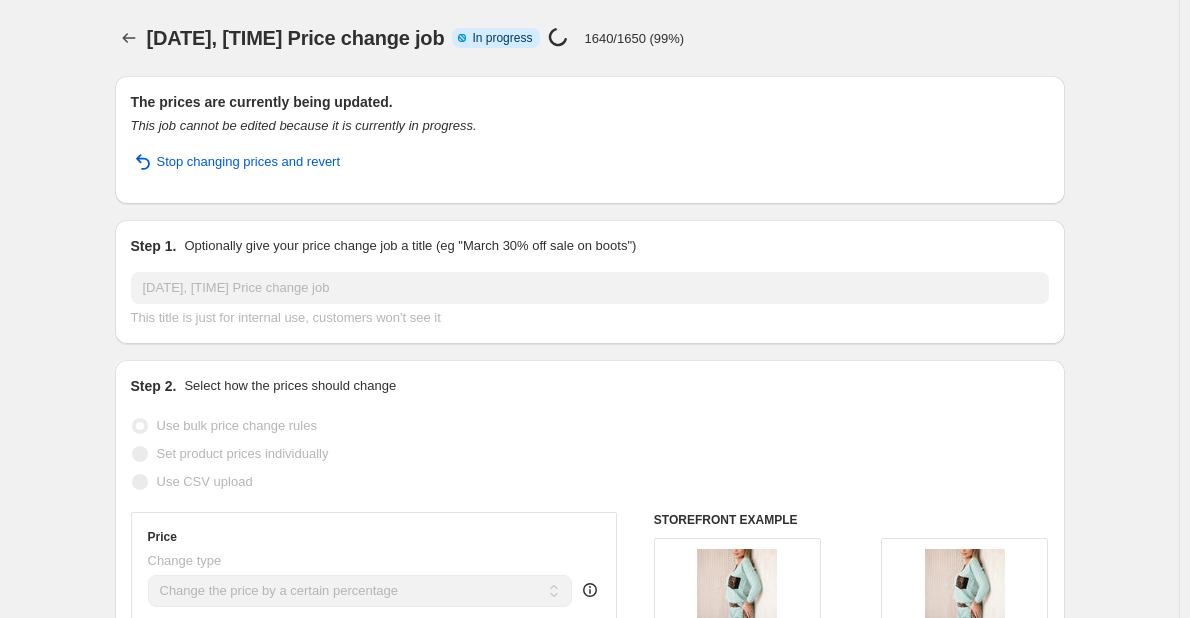 select on "percentage" 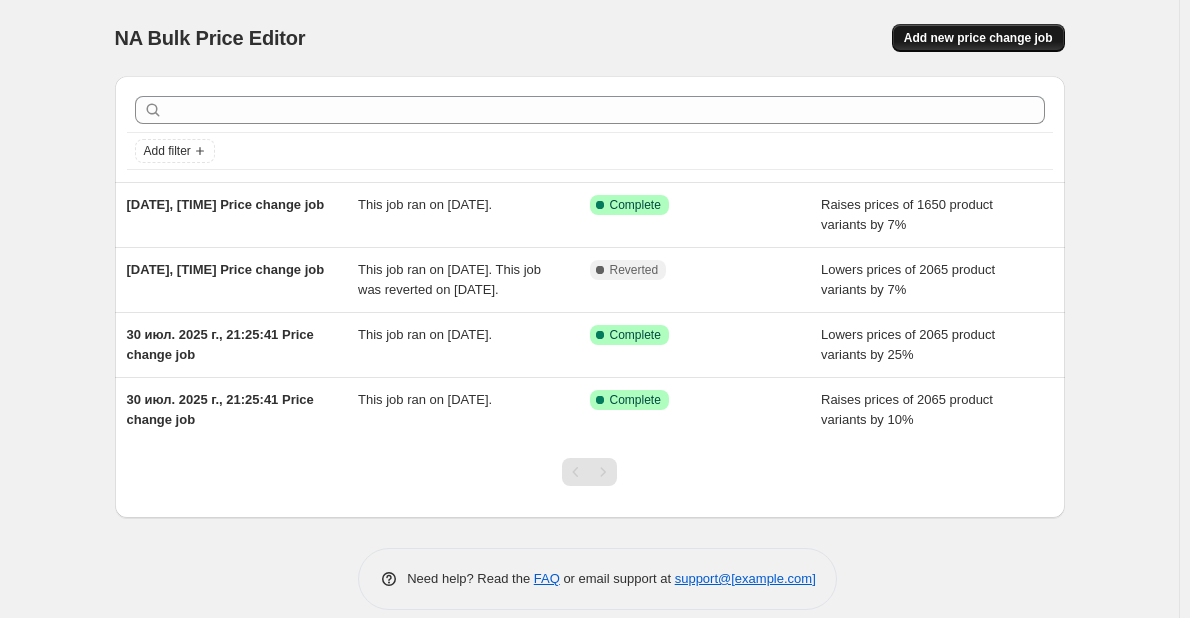 click on "Add new price change job" at bounding box center [978, 38] 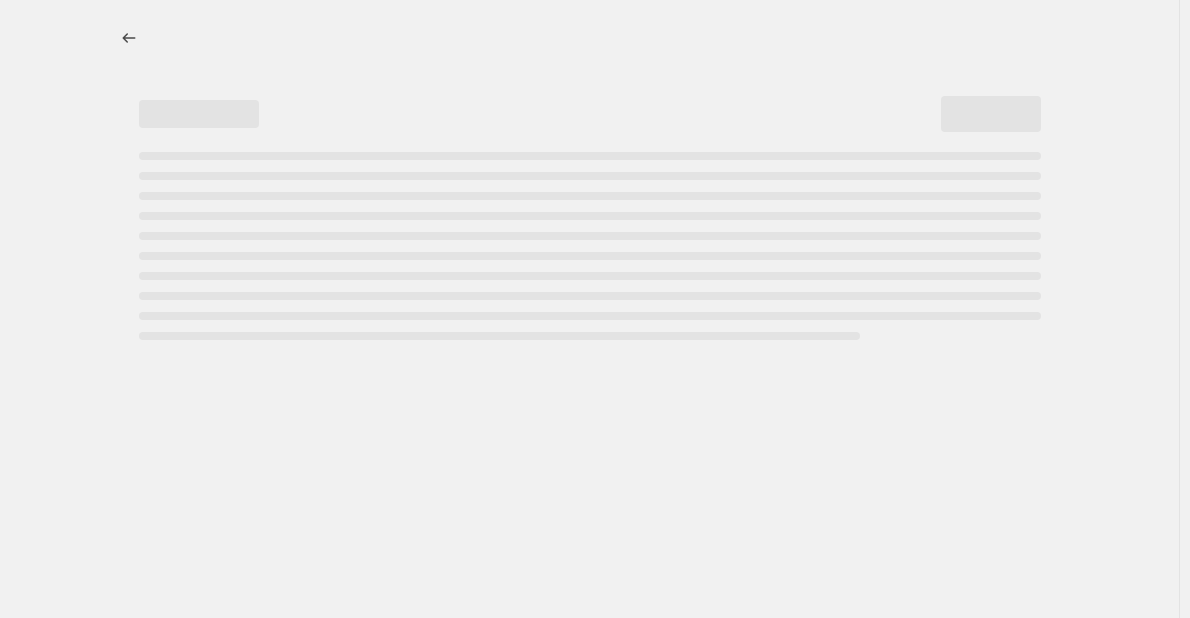 select on "percentage" 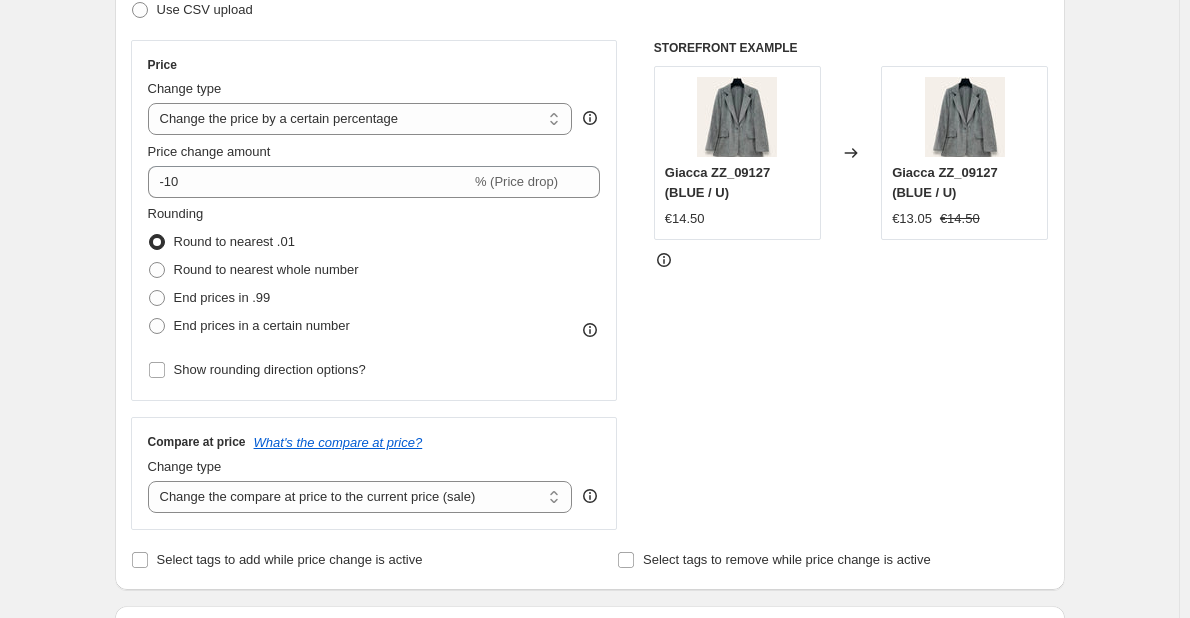 scroll, scrollTop: 400, scrollLeft: 0, axis: vertical 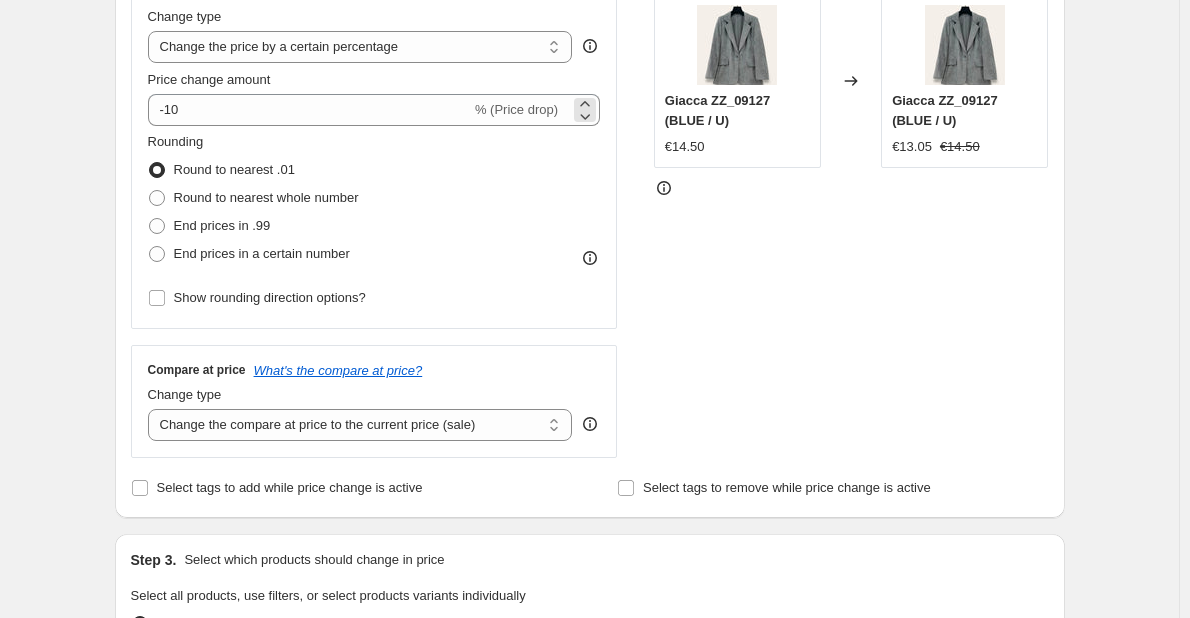 click on "-10 % (Price drop)" at bounding box center (374, 110) 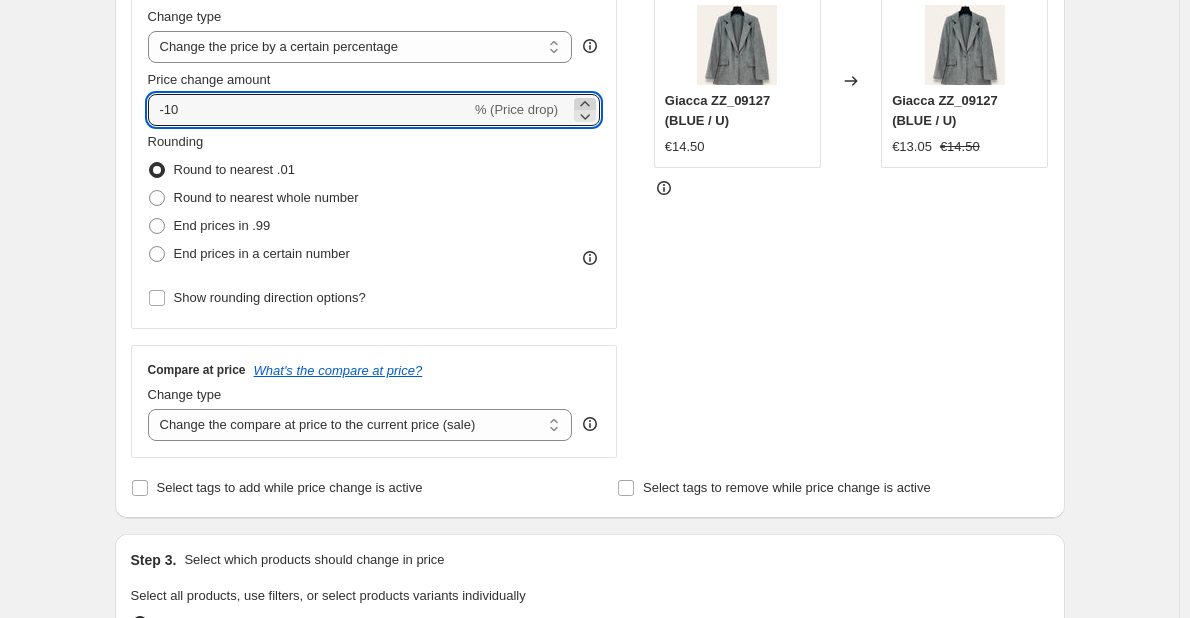 click 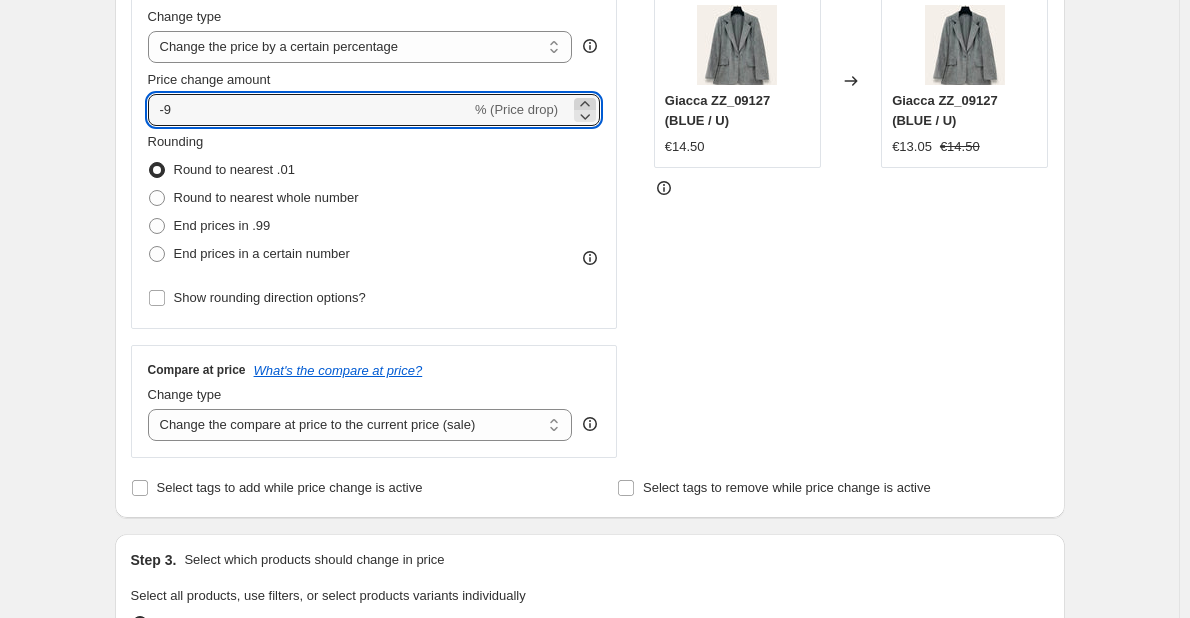 click 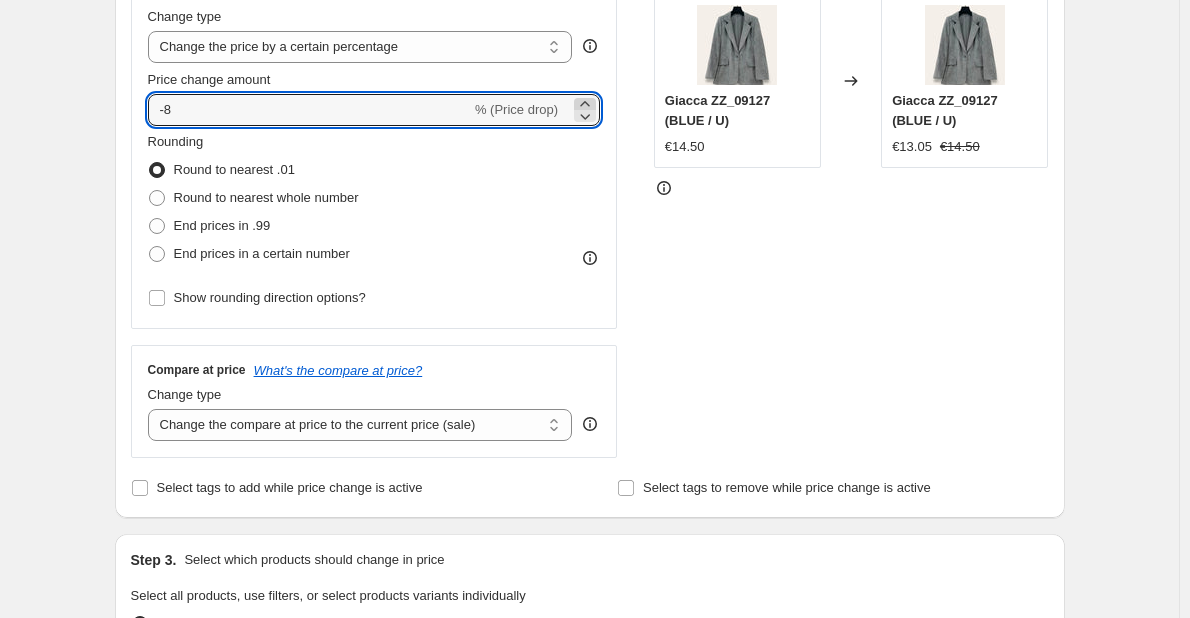 click 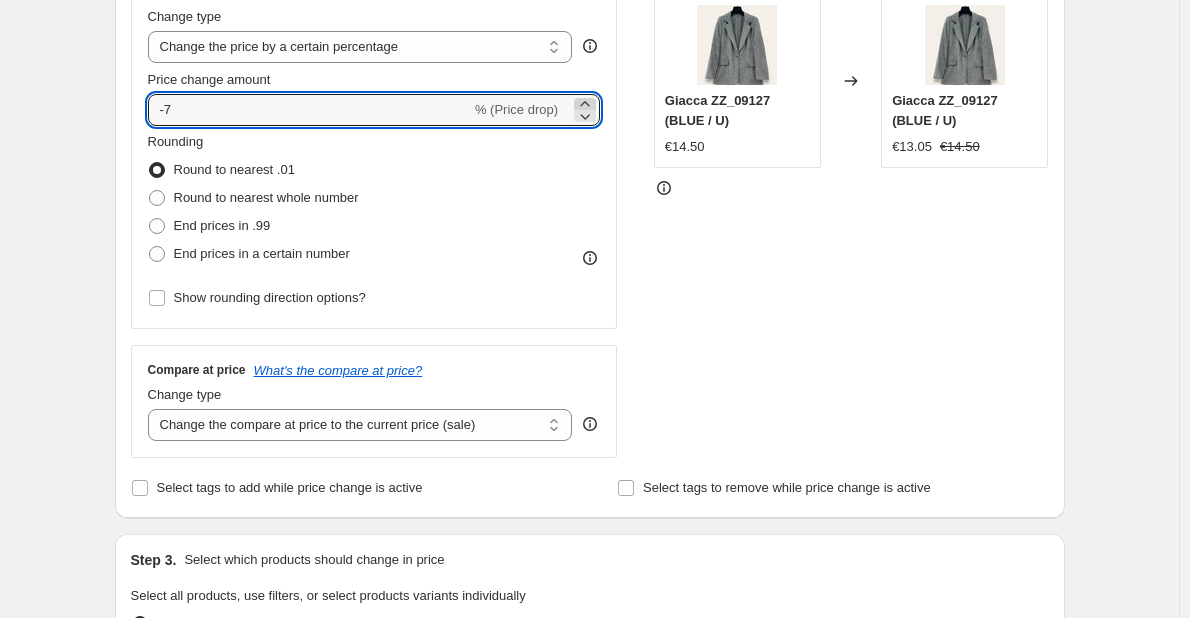 click 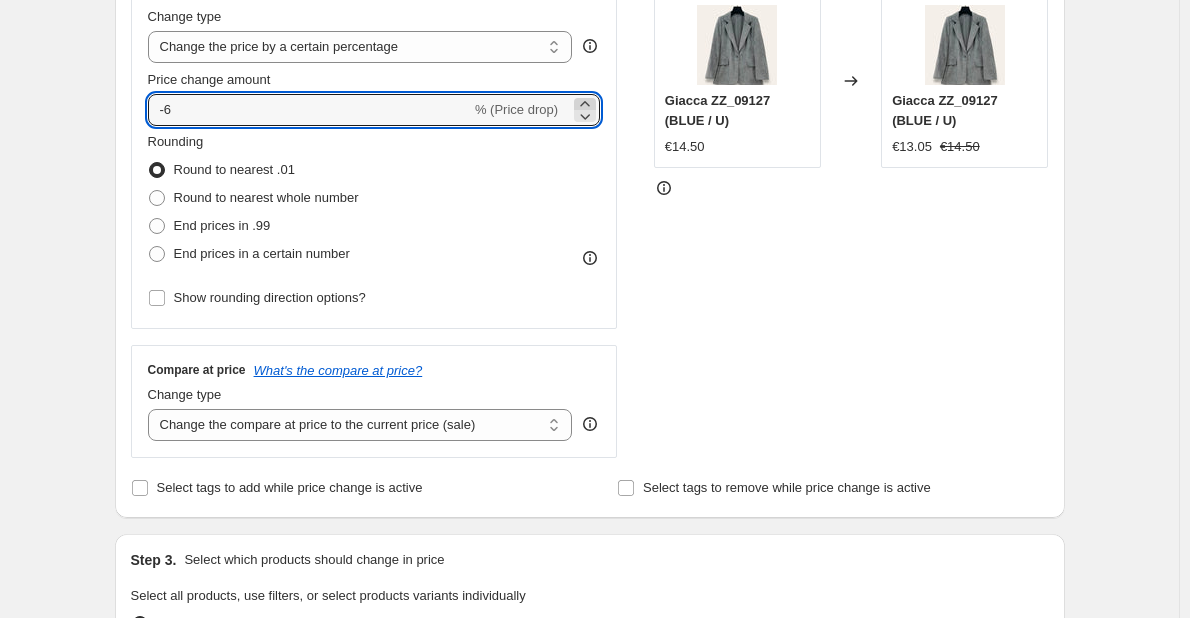 click 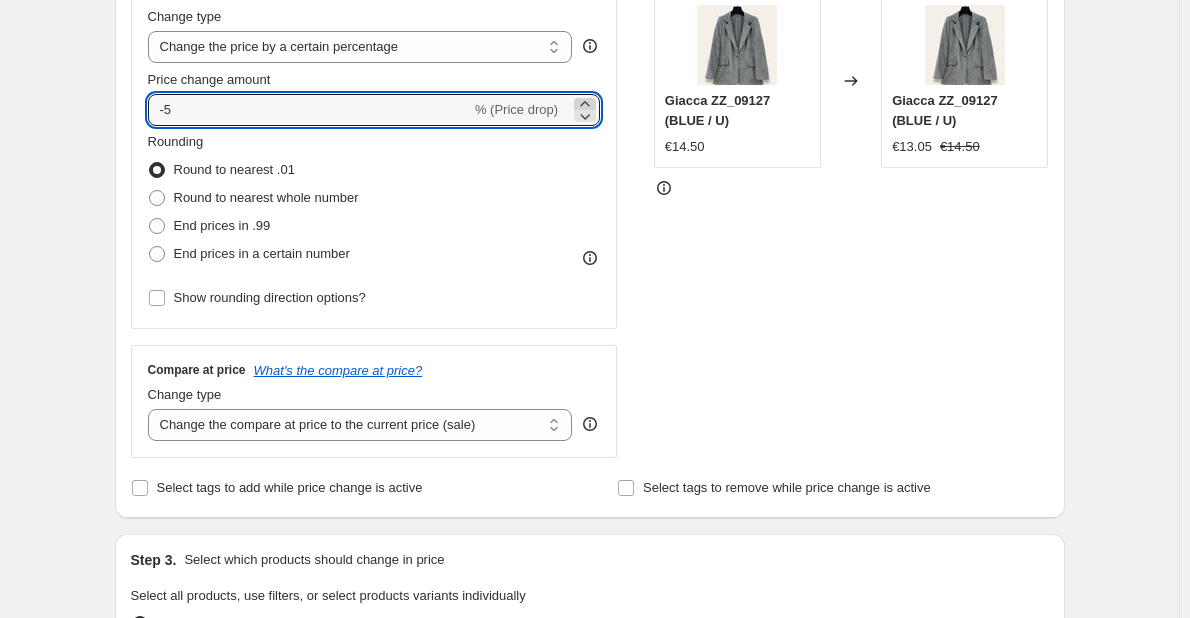 click 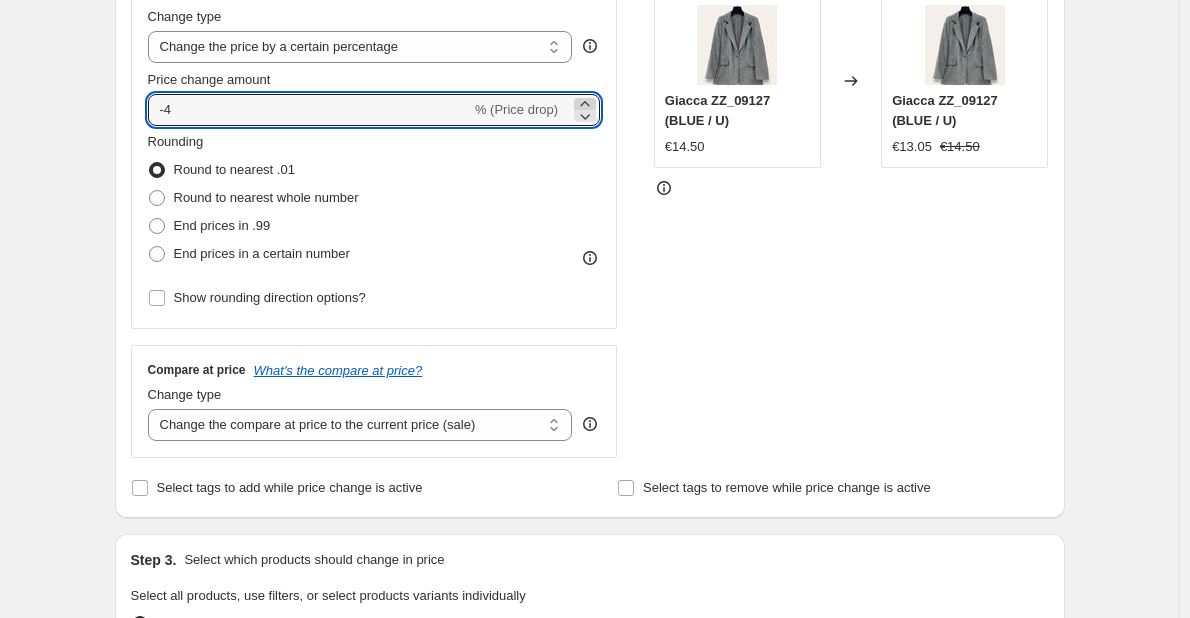 click 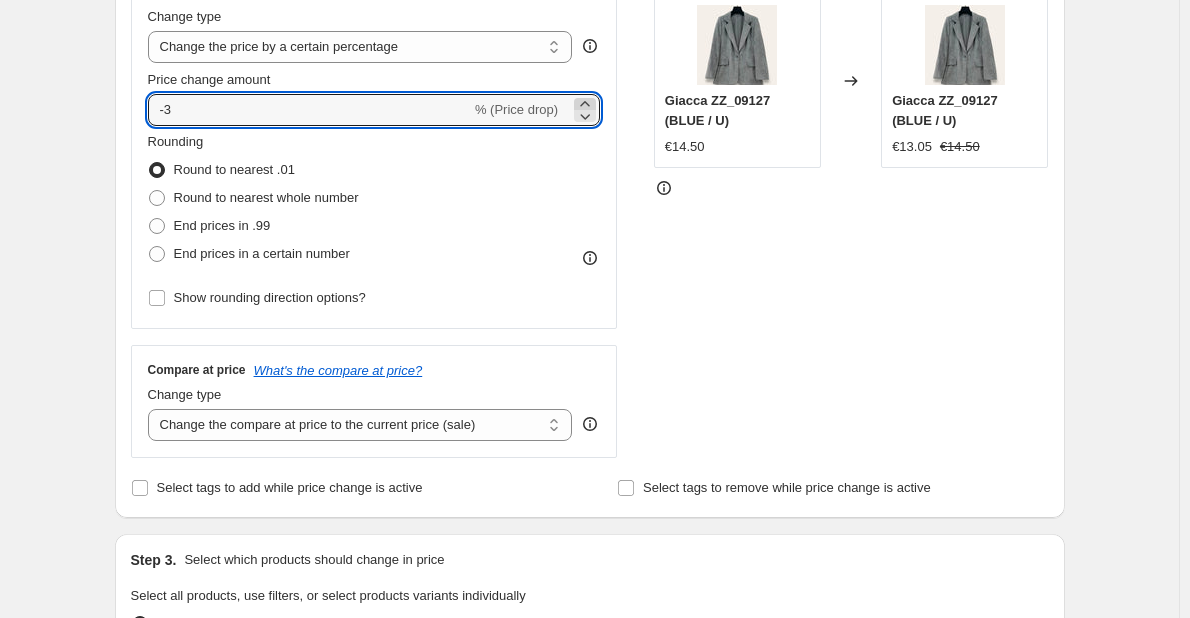 click 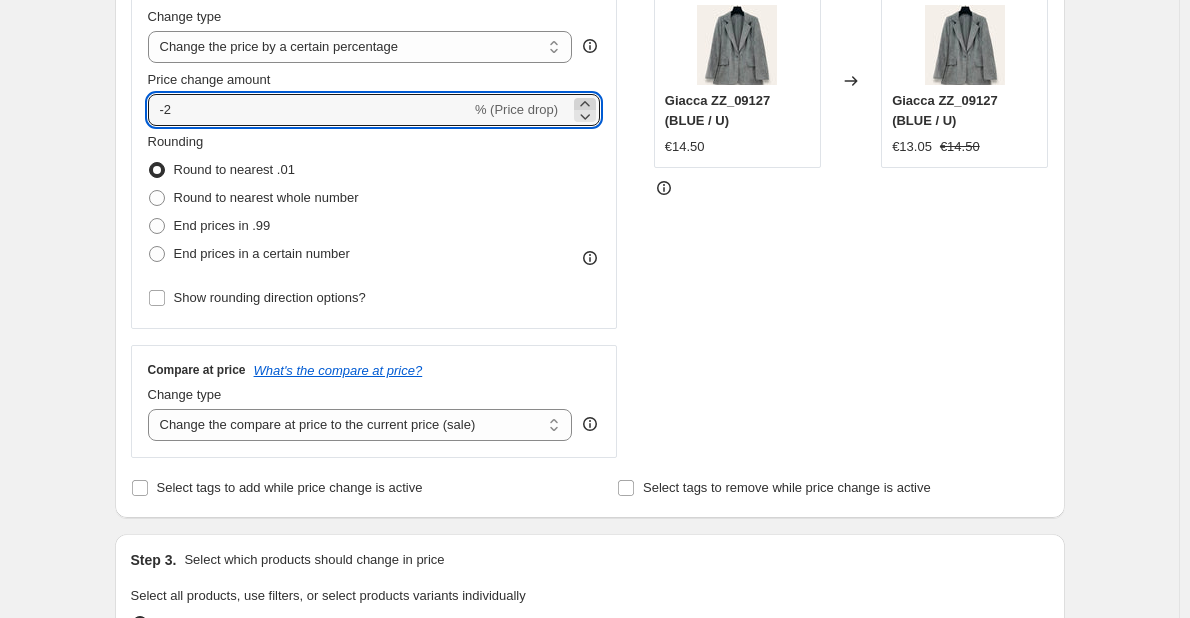 click 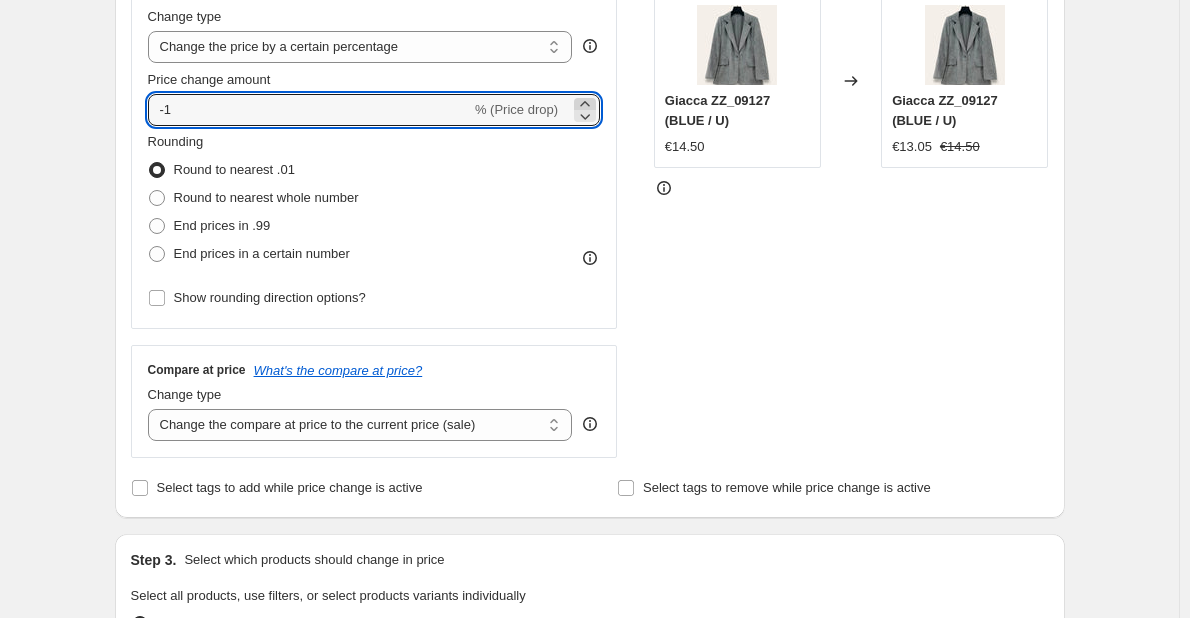 click 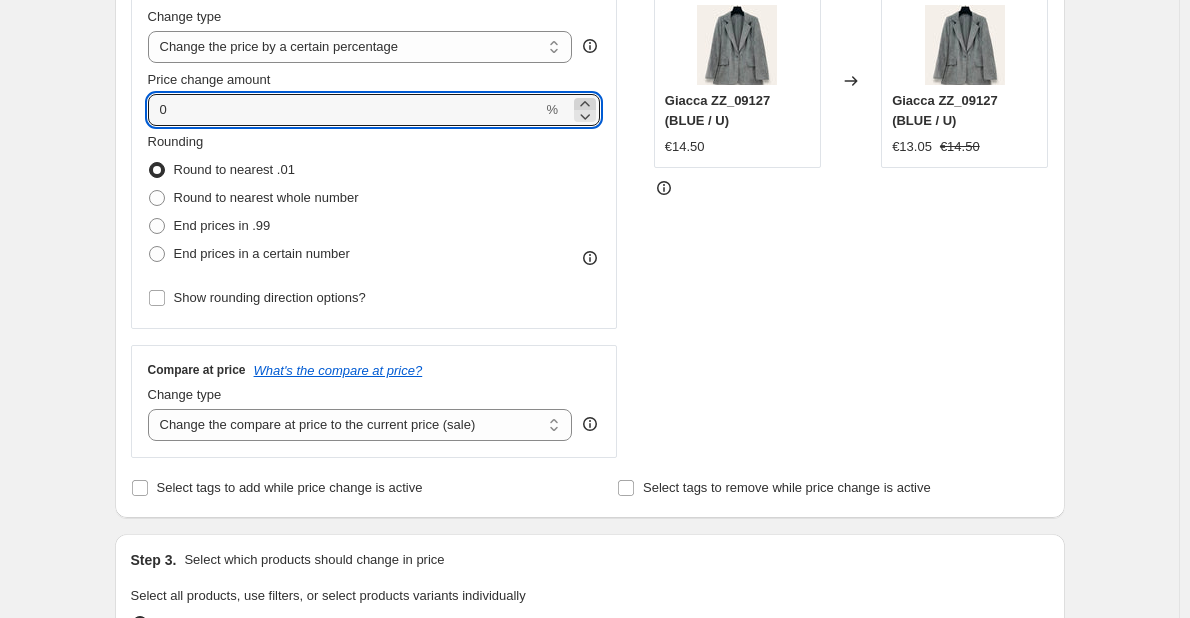 click 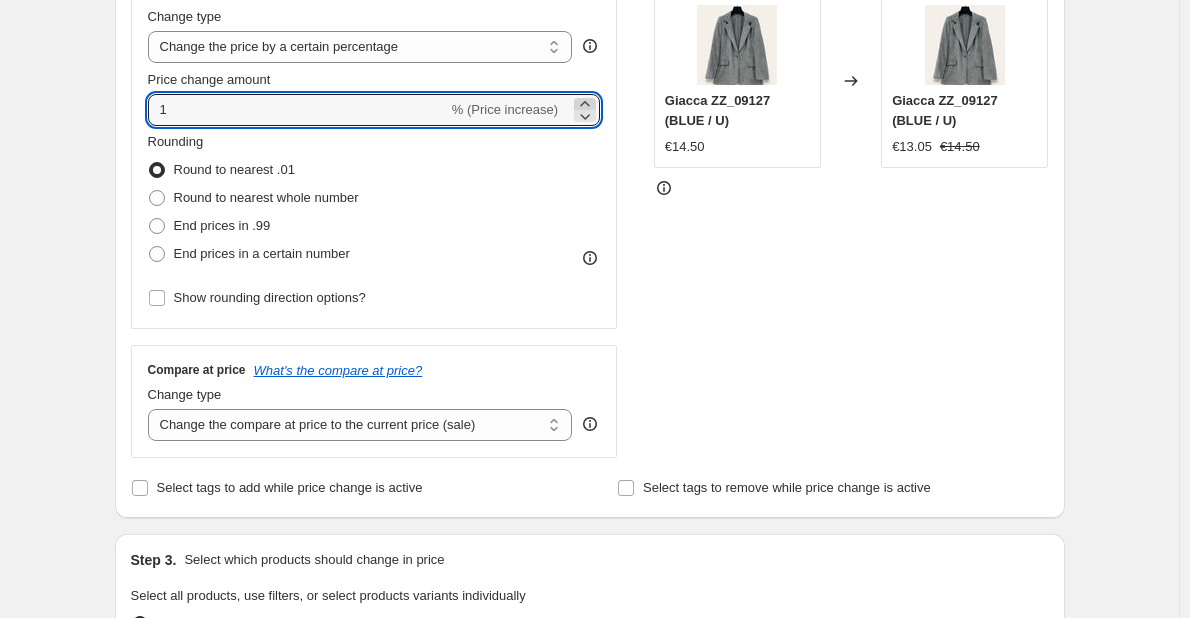 click 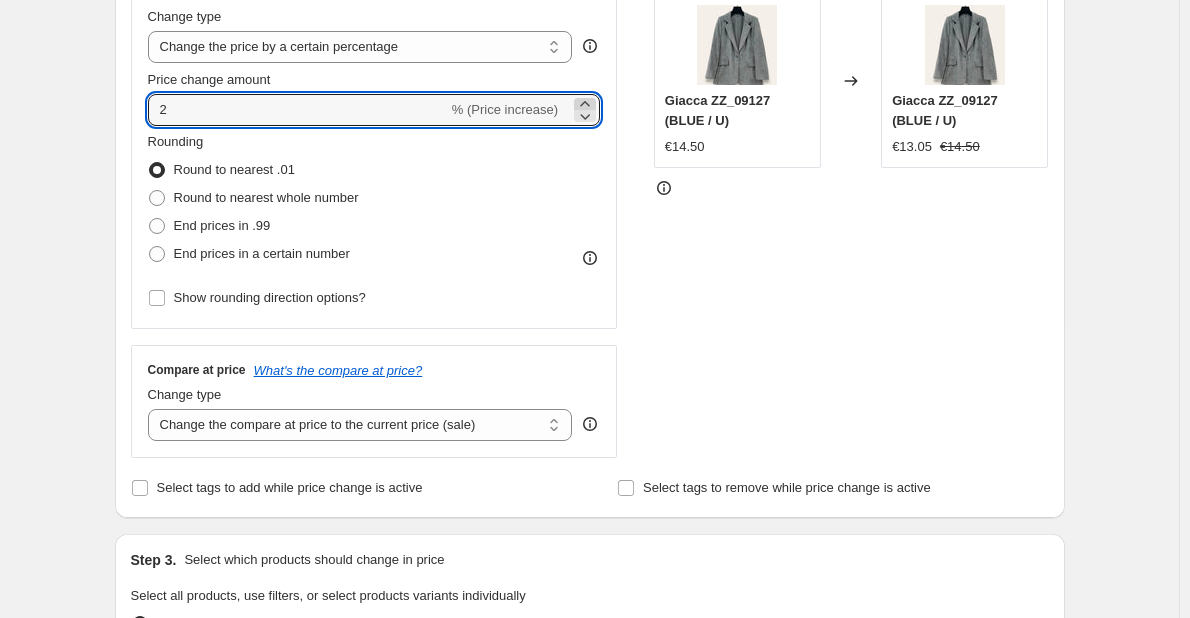 click 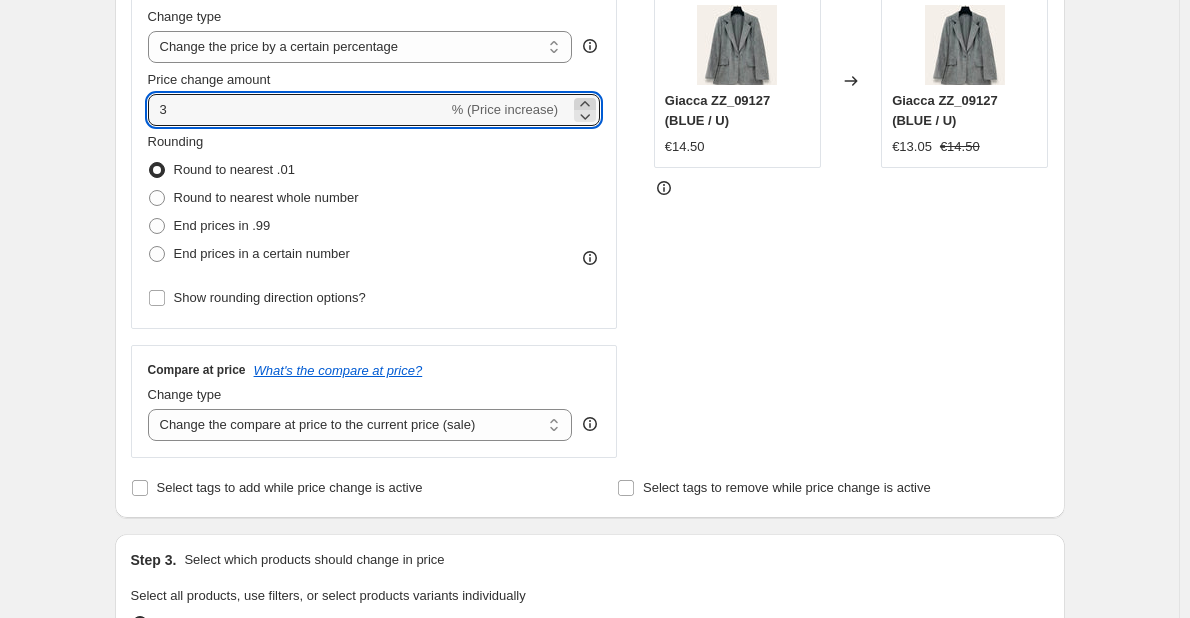 click 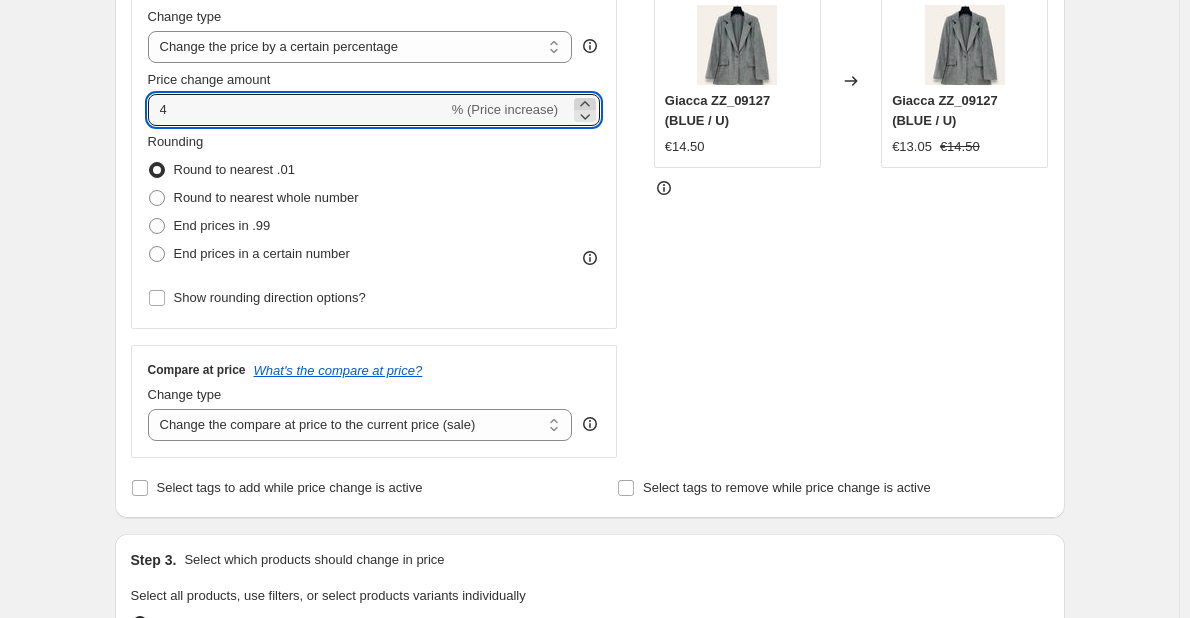 click 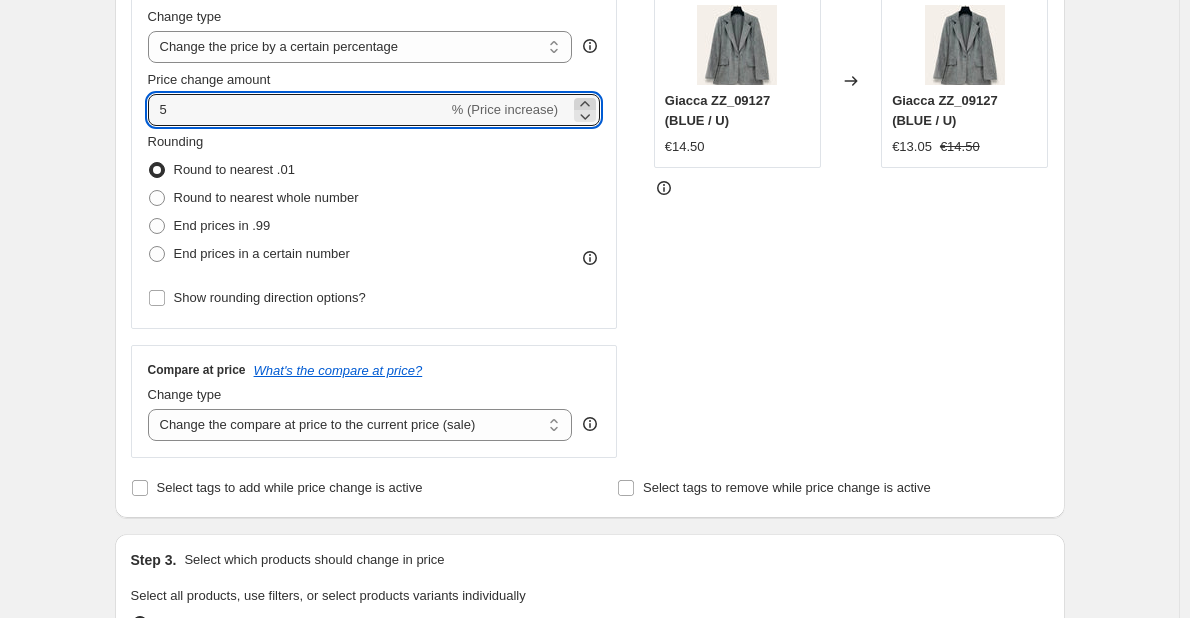 click 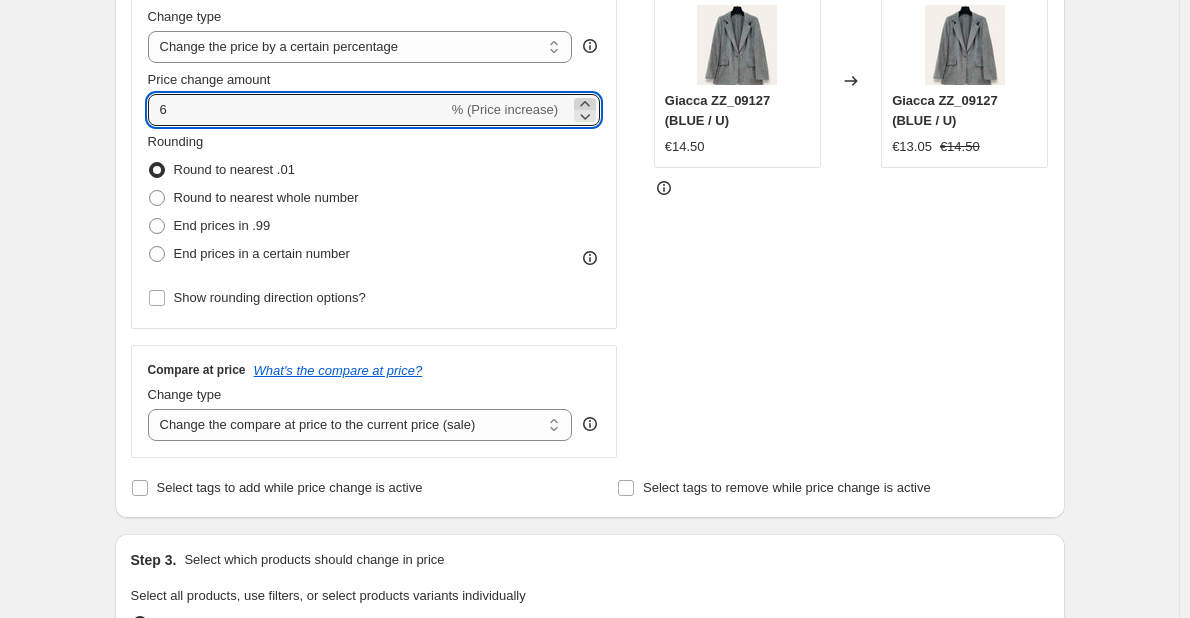 click 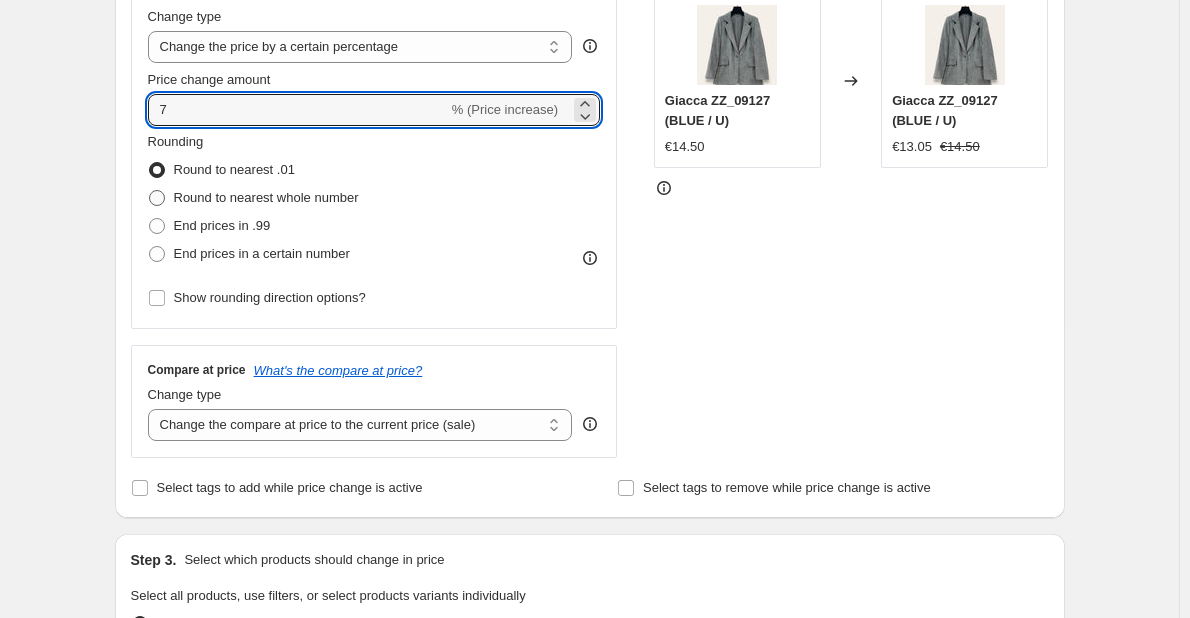 click at bounding box center [157, 198] 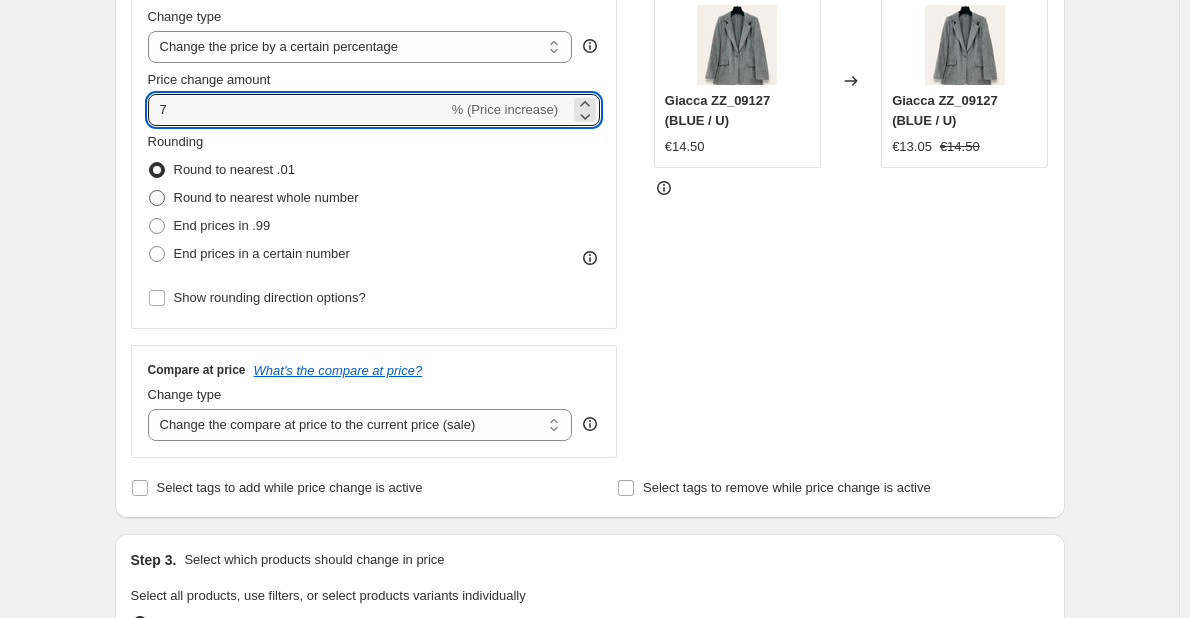 radio on "true" 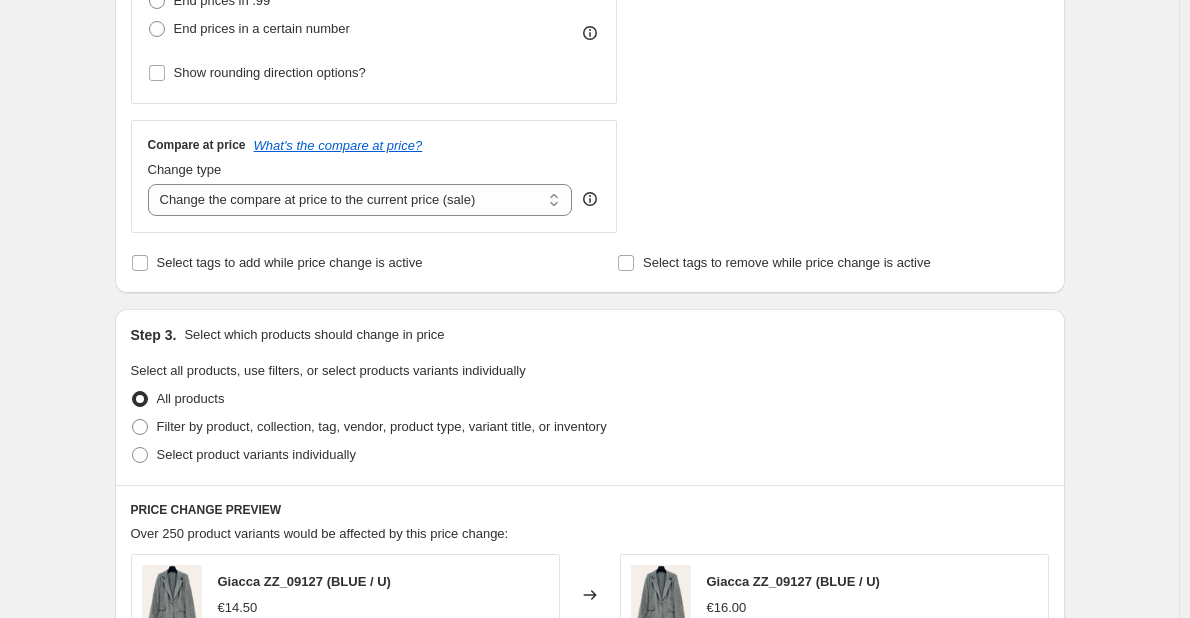 scroll, scrollTop: 700, scrollLeft: 0, axis: vertical 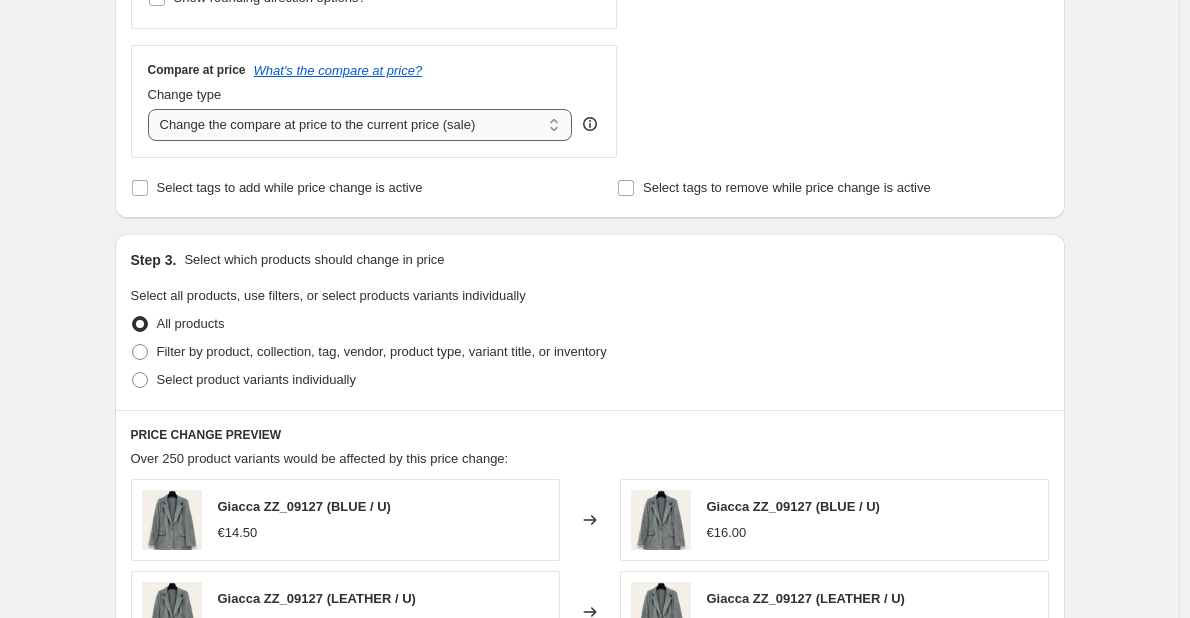 click on "Change the compare at price to the current price (sale) Change the compare at price to a certain amount Change the compare at price by a certain amount Change the compare at price by a certain percentage Change the compare at price by a certain amount relative to the actual price Change the compare at price by a certain percentage relative to the actual price Don't change the compare at price Remove the compare at price" at bounding box center [360, 125] 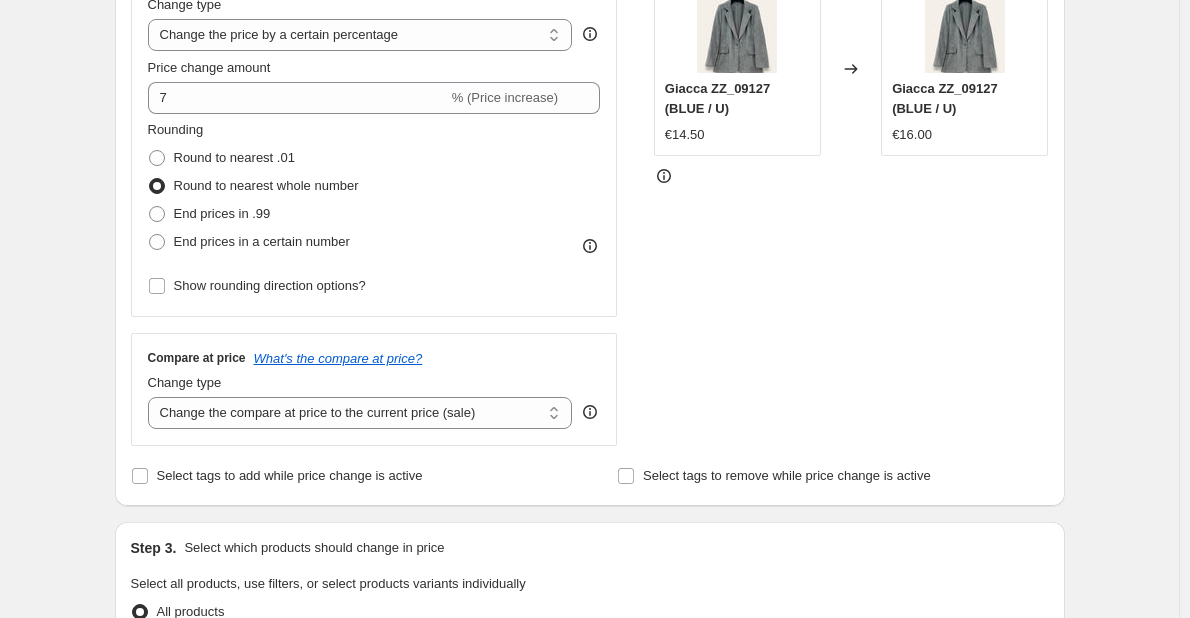 scroll, scrollTop: 400, scrollLeft: 0, axis: vertical 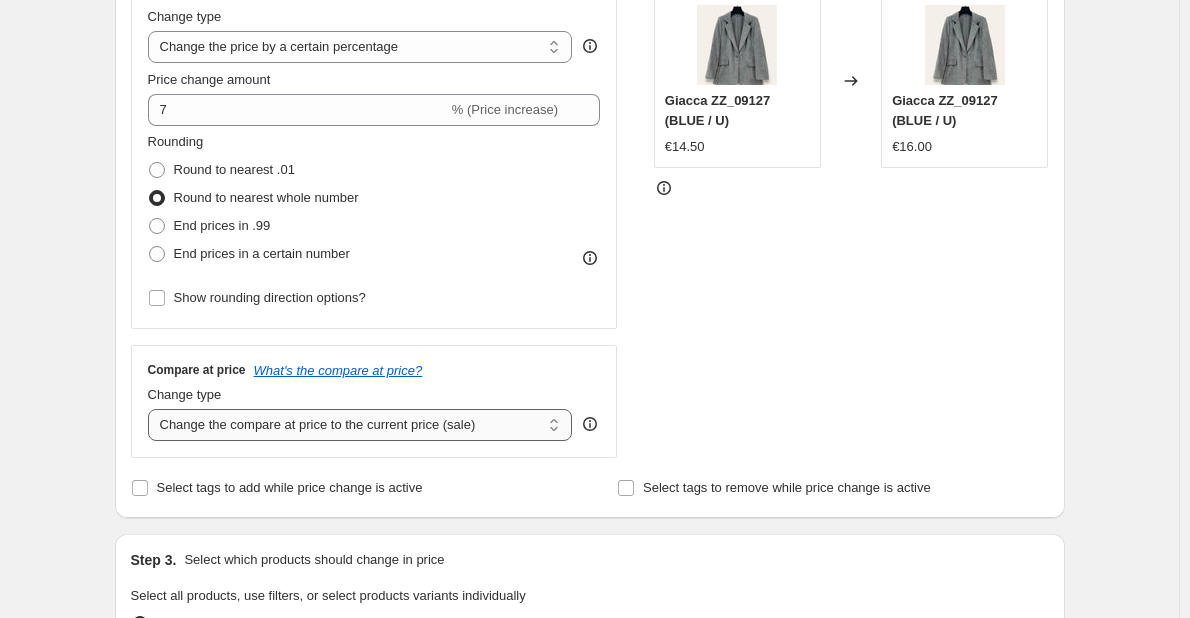 click on "Change the compare at price to the current price (sale) Change the compare at price to a certain amount Change the compare at price by a certain amount Change the compare at price by a certain percentage Change the compare at price by a certain amount relative to the actual price Change the compare at price by a certain percentage relative to the actual price Don't change the compare at price Remove the compare at price" at bounding box center [360, 425] 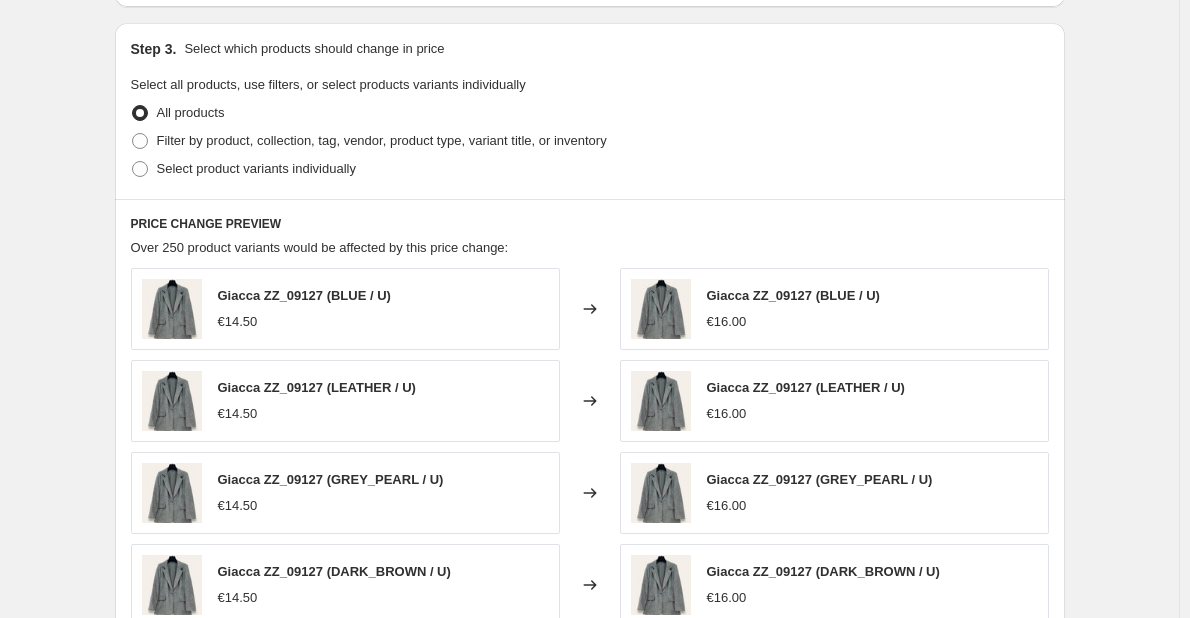 scroll, scrollTop: 800, scrollLeft: 0, axis: vertical 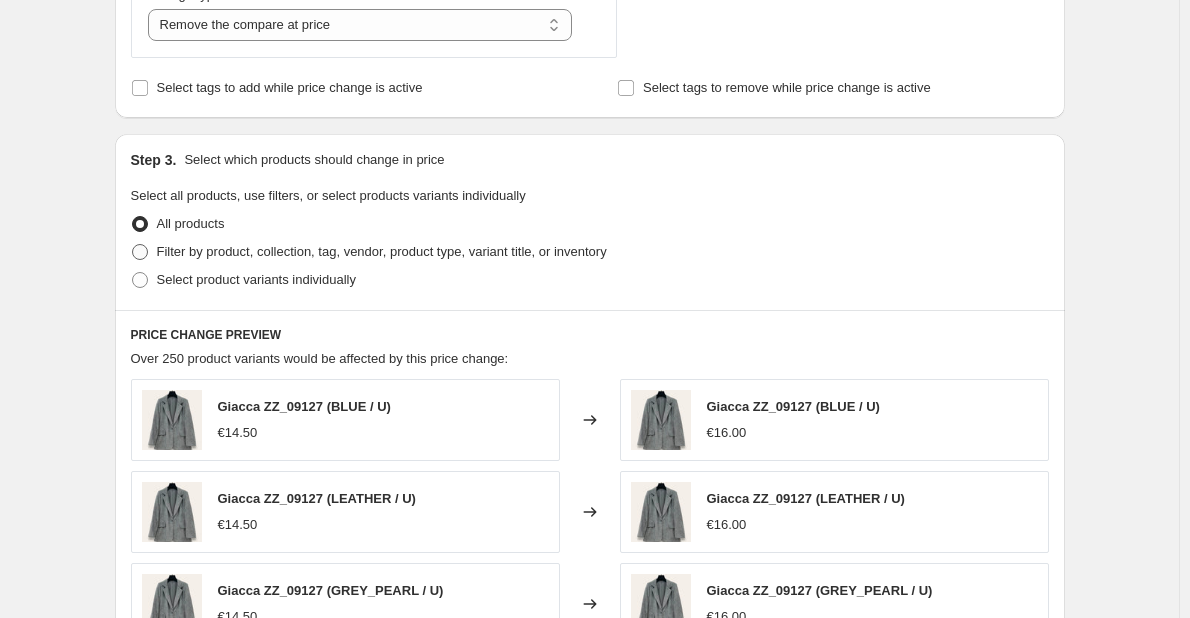 click at bounding box center (140, 252) 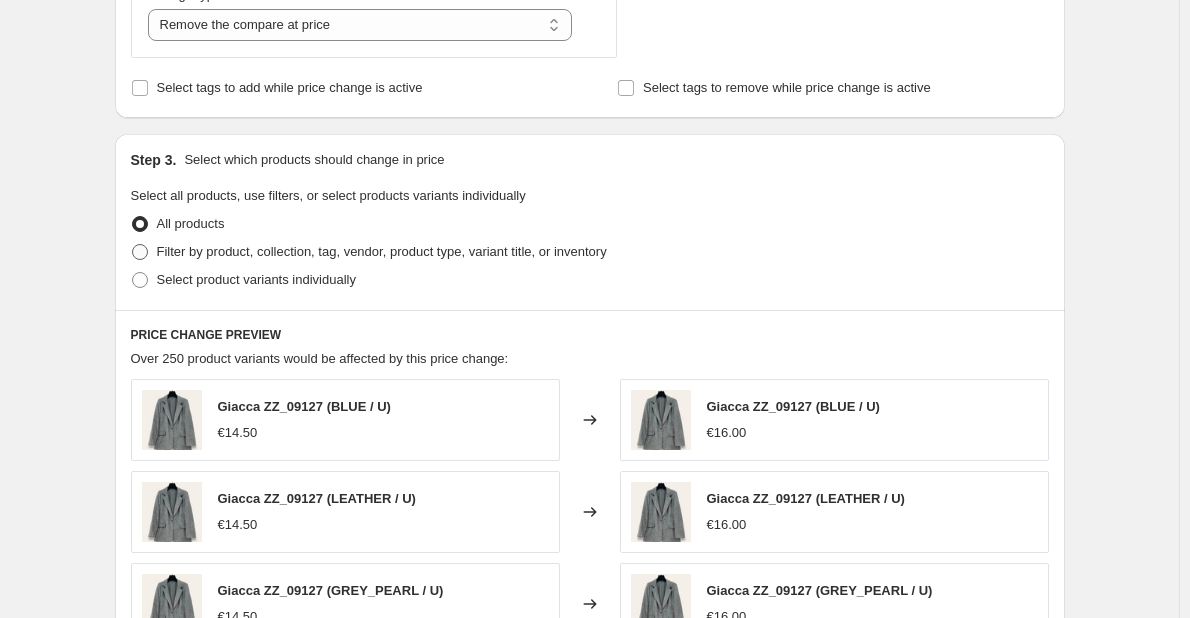 radio on "true" 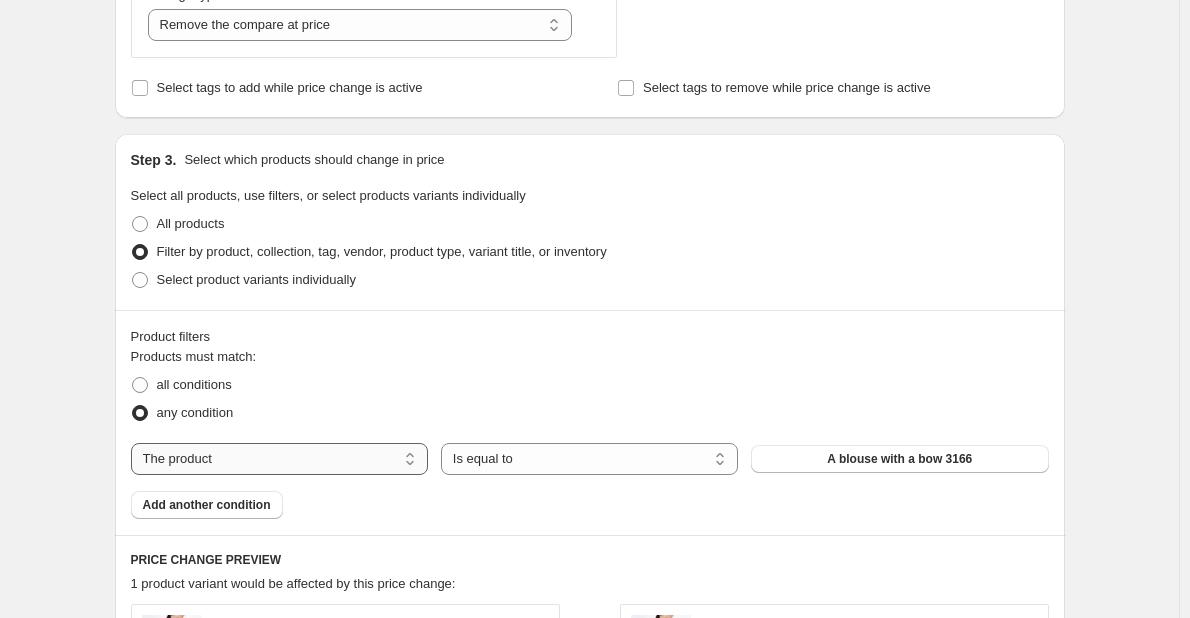 click on "The product The product's collection The product's tag The product's vendor The product's type The product's status The variant's title Inventory quantity" at bounding box center (279, 459) 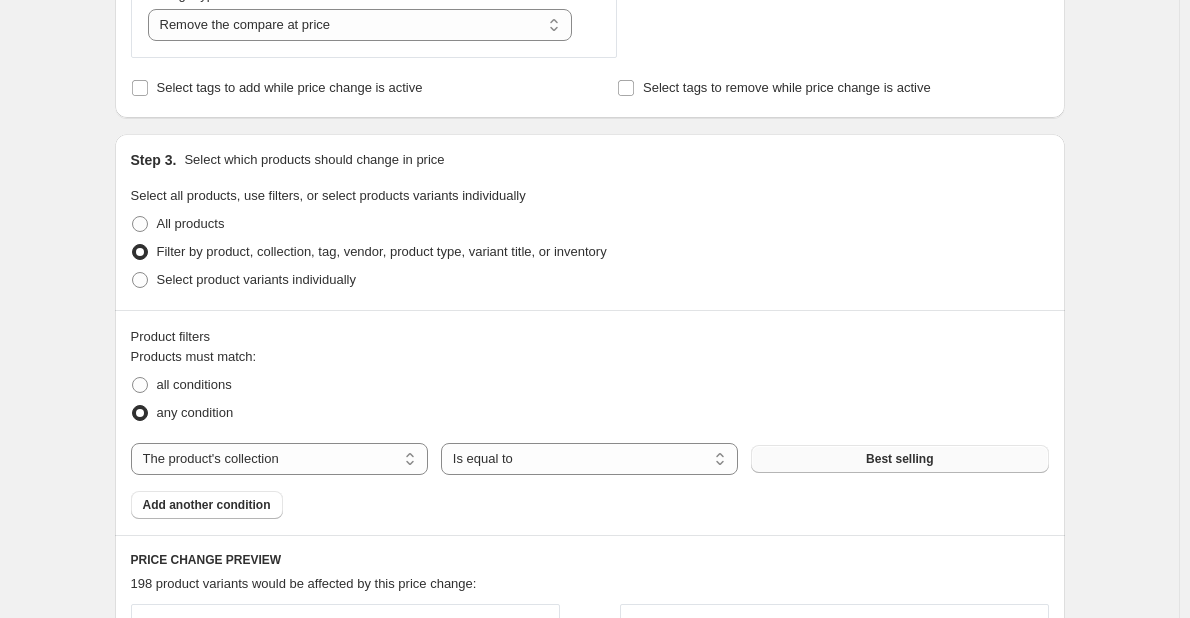 click on "Best selling" at bounding box center (899, 459) 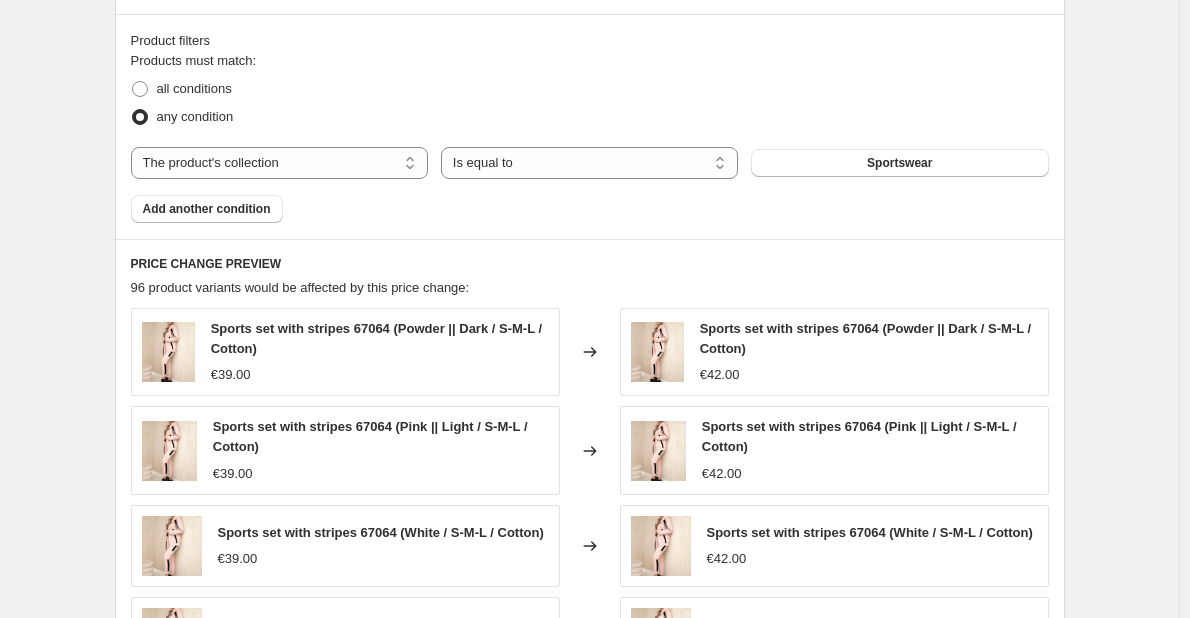scroll, scrollTop: 1100, scrollLeft: 0, axis: vertical 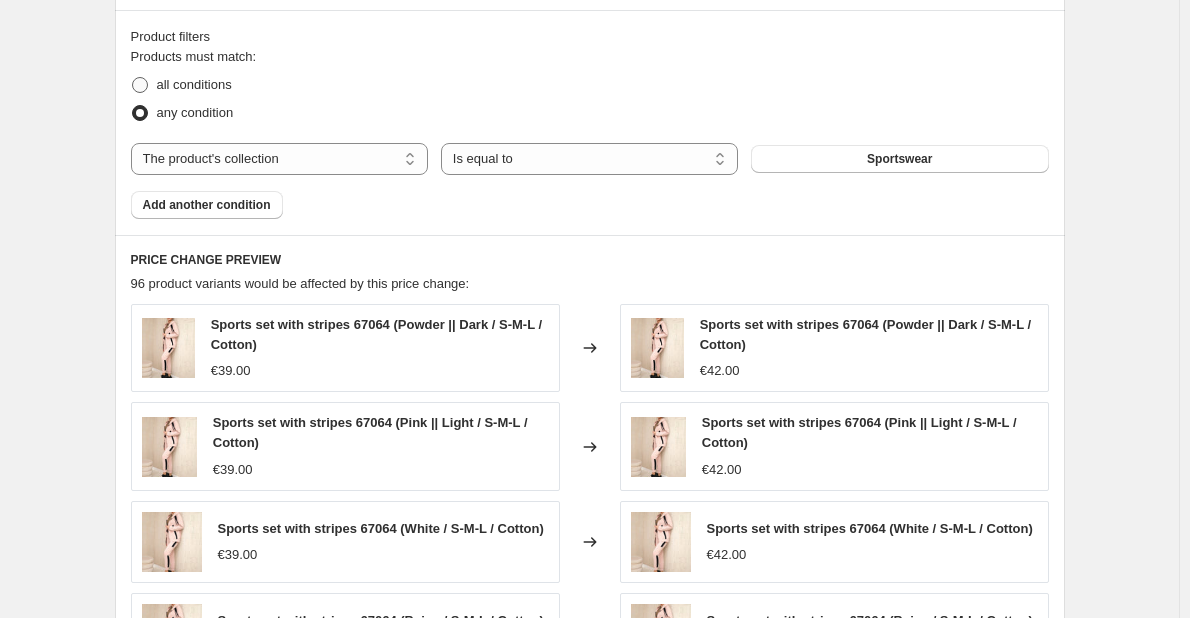 click at bounding box center (140, 85) 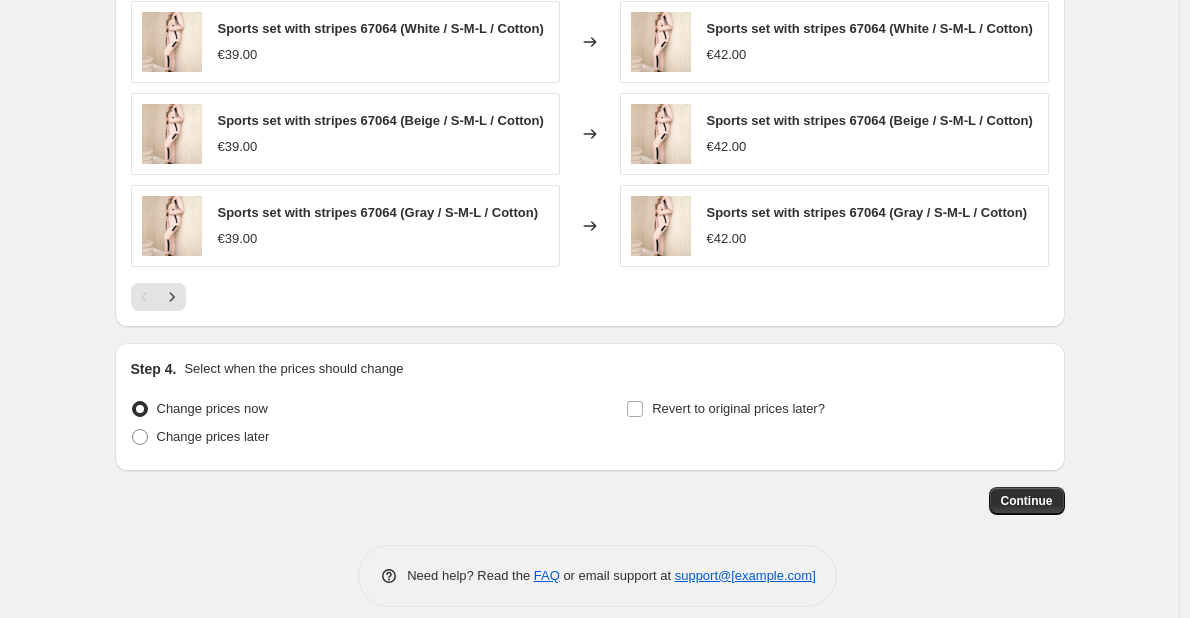 scroll, scrollTop: 1626, scrollLeft: 0, axis: vertical 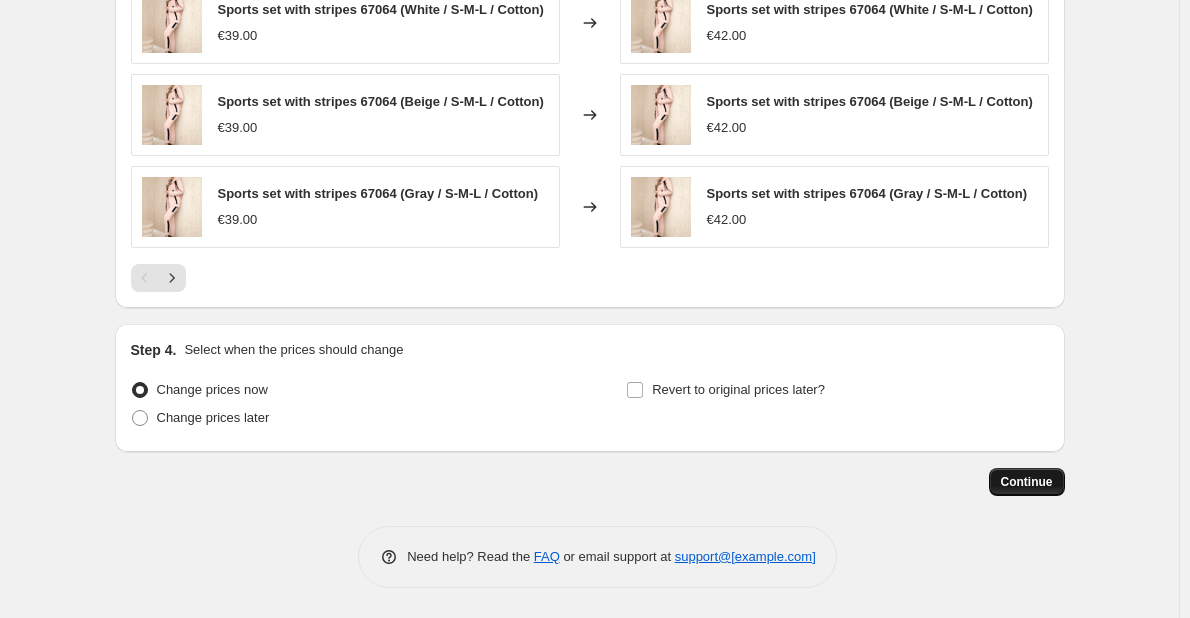 click on "Continue" at bounding box center [1027, 482] 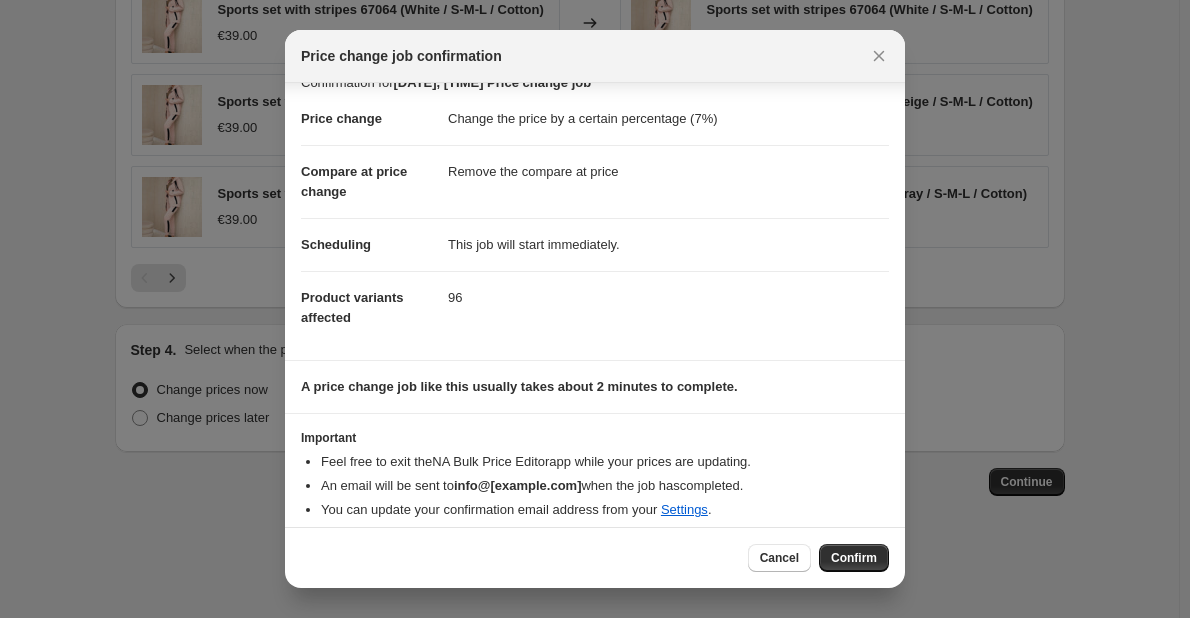 scroll, scrollTop: 39, scrollLeft: 0, axis: vertical 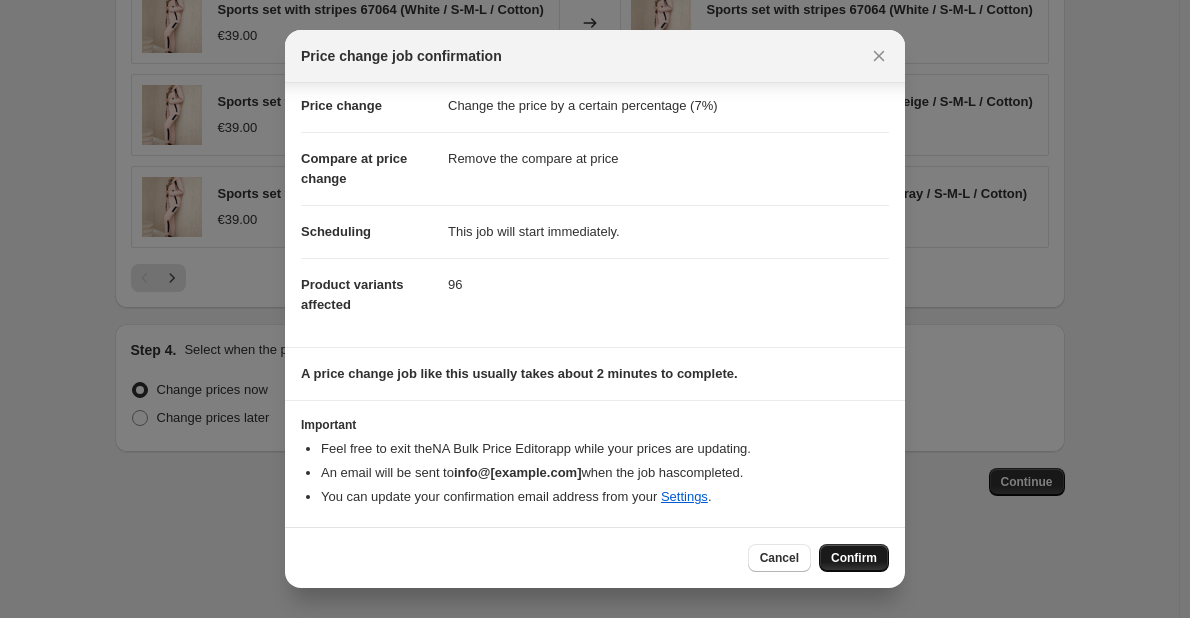 click on "Confirm" at bounding box center [854, 558] 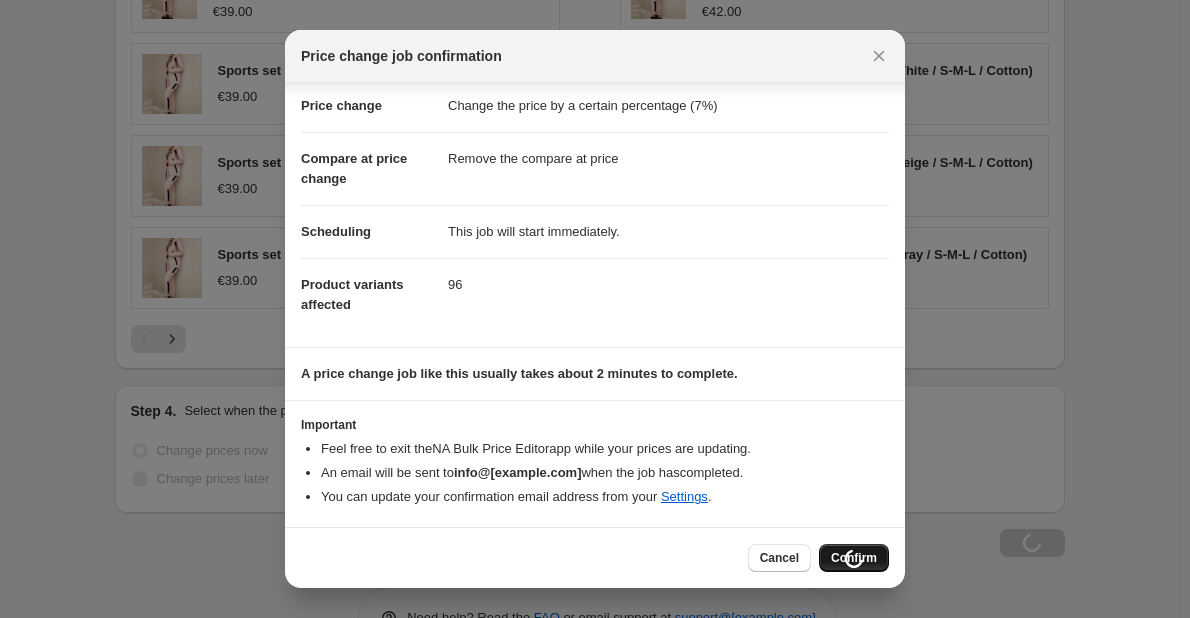 scroll, scrollTop: 1694, scrollLeft: 0, axis: vertical 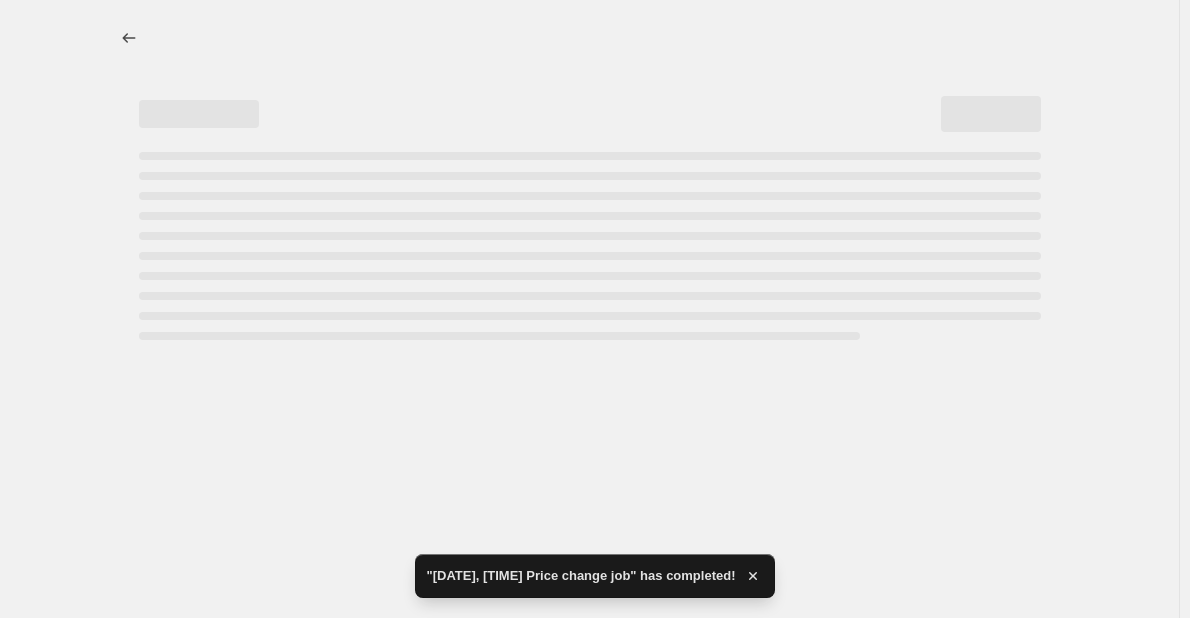 select on "percentage" 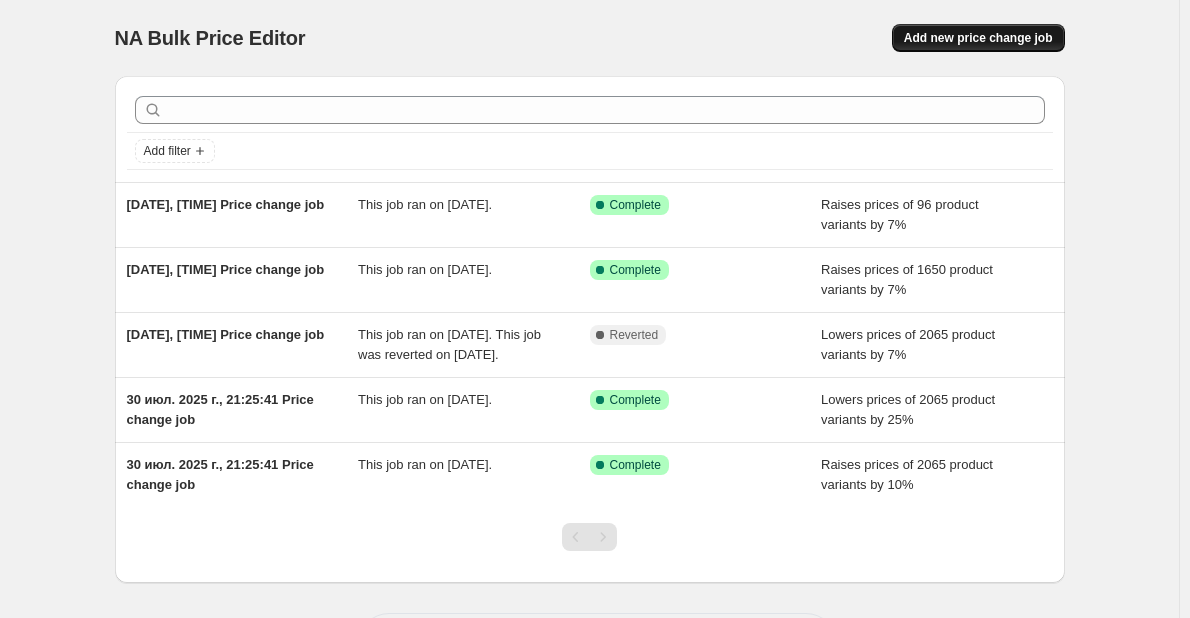 click on "Add new price change job" at bounding box center (978, 38) 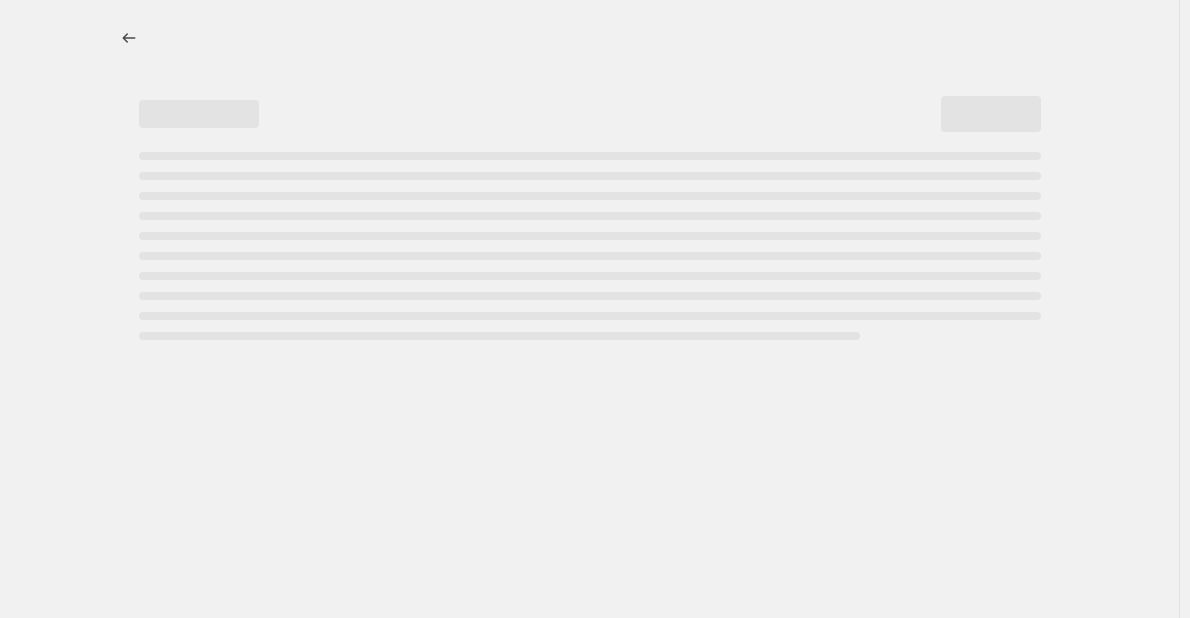 select on "percentage" 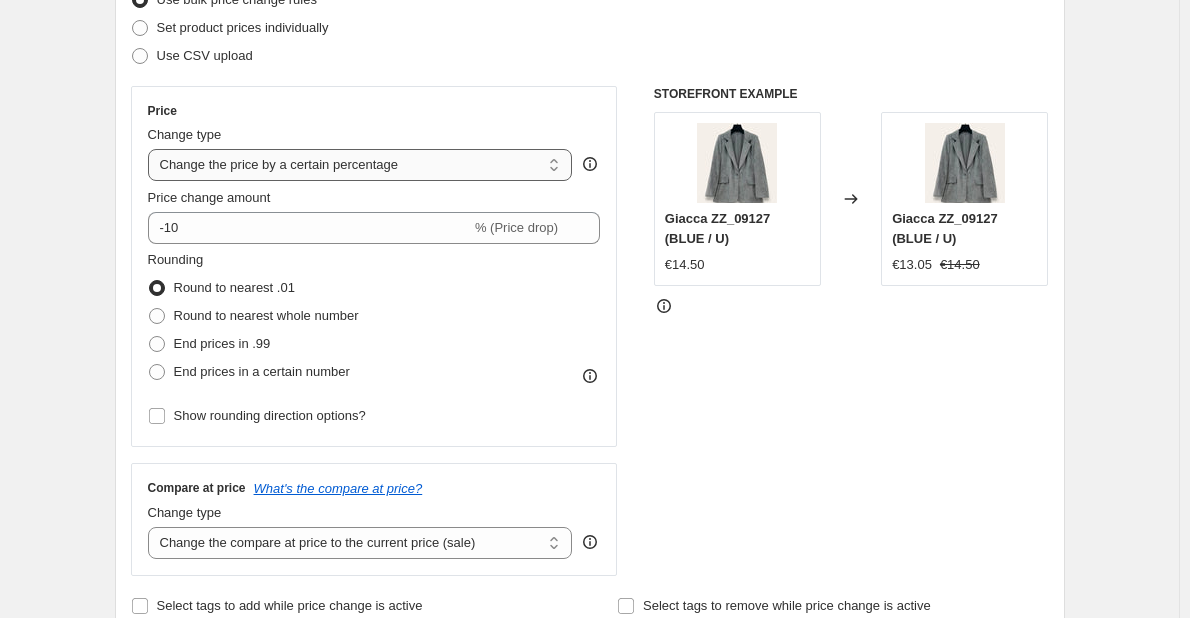 scroll, scrollTop: 300, scrollLeft: 0, axis: vertical 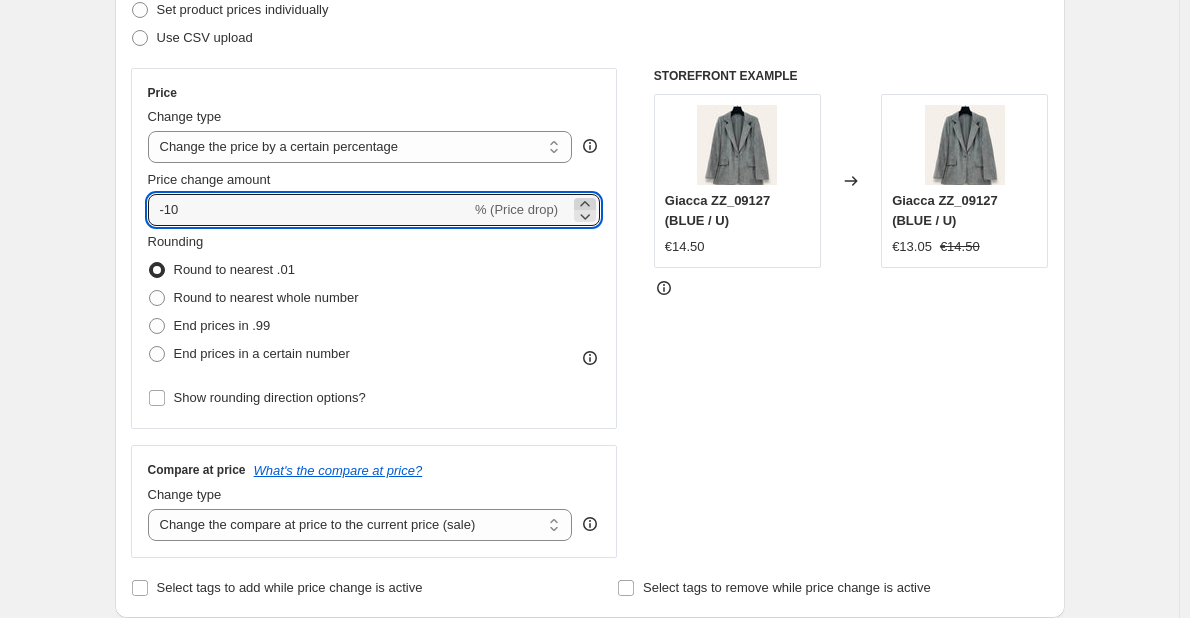 click 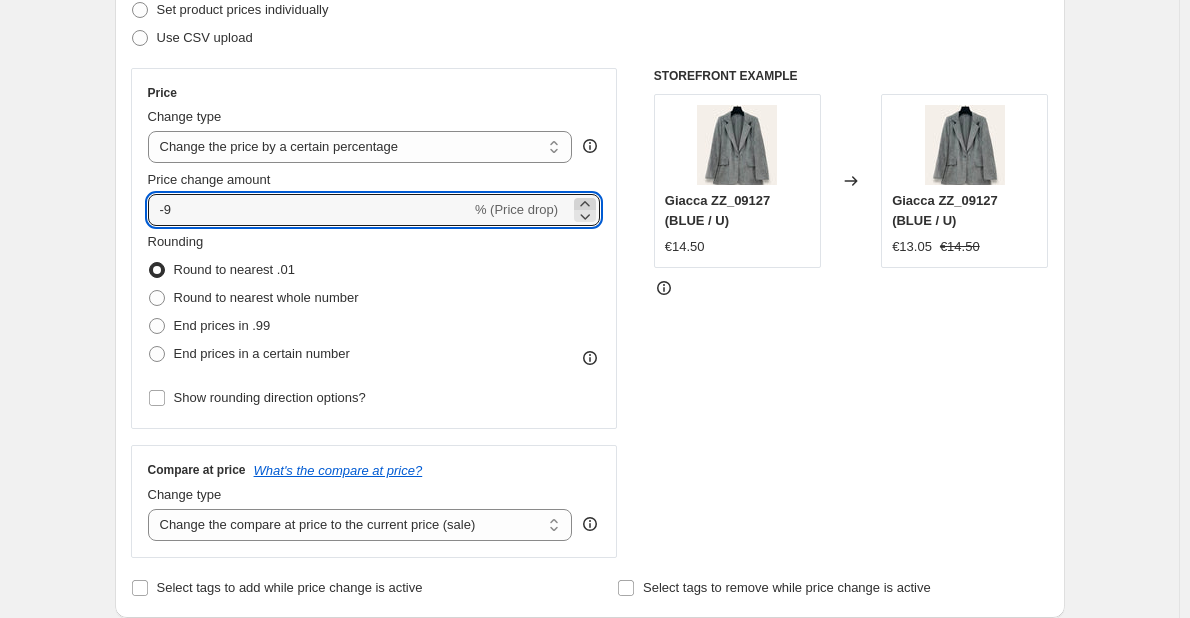 click 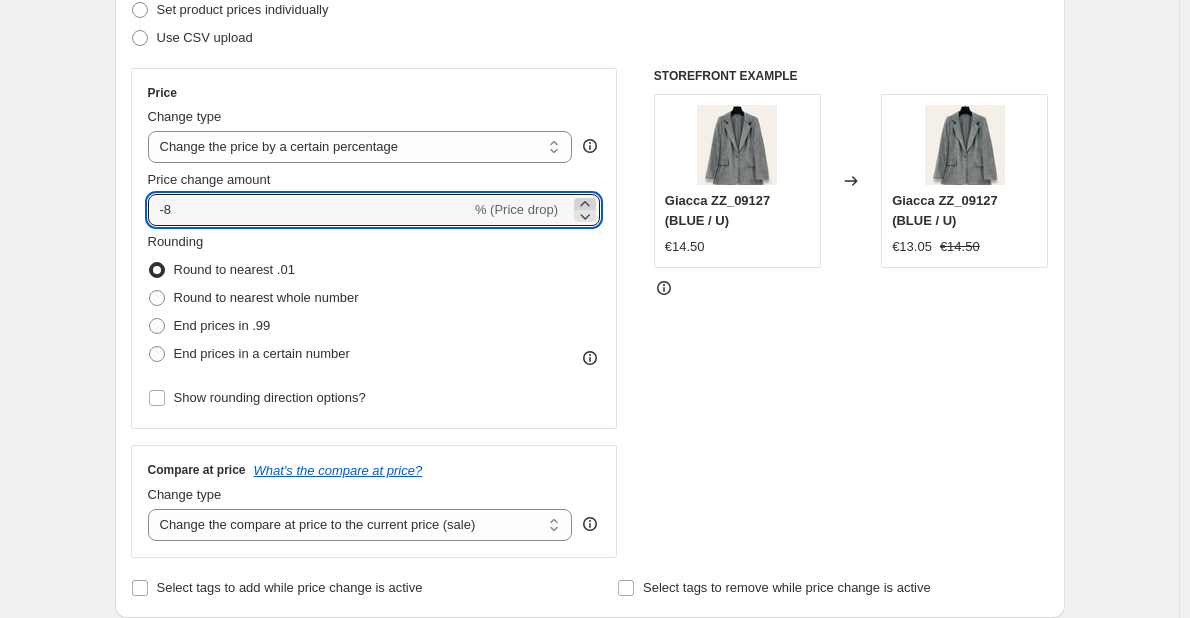 click 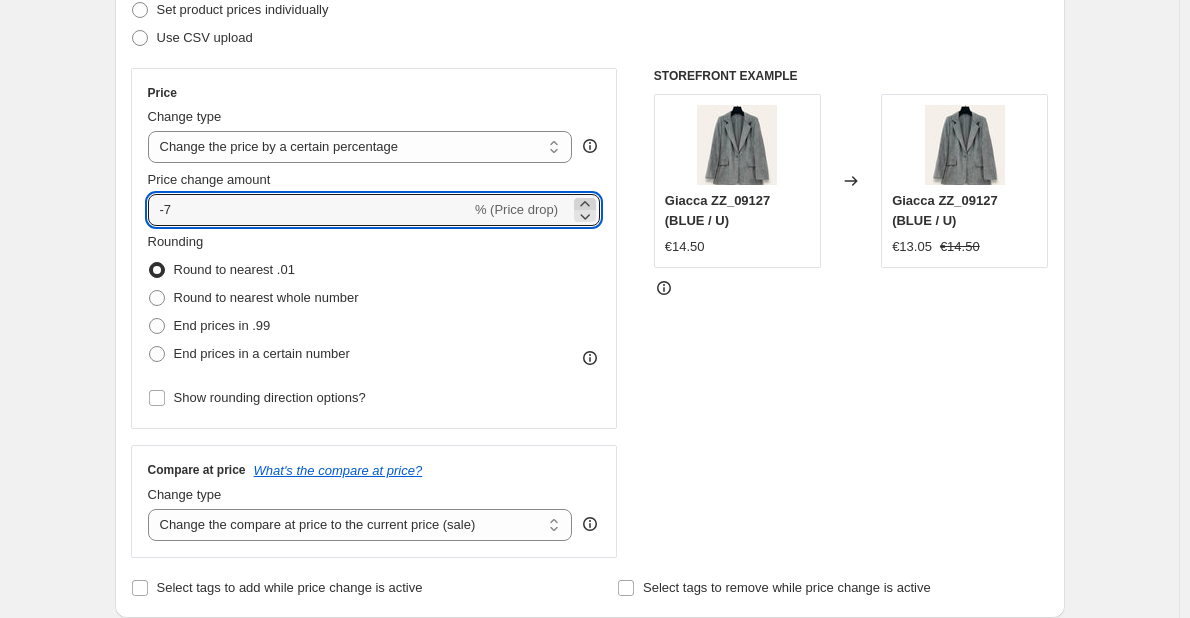 click 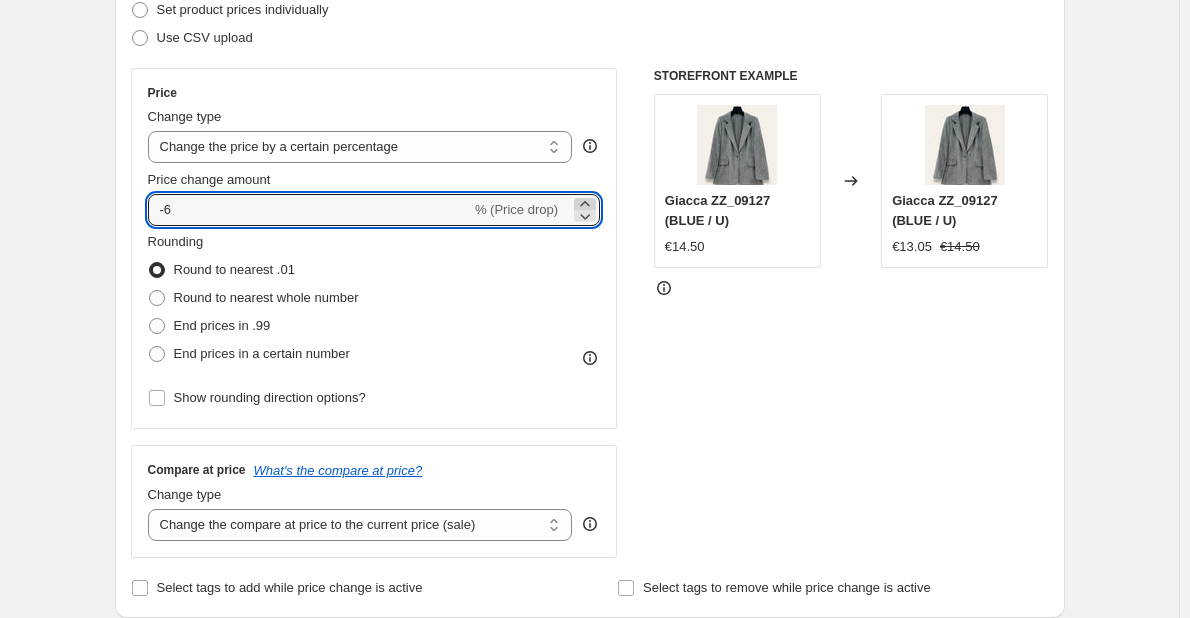 click 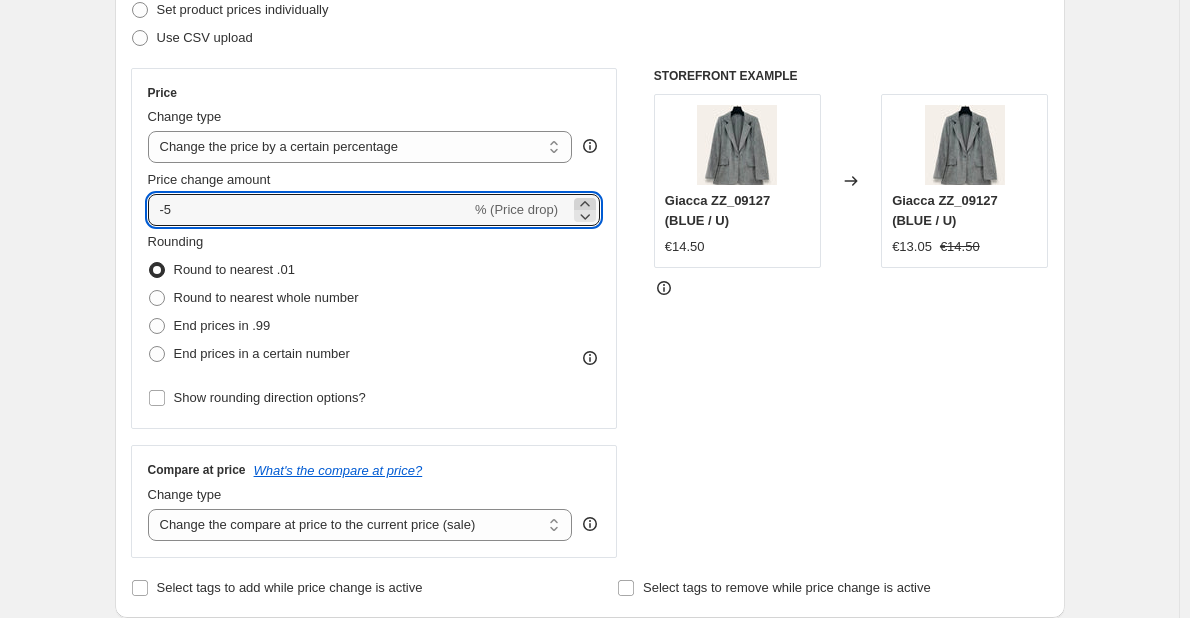 click 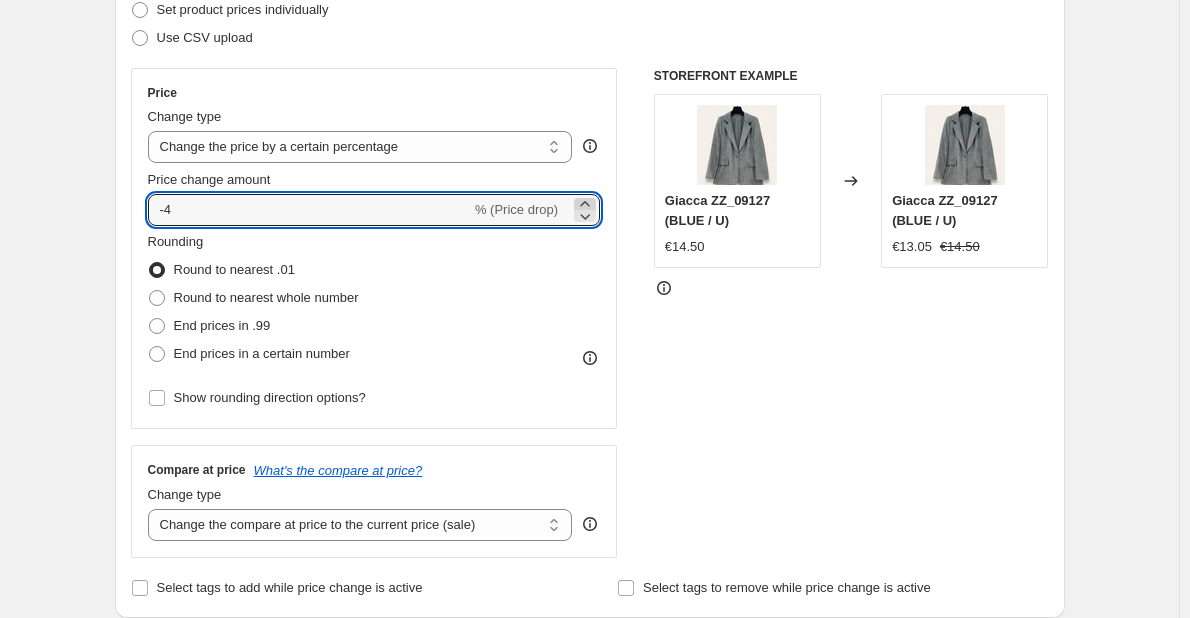 click 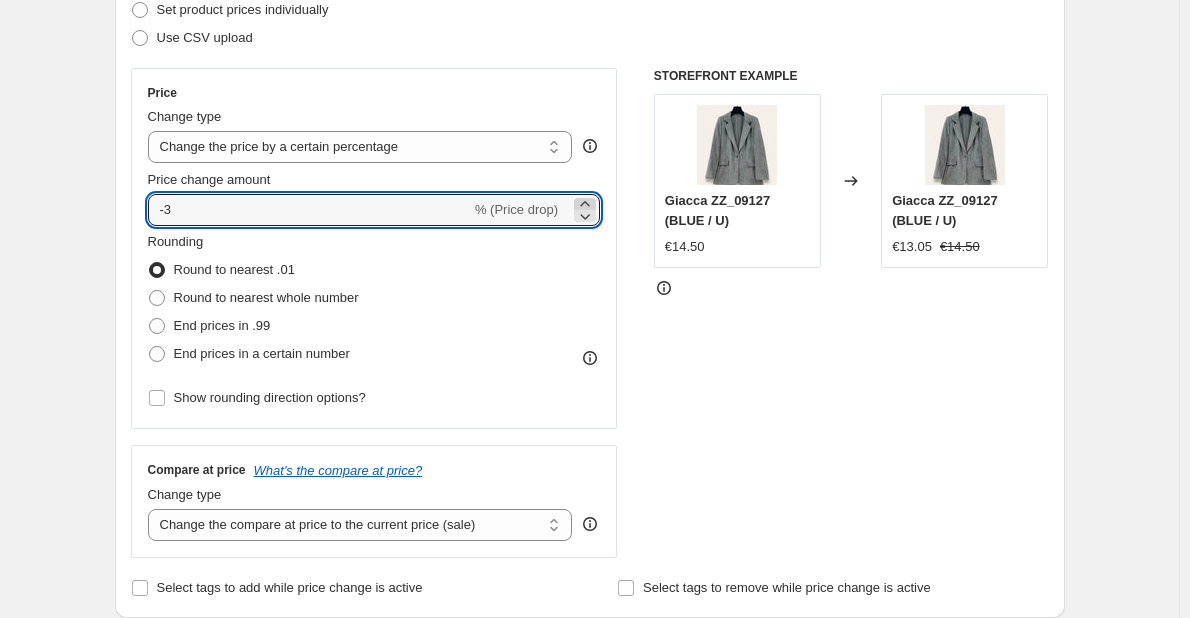 click 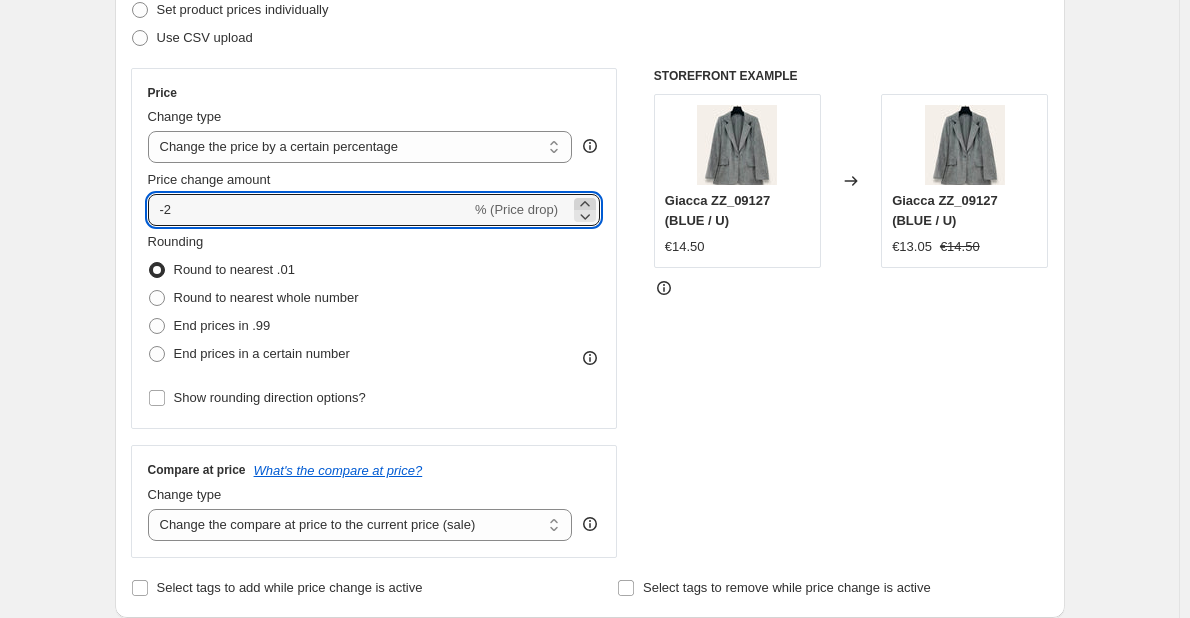 click 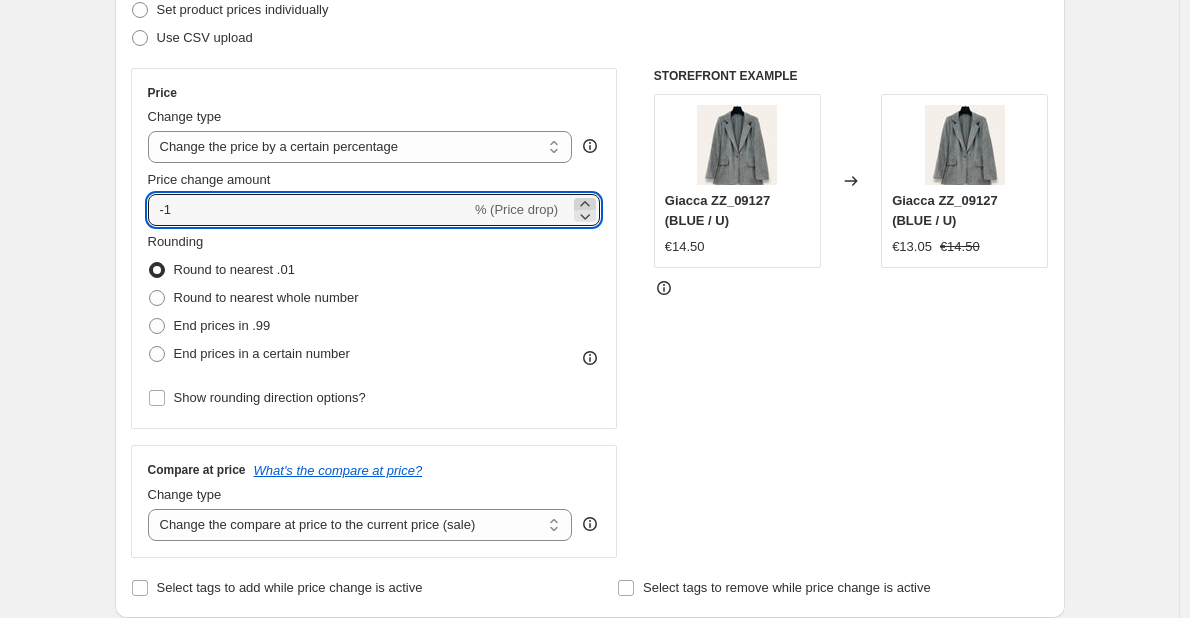 click 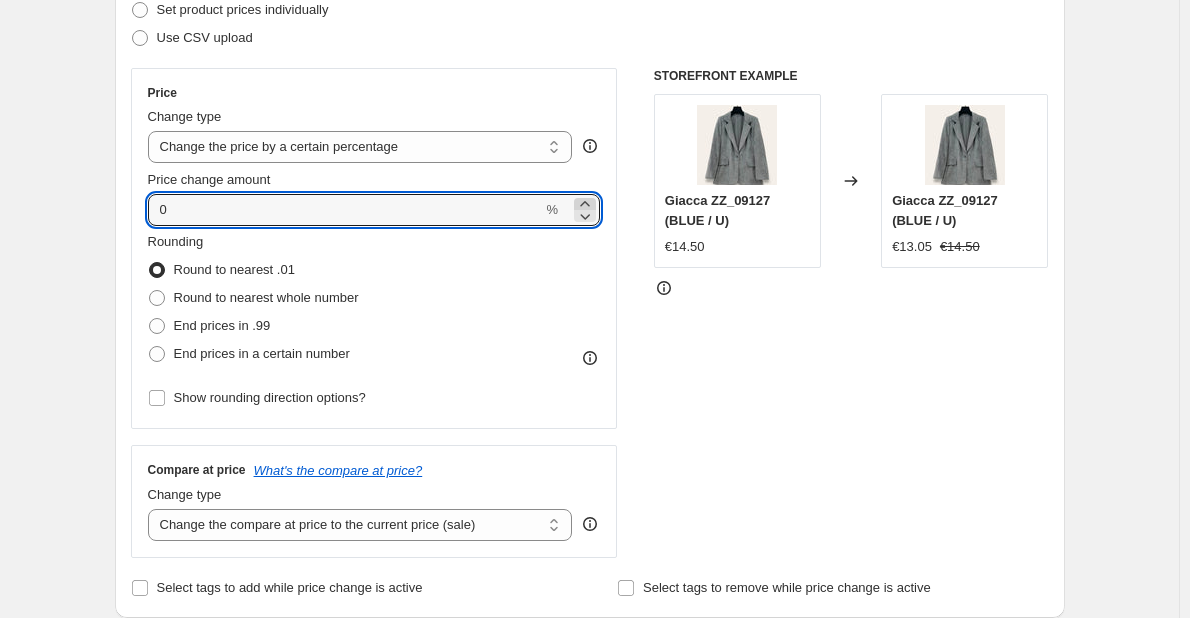 click 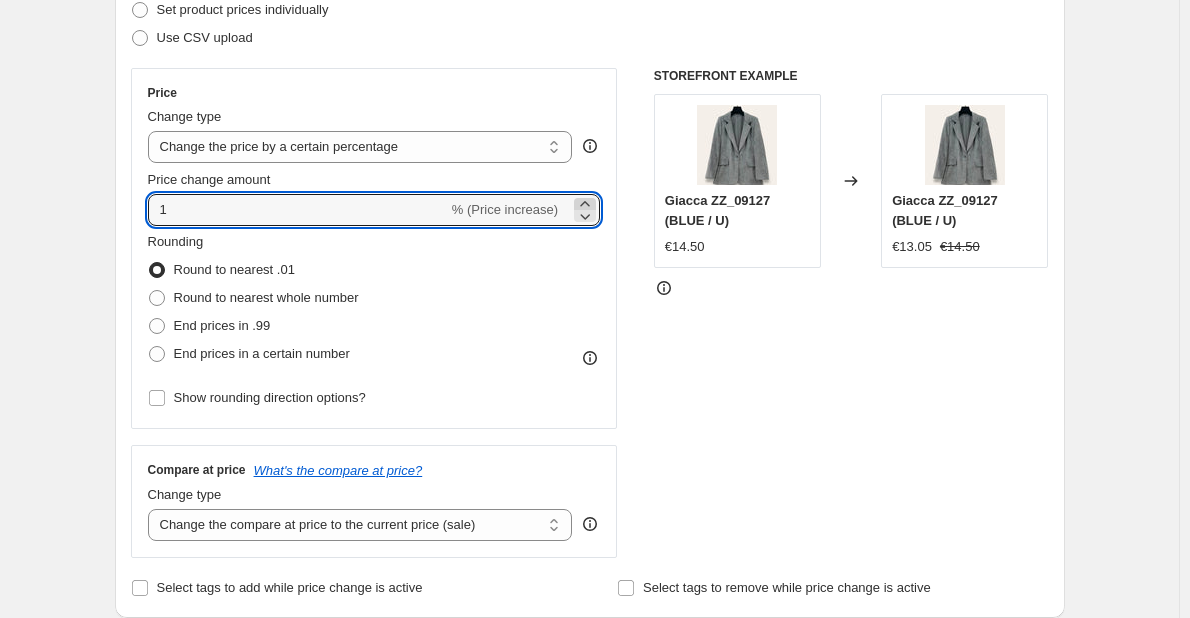 click 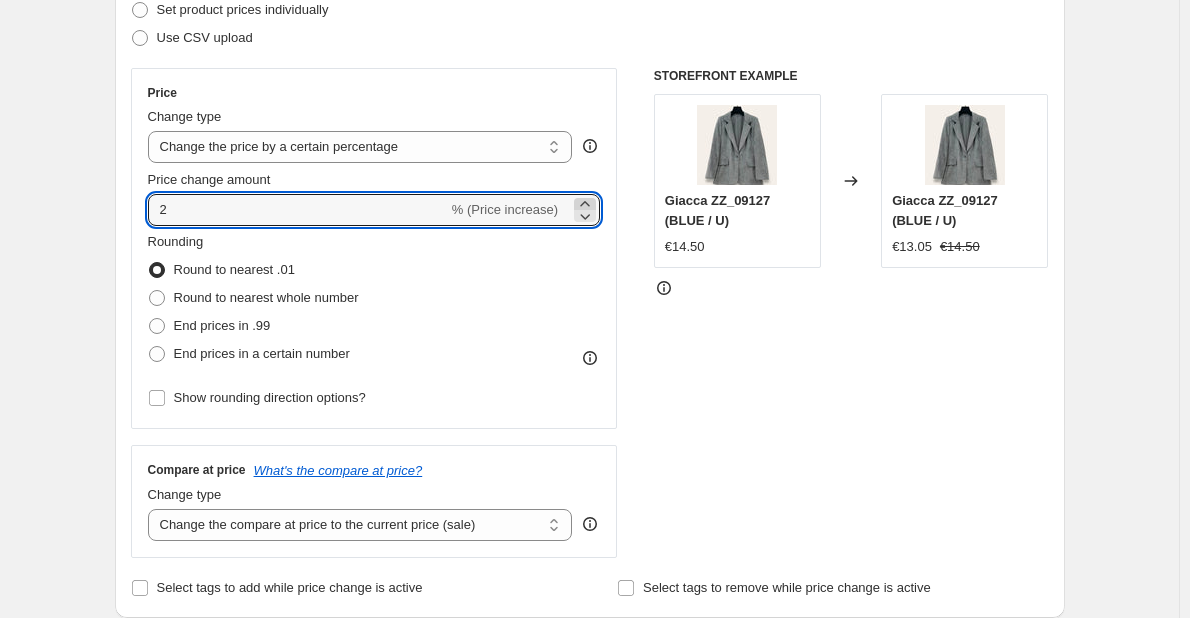 click 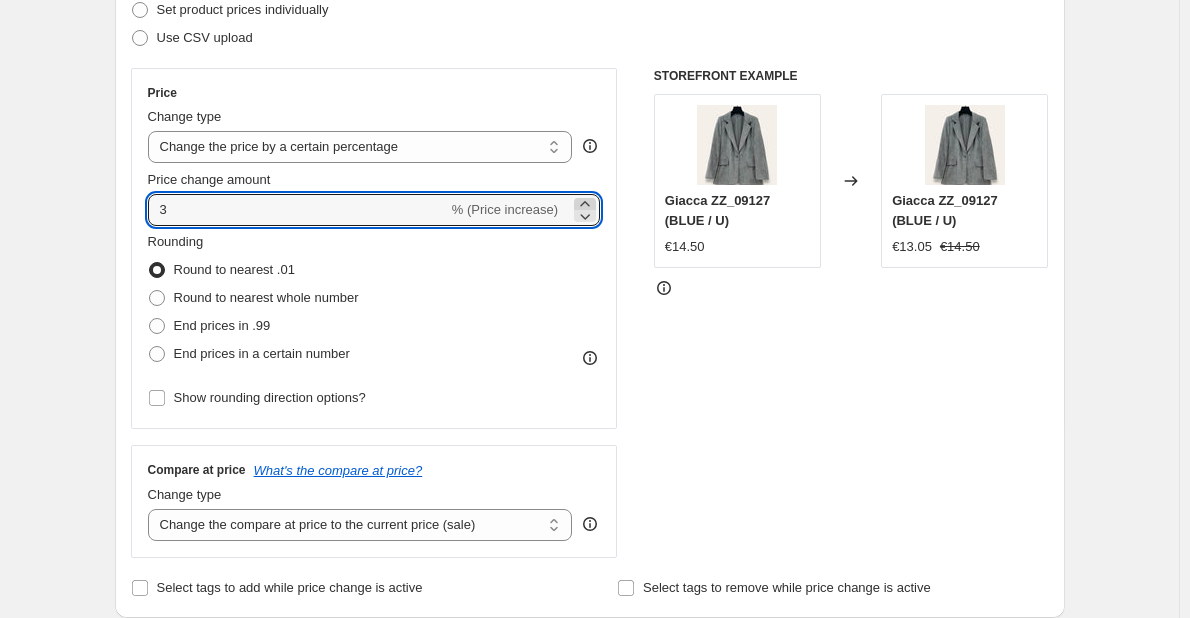 click 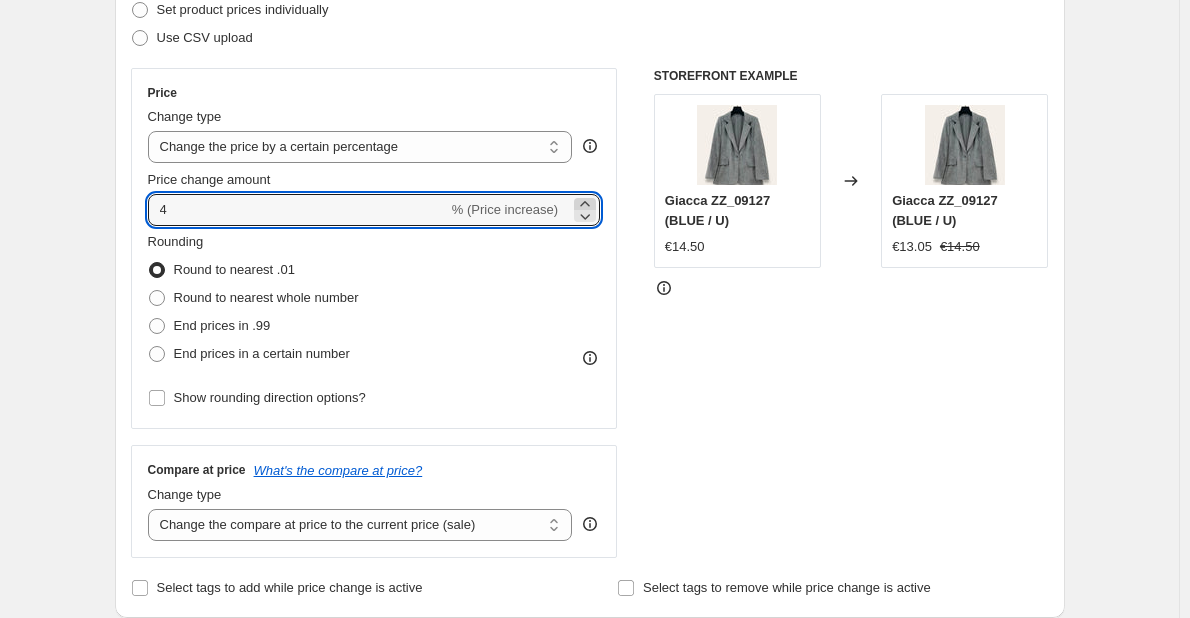 click 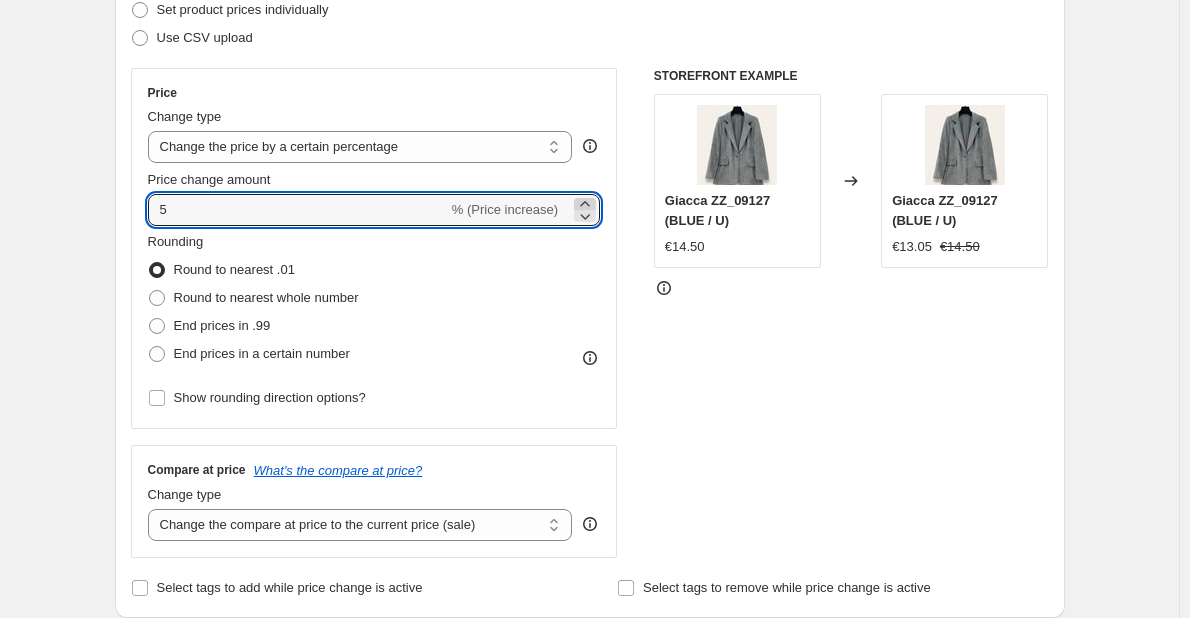 click 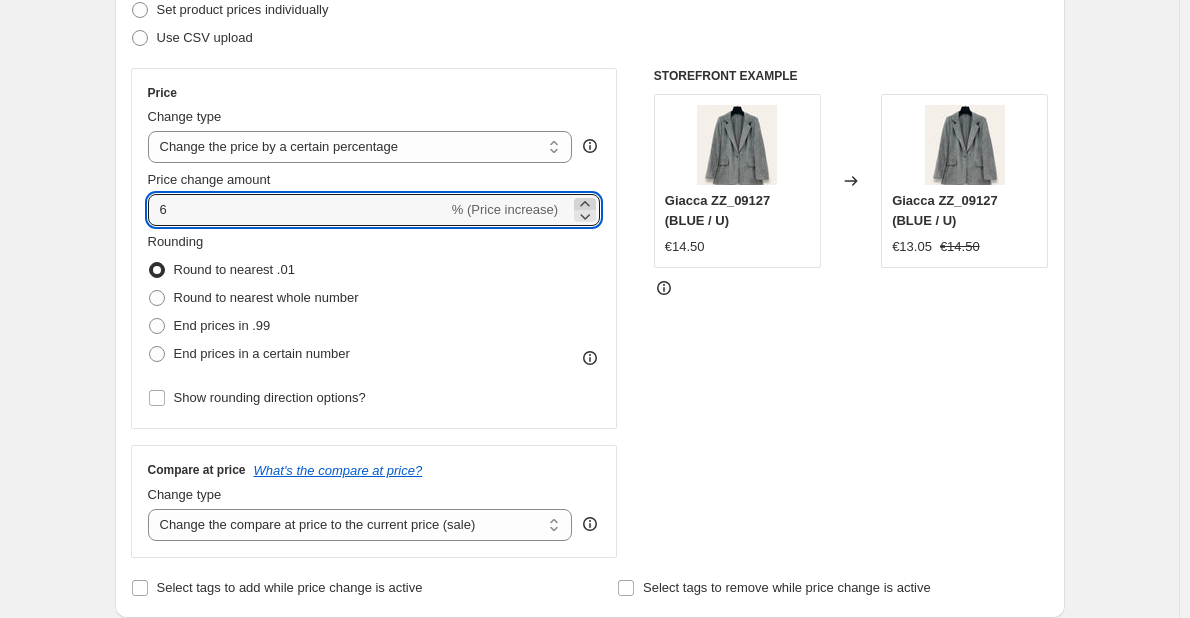 click 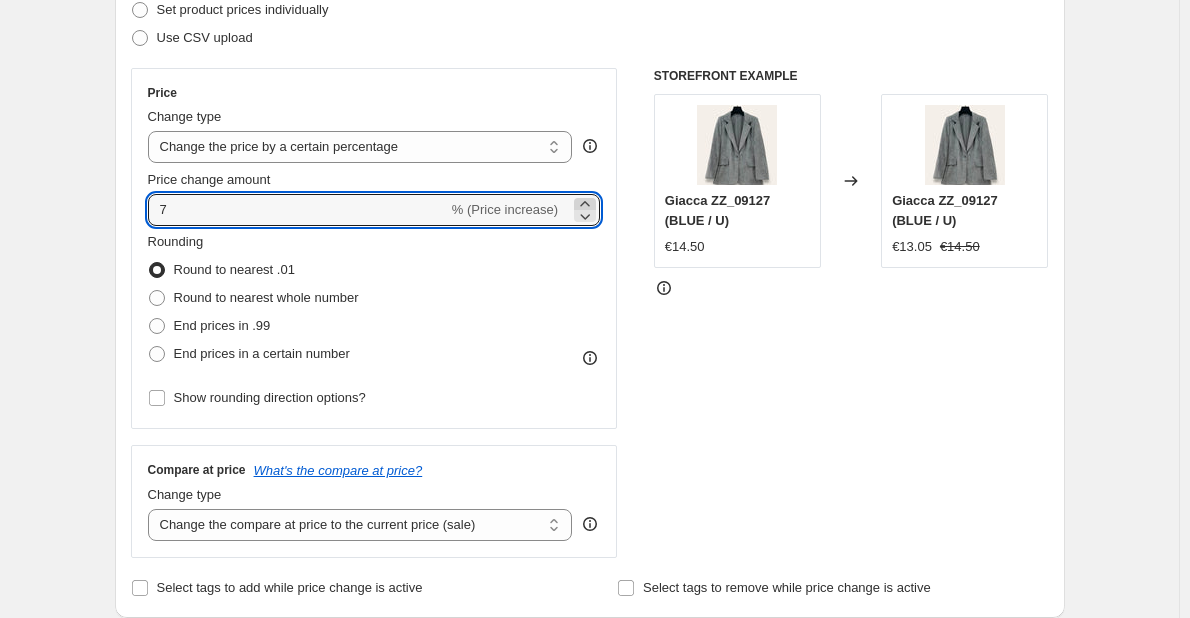 click 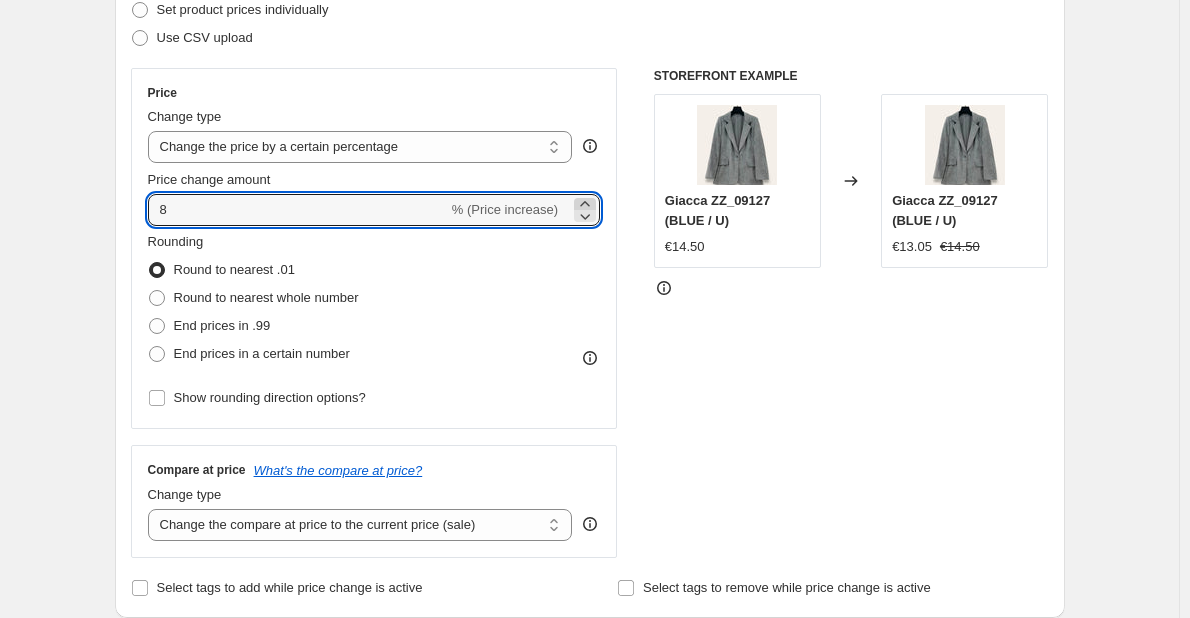click 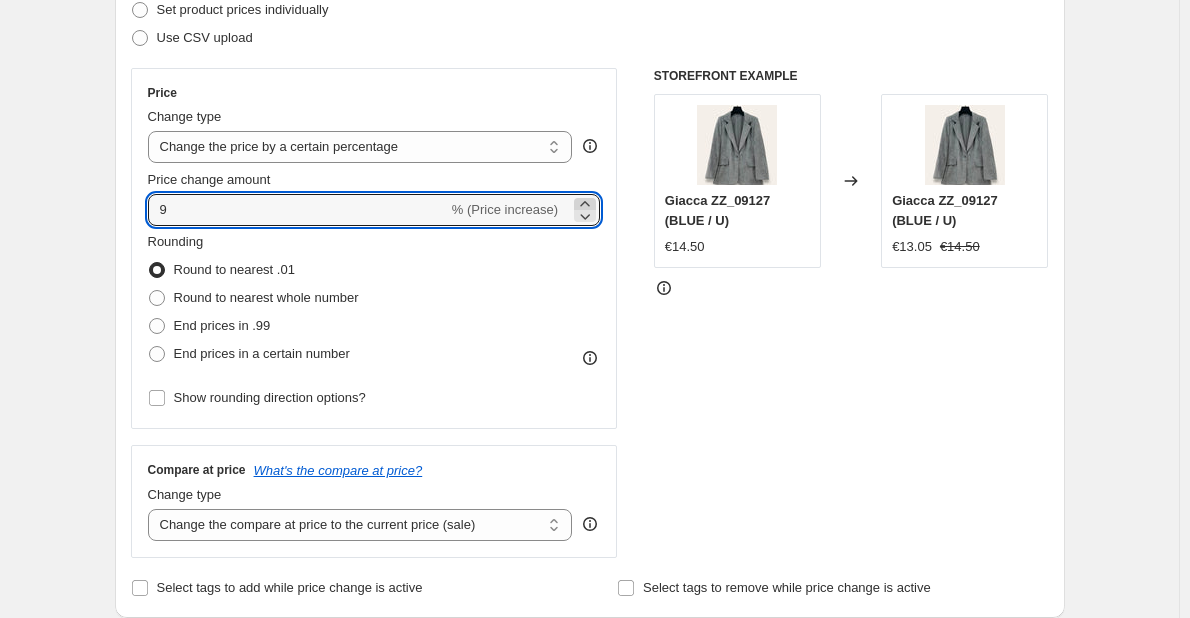 click 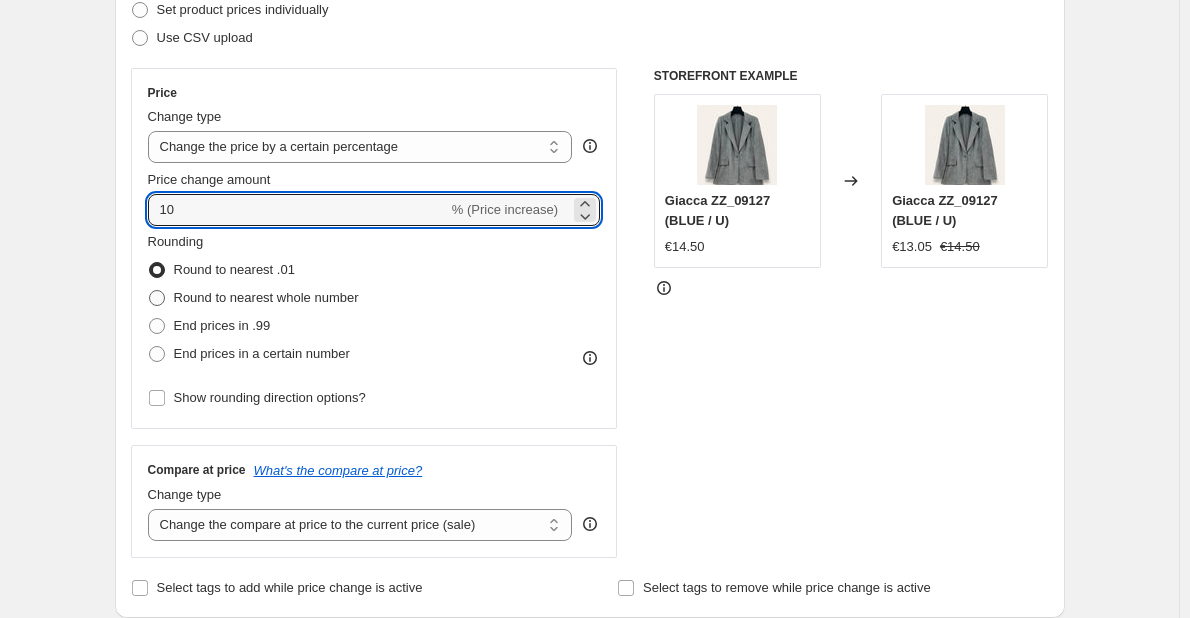 click on "Round to nearest whole number" at bounding box center [266, 297] 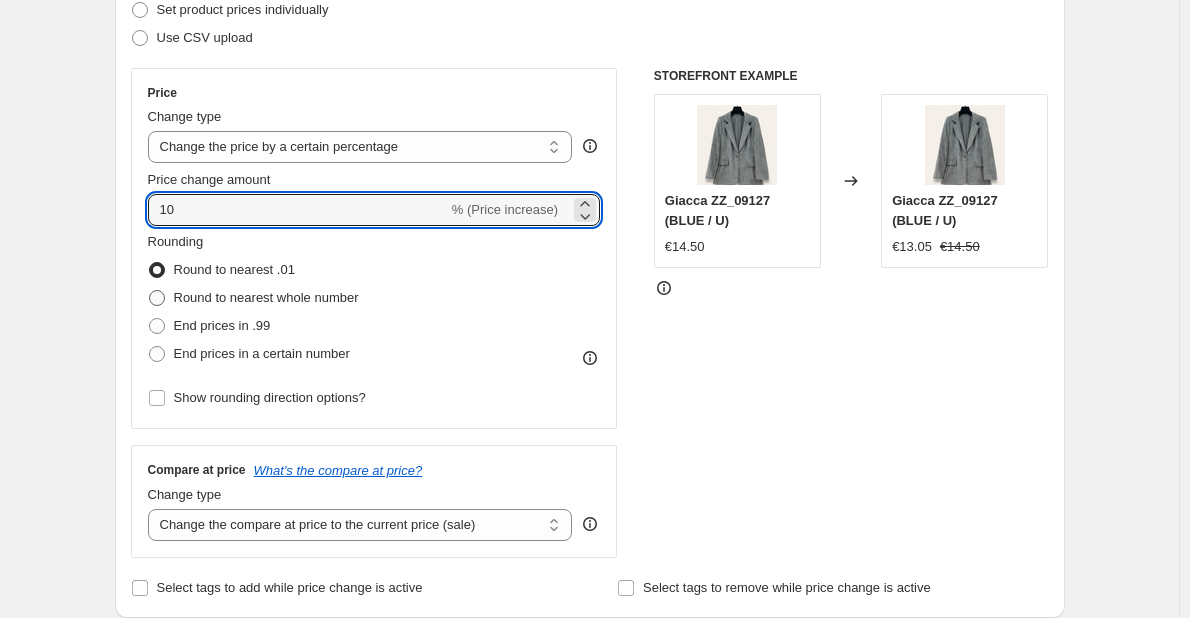 radio on "true" 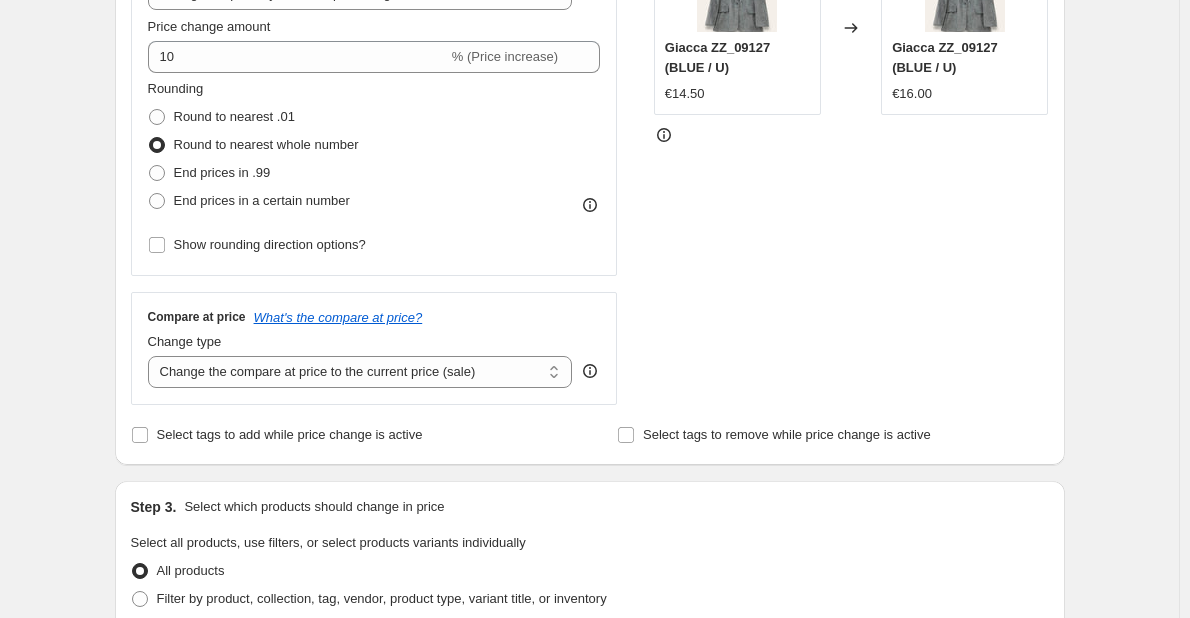 scroll, scrollTop: 600, scrollLeft: 0, axis: vertical 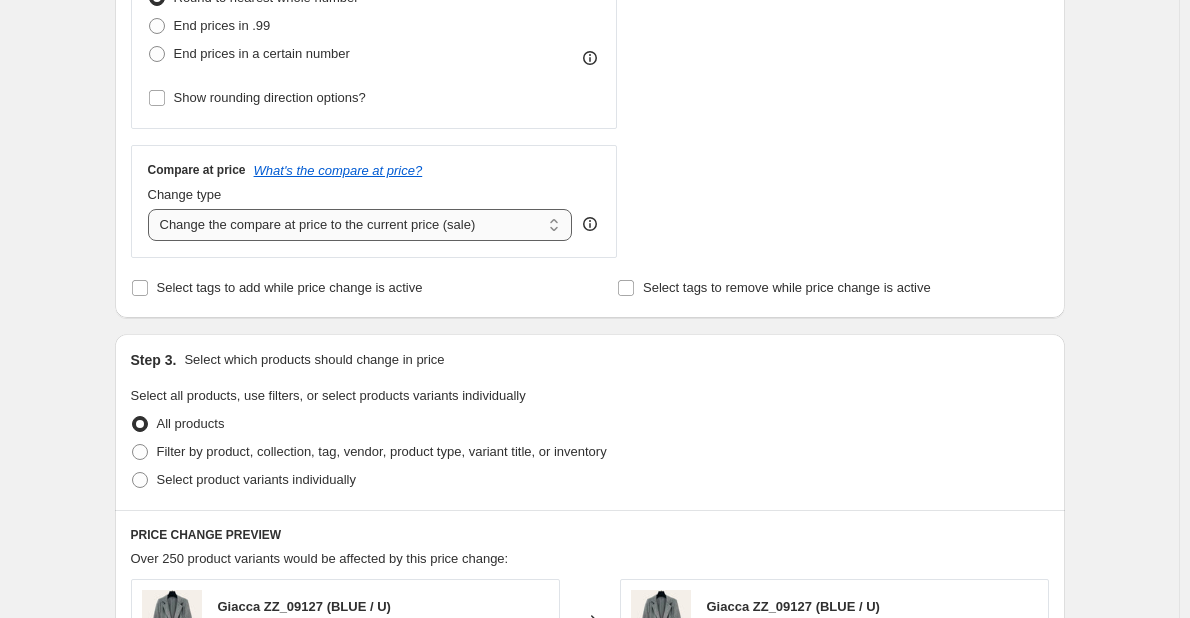 click on "Change the compare at price to the current price (sale) Change the compare at price to a certain amount Change the compare at price by a certain amount Change the compare at price by a certain percentage Change the compare at price by a certain amount relative to the actual price Change the compare at price by a certain percentage relative to the actual price Don't change the compare at price Remove the compare at price" at bounding box center [360, 225] 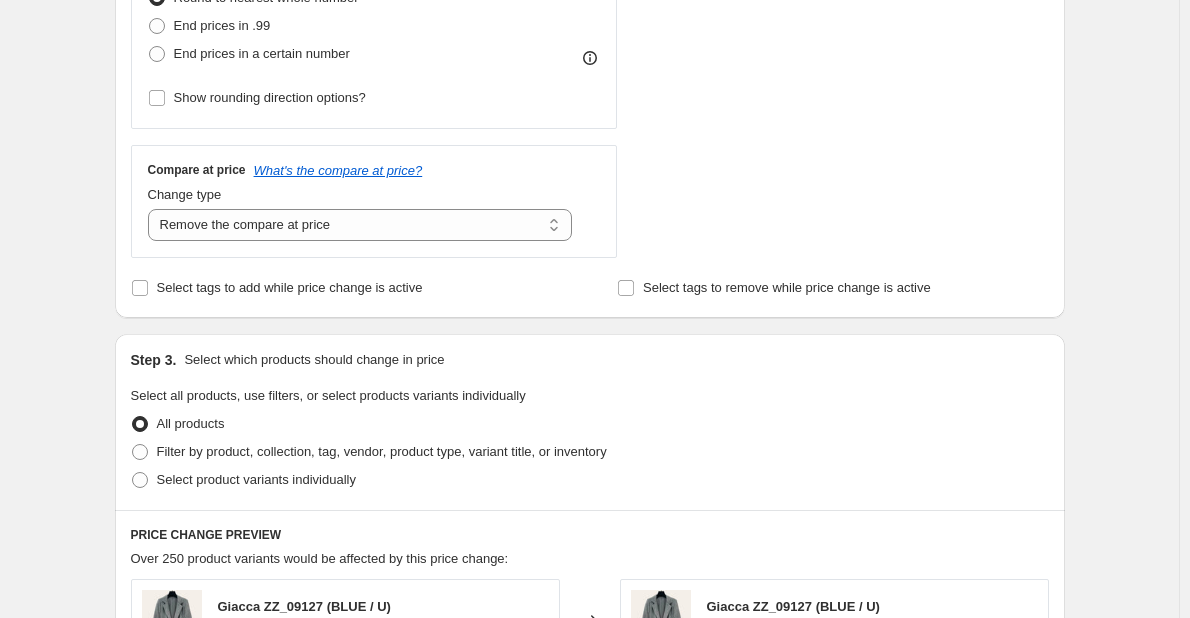 scroll, scrollTop: 800, scrollLeft: 0, axis: vertical 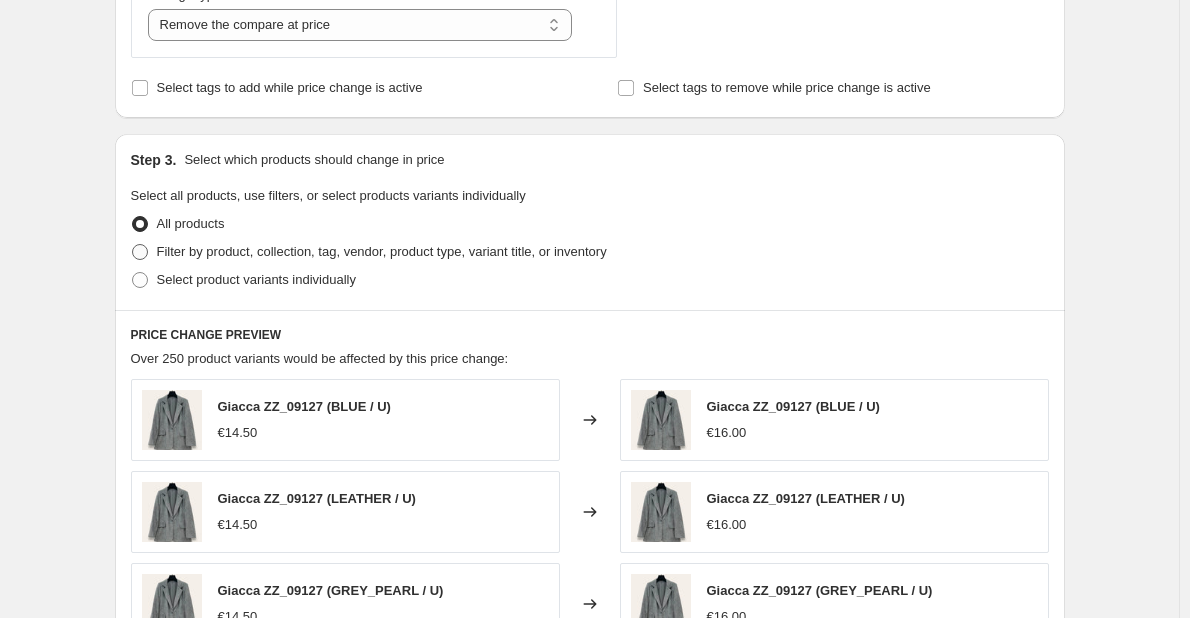 click at bounding box center [140, 252] 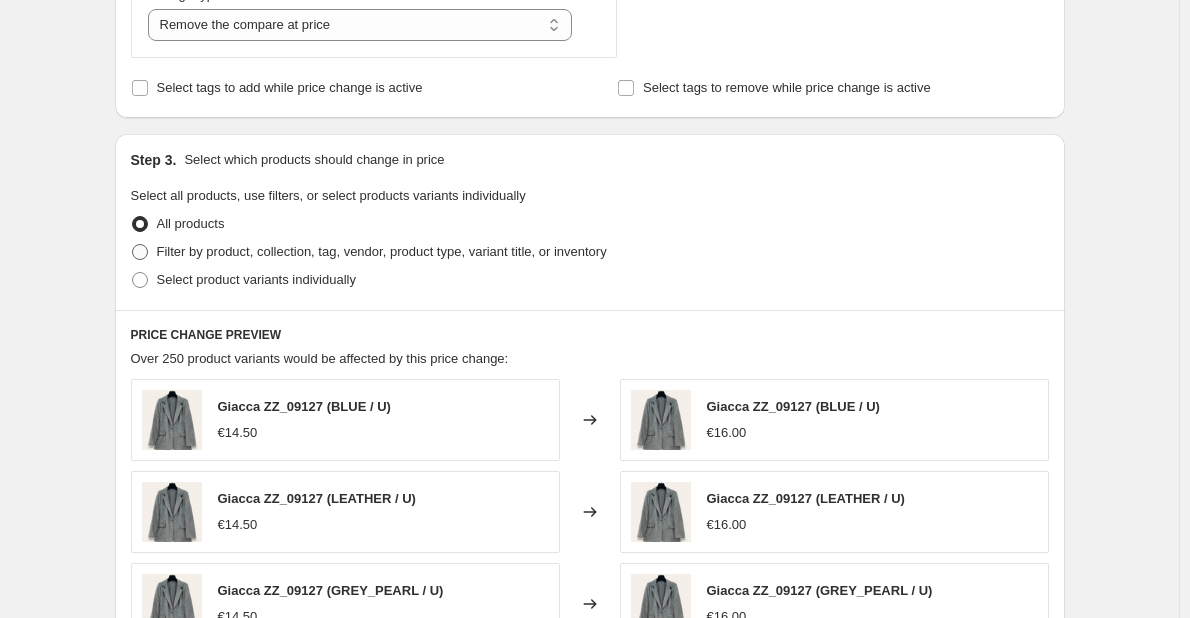 radio on "true" 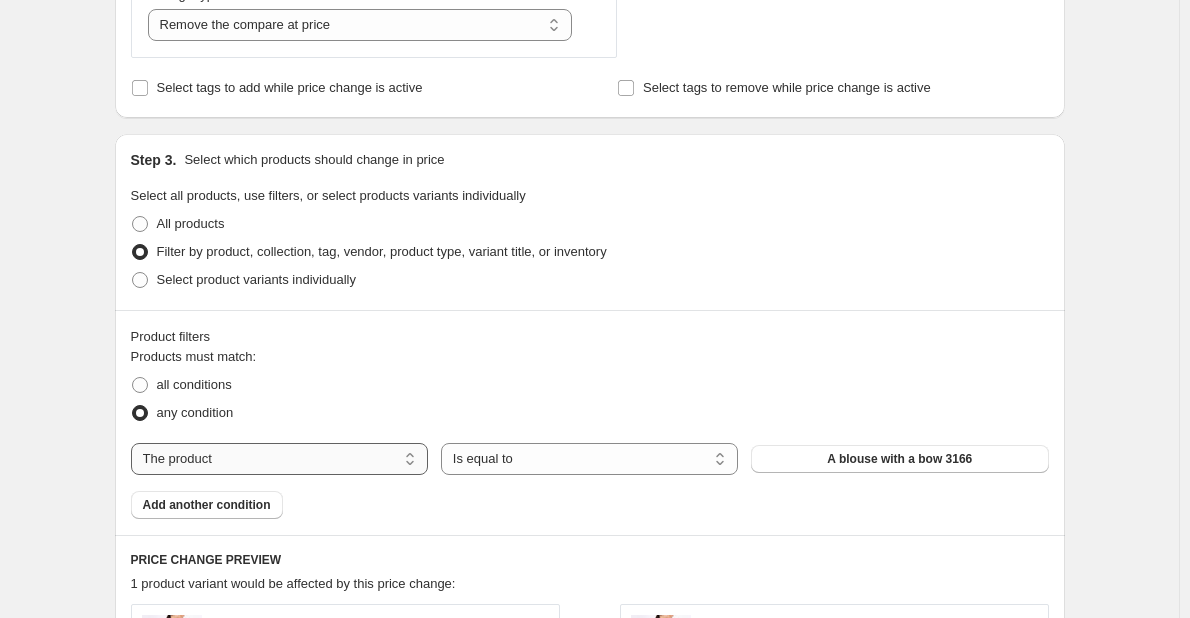 click on "The product The product's collection The product's tag The product's vendor The product's type The product's status The variant's title Inventory quantity" at bounding box center [279, 459] 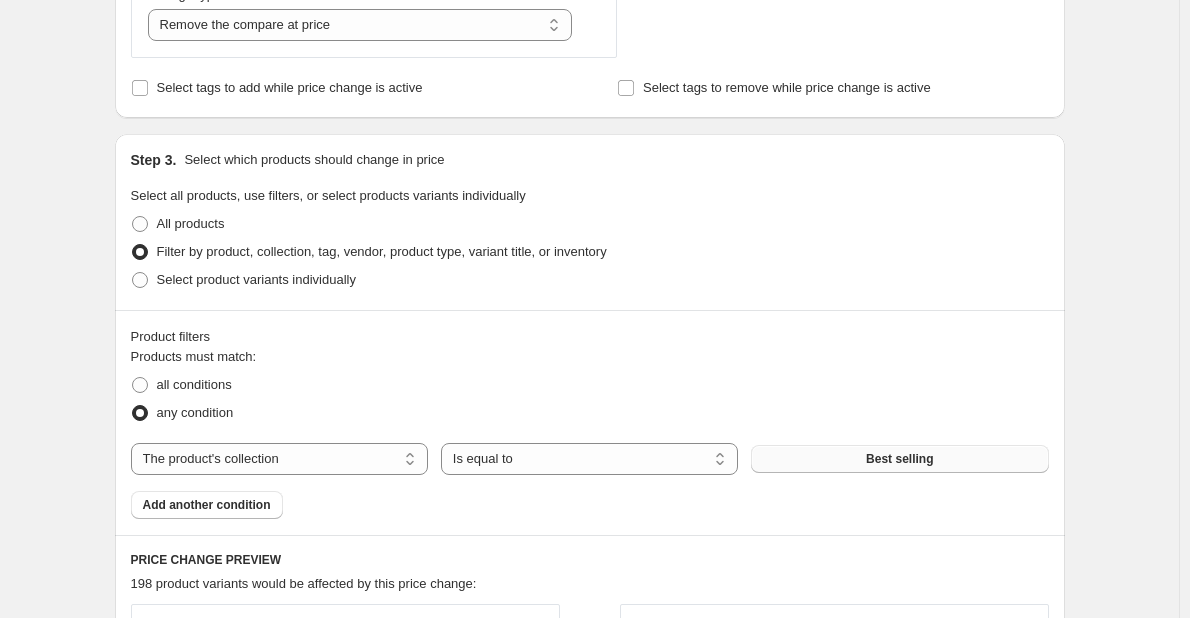 click on "Best selling" at bounding box center (899, 459) 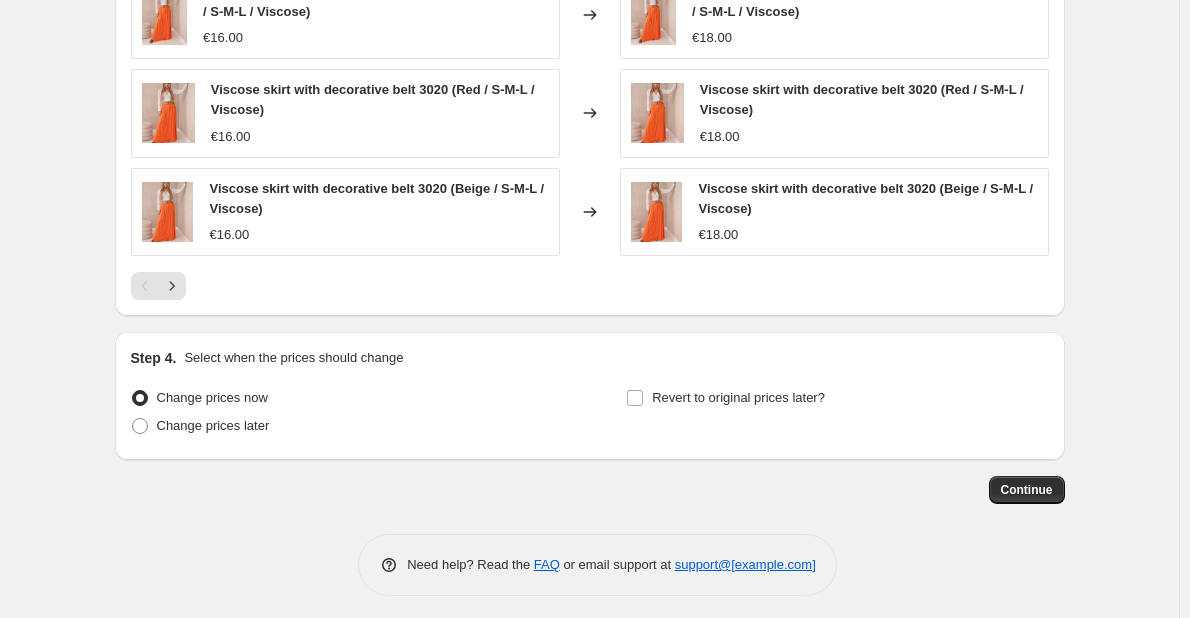 scroll, scrollTop: 1639, scrollLeft: 0, axis: vertical 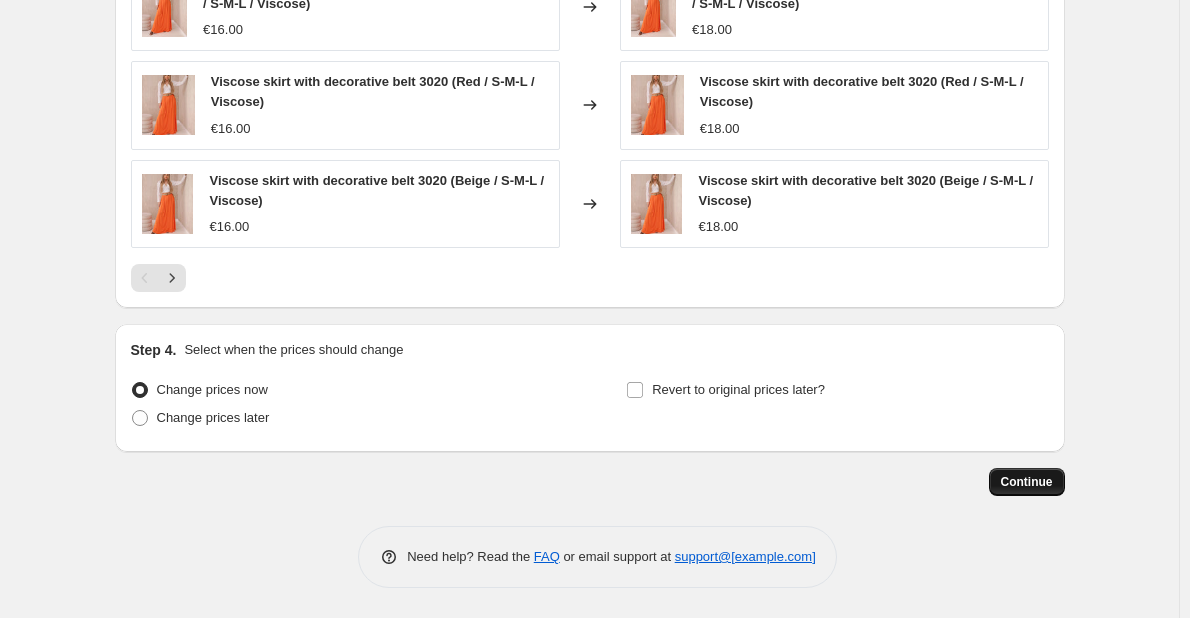 click on "Continue" at bounding box center [1027, 482] 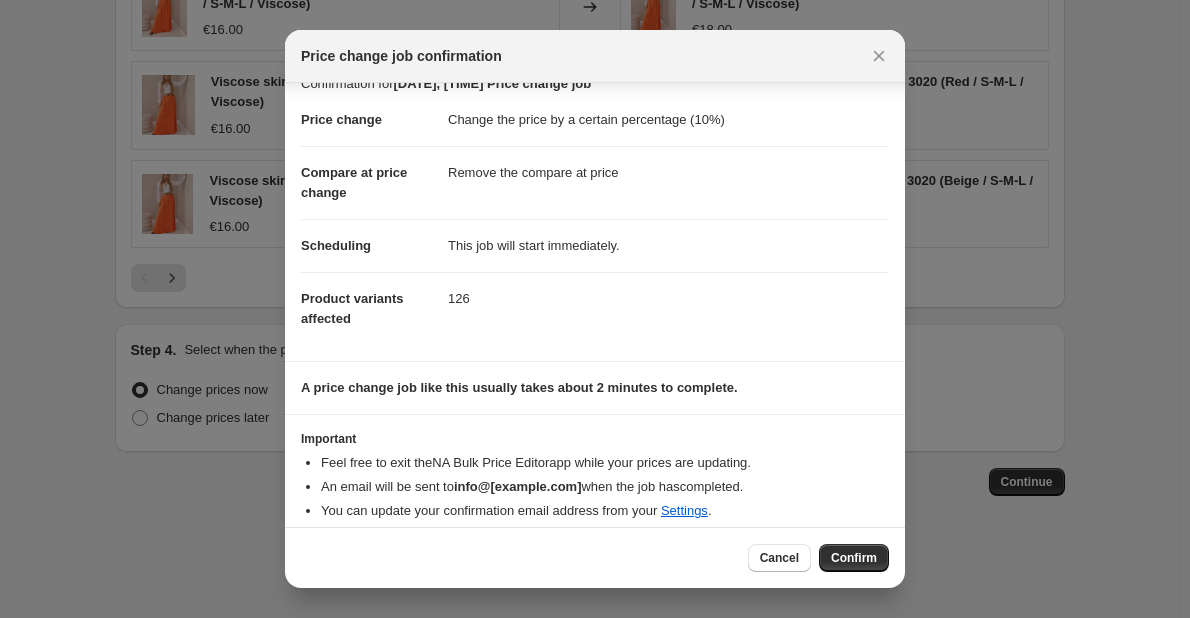 scroll, scrollTop: 39, scrollLeft: 0, axis: vertical 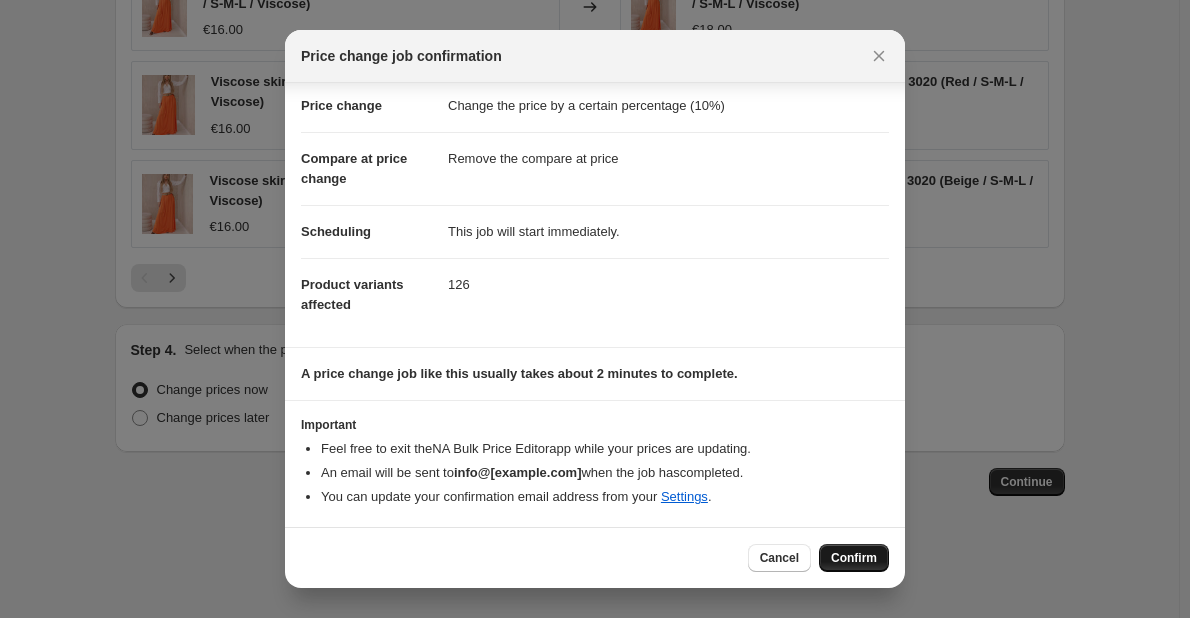 click on "Confirm" at bounding box center [854, 558] 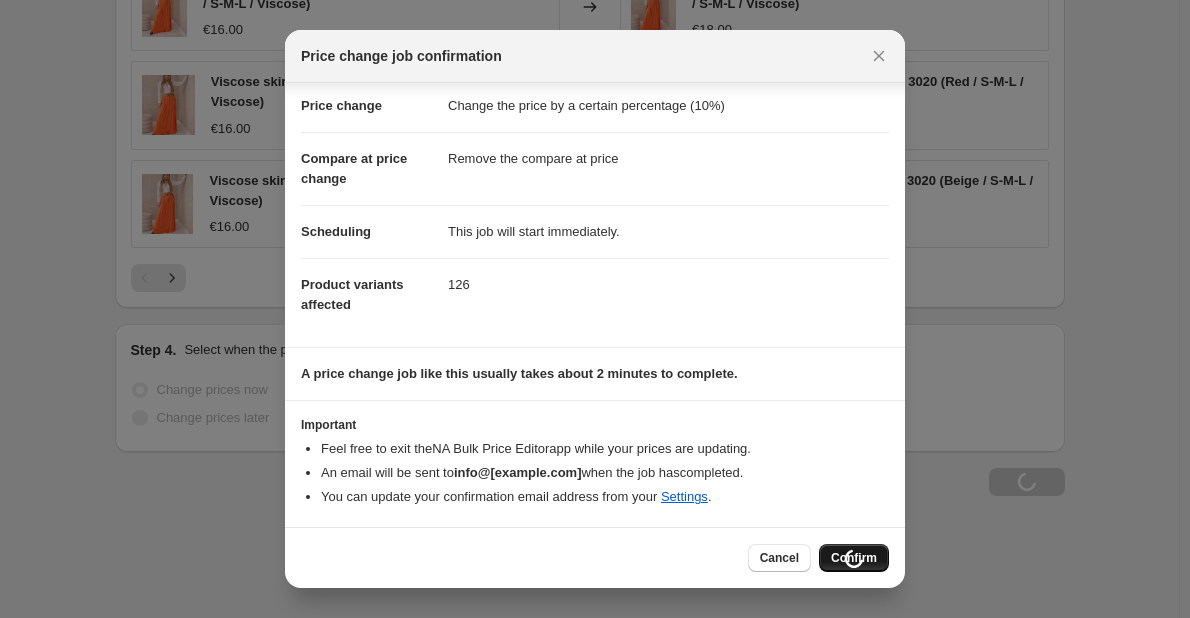scroll, scrollTop: 1707, scrollLeft: 0, axis: vertical 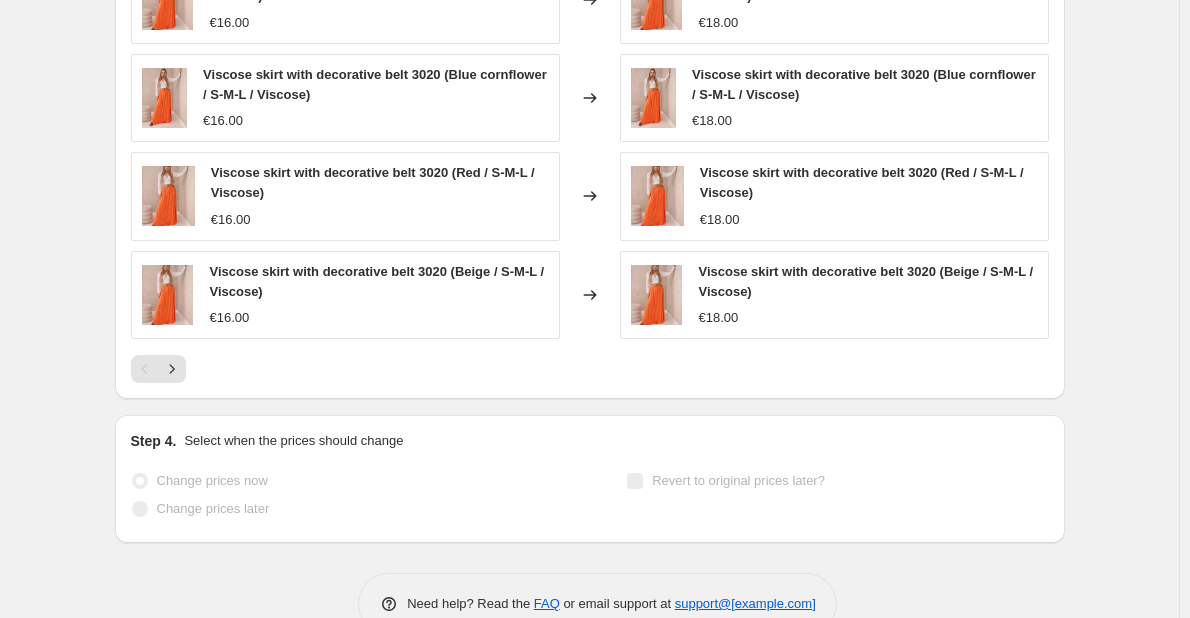 select on "percentage" 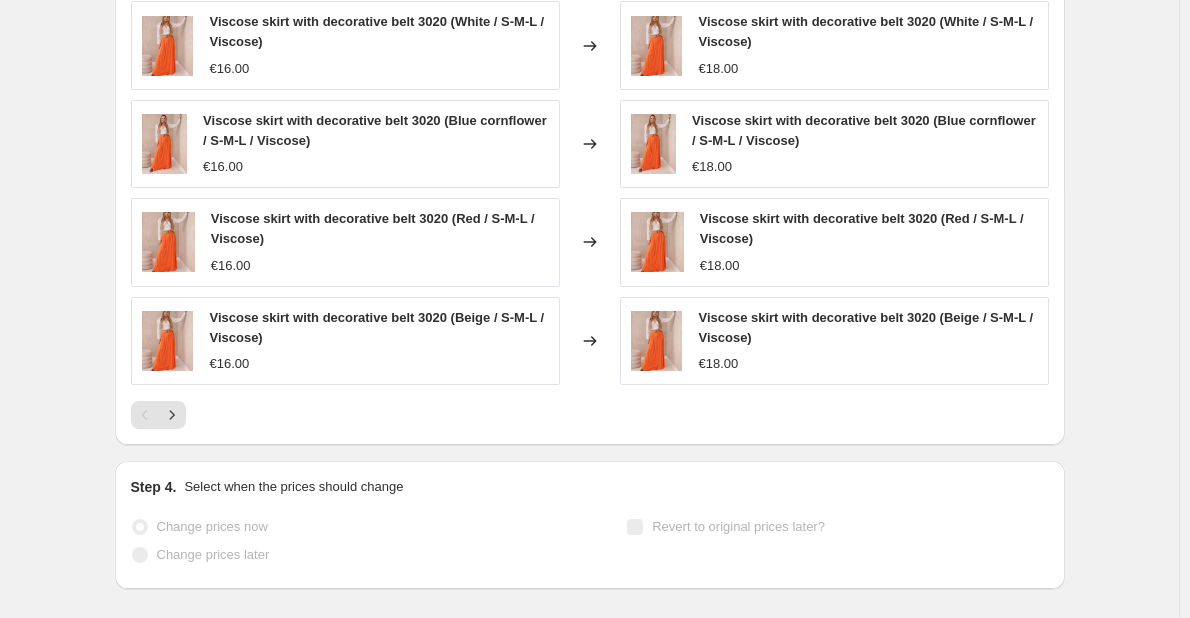 scroll, scrollTop: 0, scrollLeft: 0, axis: both 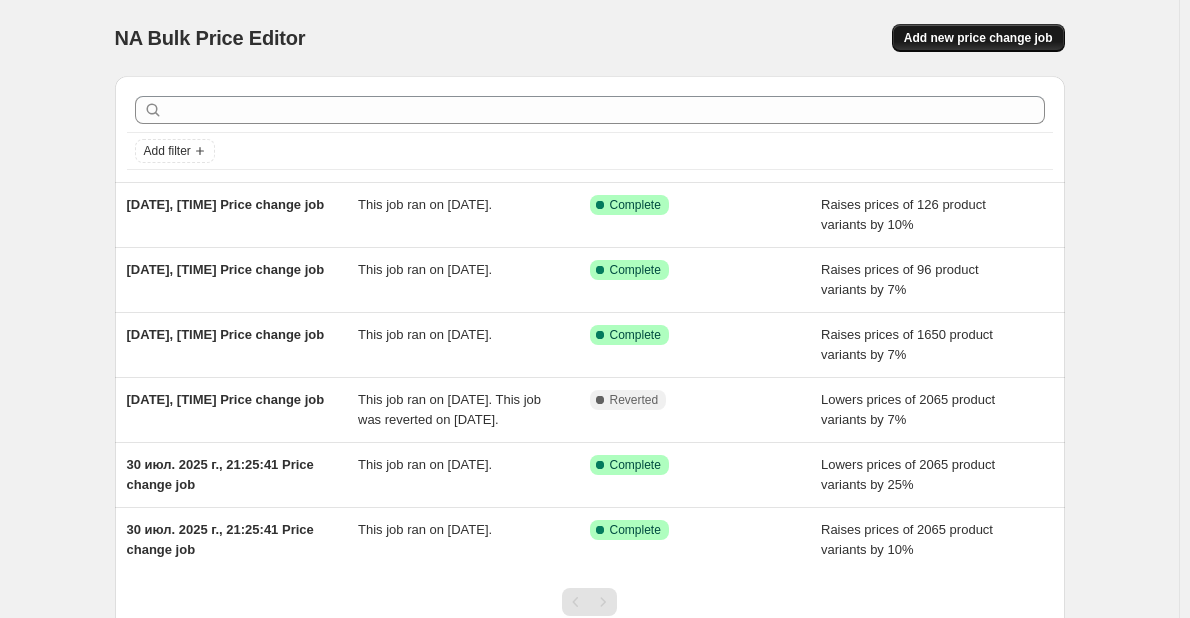 click on "Add new price change job" at bounding box center (978, 38) 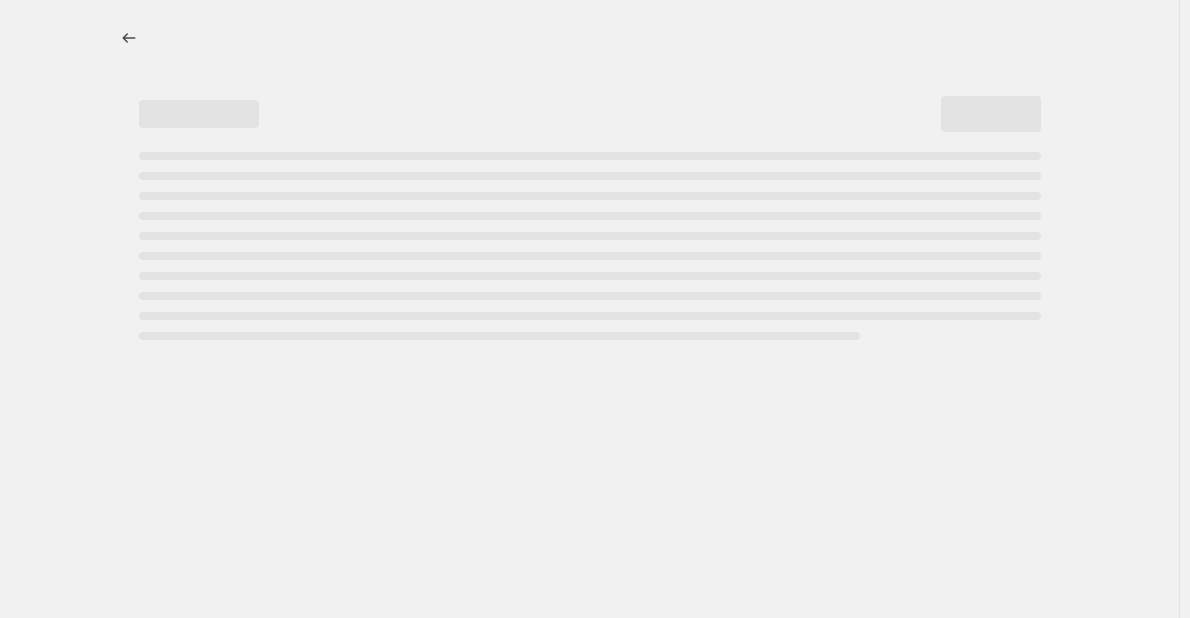 select on "percentage" 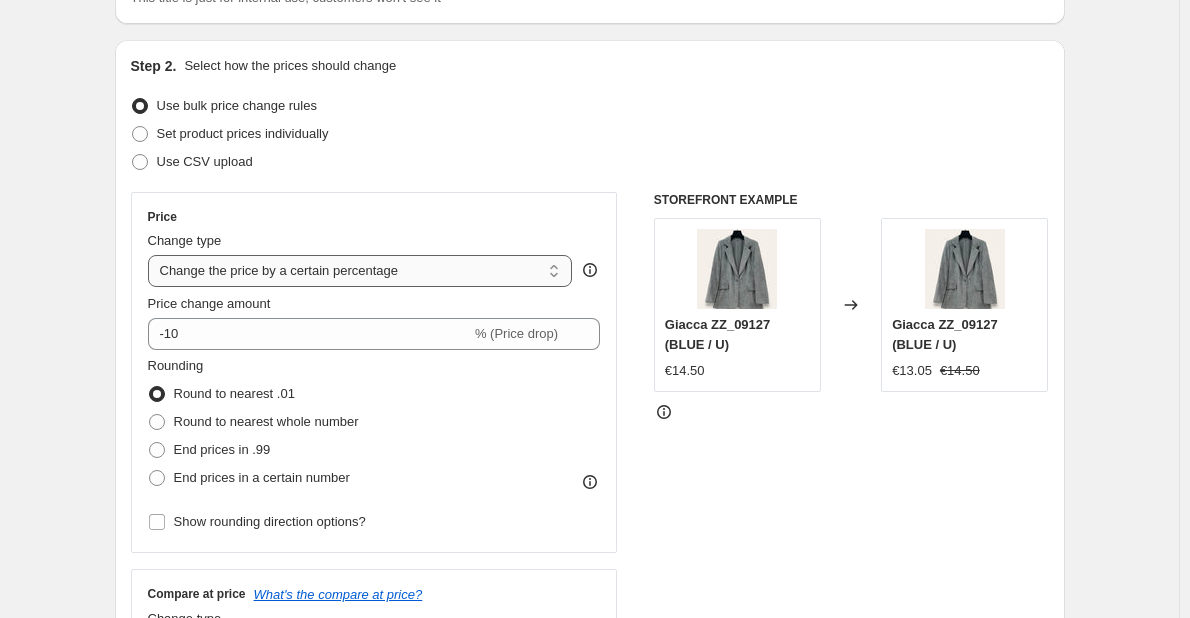 scroll, scrollTop: 200, scrollLeft: 0, axis: vertical 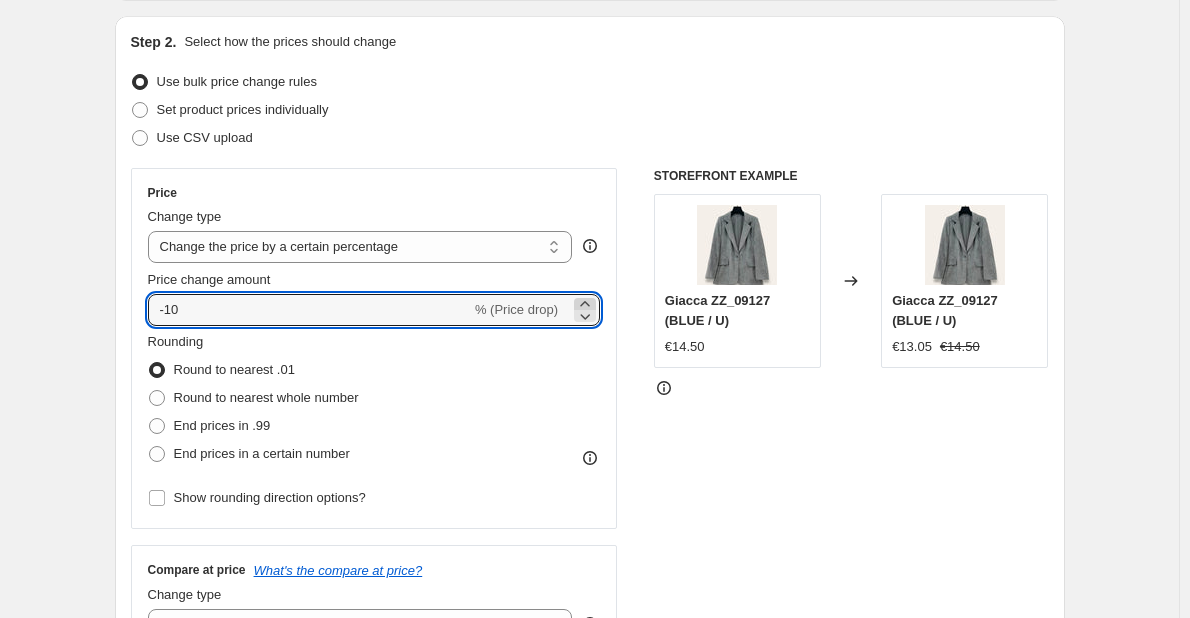 click 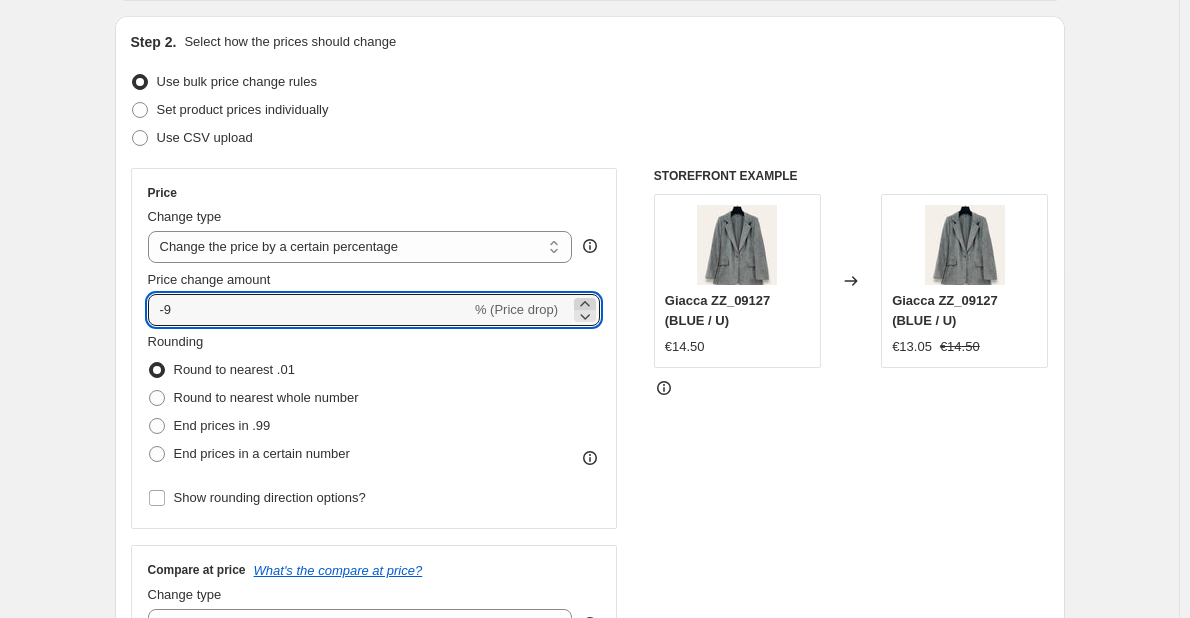 click 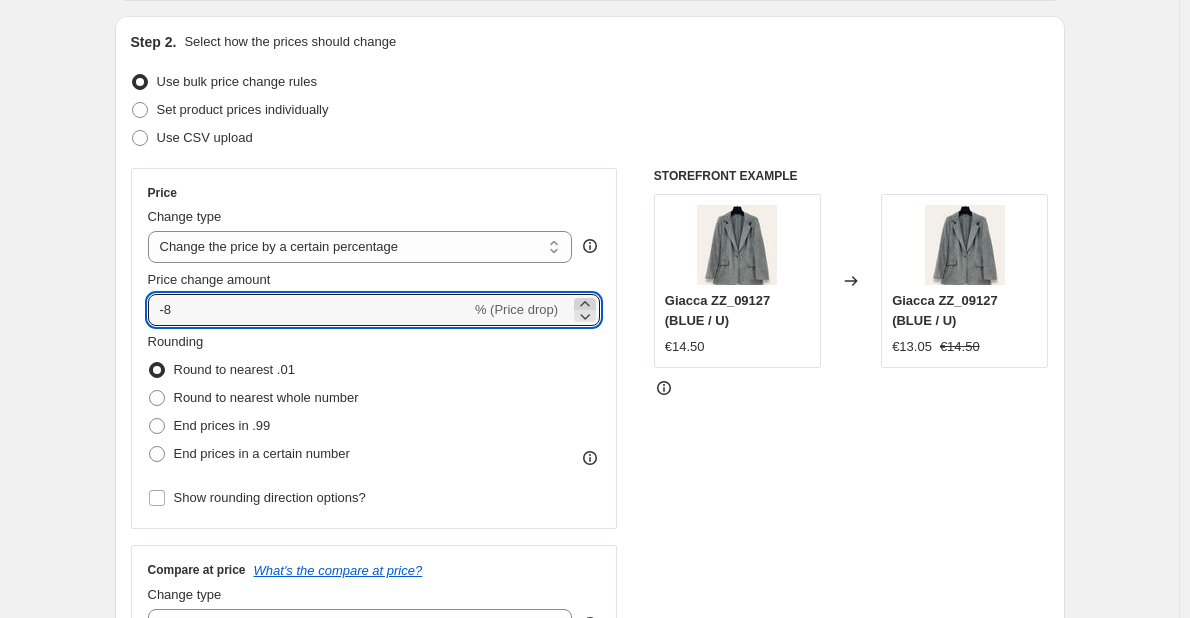 click 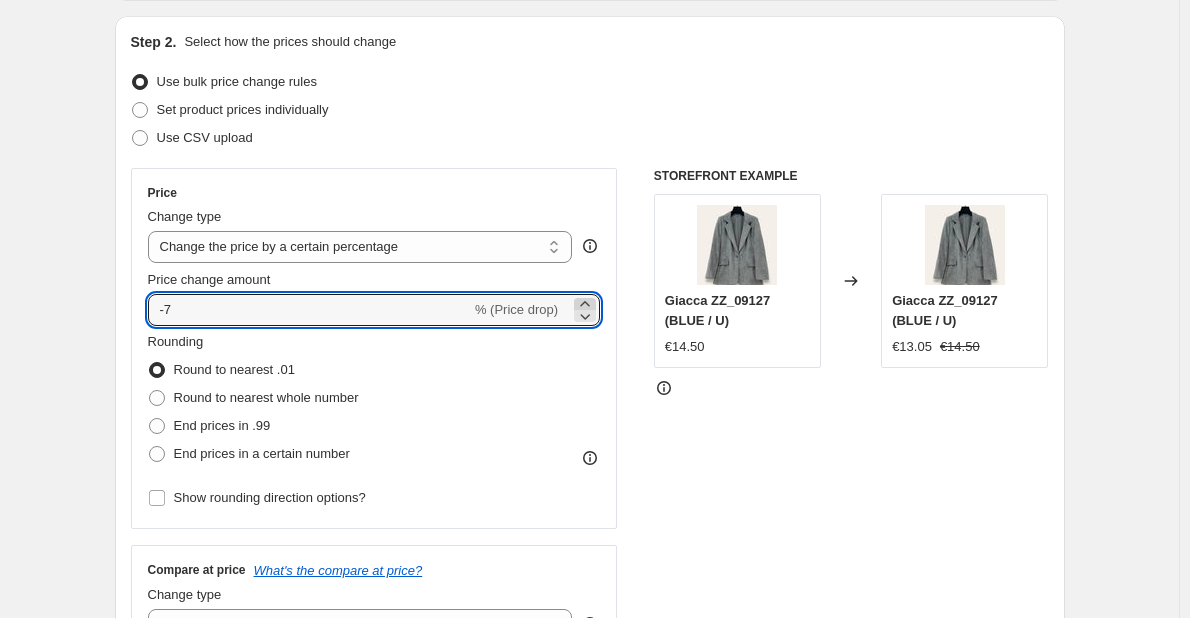 click 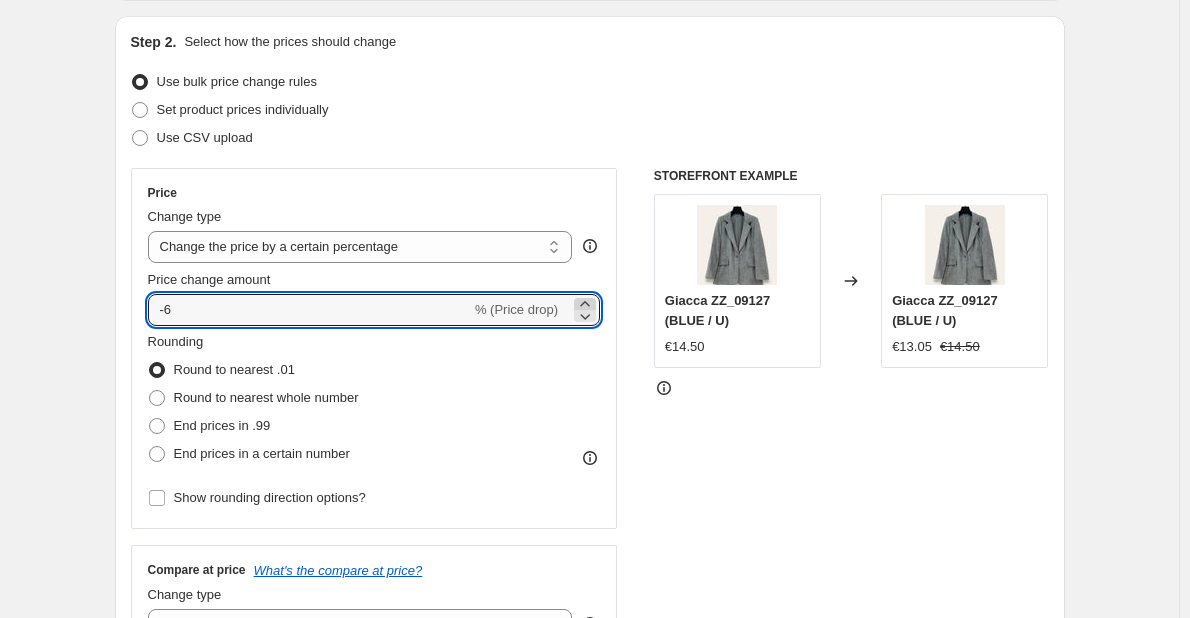 click 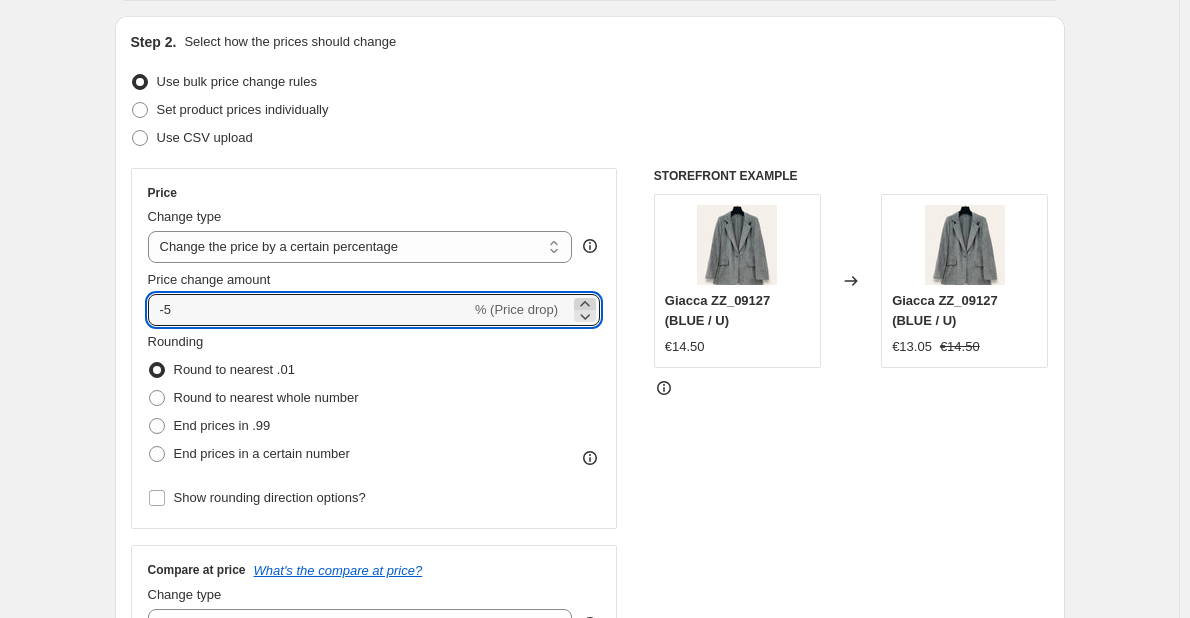 click 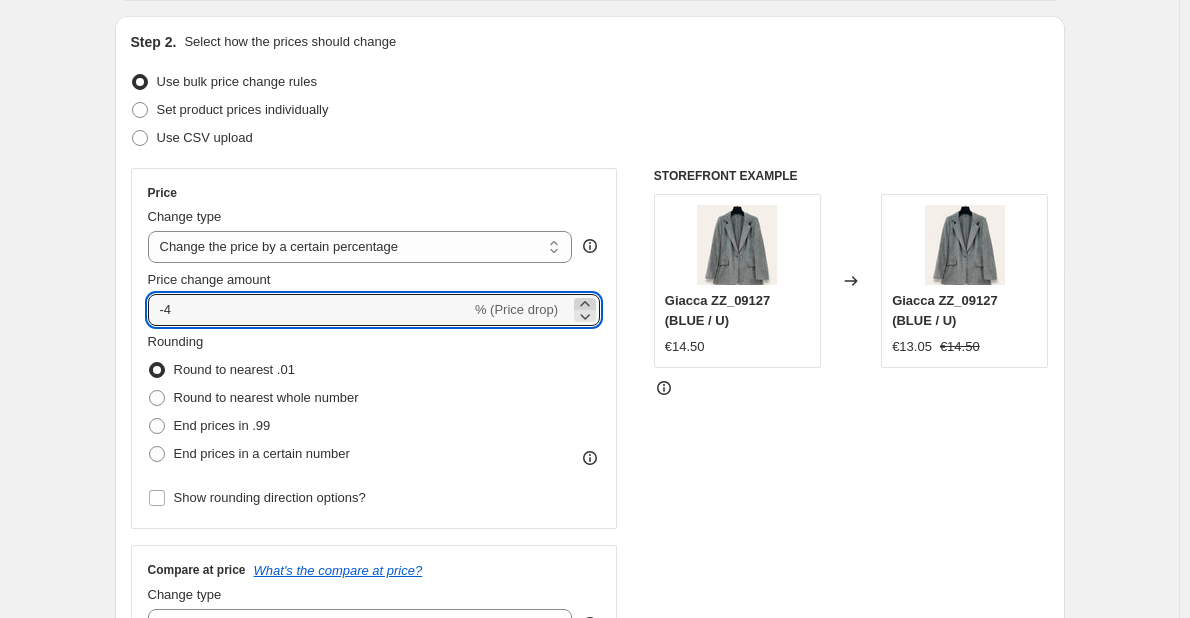 click 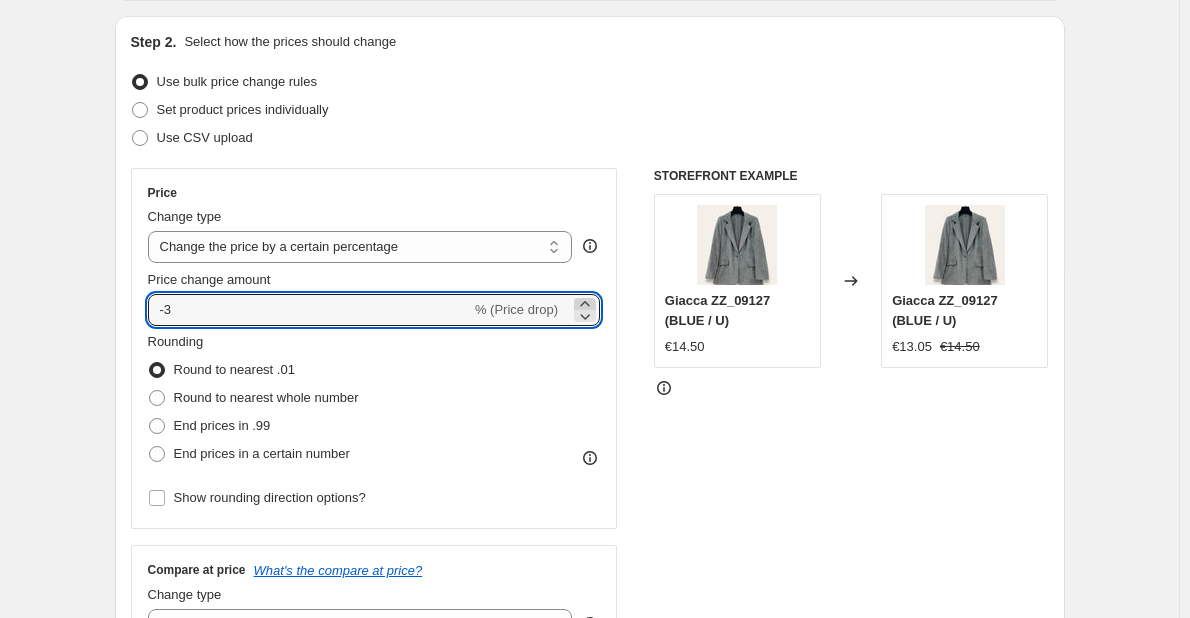 click 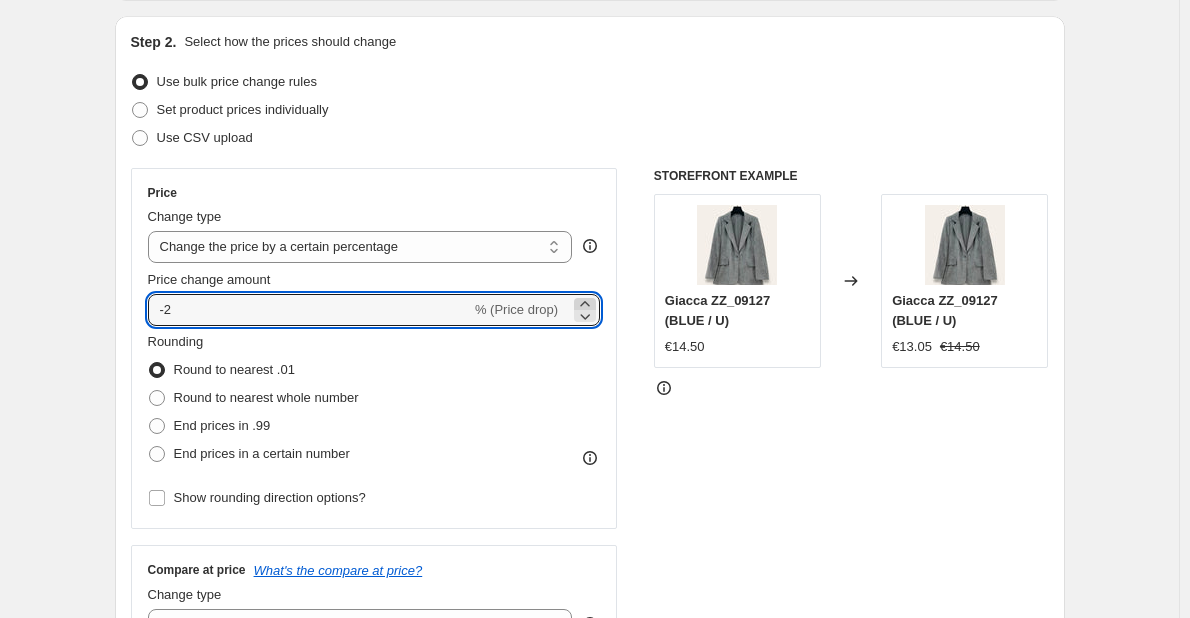 click 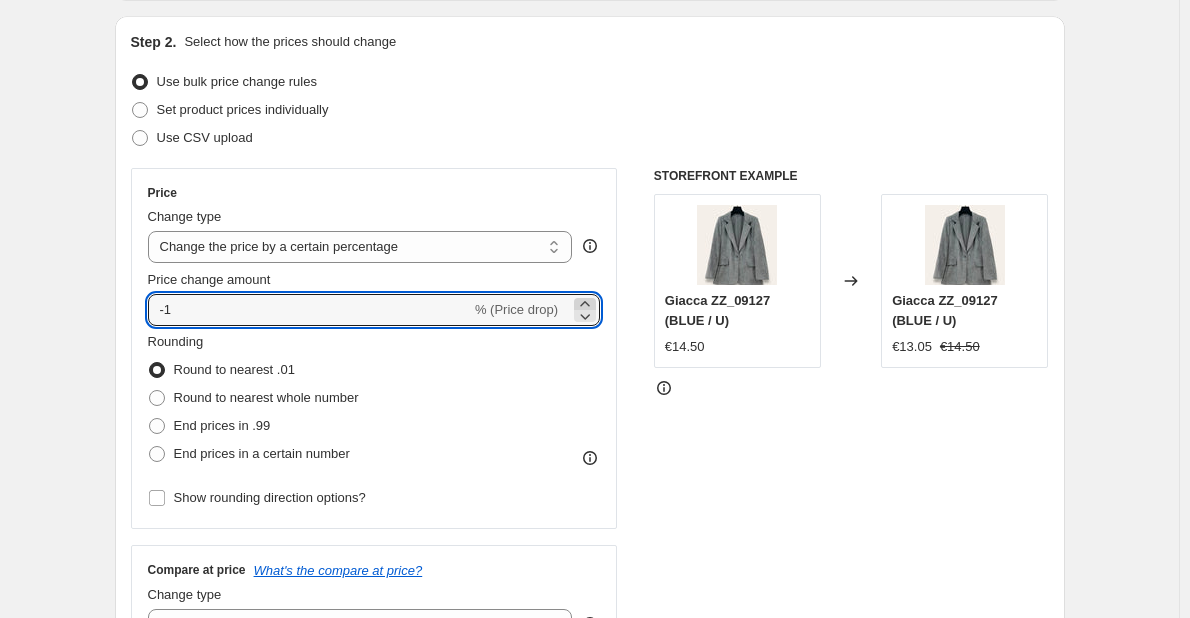 click 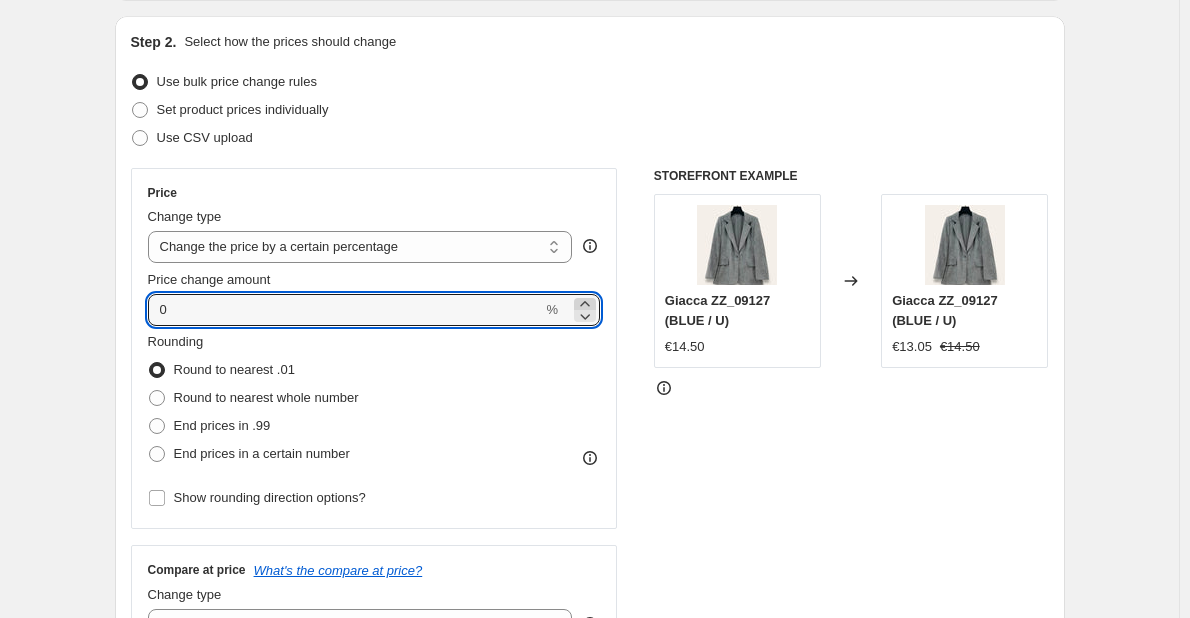 click 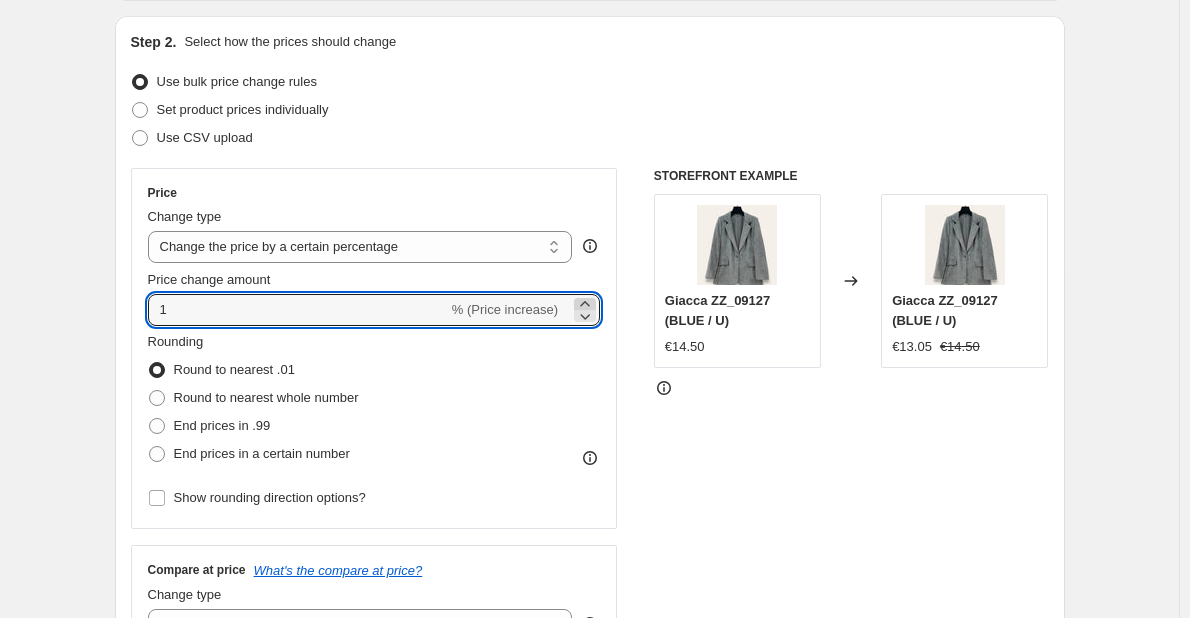 click 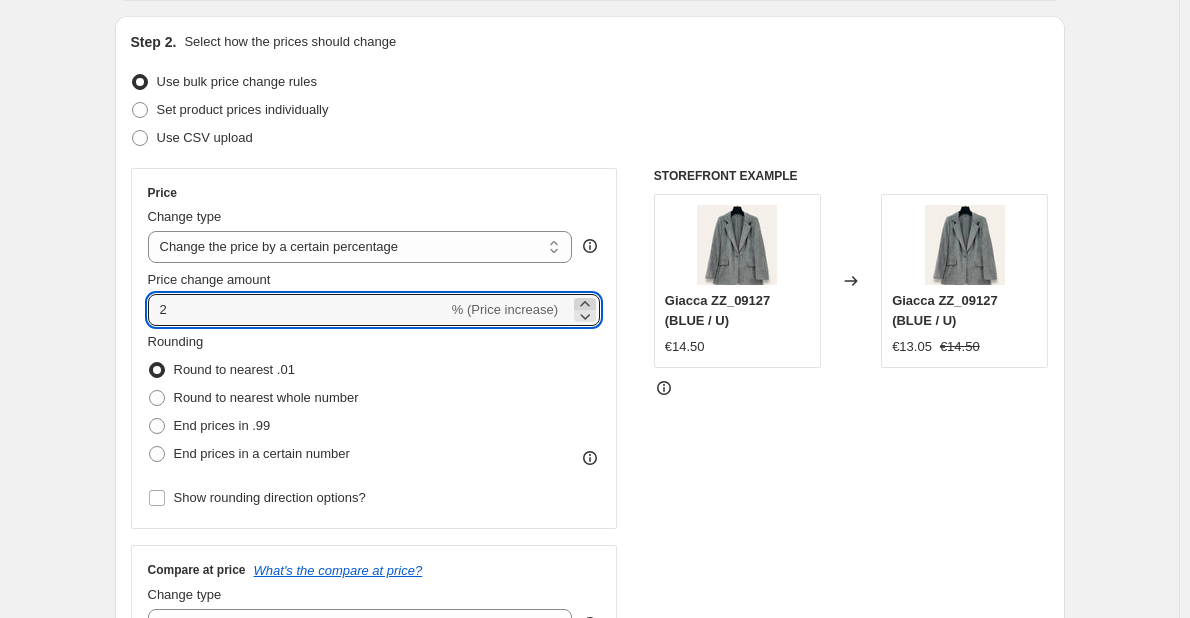 click 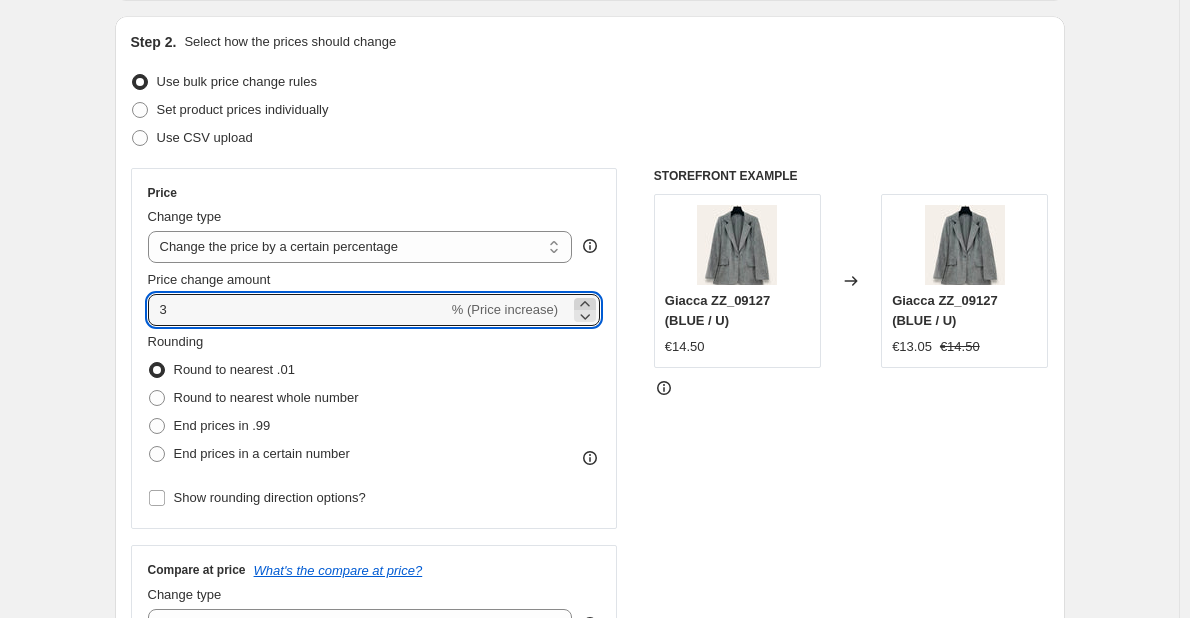 click 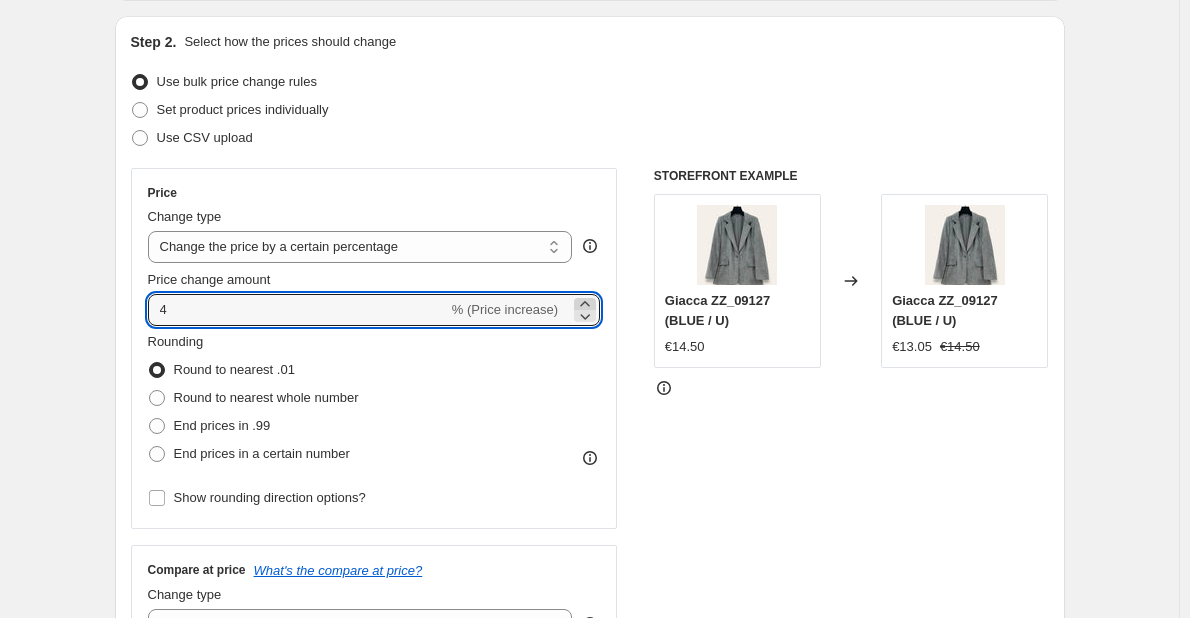 click 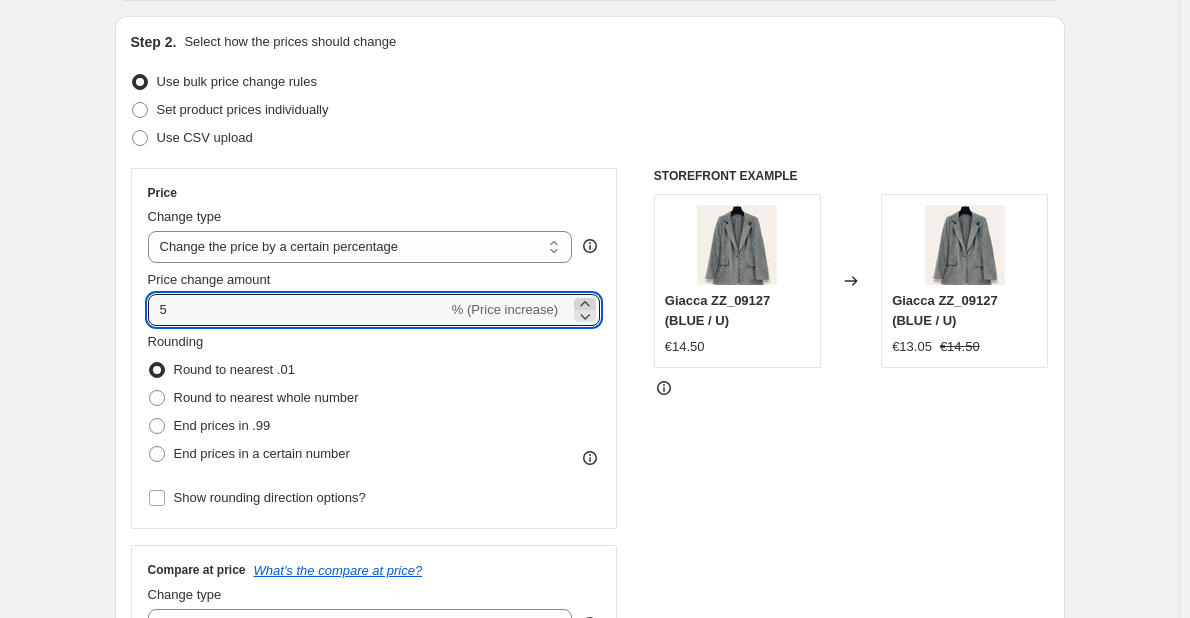 click 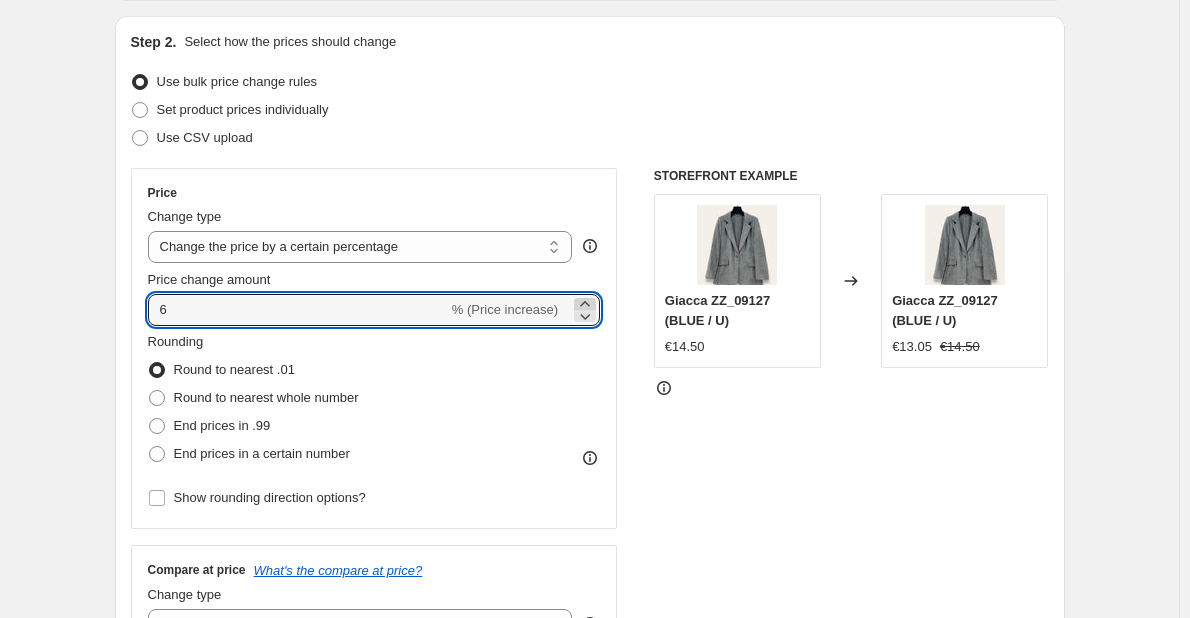 click 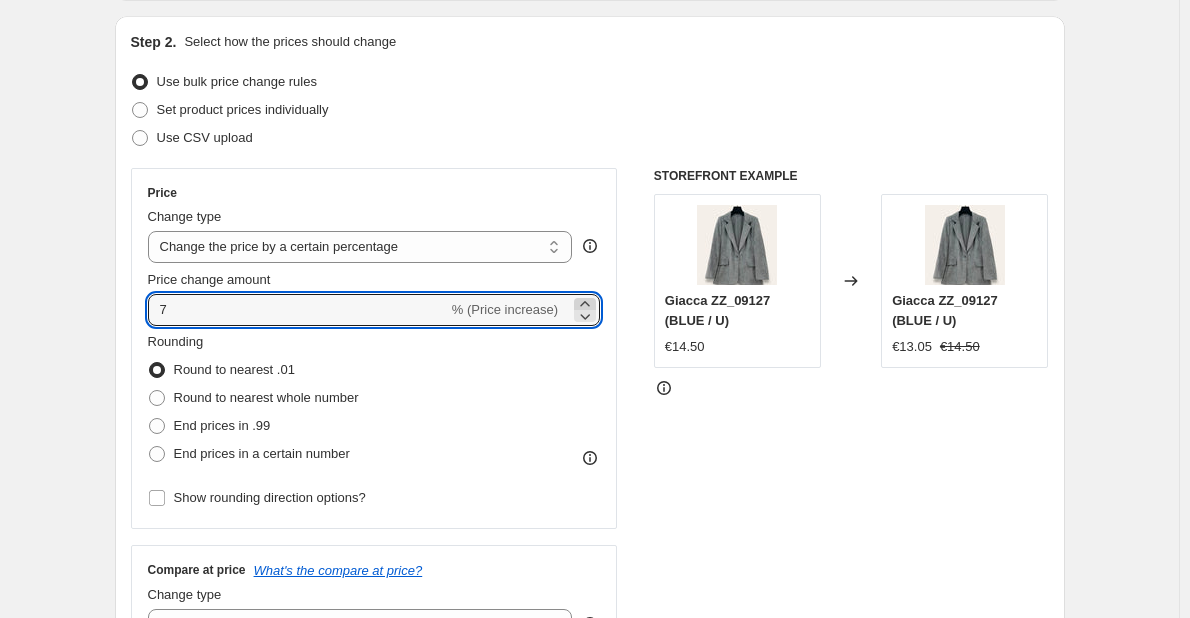 click 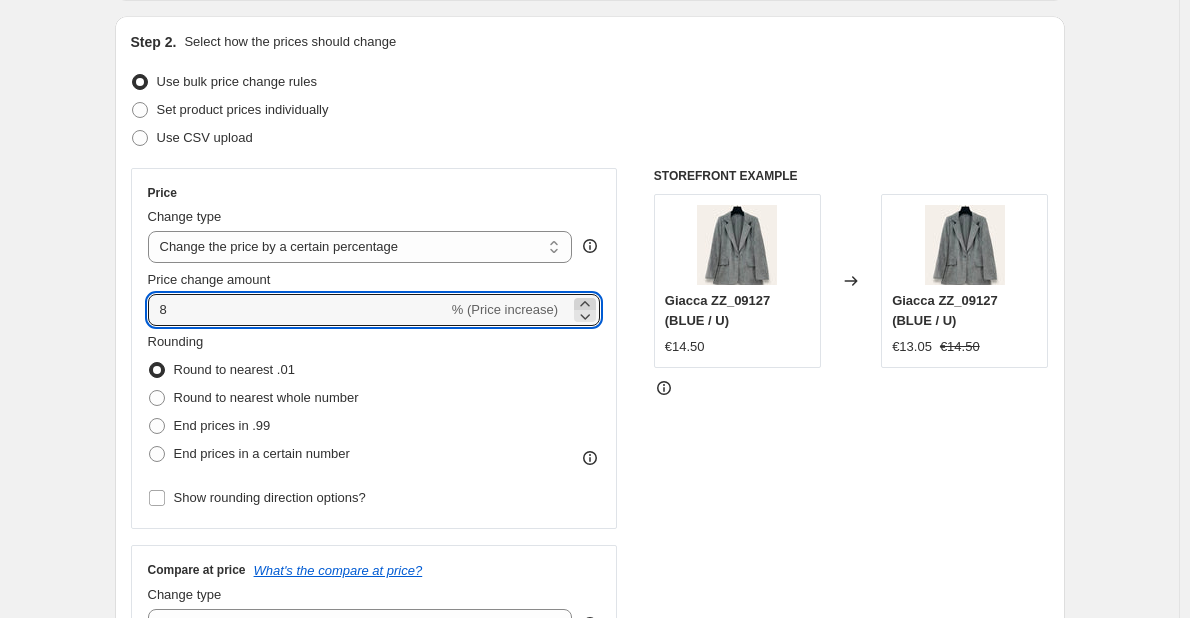click 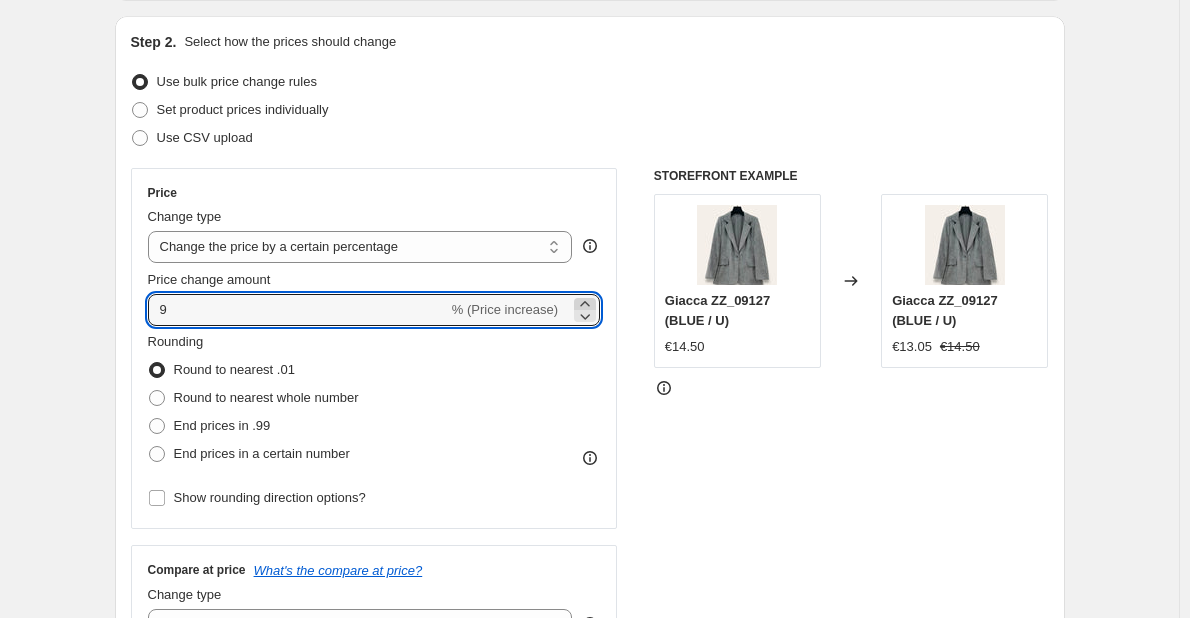 click 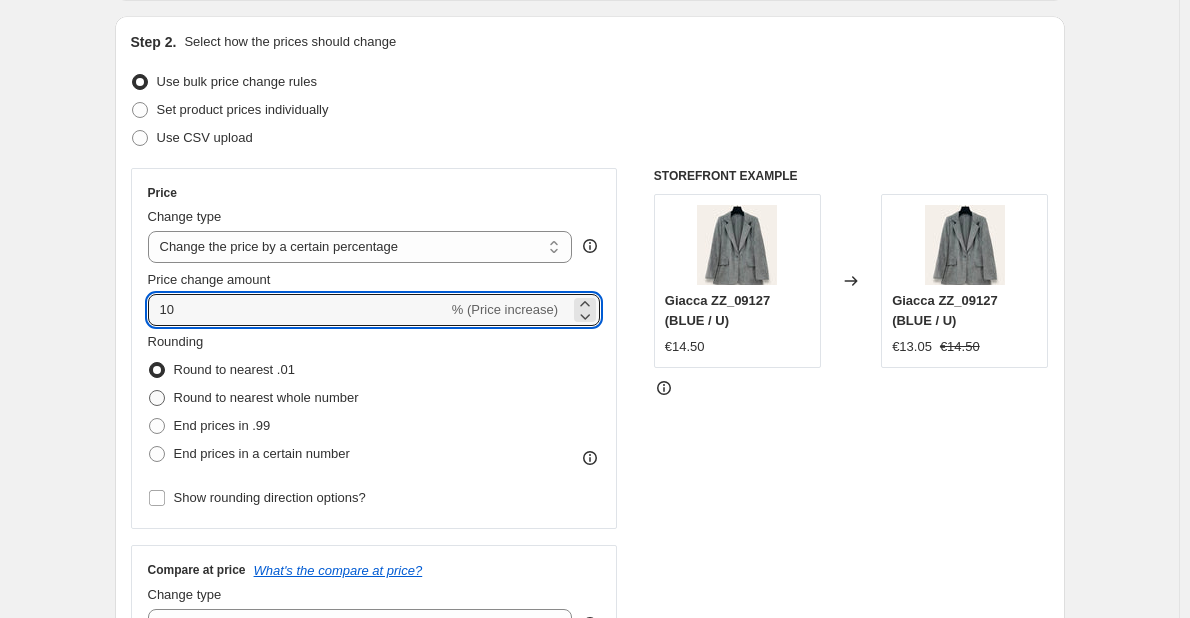 click on "Round to nearest whole number" at bounding box center (253, 398) 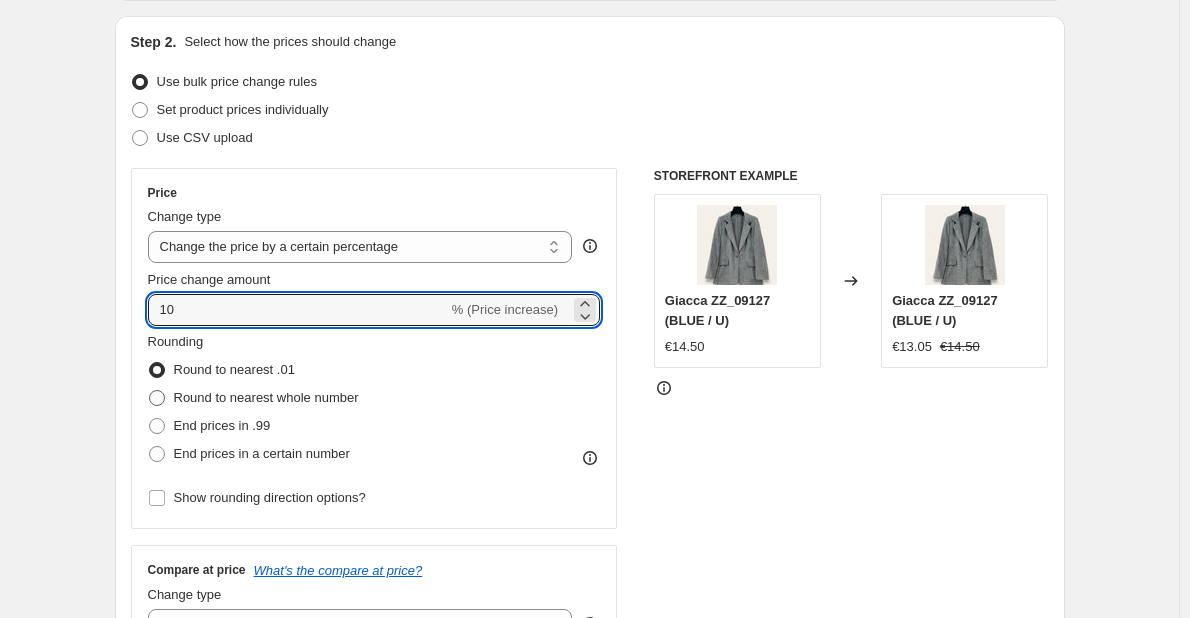 radio on "true" 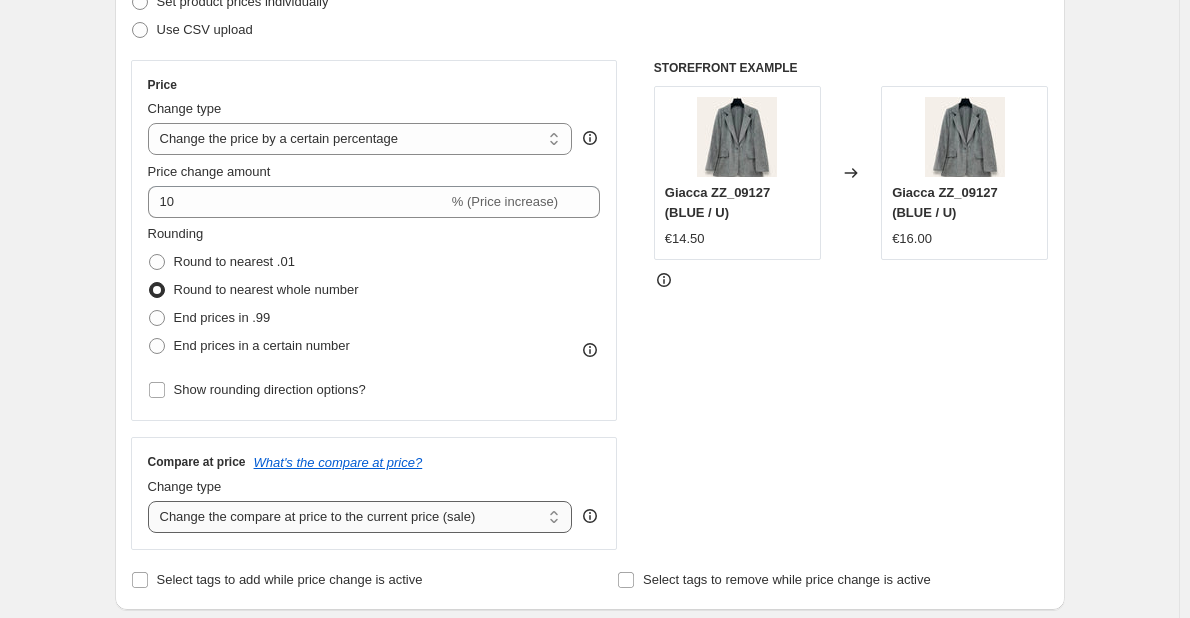 scroll, scrollTop: 500, scrollLeft: 0, axis: vertical 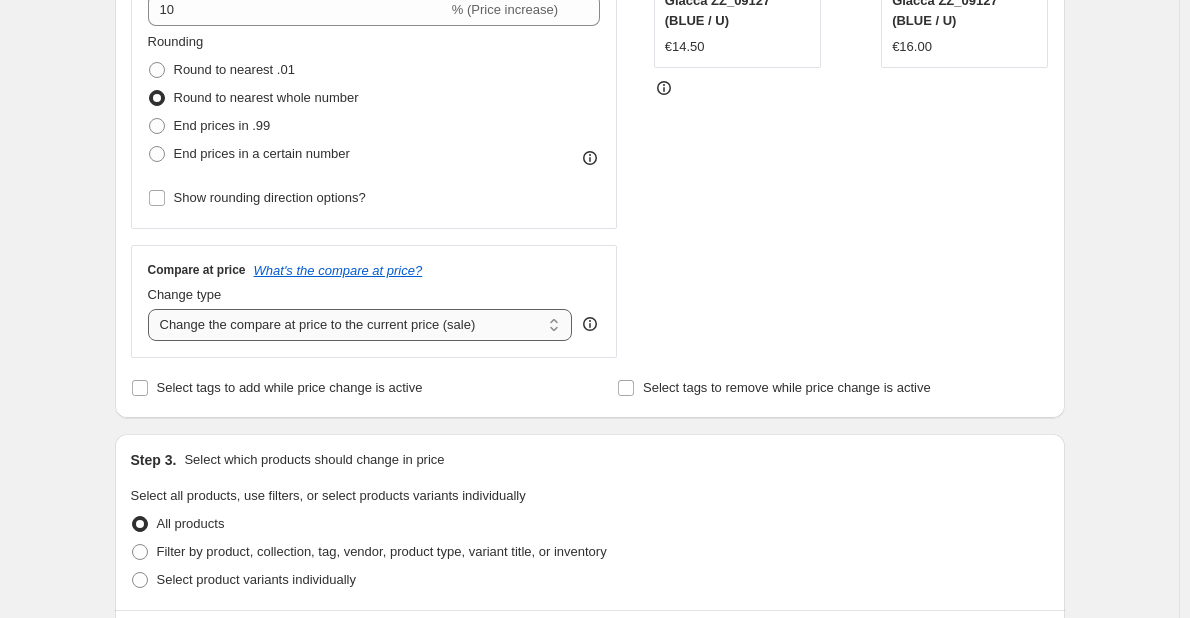 click on "Change the compare at price to the current price (sale) Change the compare at price to a certain amount Change the compare at price by a certain amount Change the compare at price by a certain percentage Change the compare at price by a certain amount relative to the actual price Change the compare at price by a certain percentage relative to the actual price Don't change the compare at price Remove the compare at price" at bounding box center [360, 325] 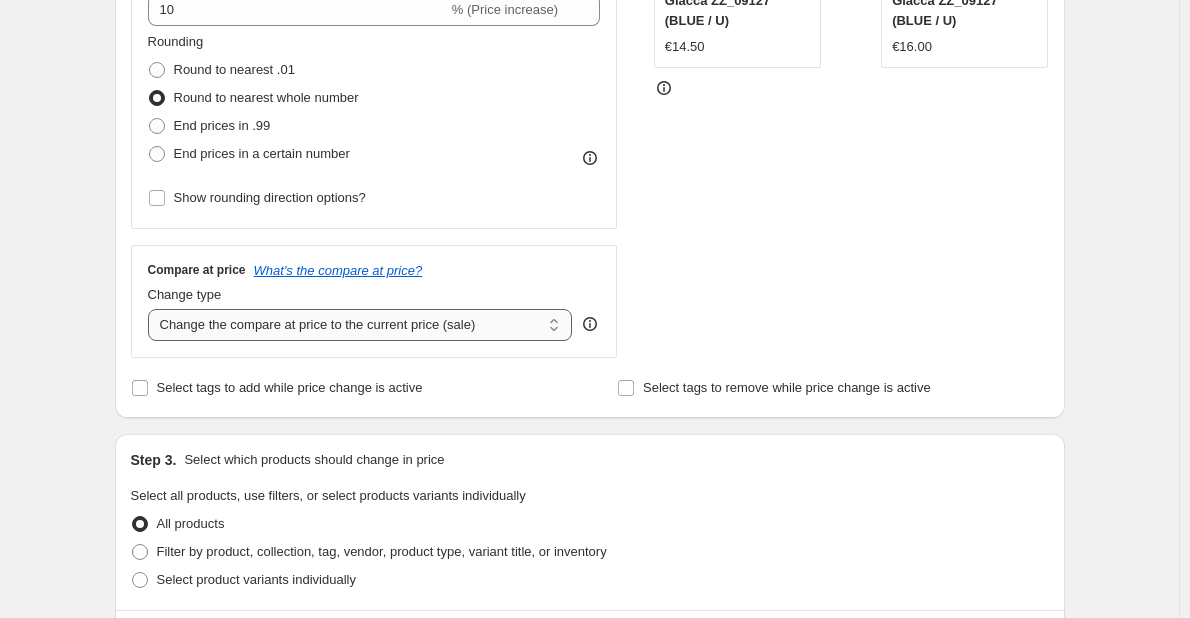 select on "remove" 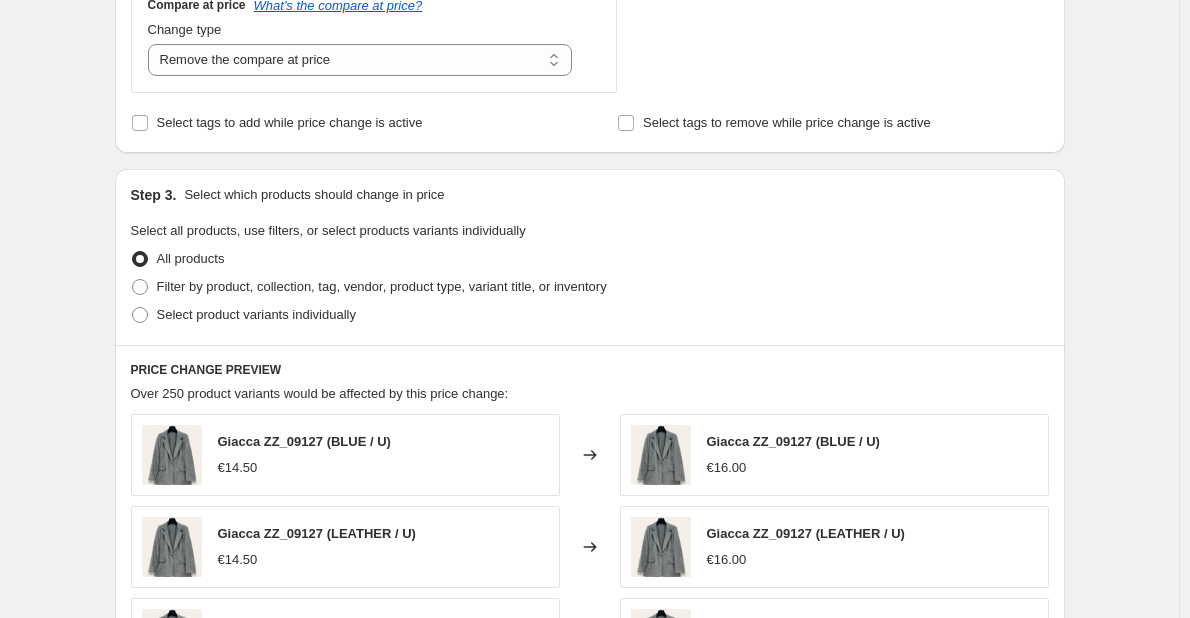 scroll, scrollTop: 800, scrollLeft: 0, axis: vertical 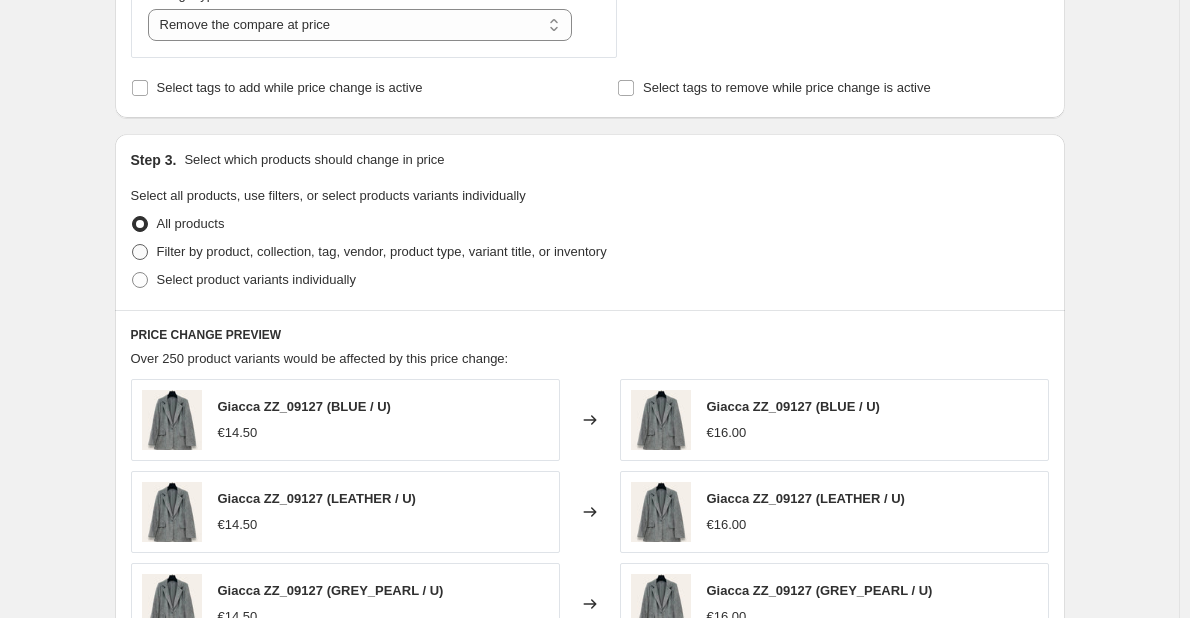 click at bounding box center [140, 252] 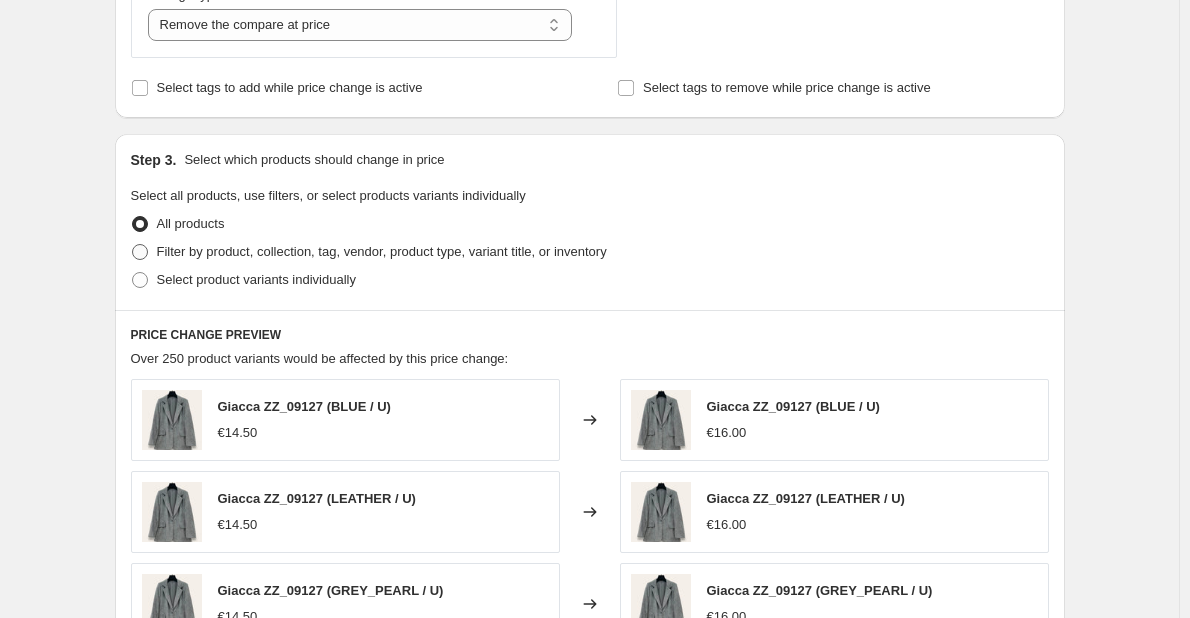 radio on "true" 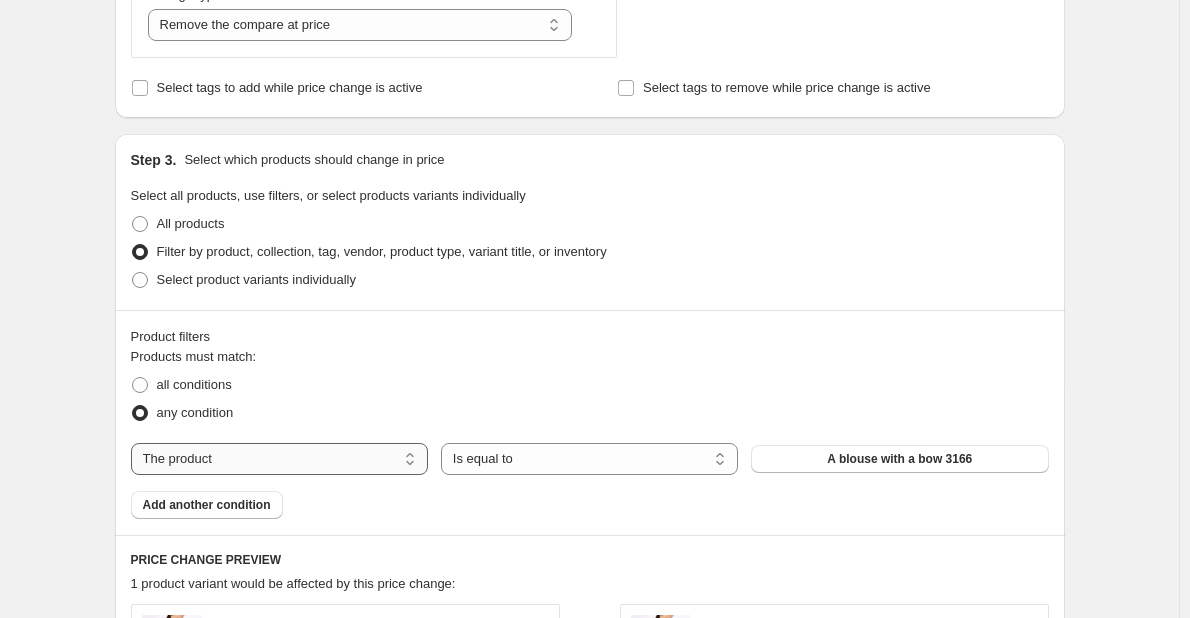 click on "The product The product's collection The product's tag The product's vendor The product's type The product's status The variant's title Inventory quantity" at bounding box center [279, 459] 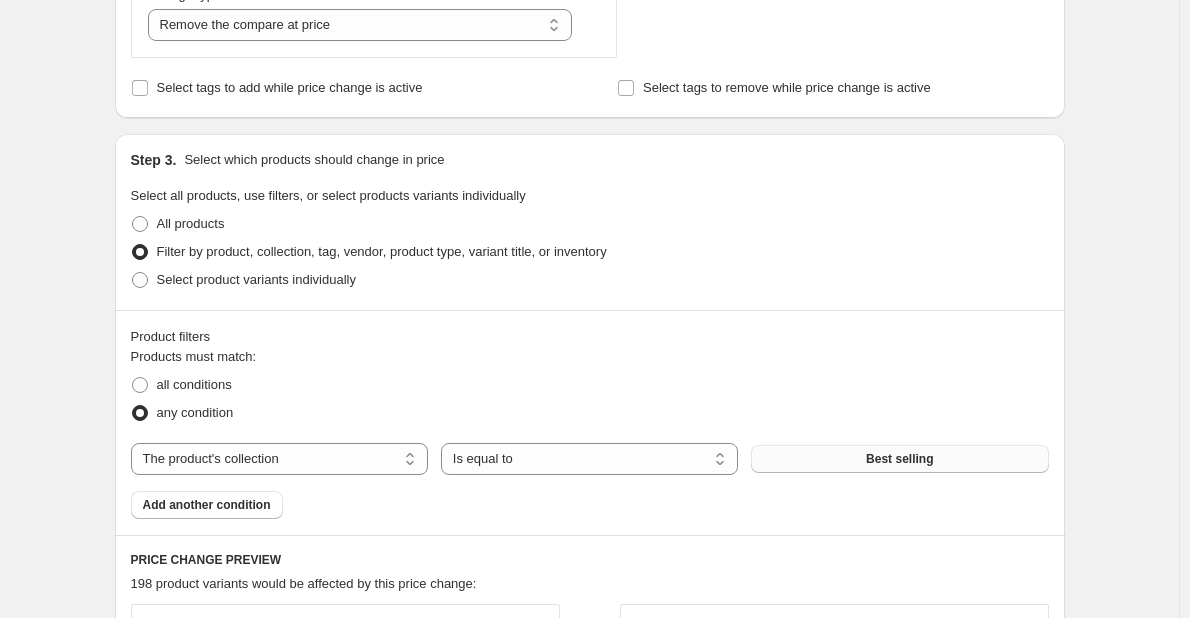 click on "Best selling" at bounding box center [899, 459] 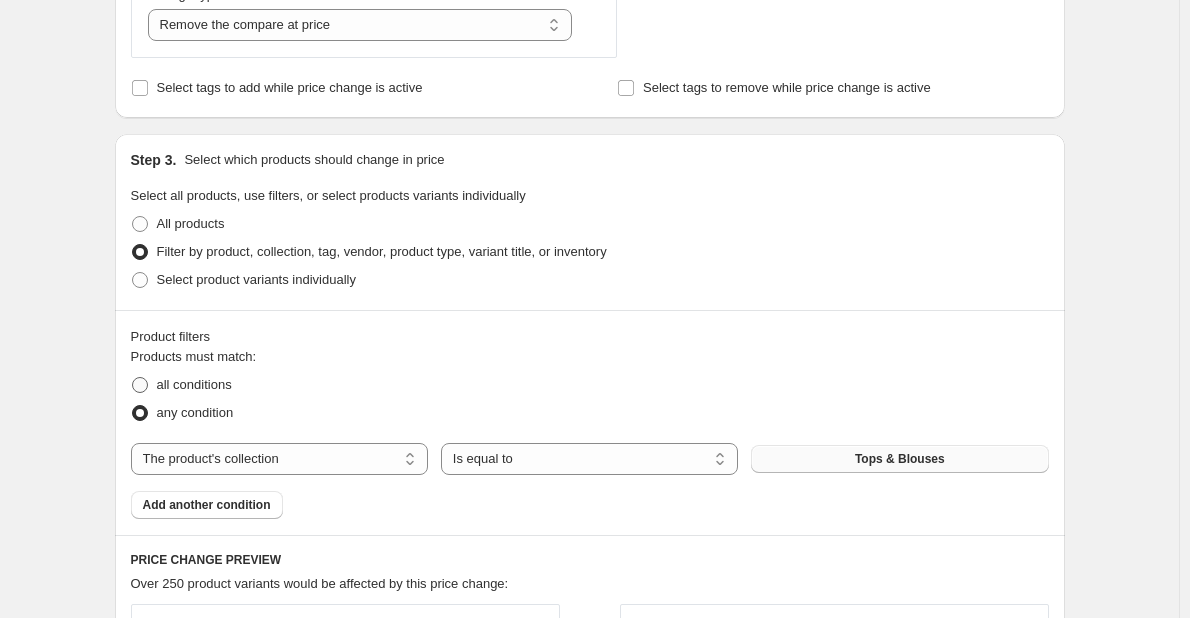 click at bounding box center (140, 385) 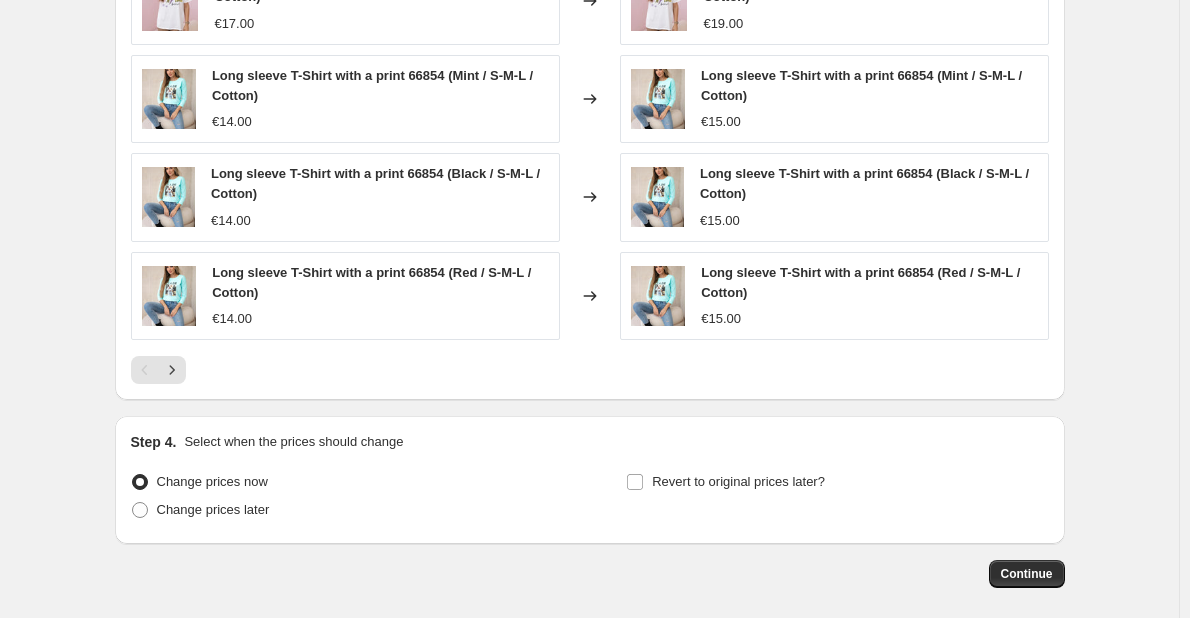 scroll, scrollTop: 1639, scrollLeft: 0, axis: vertical 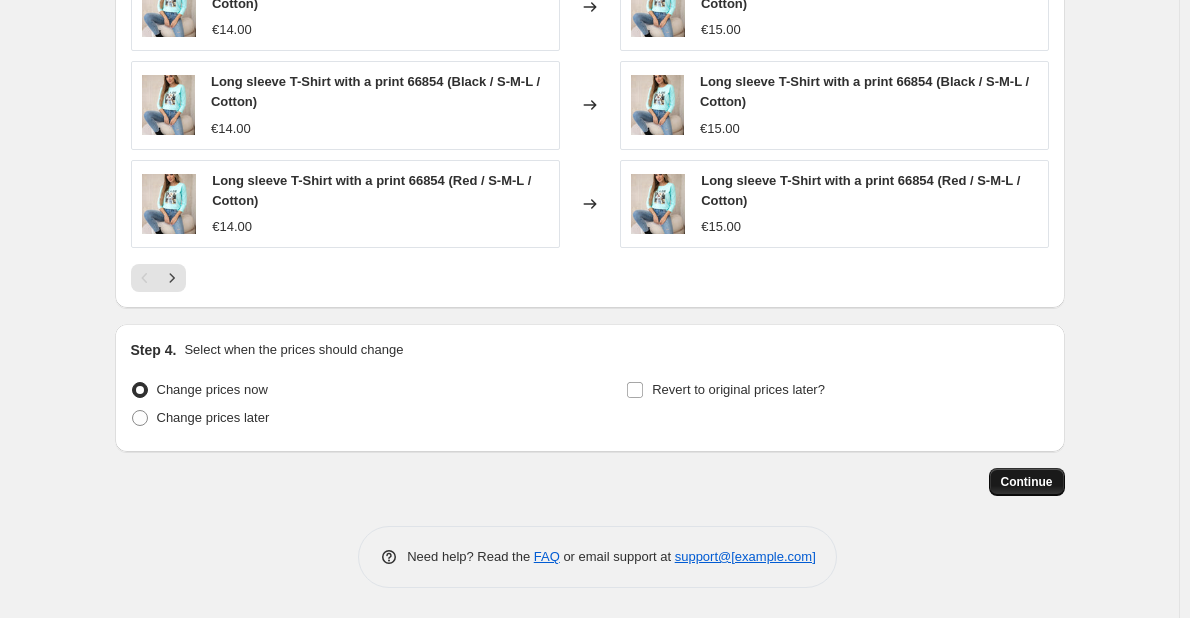 click on "Continue" at bounding box center [1027, 482] 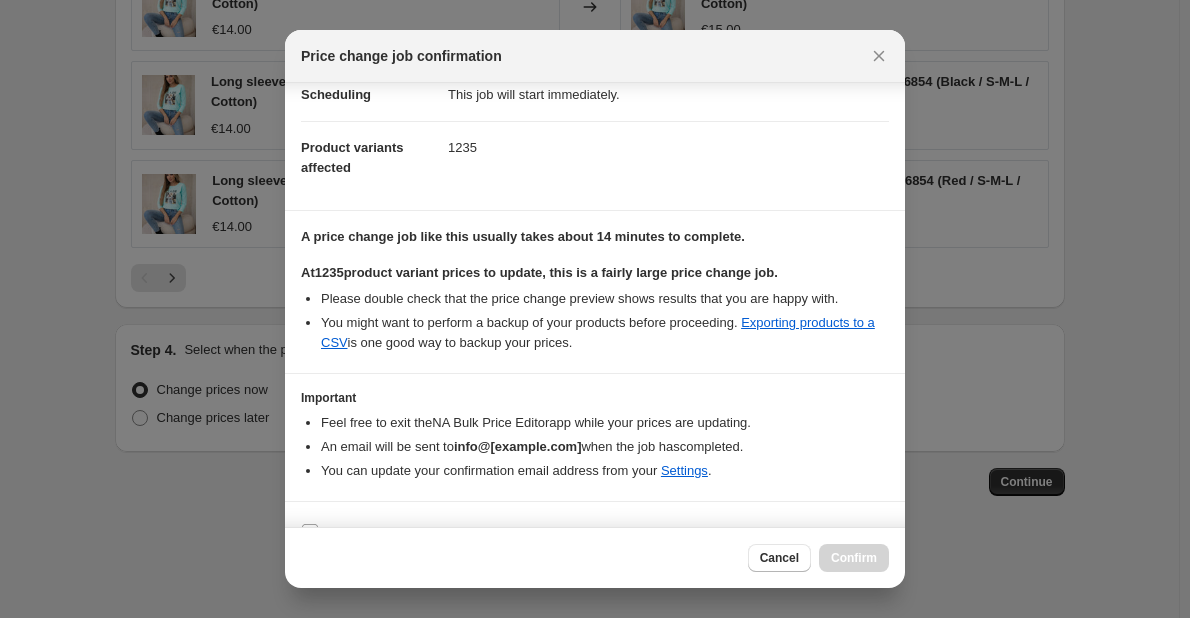 scroll, scrollTop: 211, scrollLeft: 0, axis: vertical 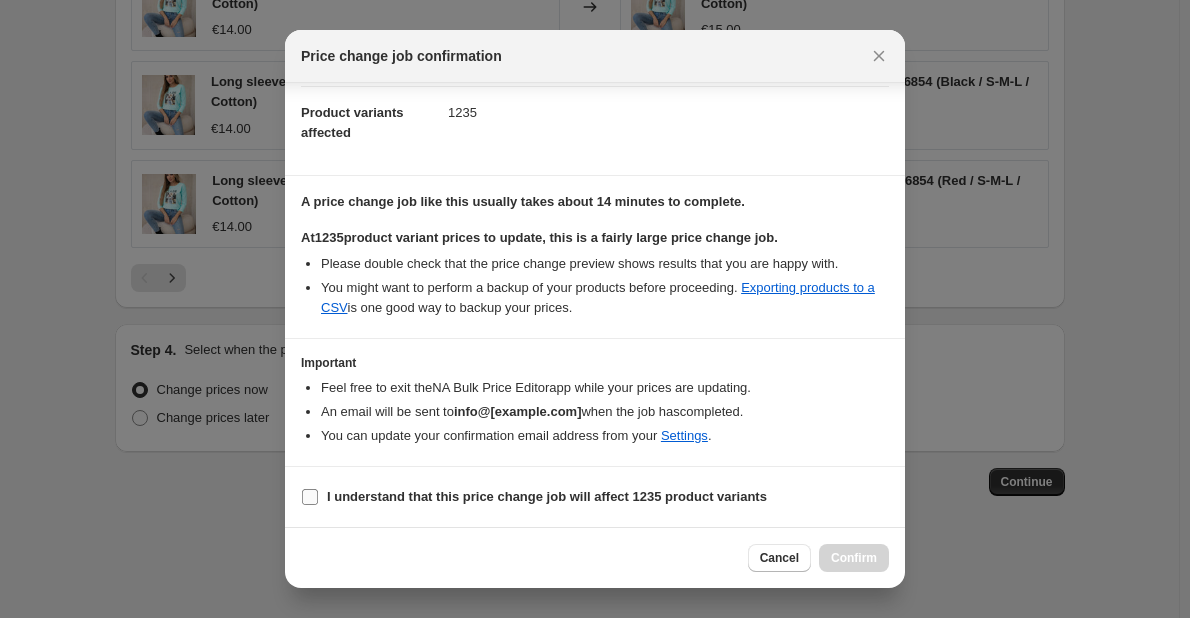 click on "I understand that this price change job will affect 1235 product variants" at bounding box center (310, 497) 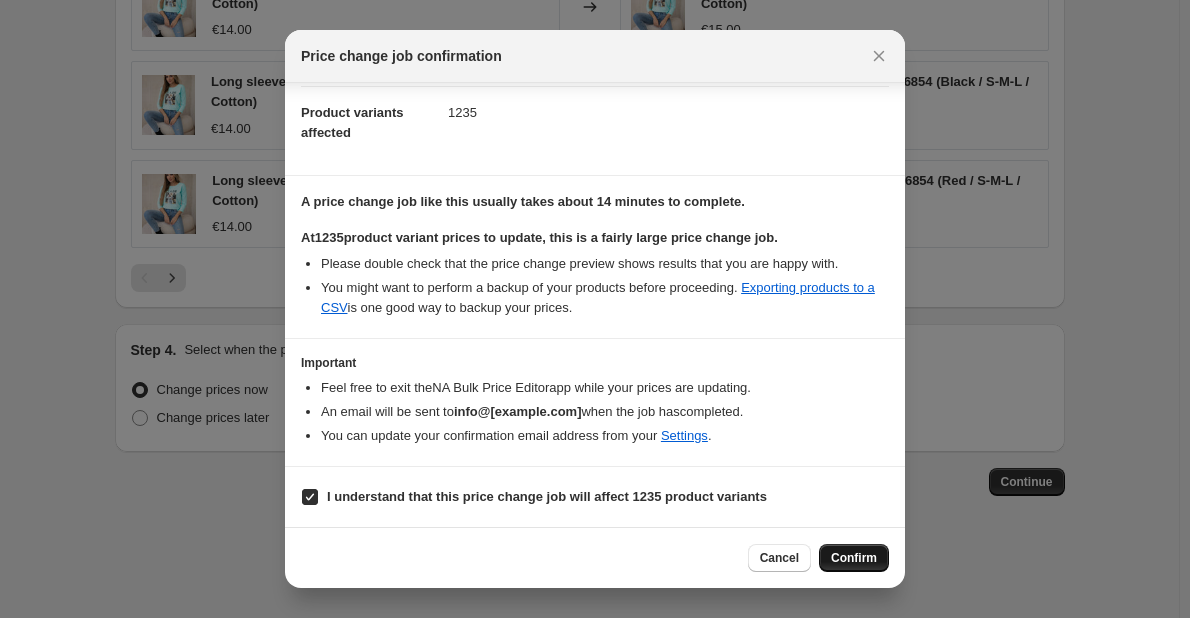 click on "Confirm" at bounding box center (854, 558) 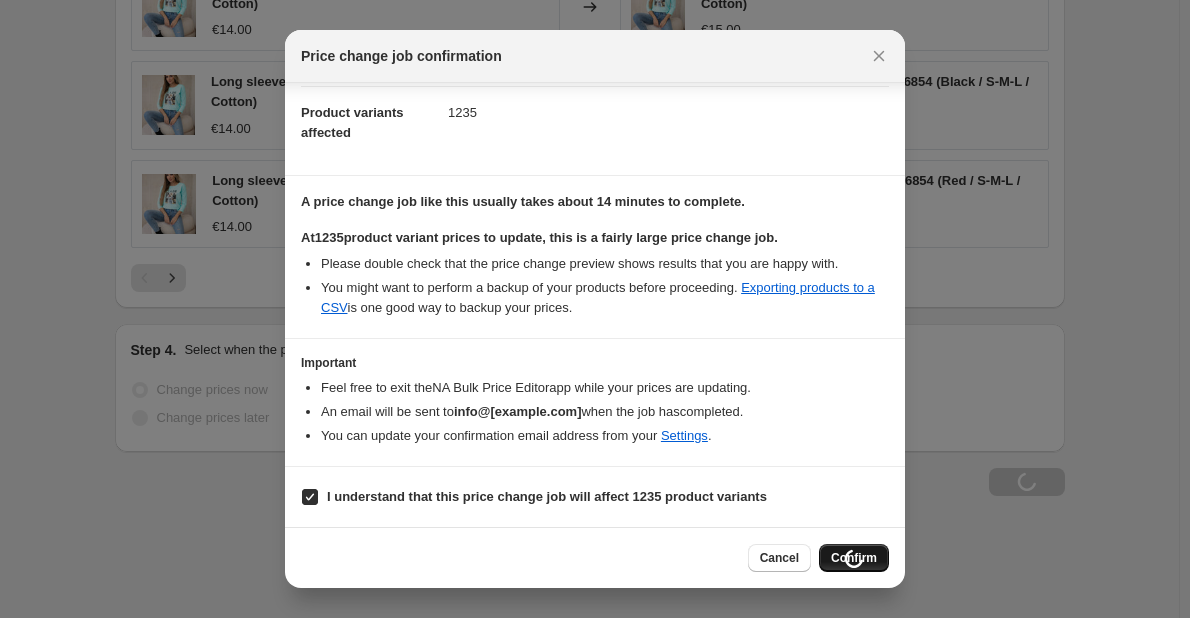 scroll, scrollTop: 1707, scrollLeft: 0, axis: vertical 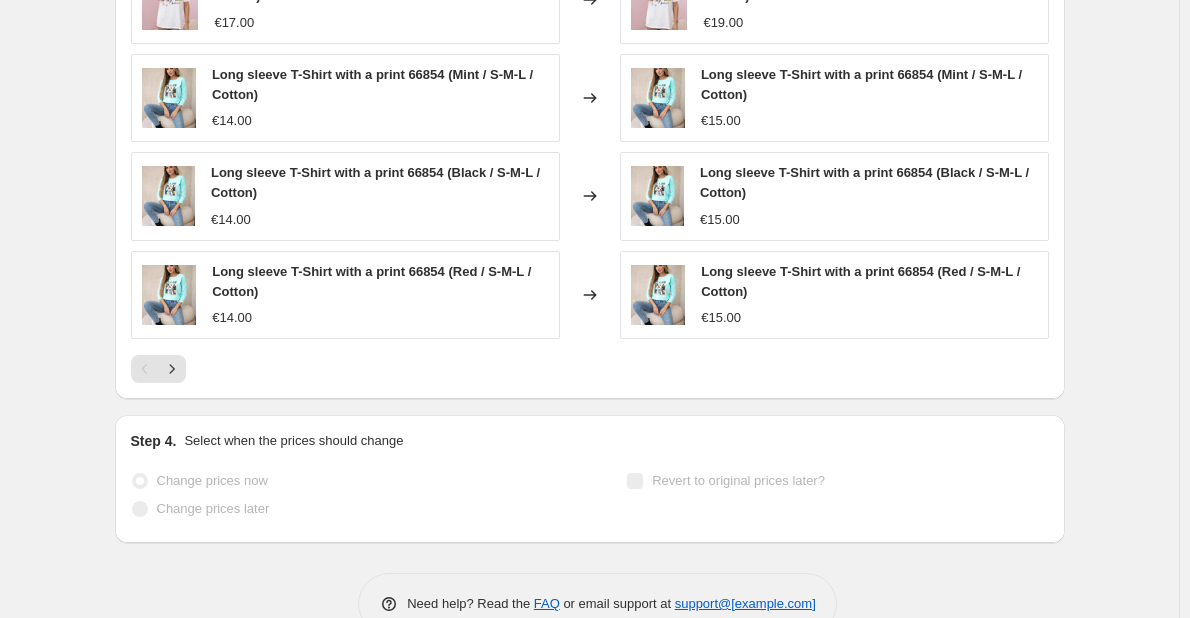 click on "[DATE], [TIME] Price change job. This page is ready [DATE], [TIME] Price change job Info Partially complete In progress Price change job in progress... [PERCENTAGE] The prices are currently being updated. This job cannot be edited because it is currently in progress. Stop changing prices and revert Step 1. Optionally give your price change job a title (eg "March 30% off sale on boots") [DATE], [TIME] Price change job This title is just for internal use, customers won't see it Step 2. Select how the prices should change Use bulk price change rules Set product prices individually Use CSV upload Price Change type Change the price to a certain amount Change the price by a certain amount Change the price by a certain percentage Change the price to the current compare at price (price before sale) Change the price by a certain amount relative to the compare at price Change the price by a certain percentage relative to the compare at price Don't change the price [NUMBER]" at bounding box center [589, -513] 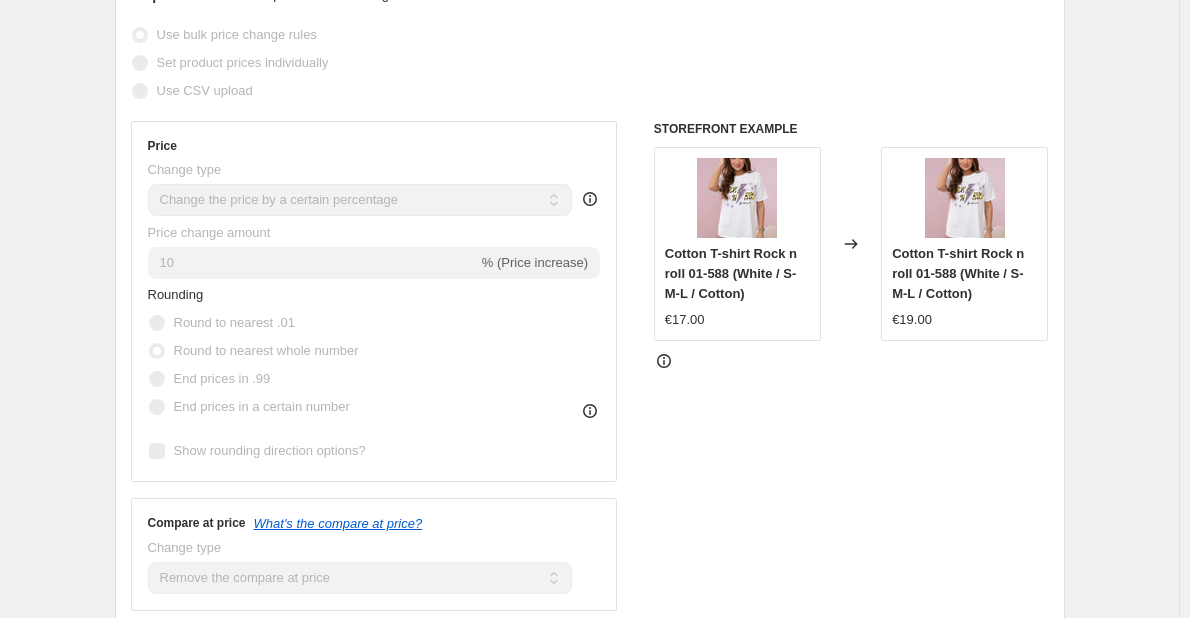 scroll, scrollTop: 0, scrollLeft: 0, axis: both 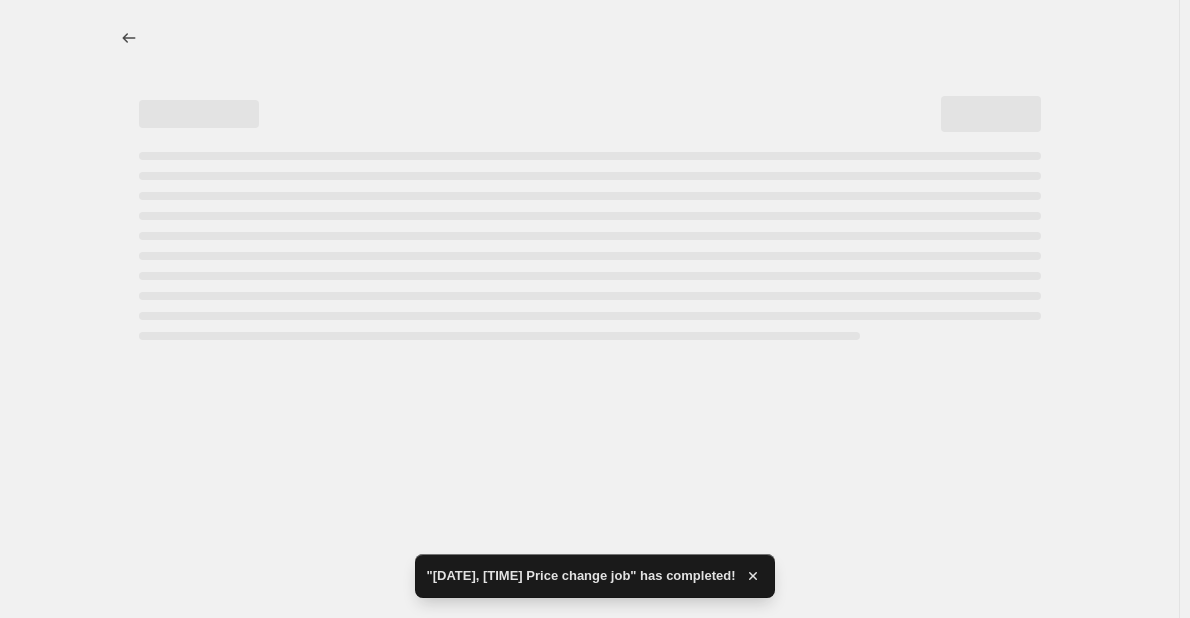 select on "percentage" 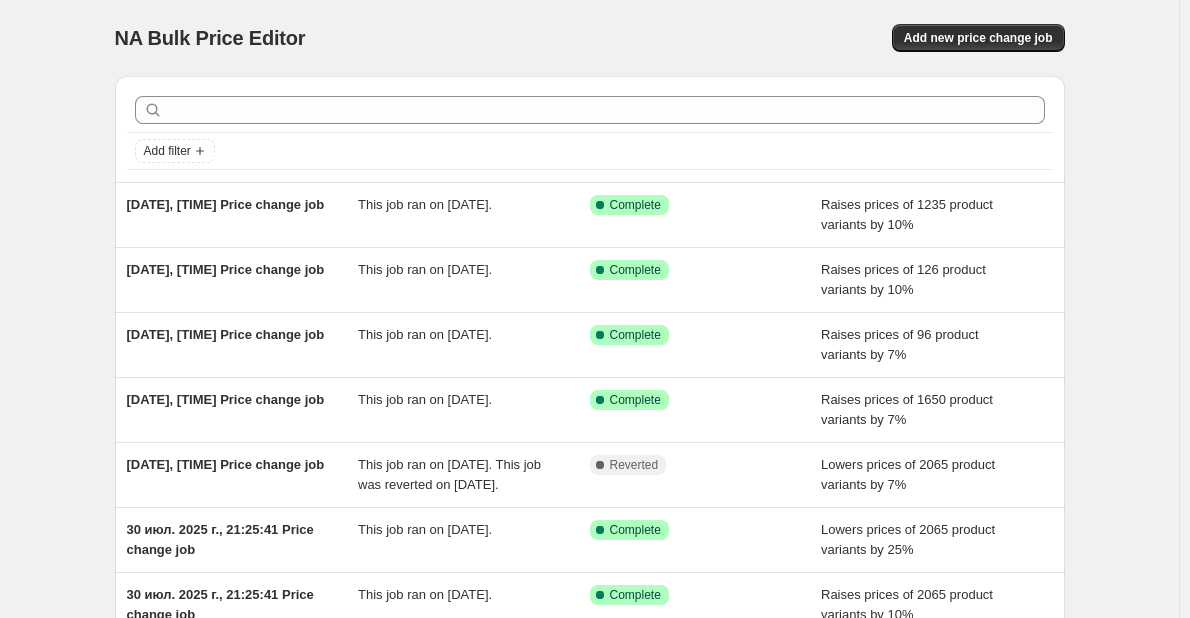 click on "NA Bulk Price Editor. This page is ready NA Bulk Price Editor Add new price change job Add filter   [DATE], [TIME] Price change job This job ran on [DATE]. Success Complete Complete Raises prices of 1235 product variants by 10% [DATE], [TIME] Price change job This job ran on [DATE]. Success Complete Complete Raises prices of 126 product variants by 10% [DATE], [TIME] Price change job This job ran on [DATE]. Success Complete Complete Raises prices of 96 product variants by 7% [DATE], [TIME] Price change job This job ran on [DATE]. Success Complete Complete Raises prices of 1650 product variants by 7% [DATE], [TIME] Price change job This job ran on [DATE]. This job was reverted on [DATE]. Complete Reverted Lowers prices of 2065 product variants by 7% [DATE], [TIME] Price change job This job ran on [DATE].   FAQ" at bounding box center [589, 417] 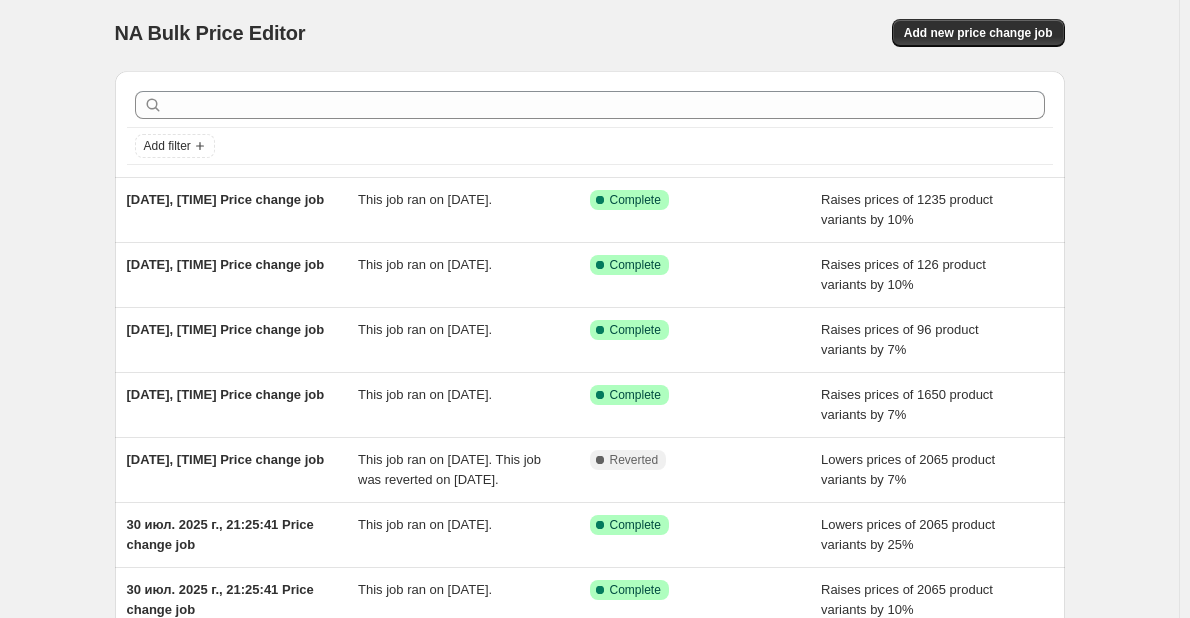 scroll, scrollTop: 0, scrollLeft: 0, axis: both 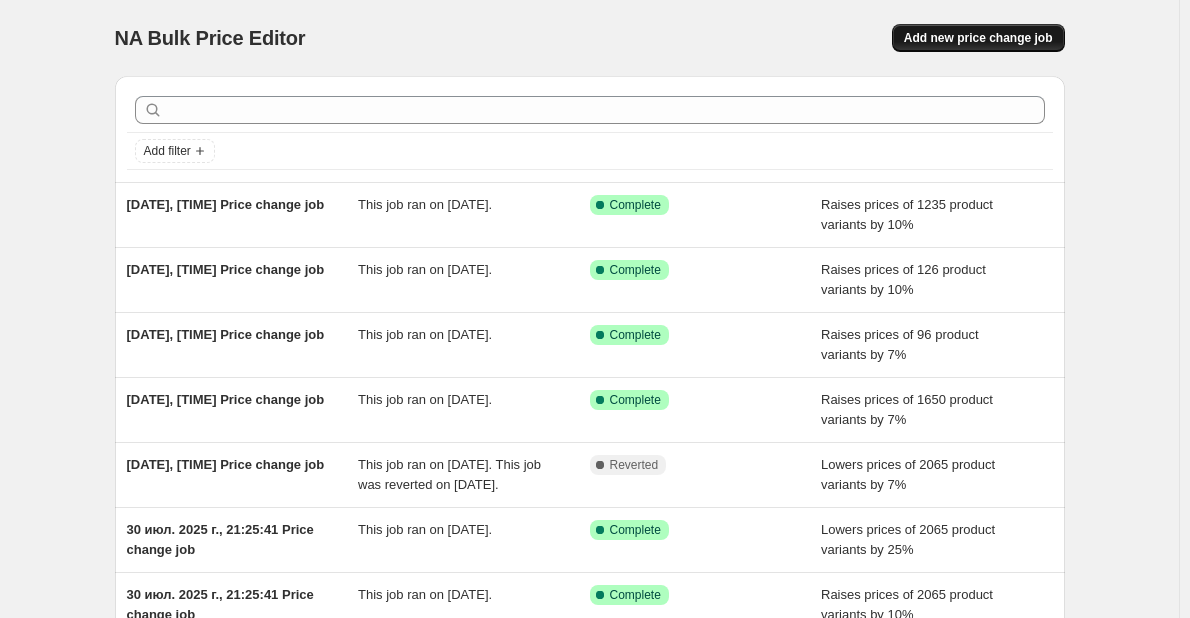 click on "Add new price change job" at bounding box center [978, 38] 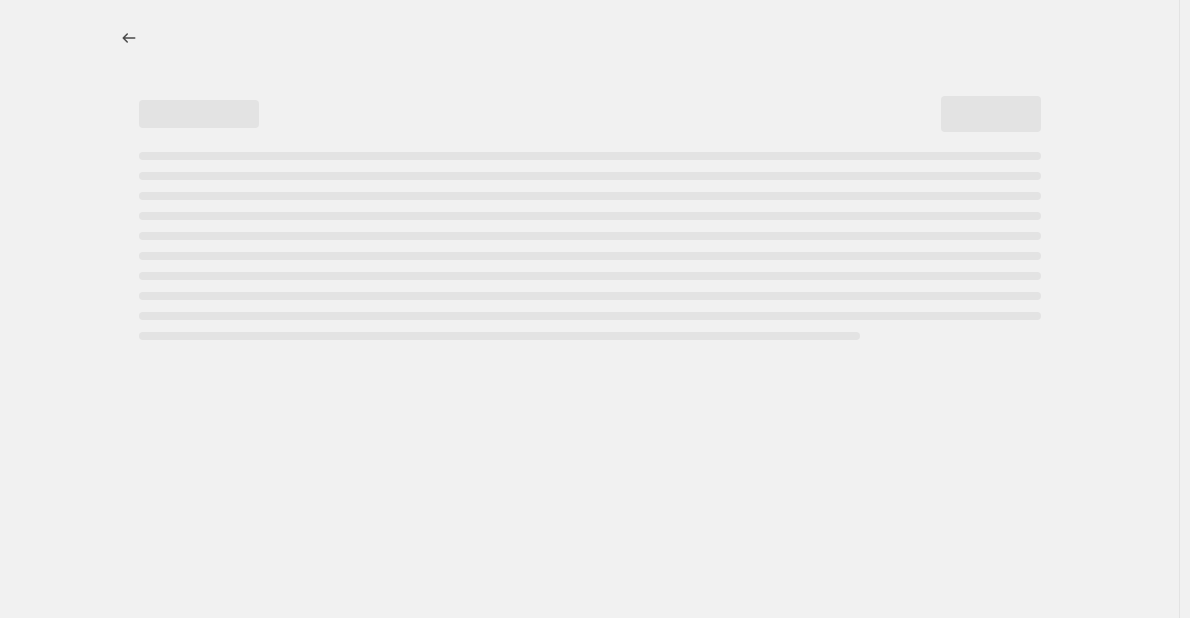 select on "percentage" 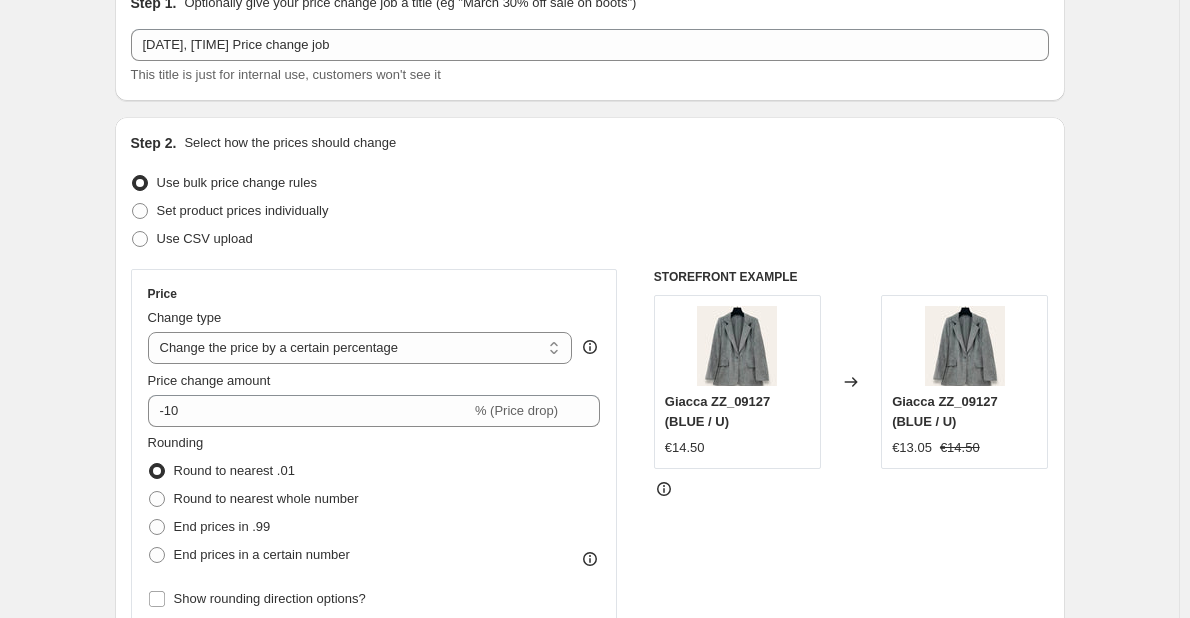 scroll, scrollTop: 200, scrollLeft: 0, axis: vertical 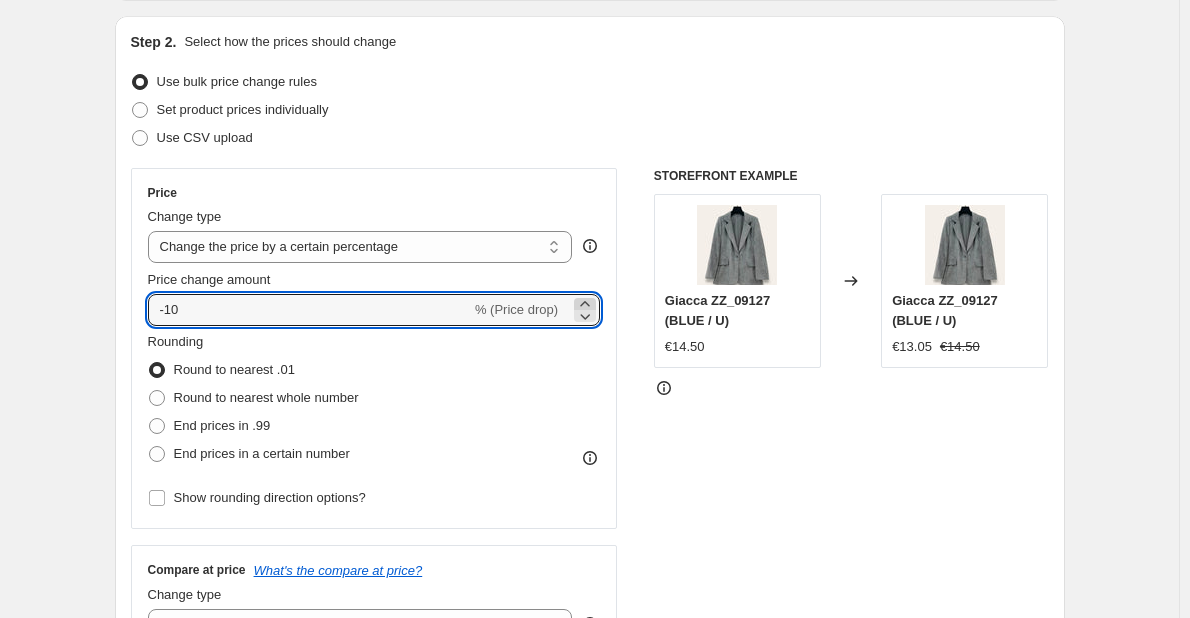 click 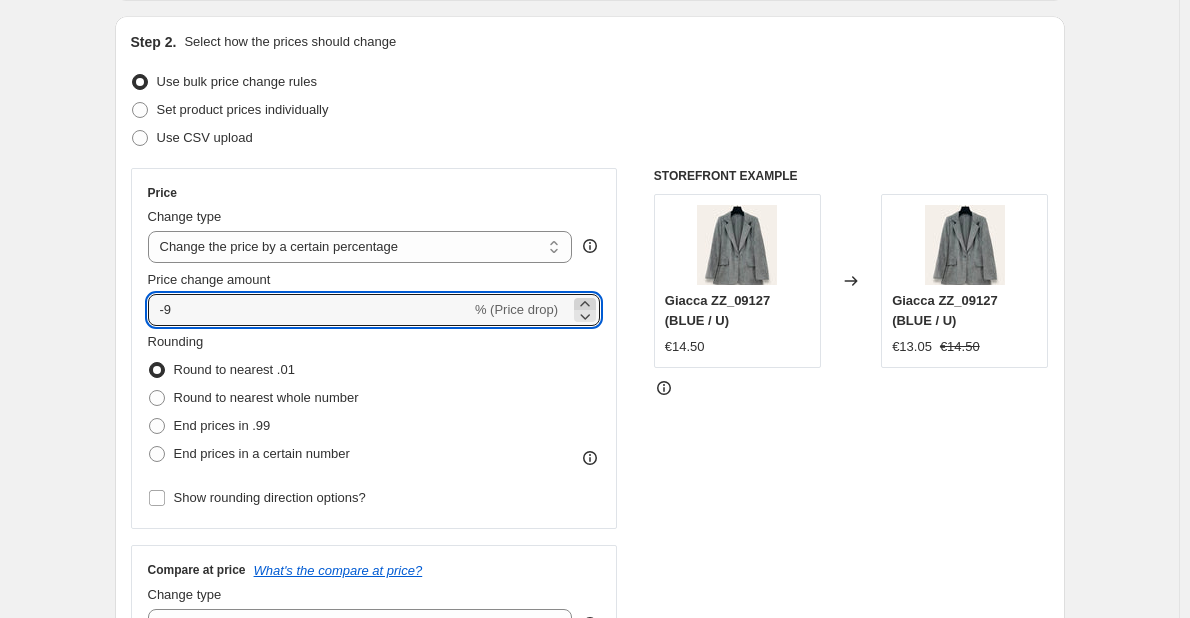 click 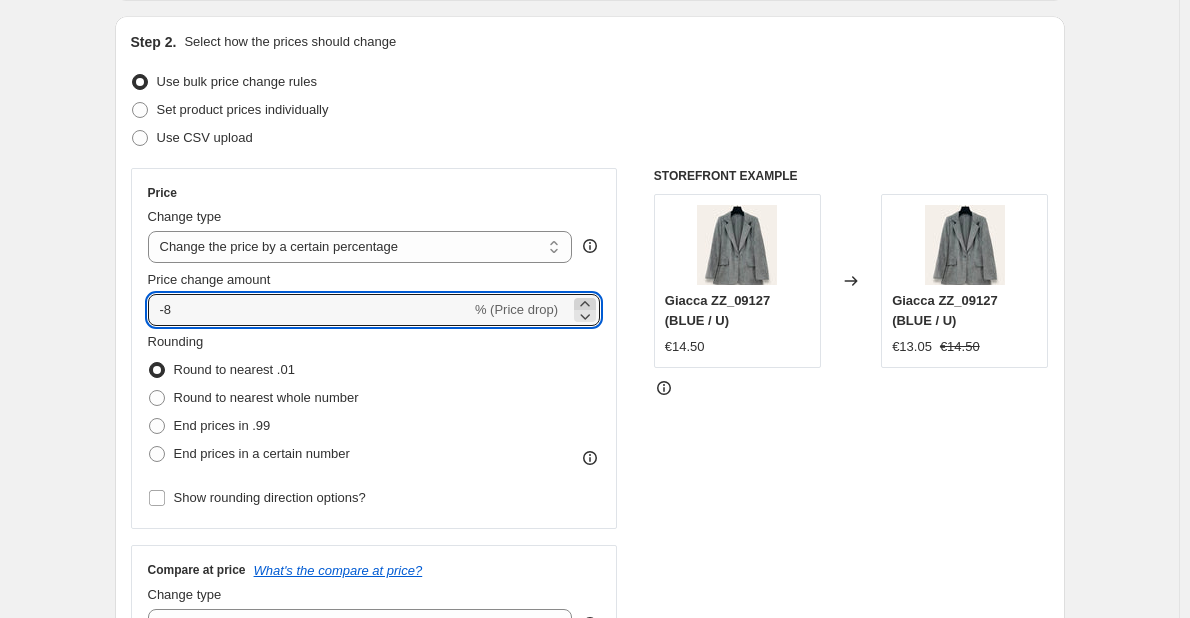 click 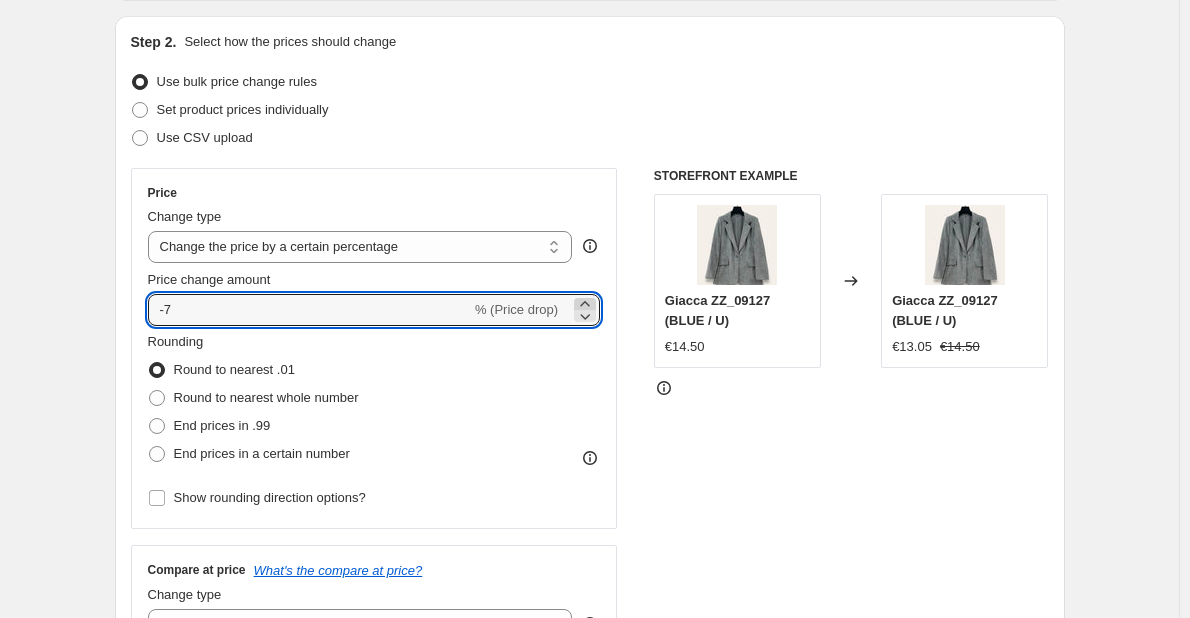 click 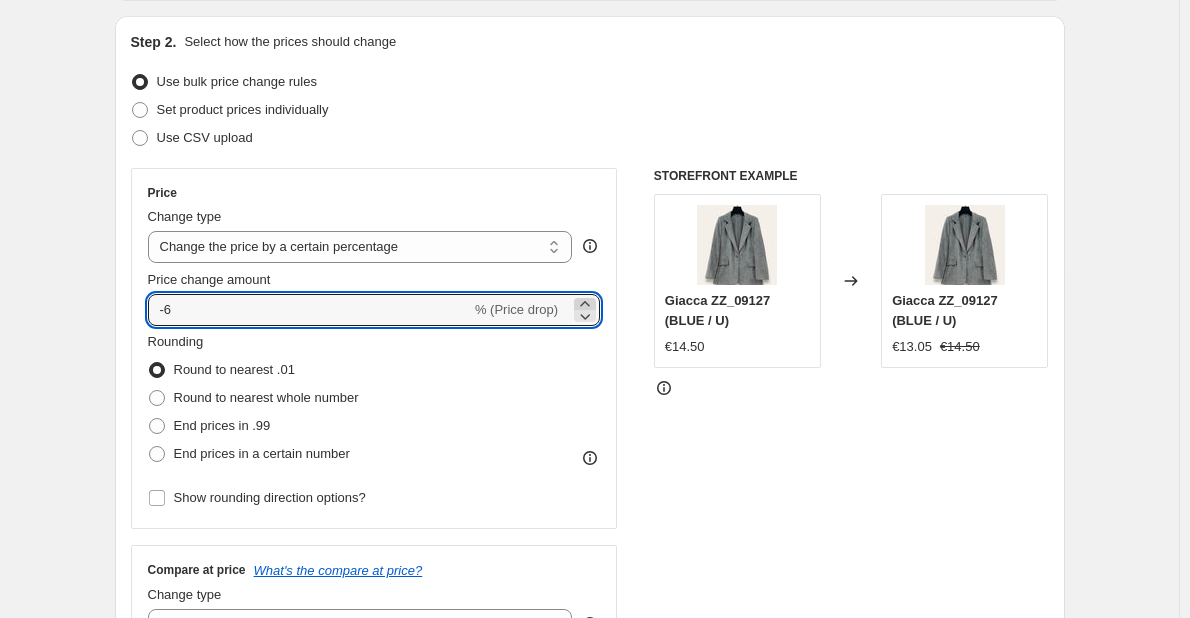 click 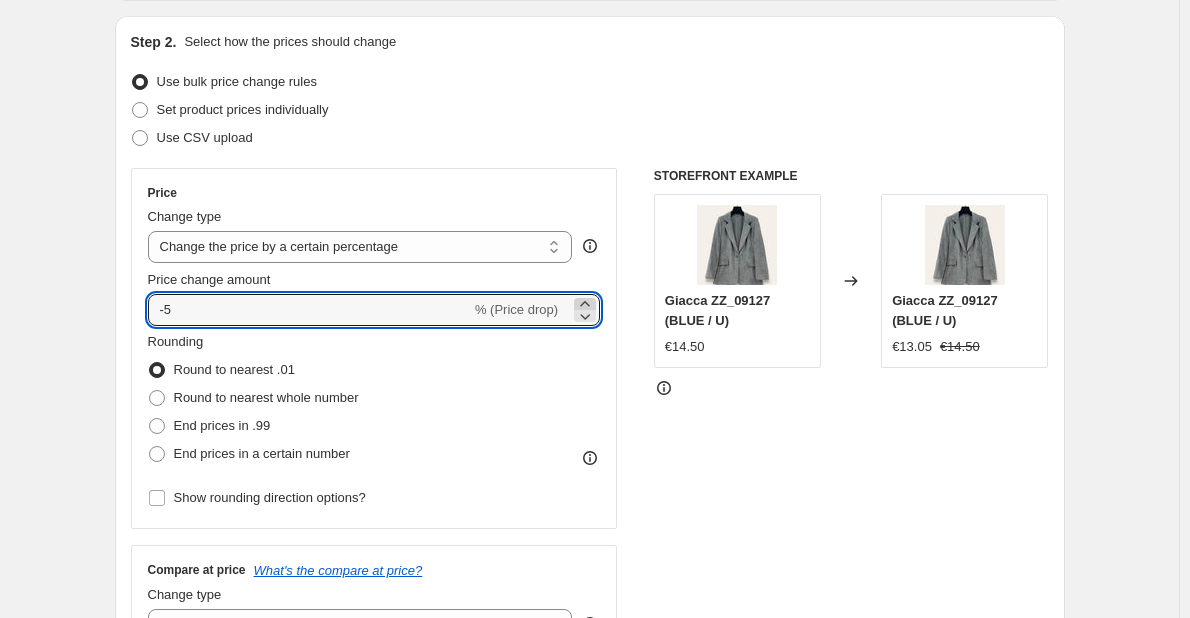 click 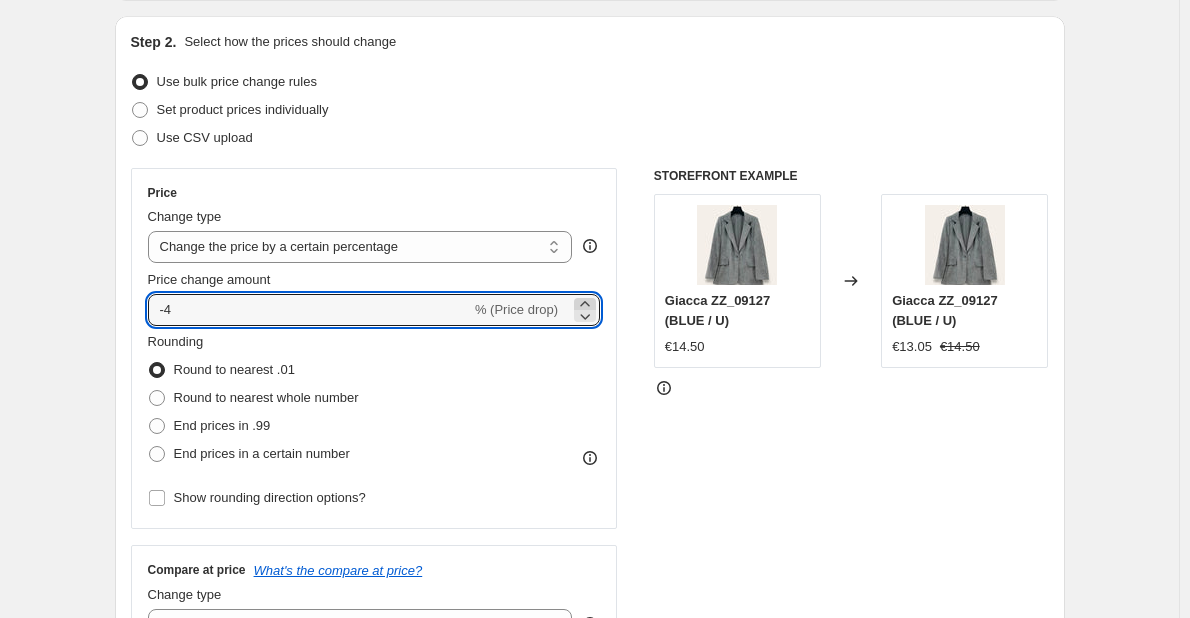 click 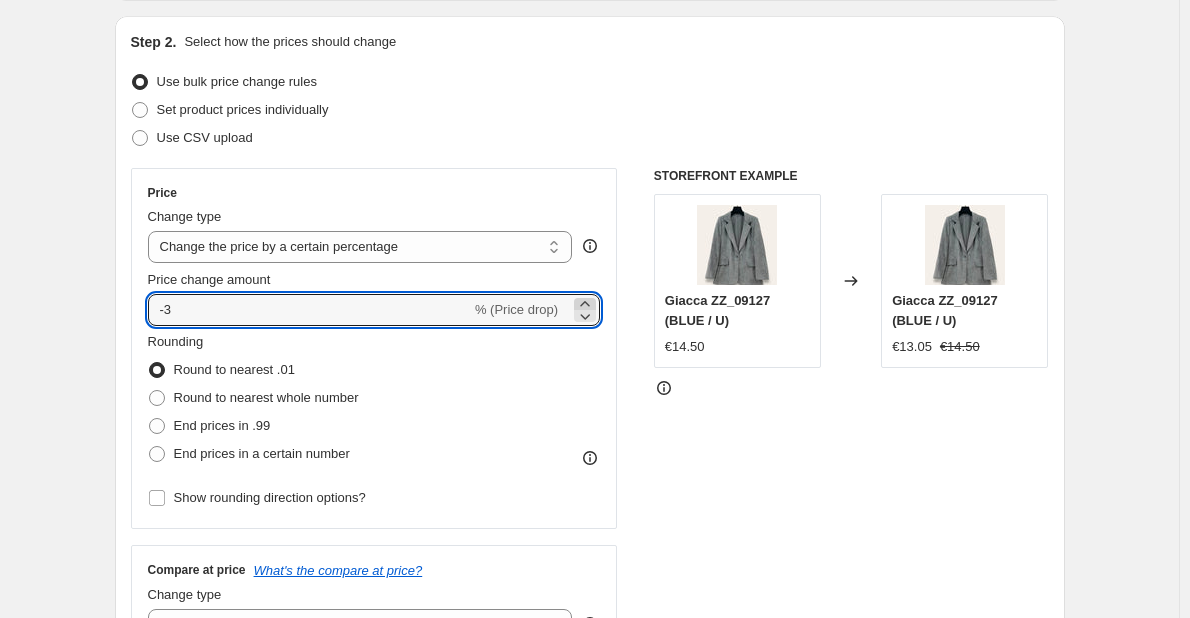 click 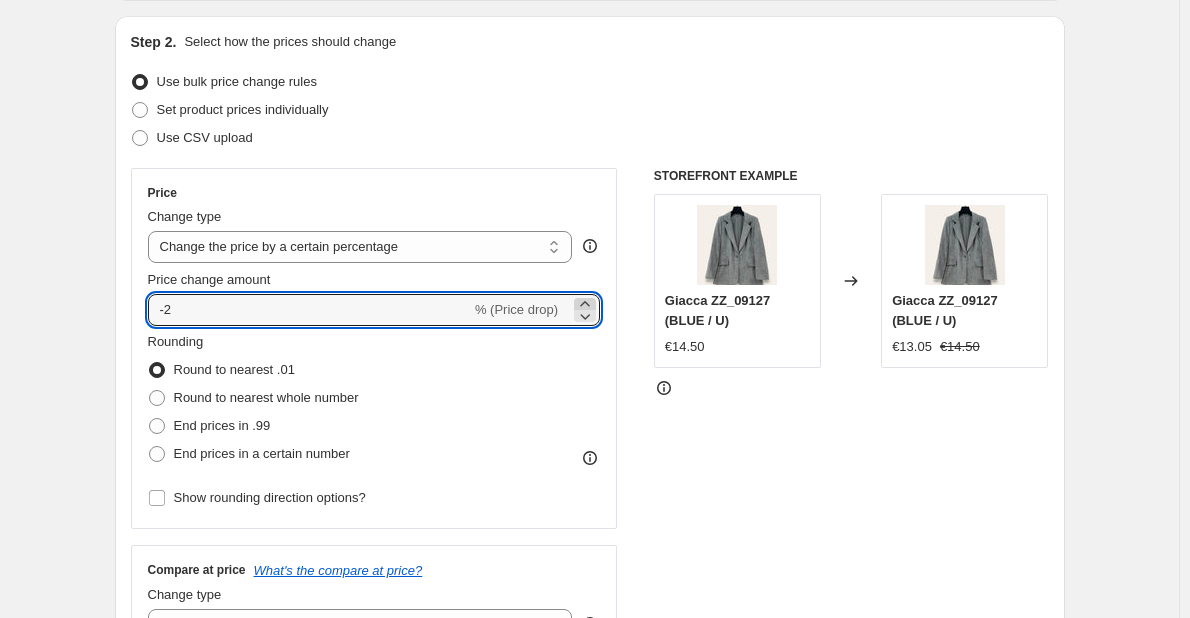 click 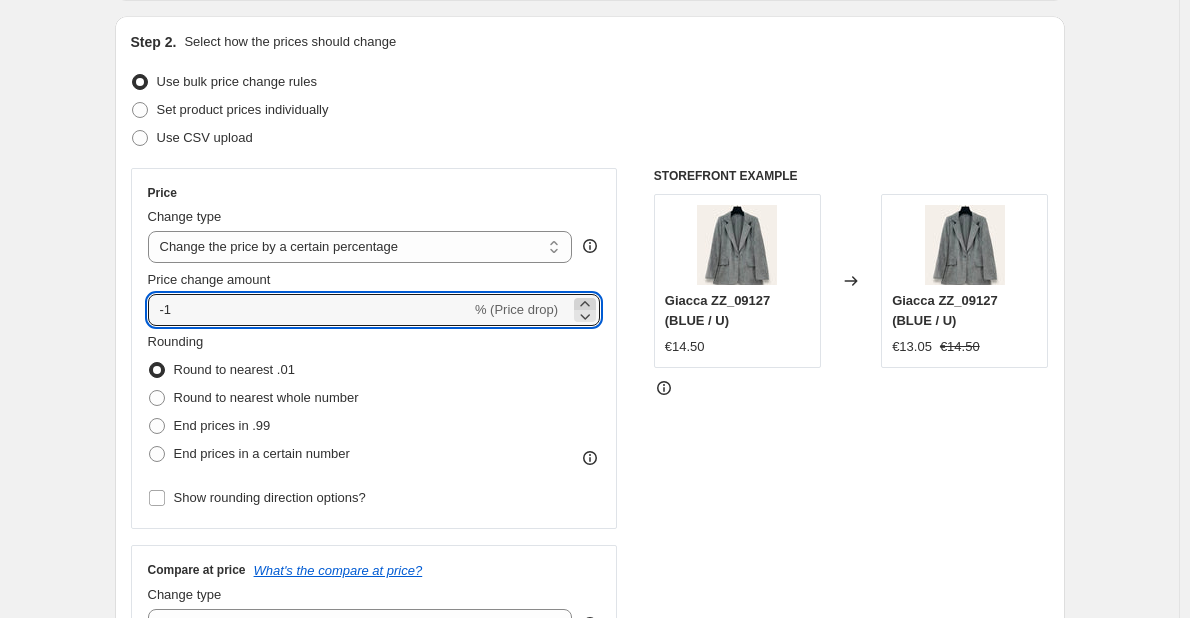 click 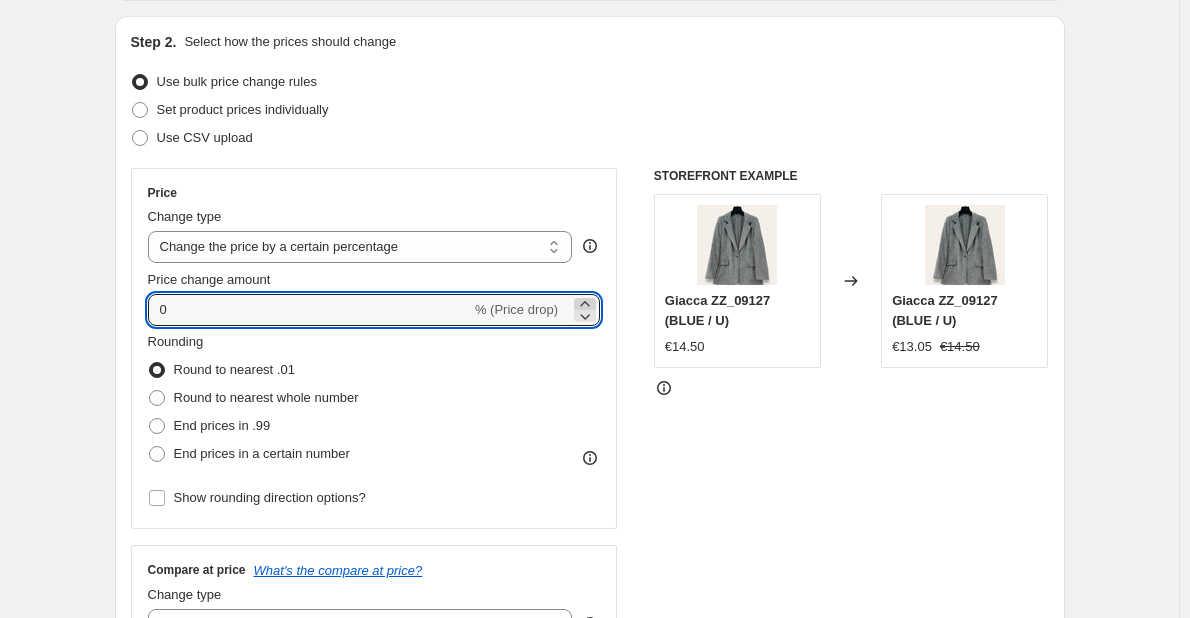 click 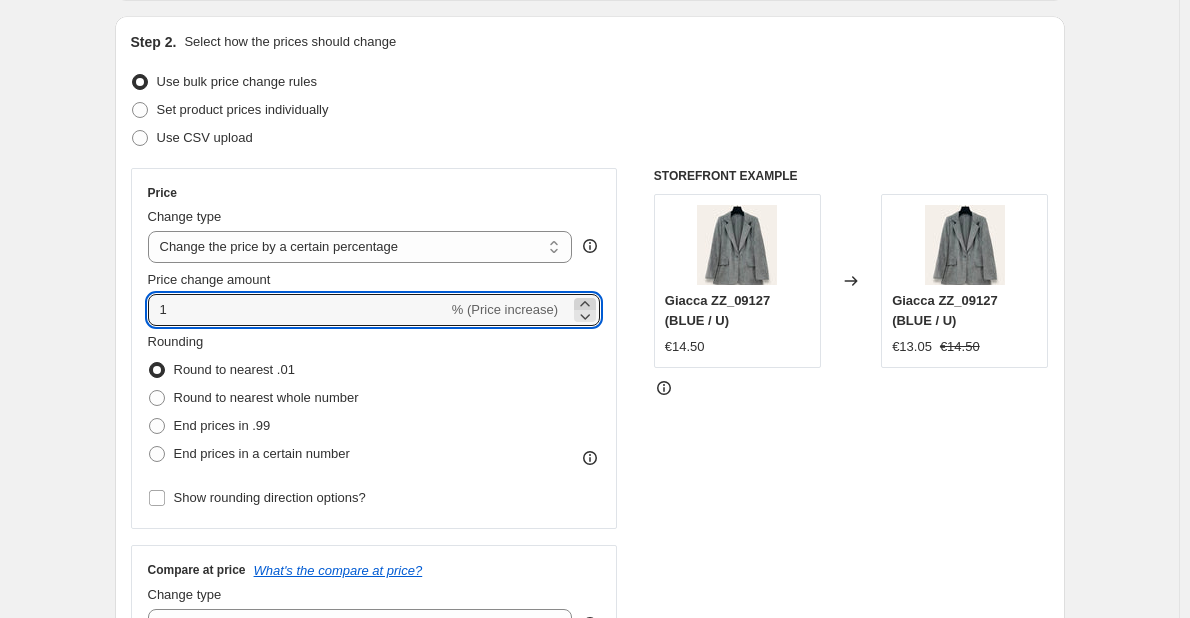 click 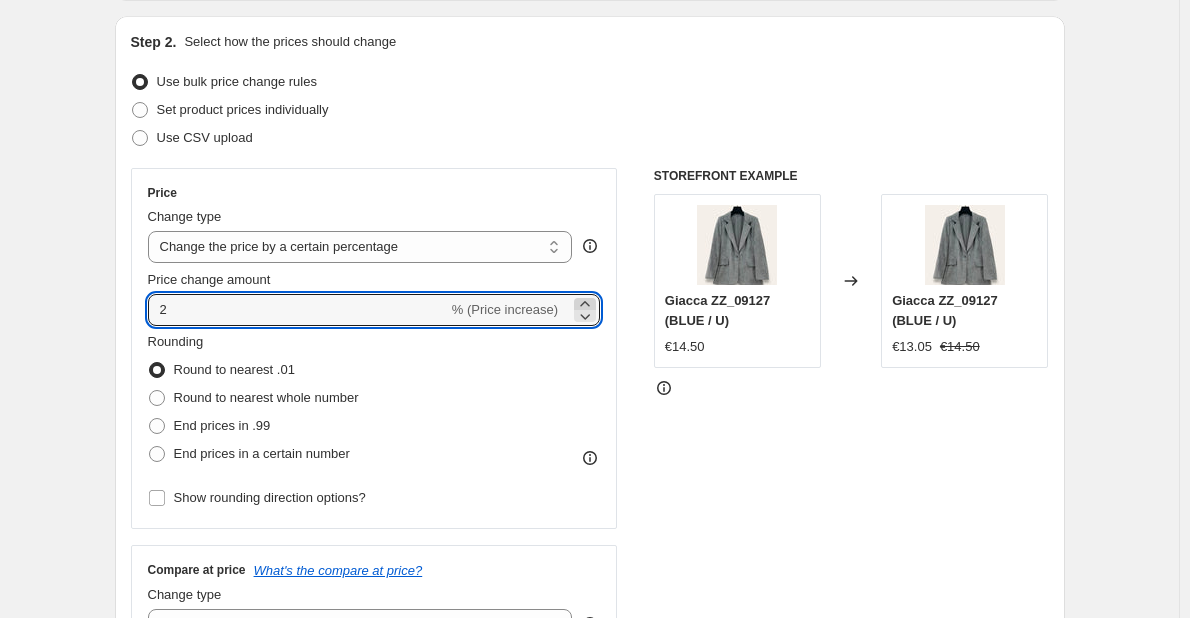 click 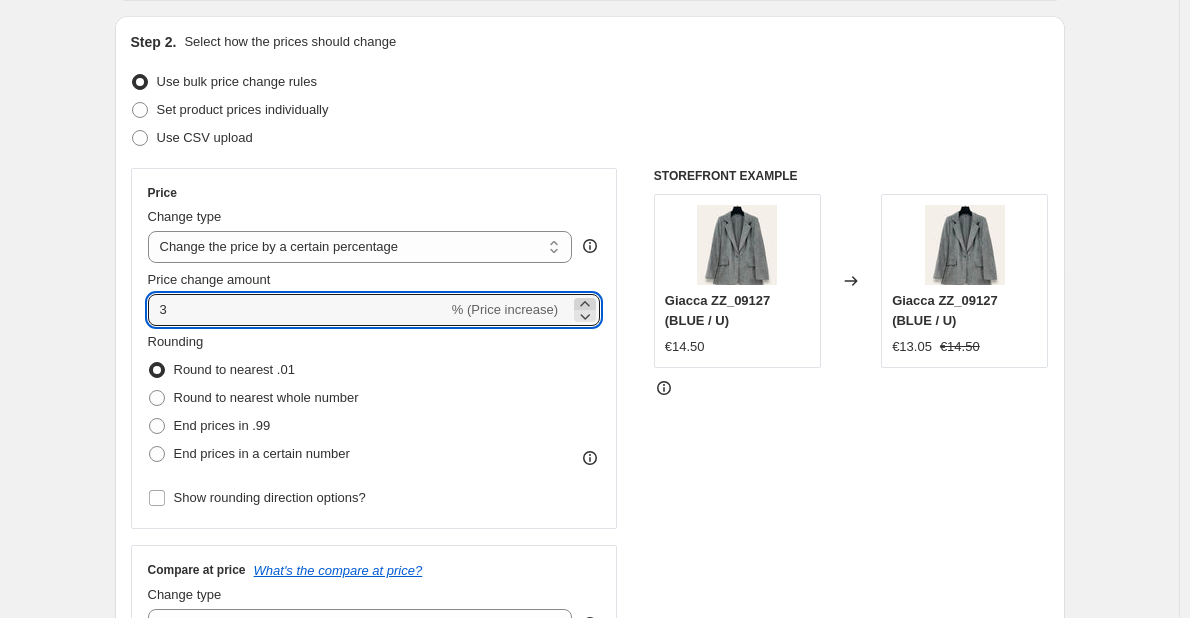 click 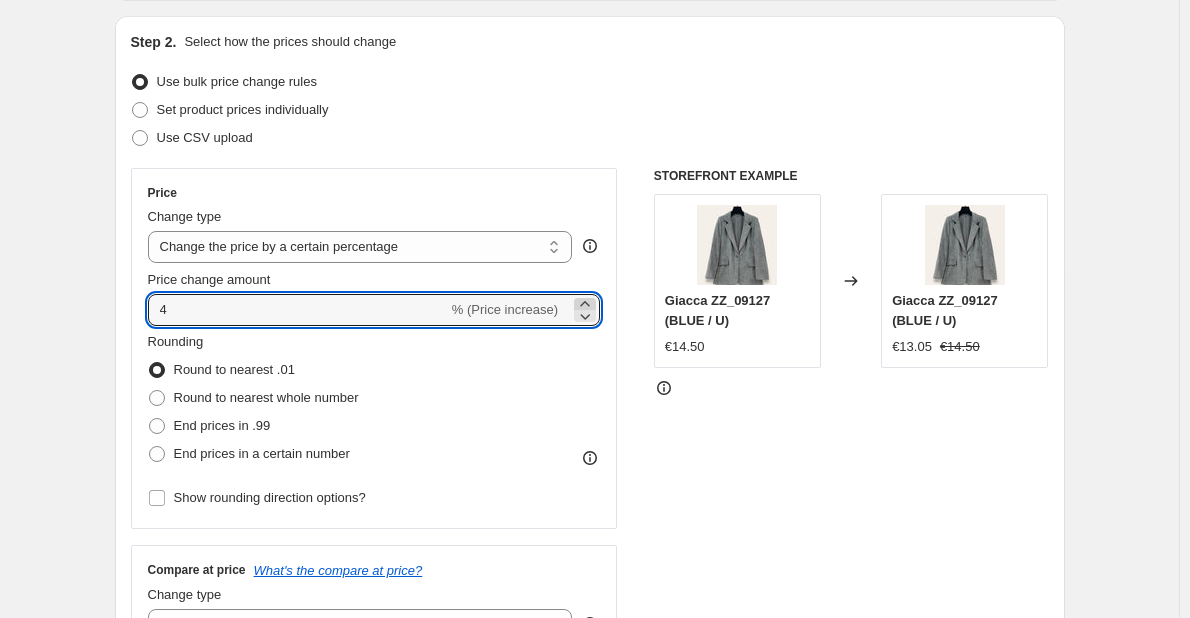 click 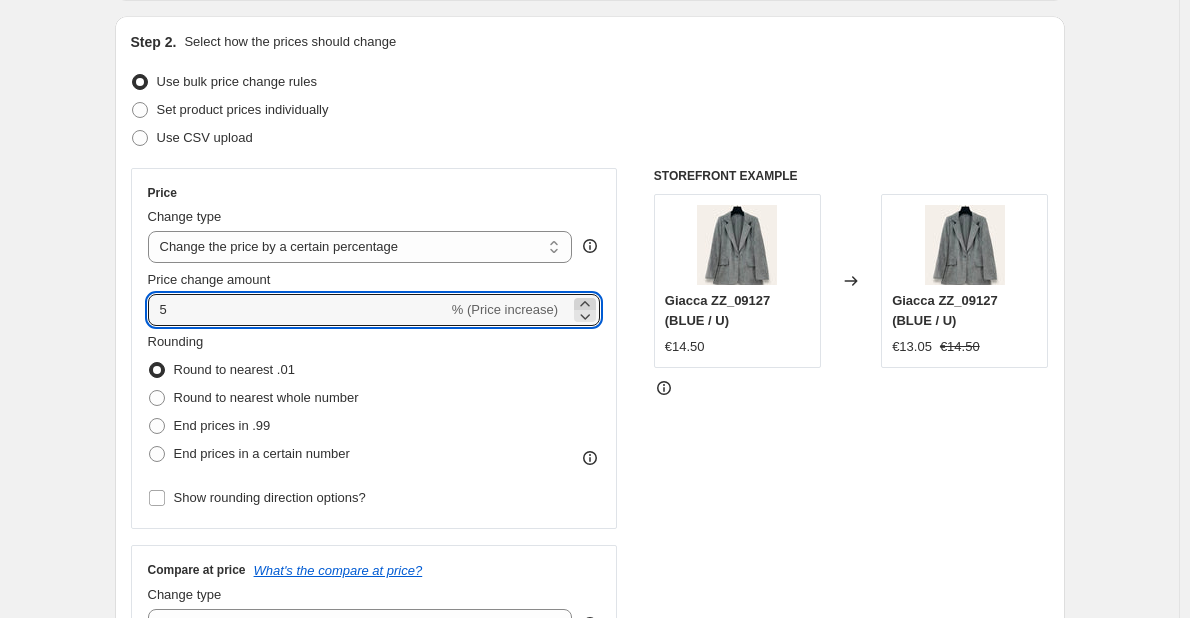 click 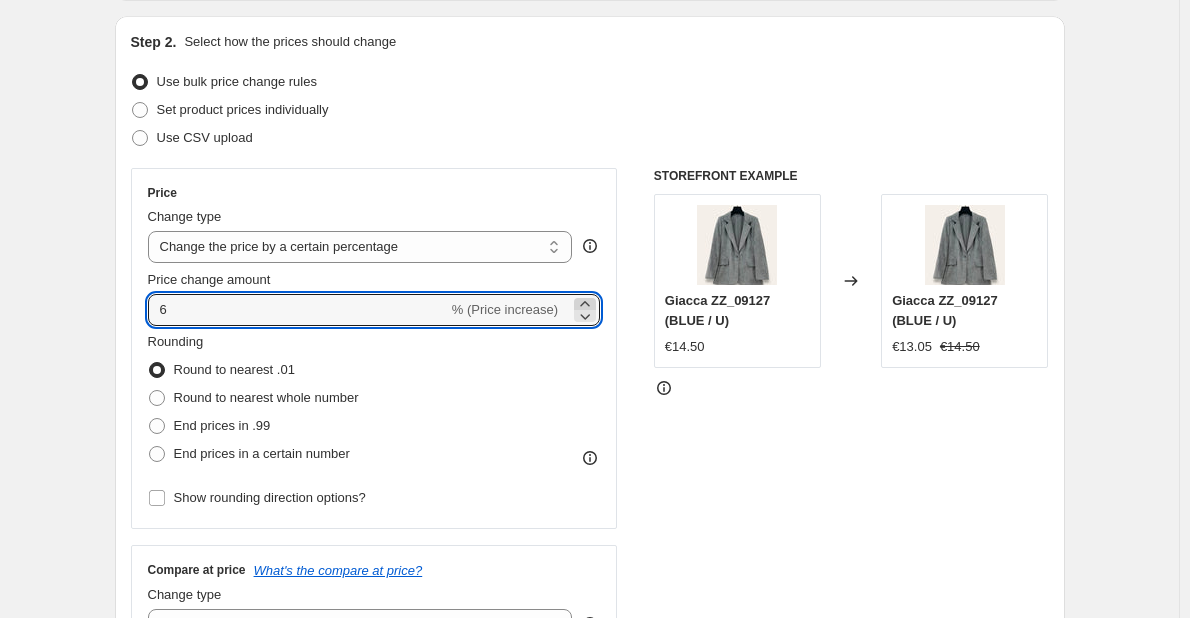 click 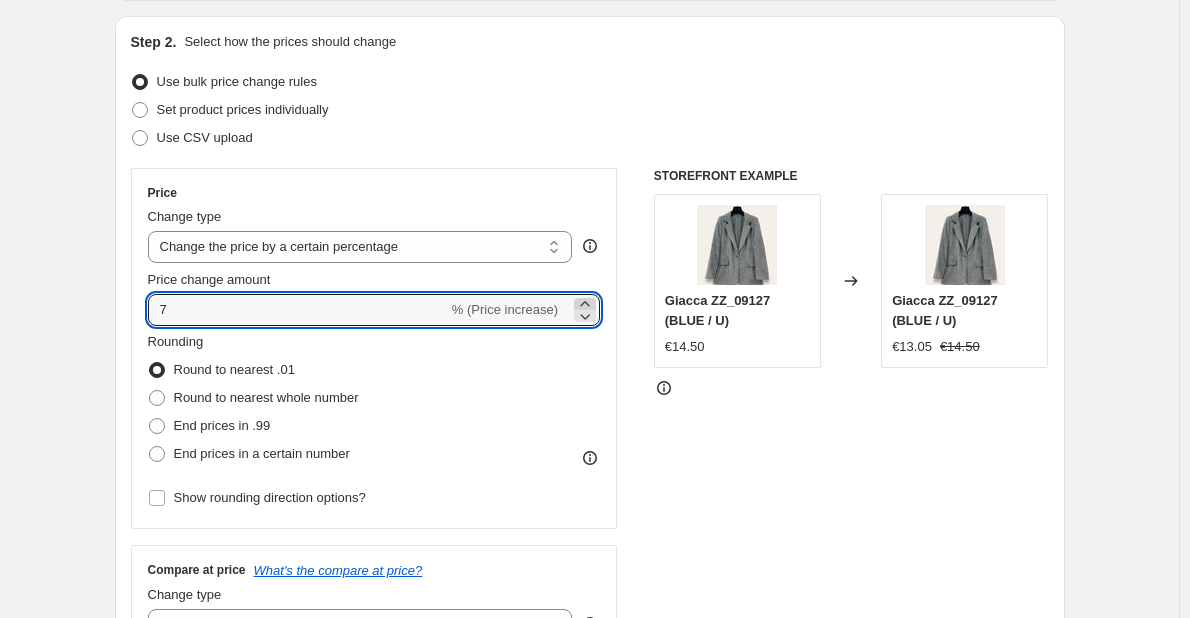click 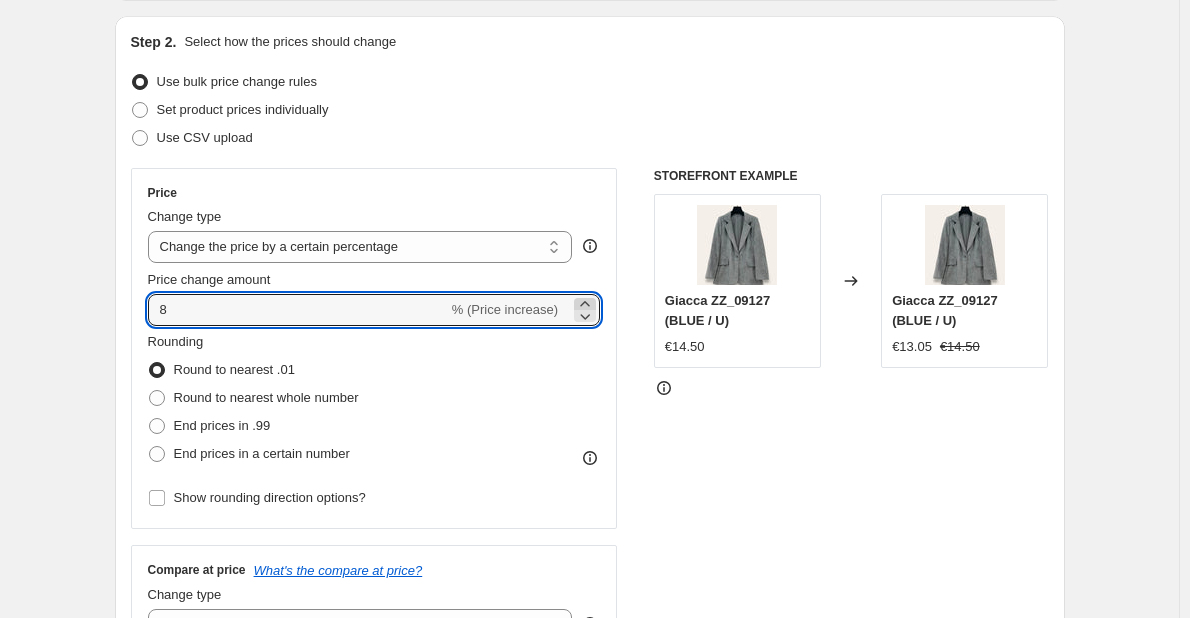 click 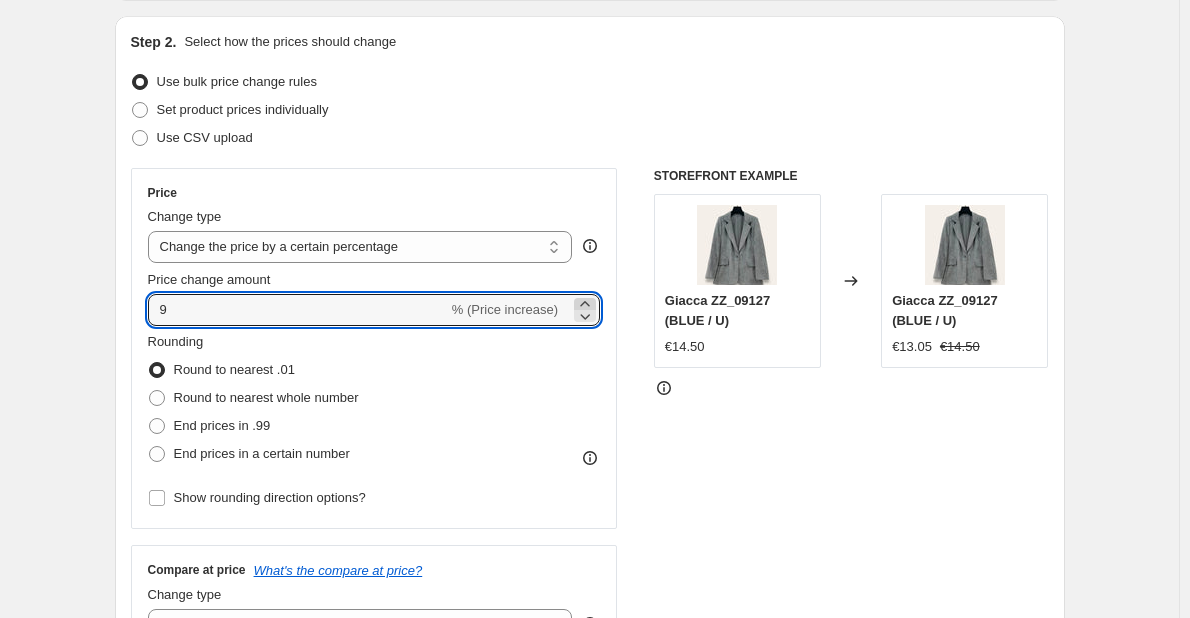 click 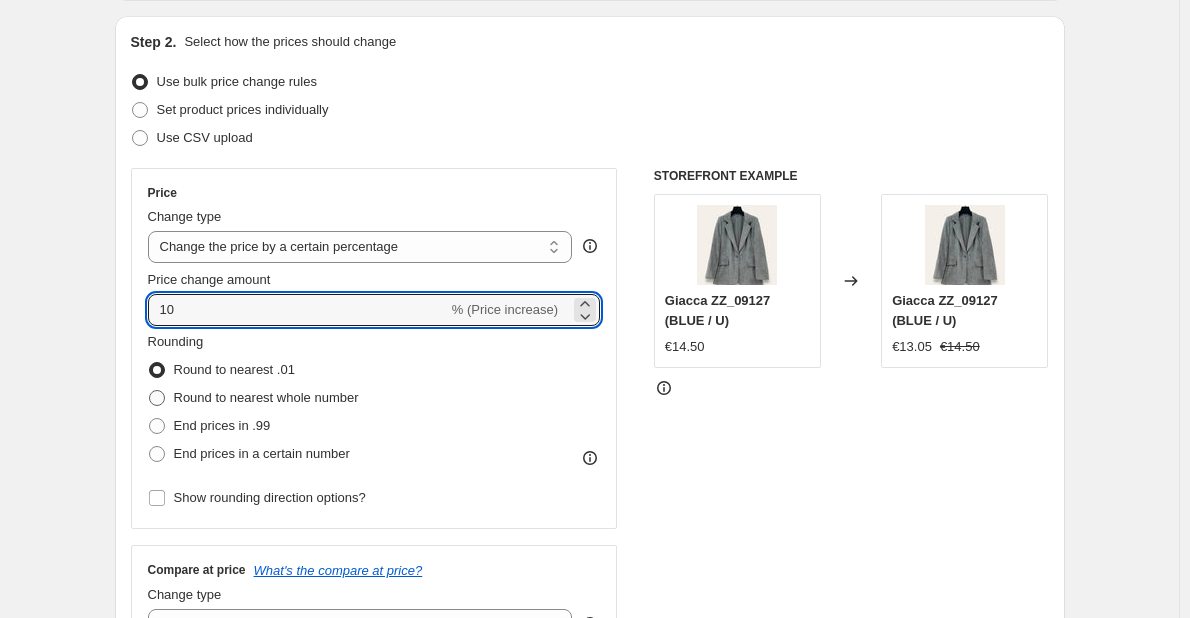 click on "Round to nearest whole number" at bounding box center (266, 397) 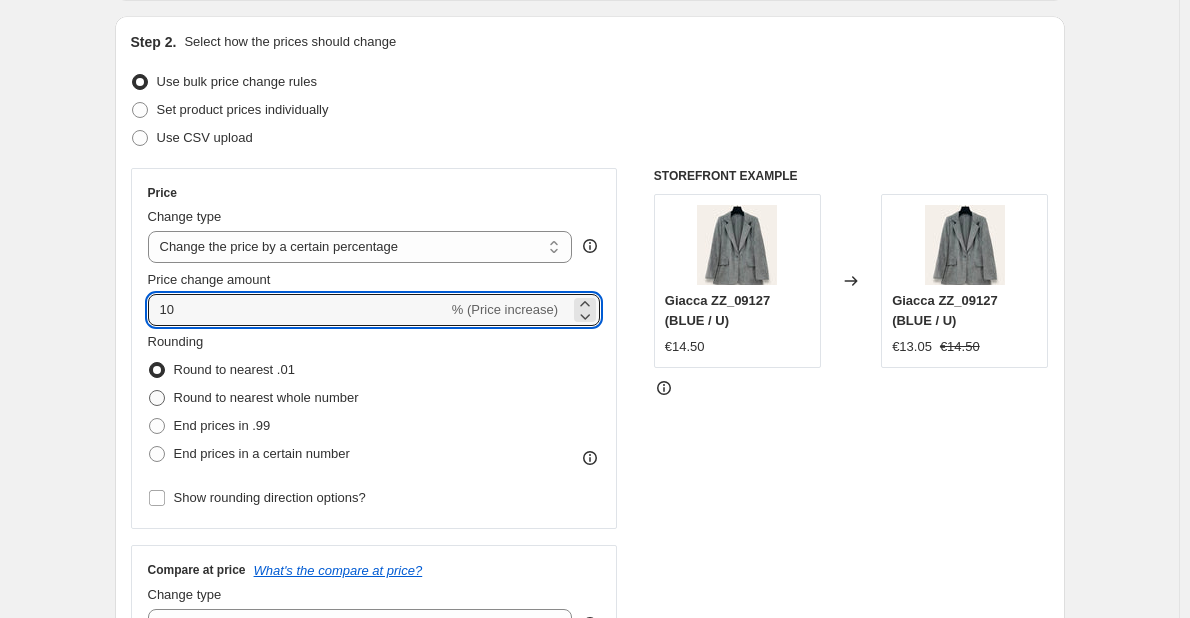 radio on "true" 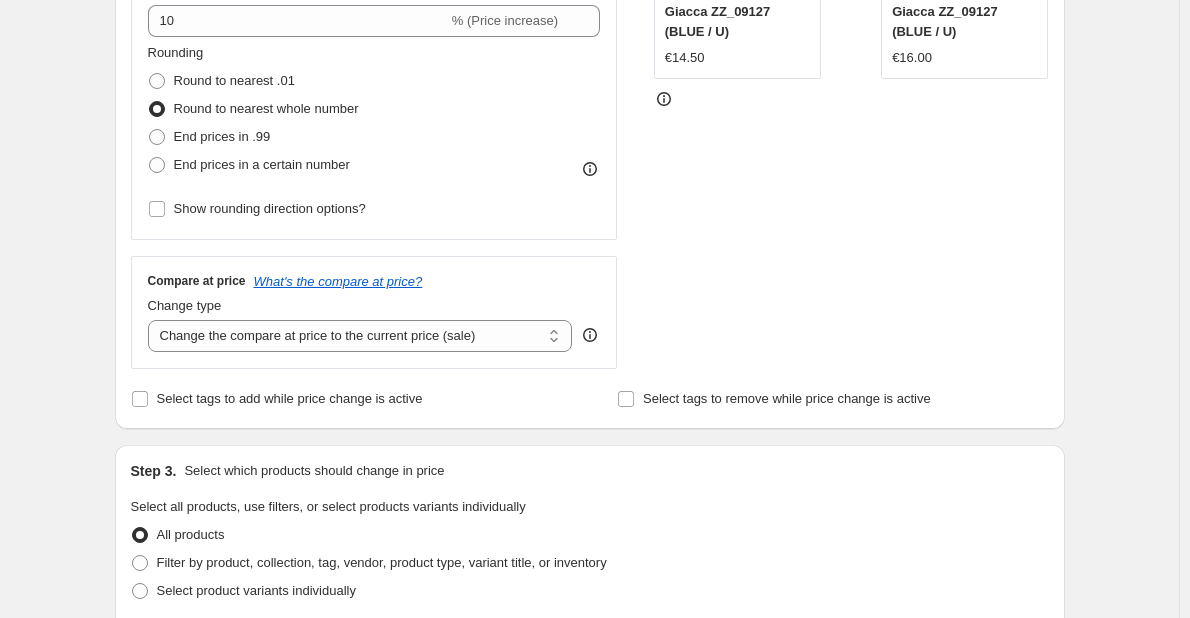 scroll, scrollTop: 500, scrollLeft: 0, axis: vertical 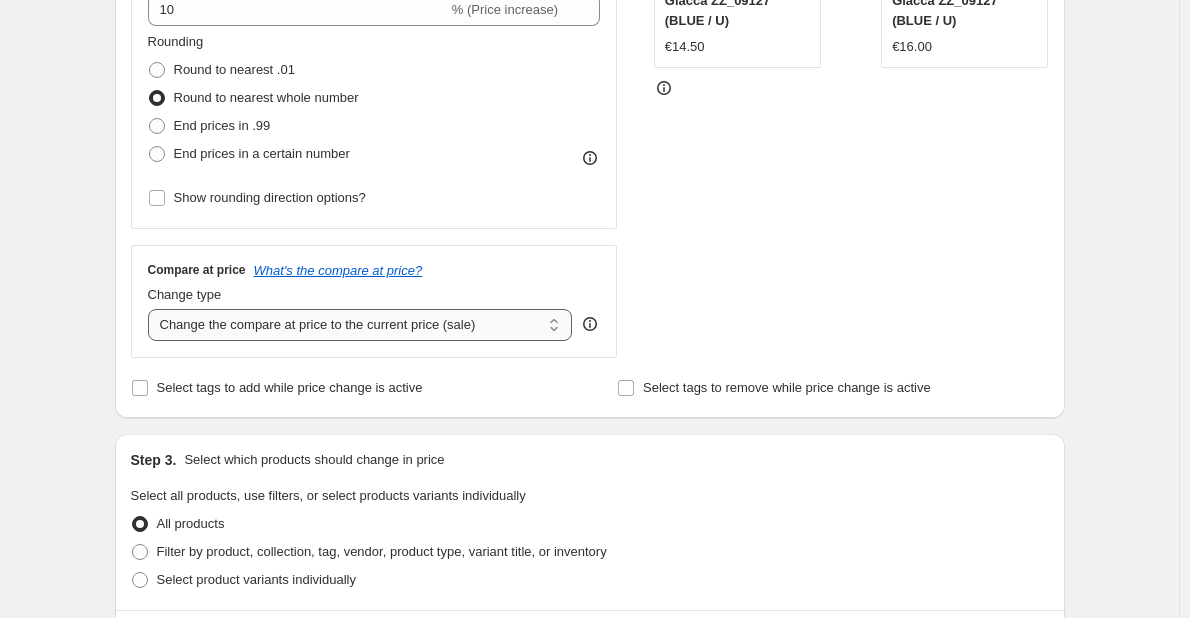click on "Change the compare at price to the current price (sale) Change the compare at price to a certain amount Change the compare at price by a certain amount Change the compare at price by a certain percentage Change the compare at price by a certain amount relative to the actual price Change the compare at price by a certain percentage relative to the actual price Don't change the compare at price Remove the compare at price" at bounding box center [360, 325] 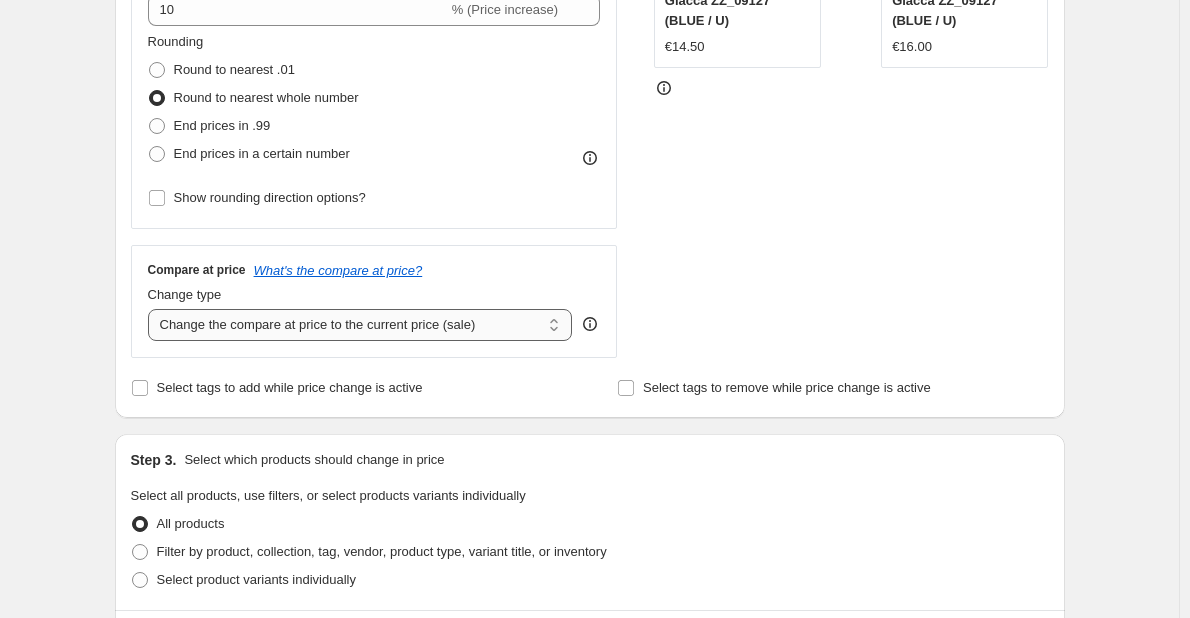 select on "remove" 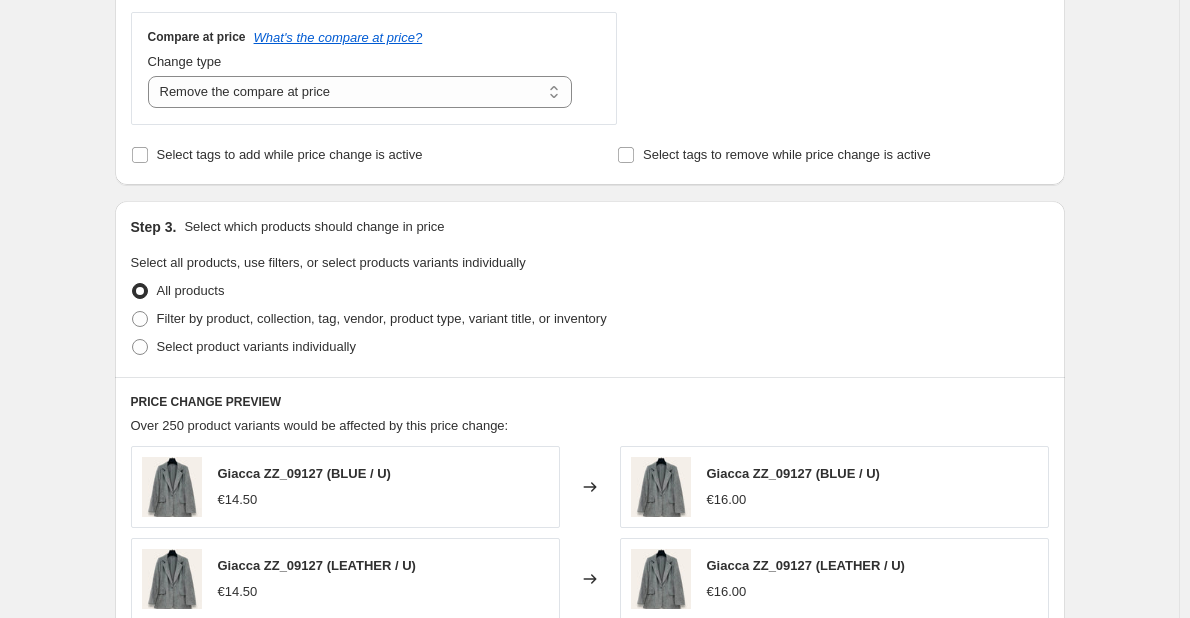 scroll, scrollTop: 800, scrollLeft: 0, axis: vertical 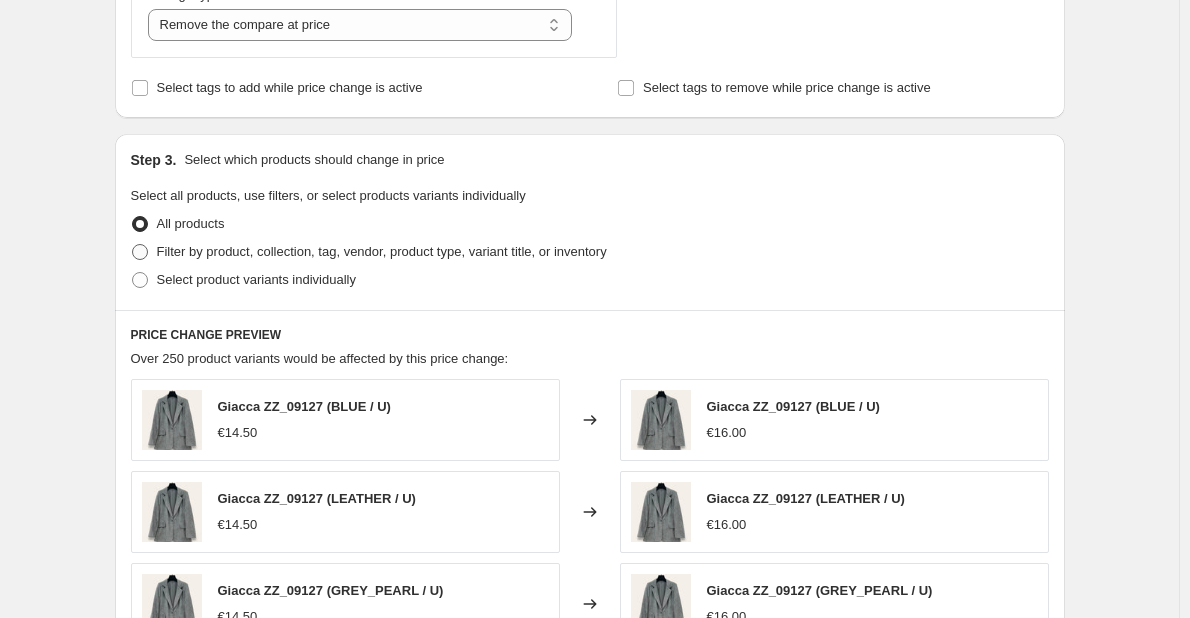 click on "Filter by product, collection, tag, vendor, product type, variant title, or inventory" at bounding box center [382, 251] 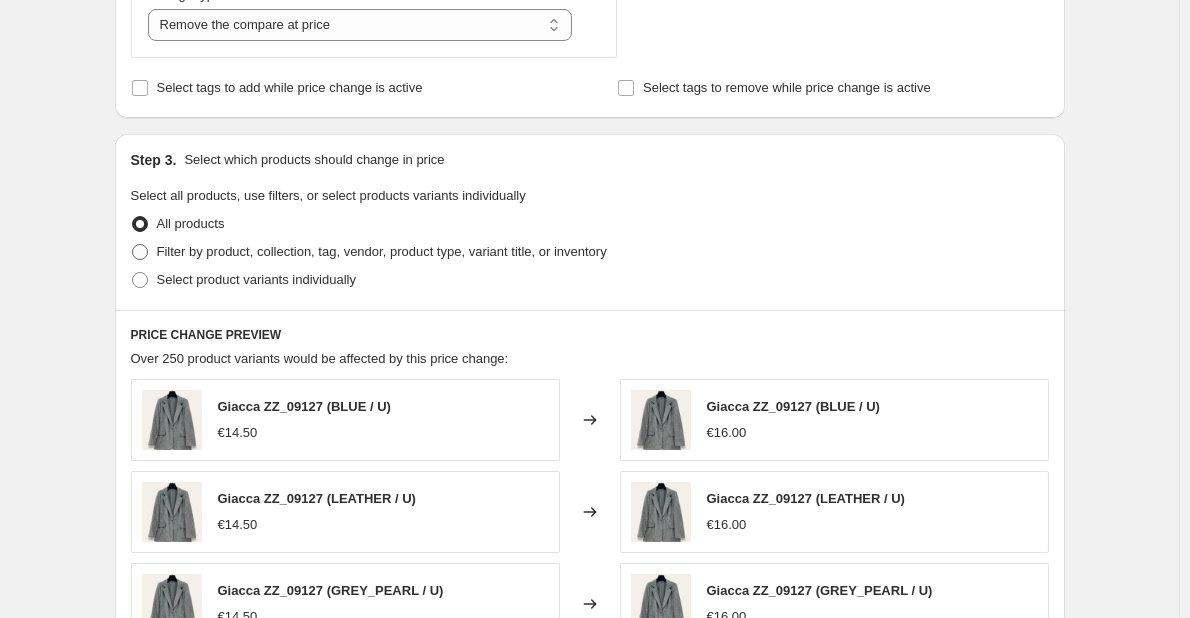 radio on "true" 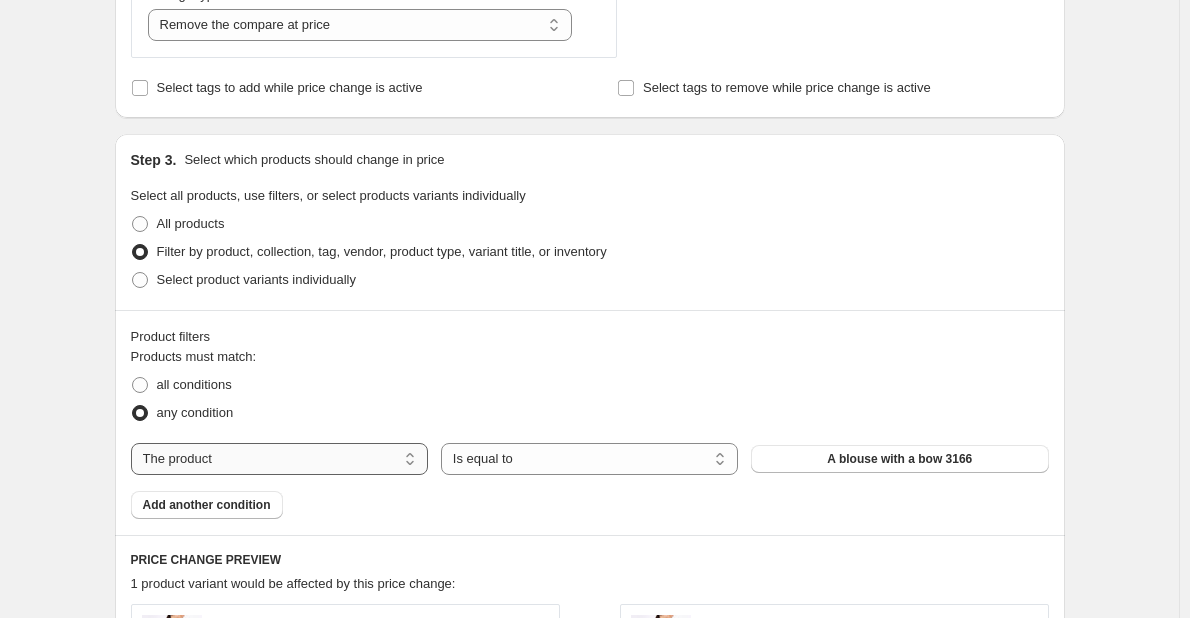 click on "The product The product's collection The product's tag The product's vendor The product's type The product's status The variant's title Inventory quantity" at bounding box center (279, 459) 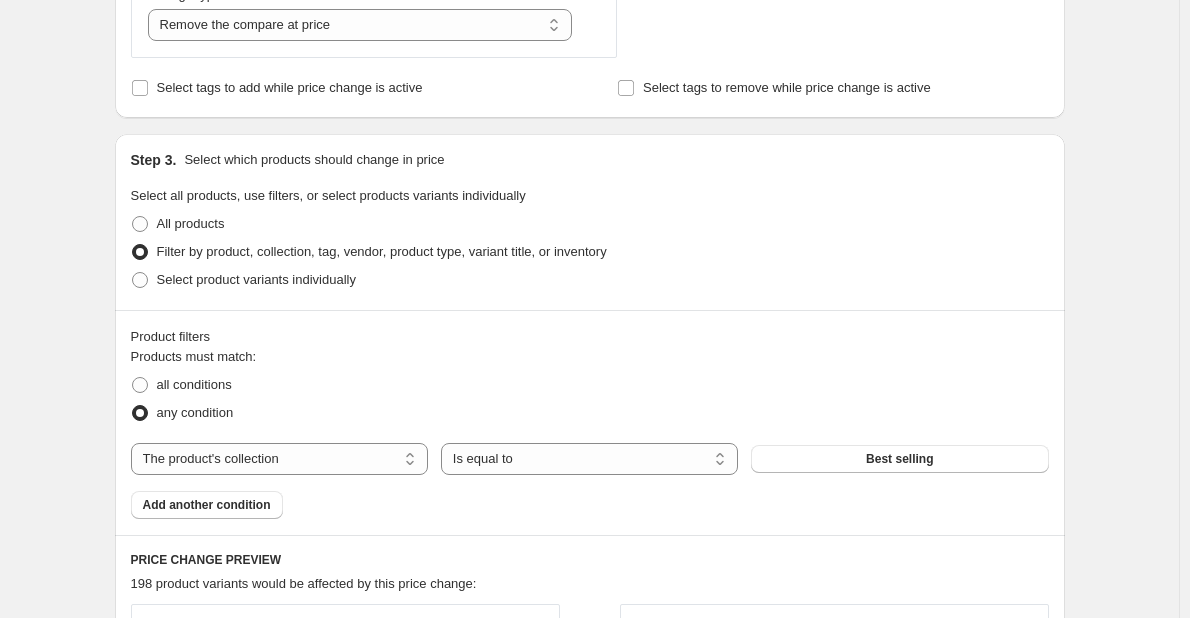 click on "Best selling" at bounding box center (899, 459) 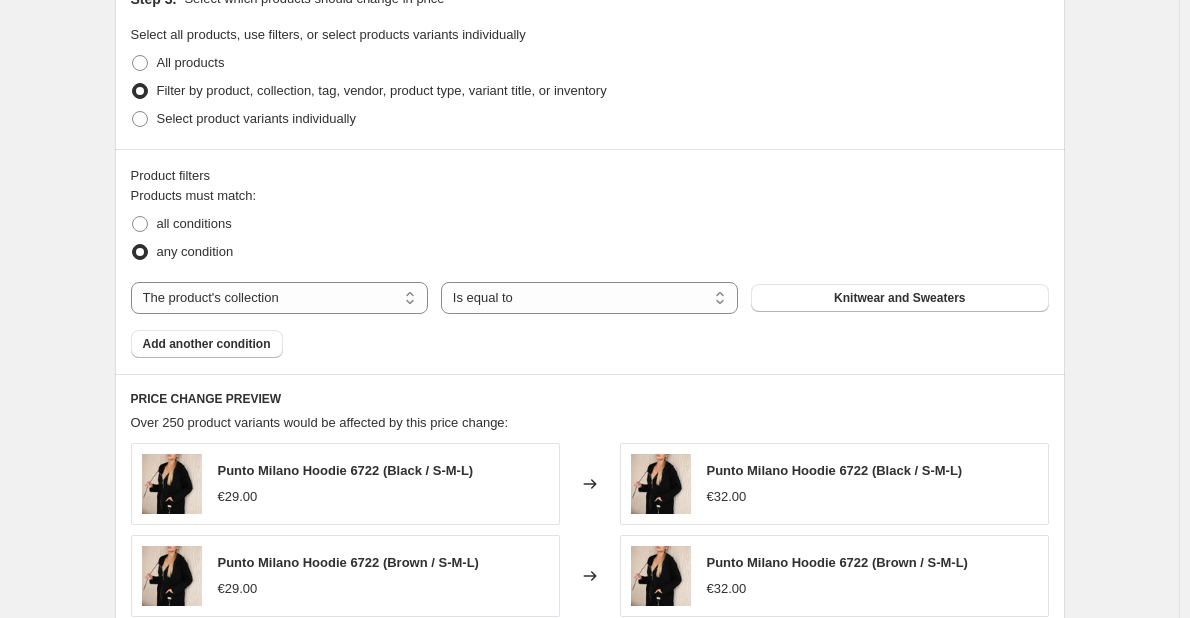 scroll, scrollTop: 907, scrollLeft: 0, axis: vertical 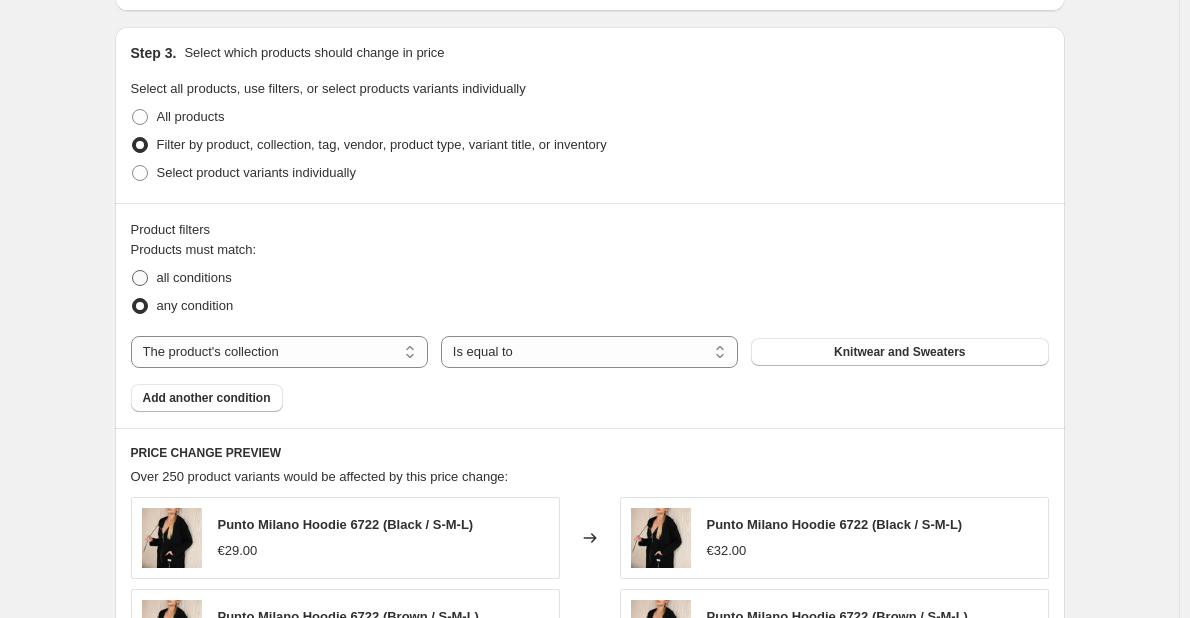 click at bounding box center [140, 278] 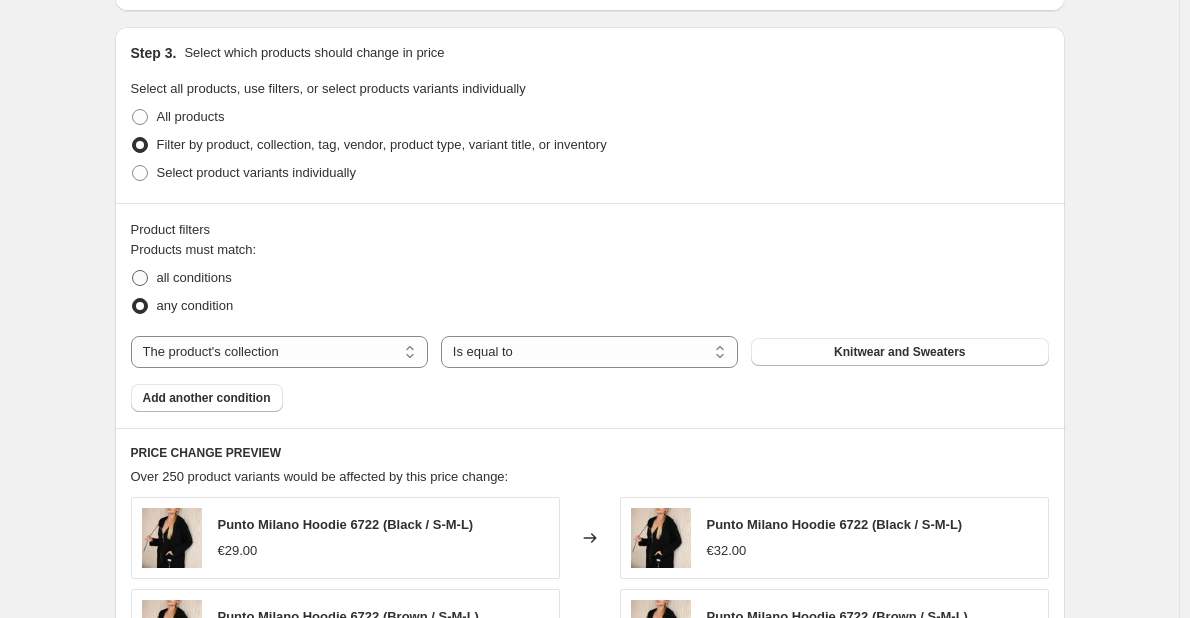 radio on "true" 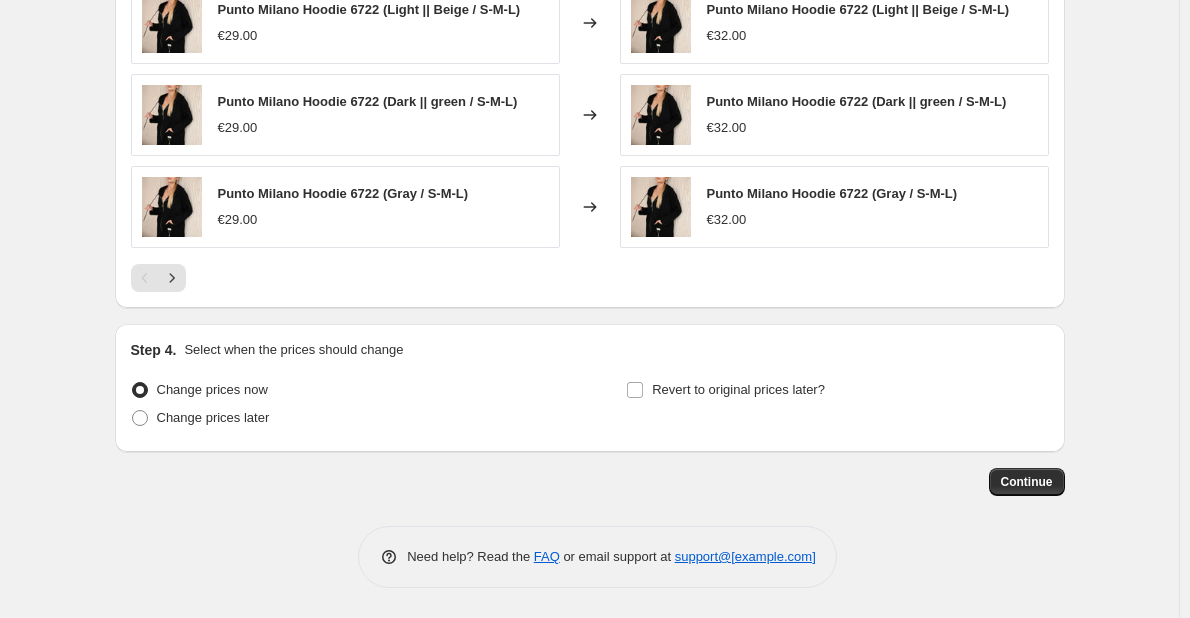 scroll, scrollTop: 1607, scrollLeft: 0, axis: vertical 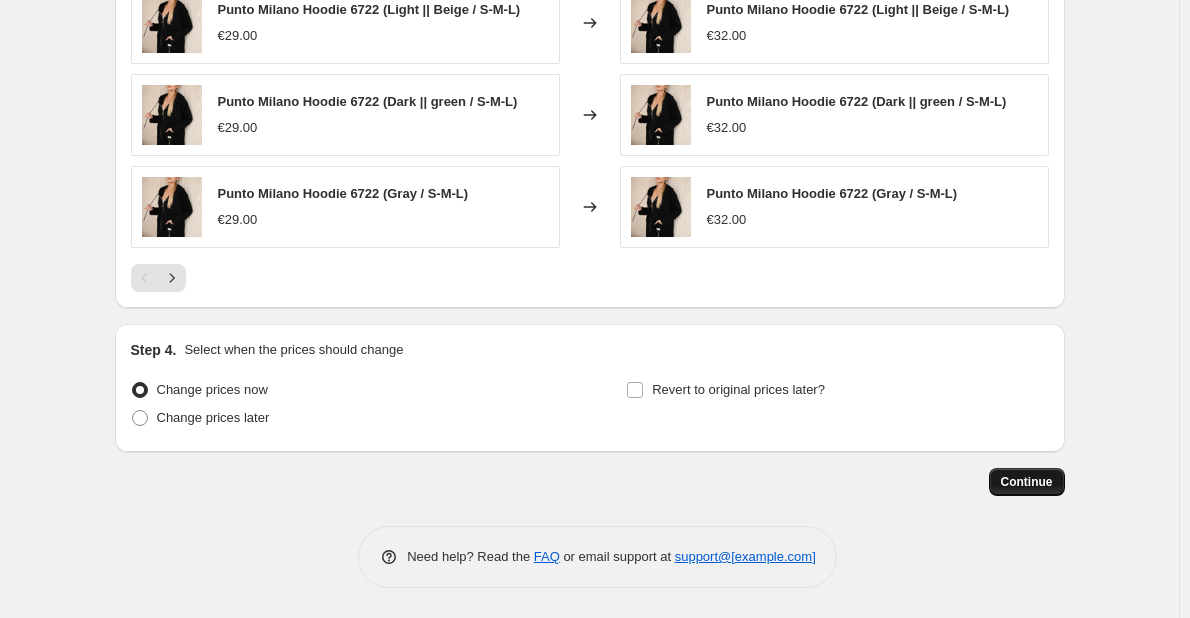 click on "Continue" at bounding box center [1027, 482] 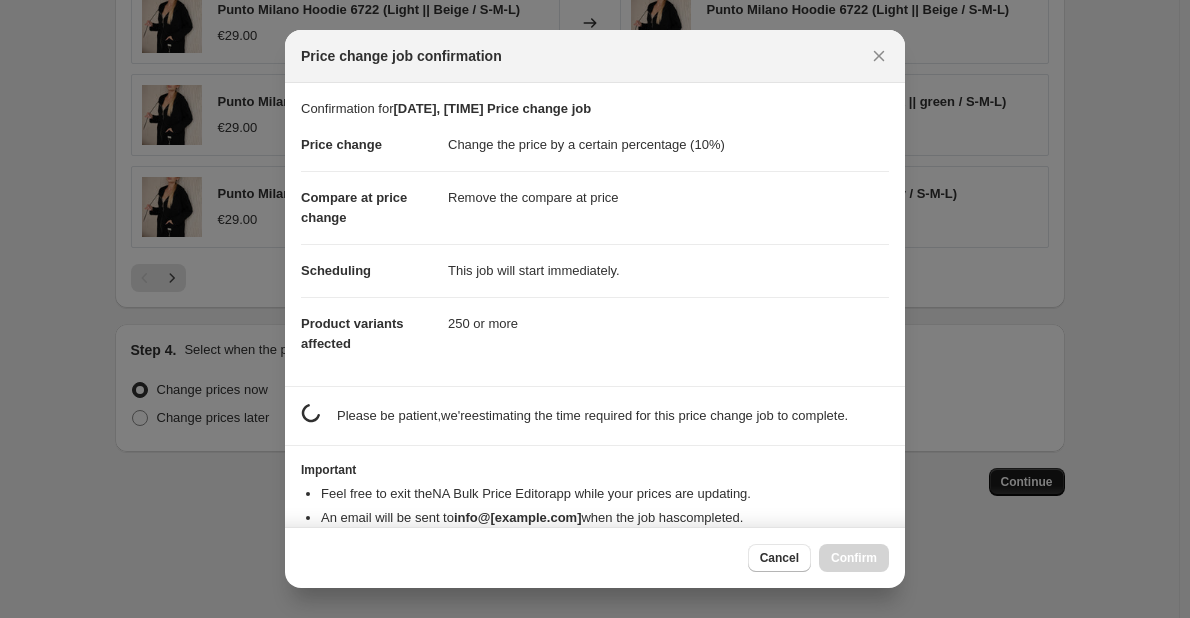 scroll, scrollTop: 1607, scrollLeft: 0, axis: vertical 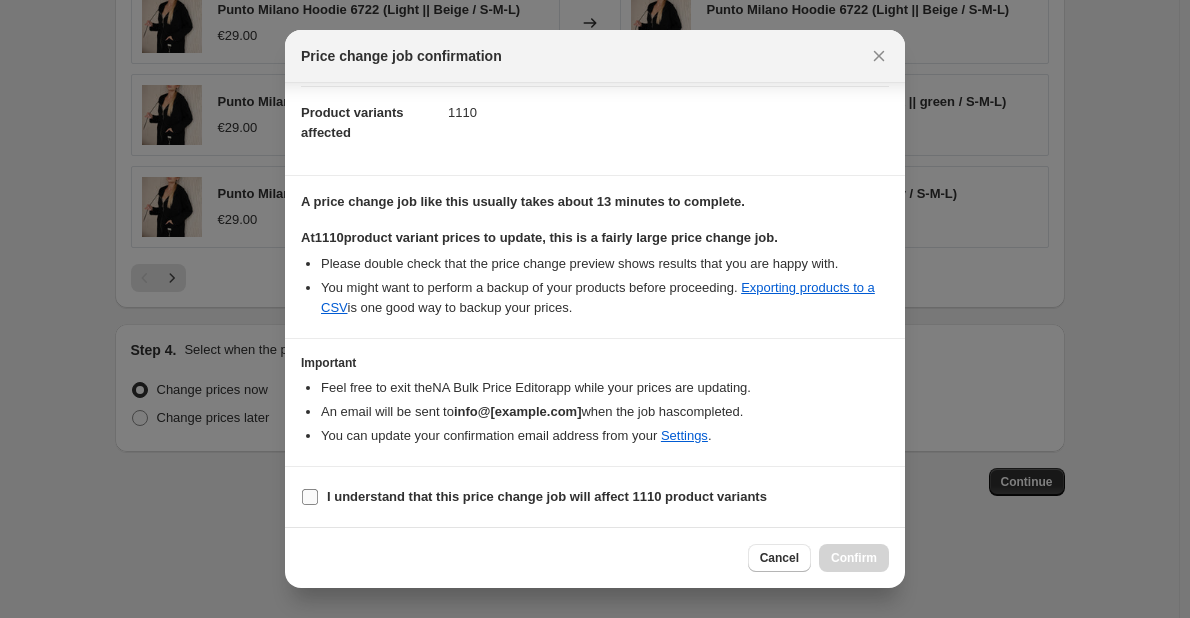 click on "I understand that this price change job will affect 1110 product variants" at bounding box center [310, 497] 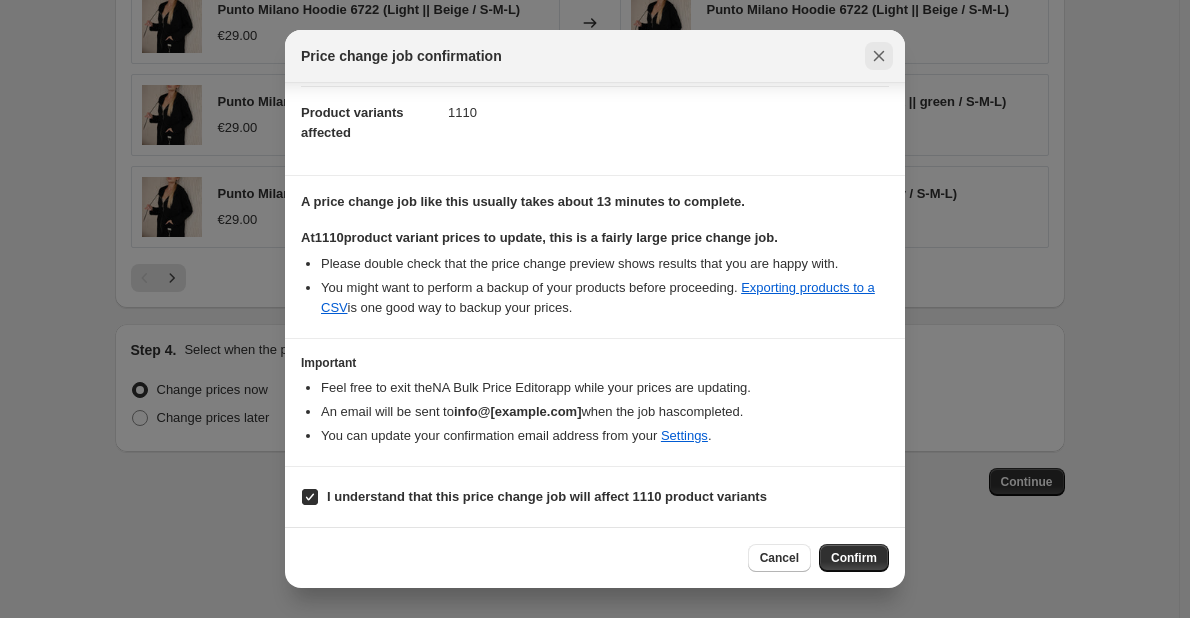 click 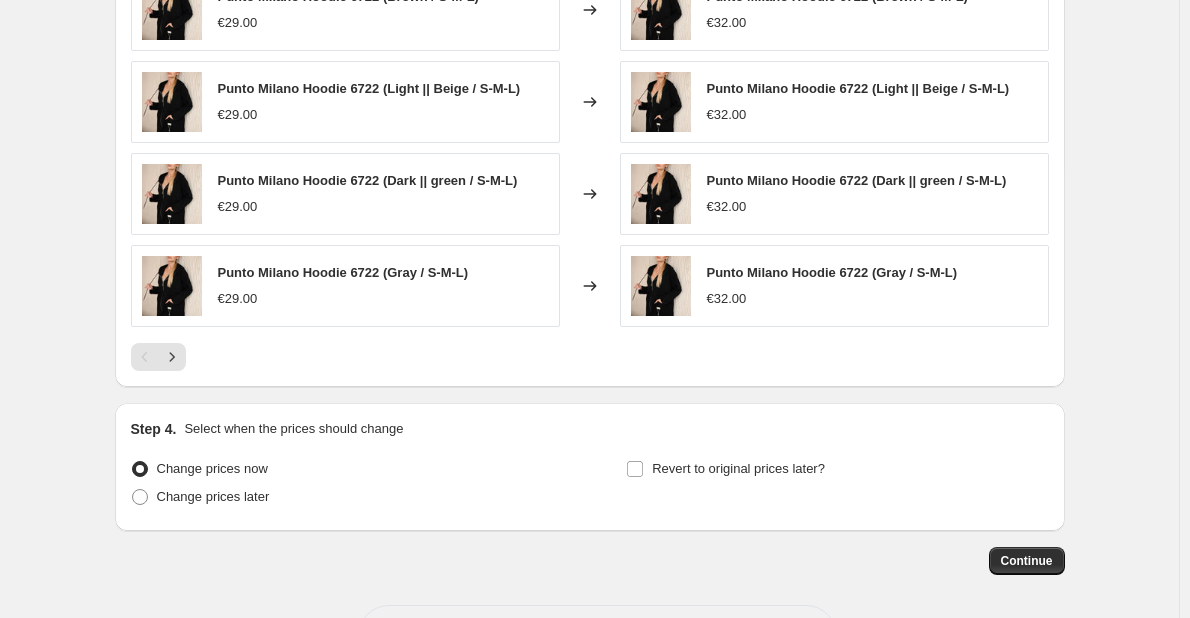 scroll, scrollTop: 1607, scrollLeft: 0, axis: vertical 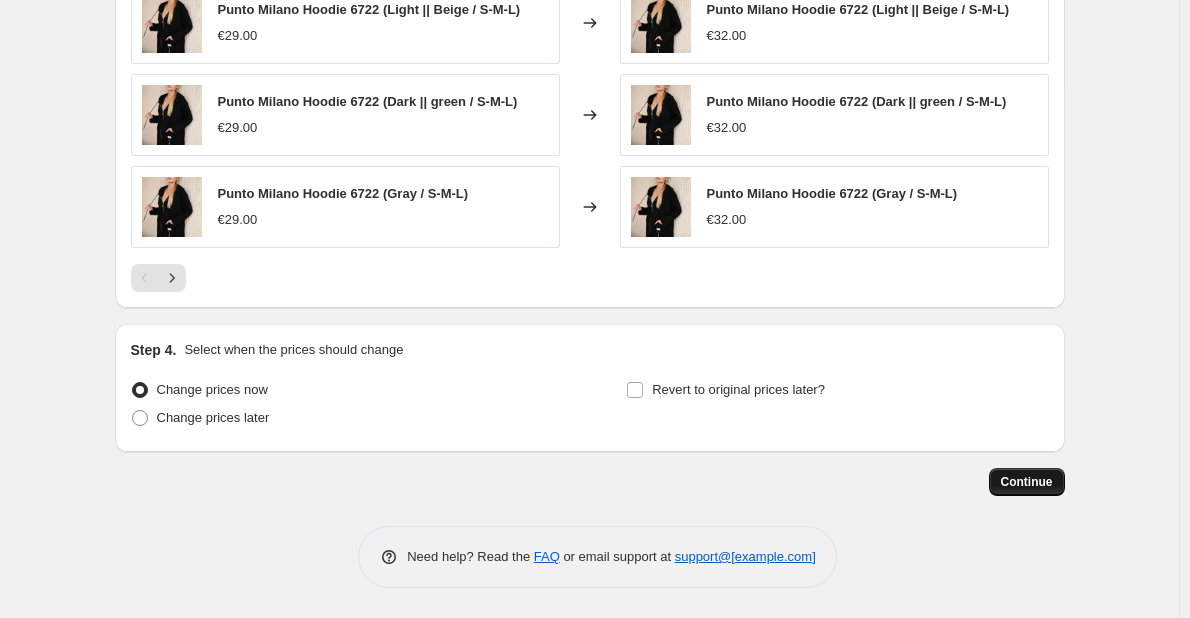 click on "Continue" at bounding box center [1027, 482] 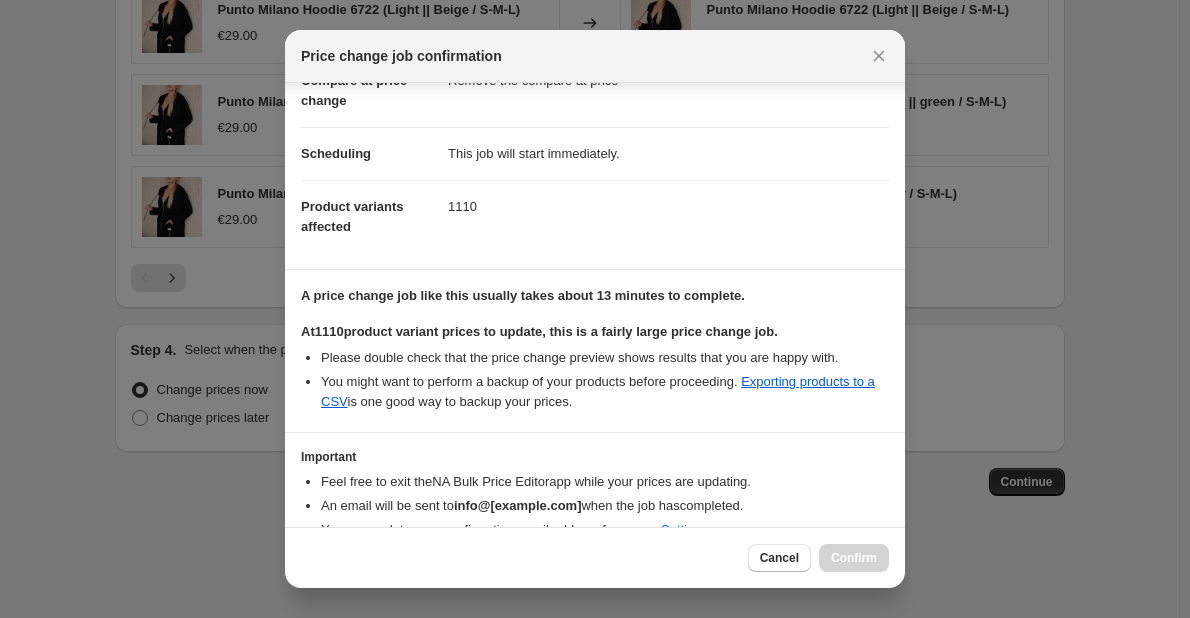 scroll, scrollTop: 211, scrollLeft: 0, axis: vertical 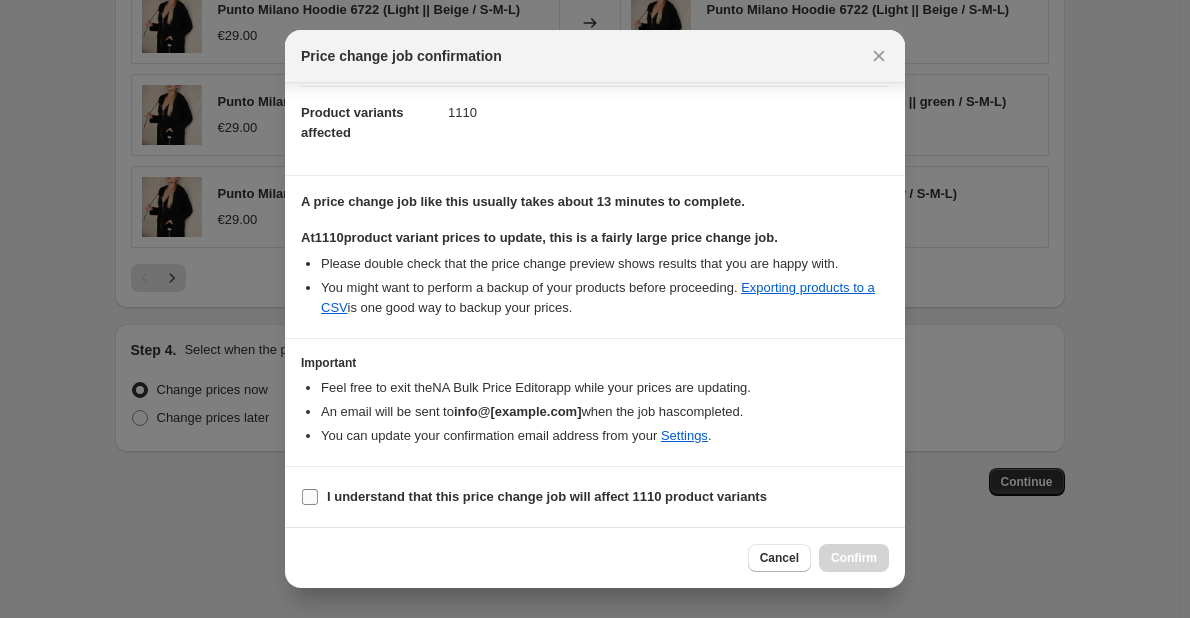 click on "I understand that this price change job will affect 1110 product variants" at bounding box center [310, 497] 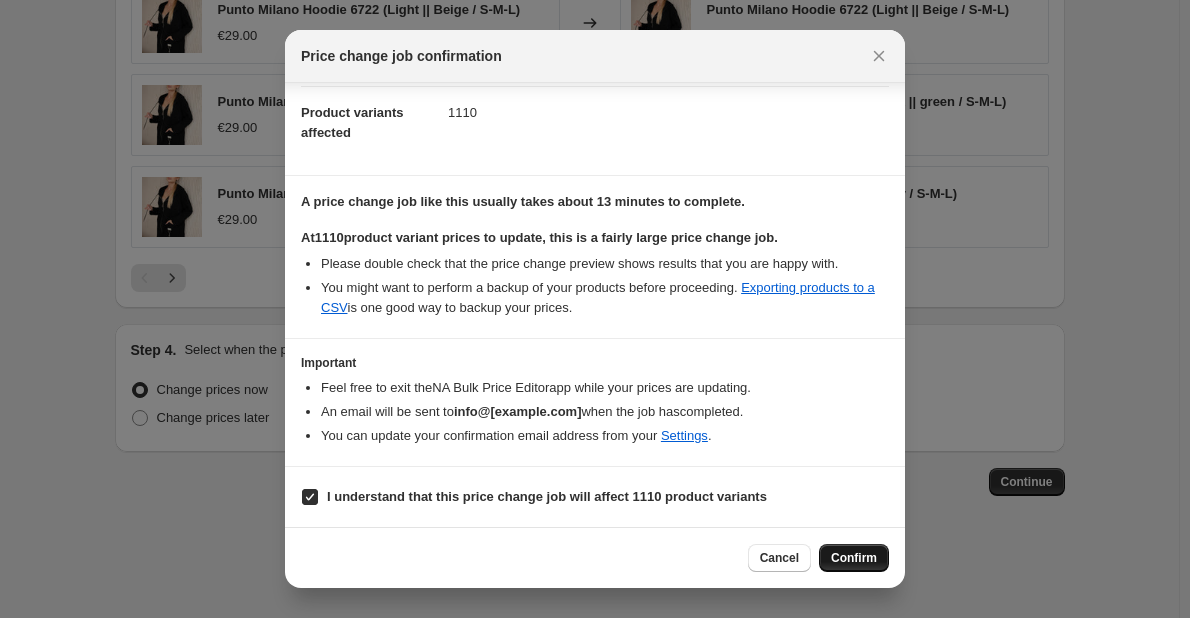 click on "Confirm" at bounding box center [854, 558] 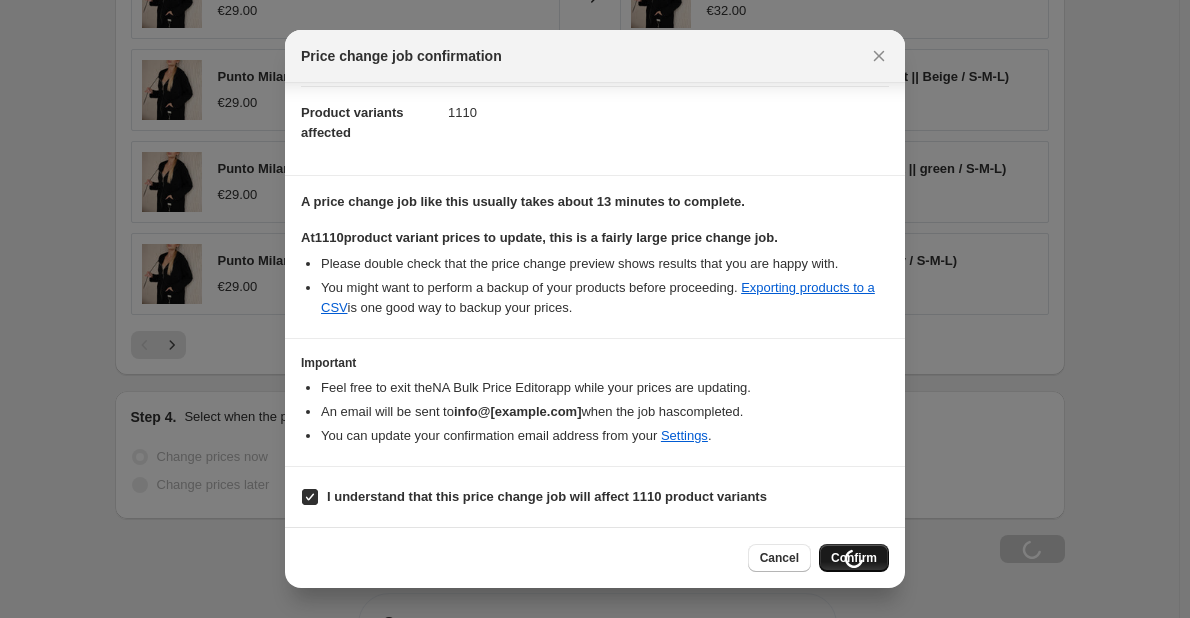 scroll, scrollTop: 1675, scrollLeft: 0, axis: vertical 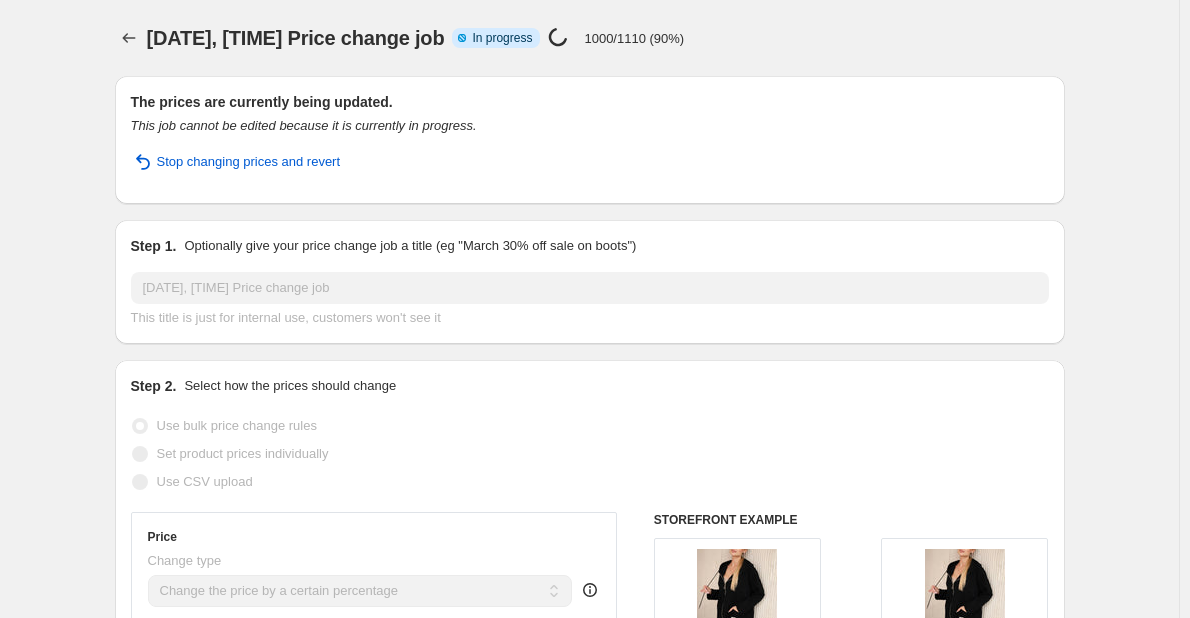 select on "percentage" 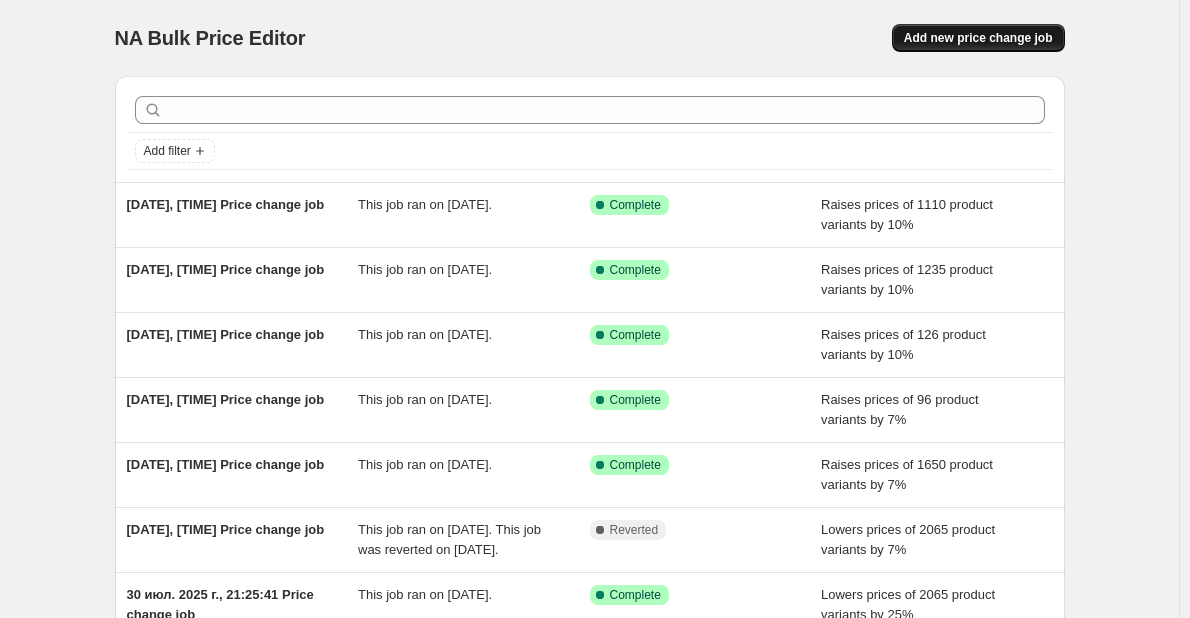 click on "Add new price change job" at bounding box center [978, 38] 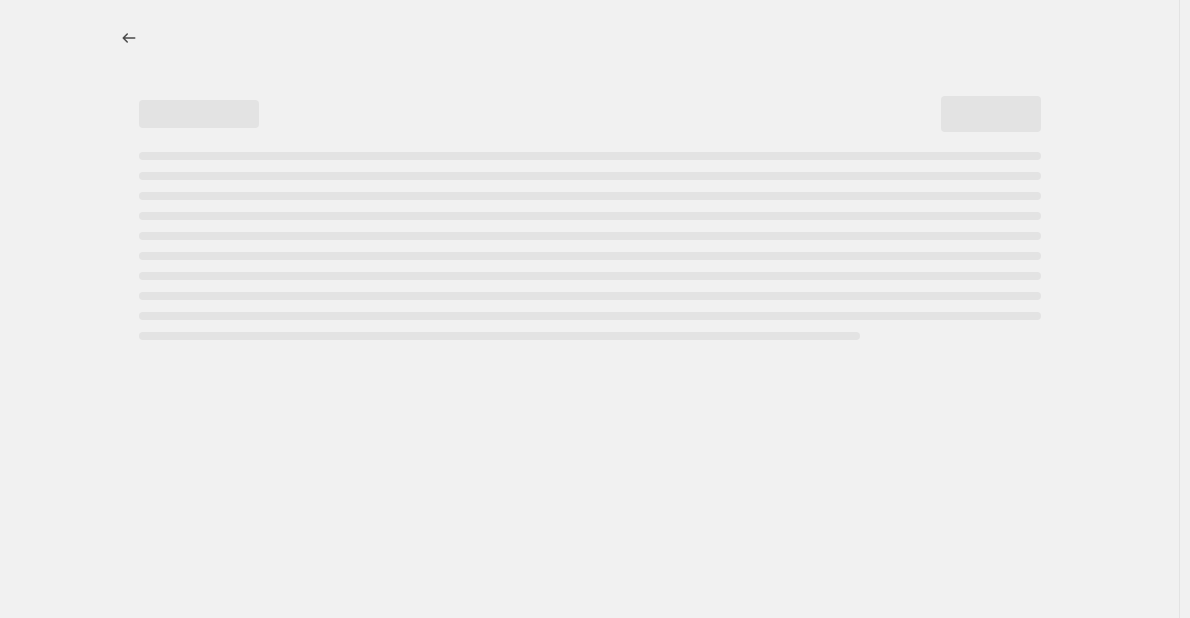 select on "percentage" 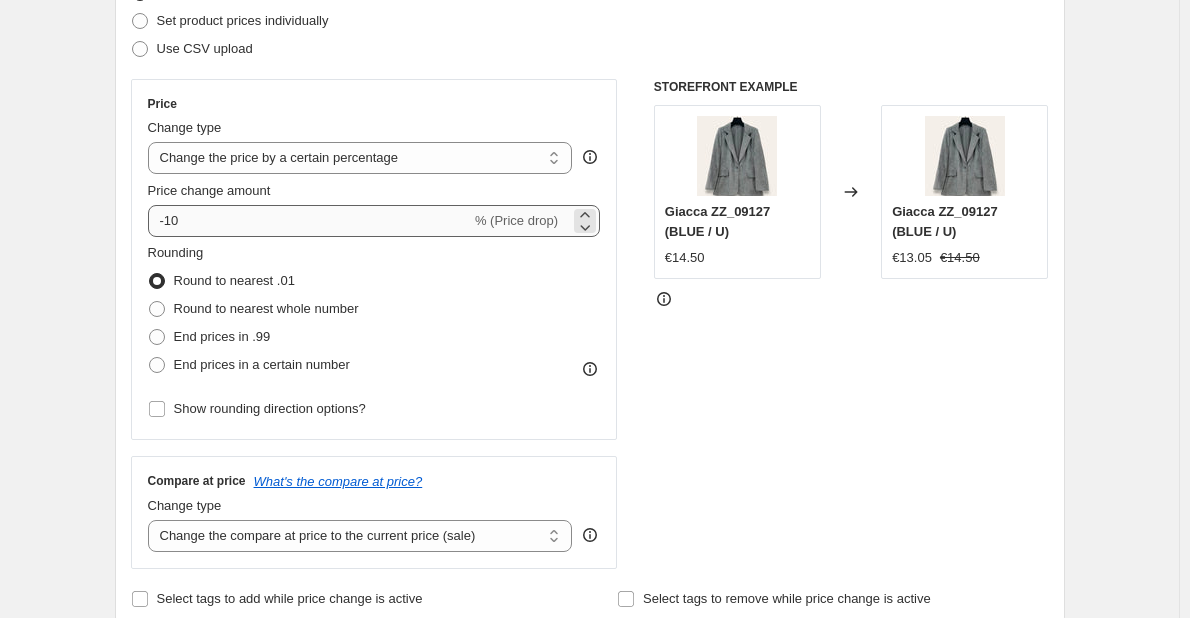 scroll, scrollTop: 300, scrollLeft: 0, axis: vertical 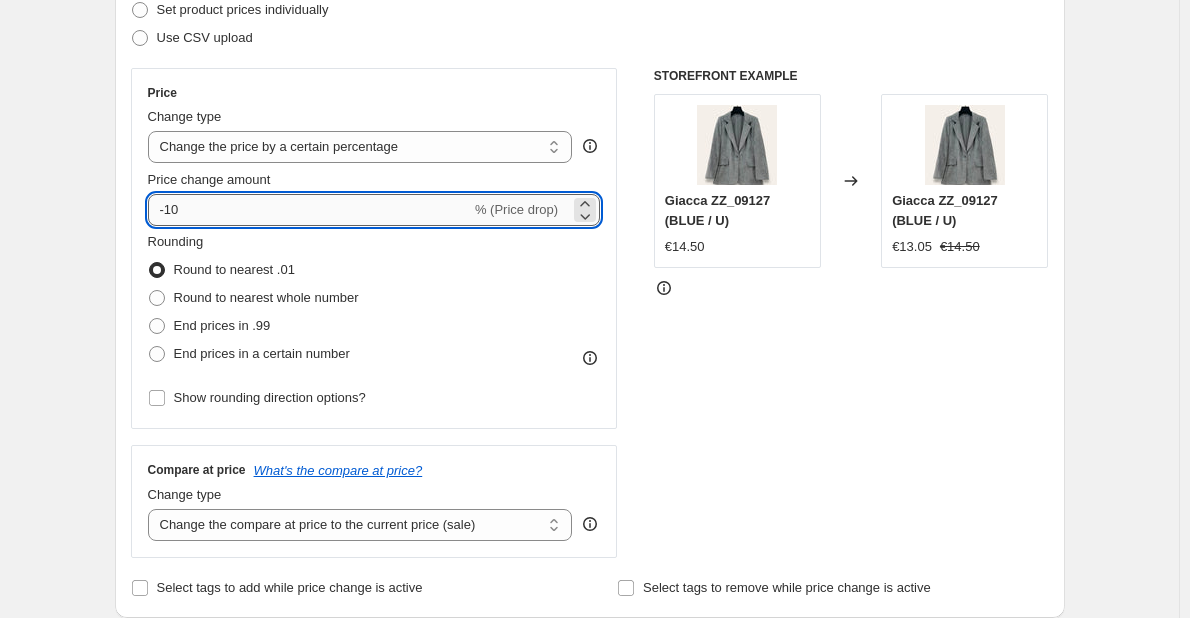 click on "-10" at bounding box center (309, 210) 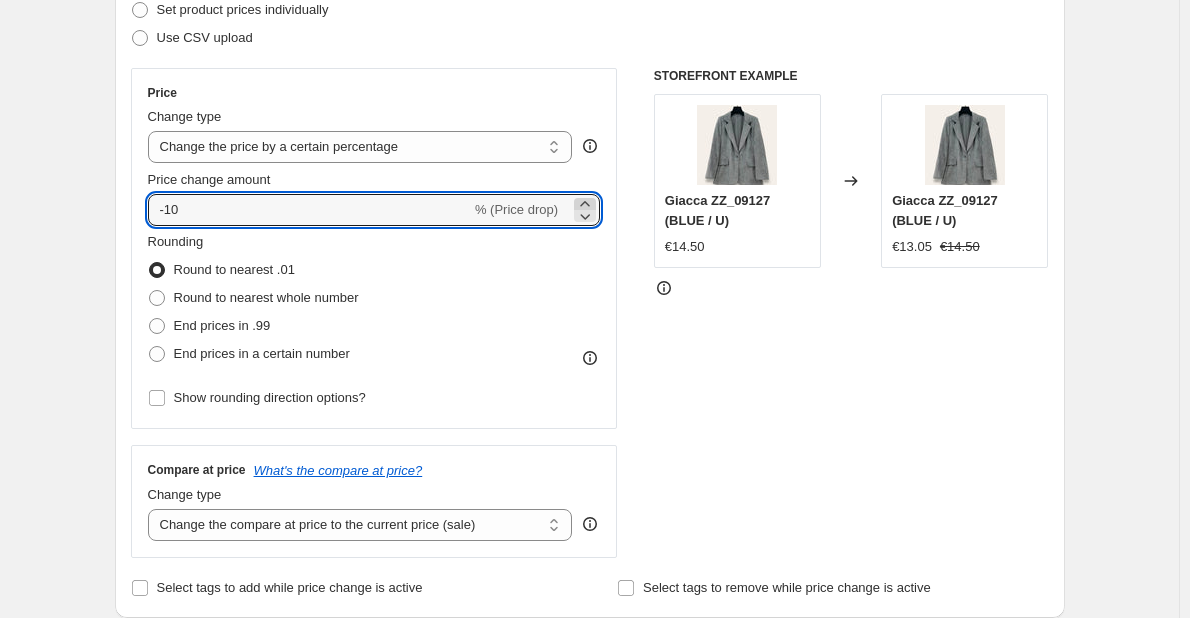 click 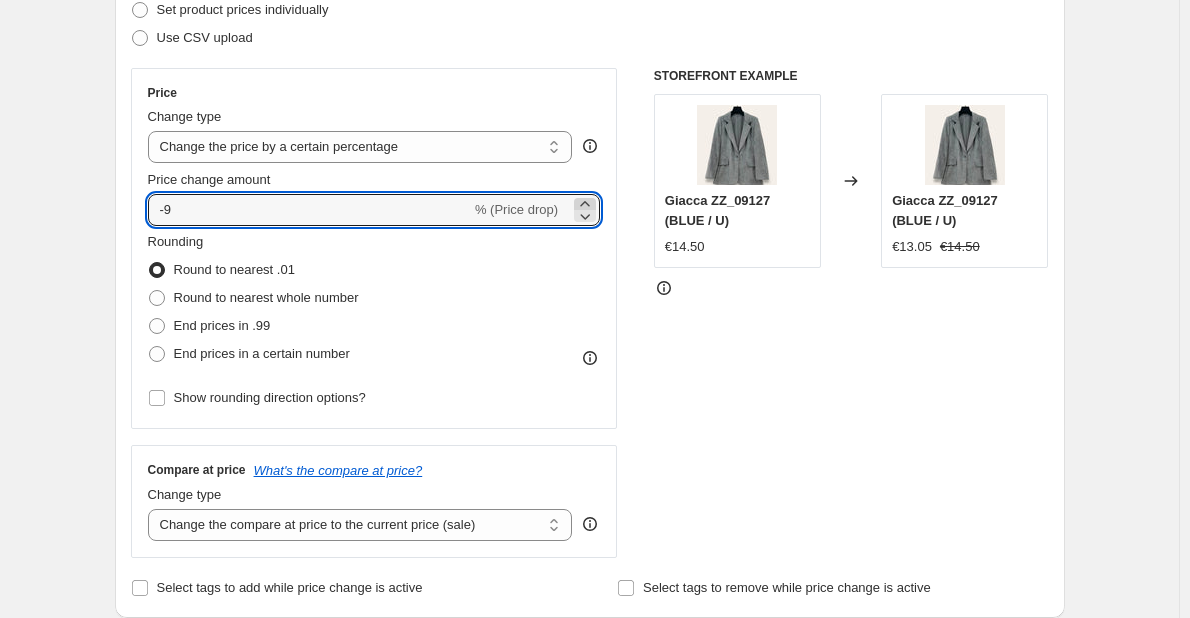 click 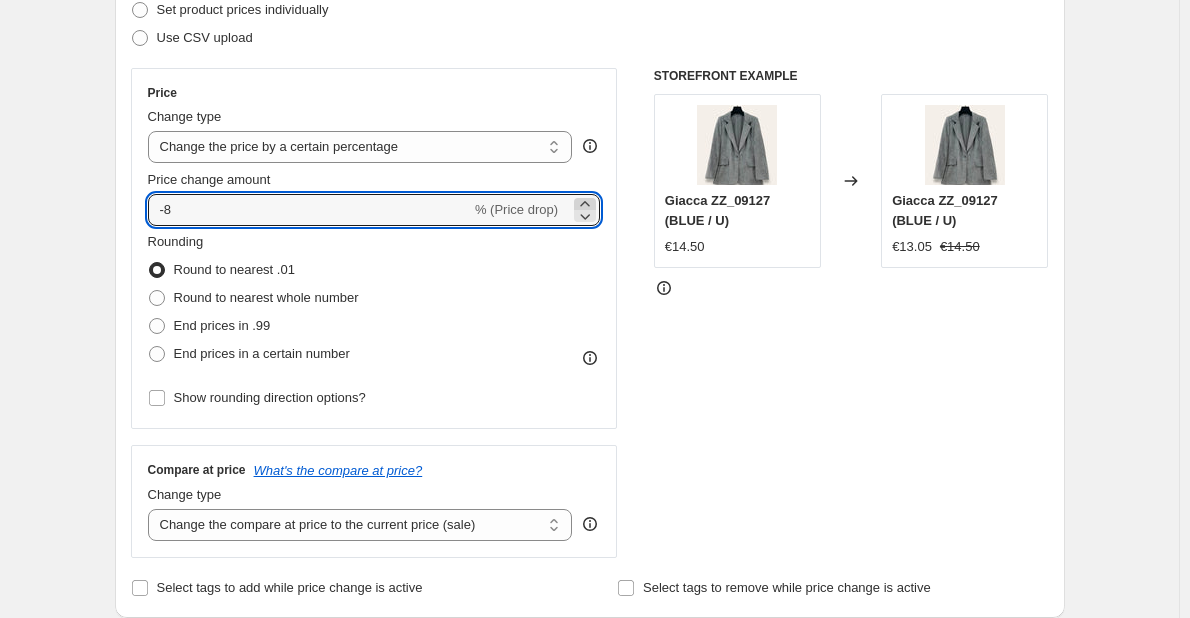 click 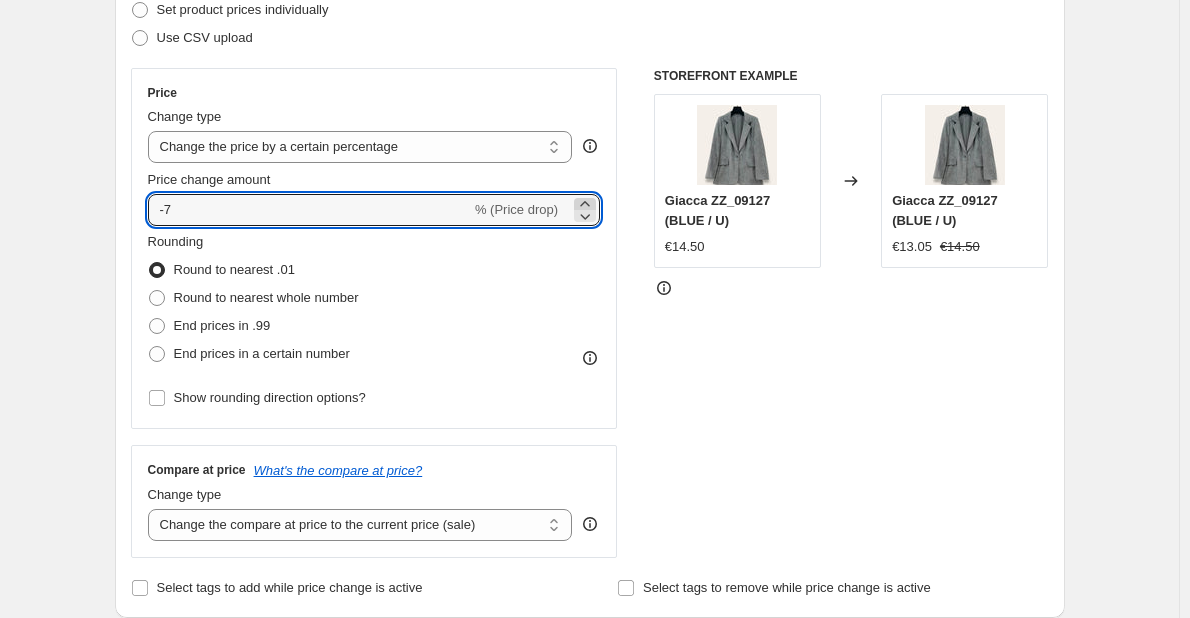 click 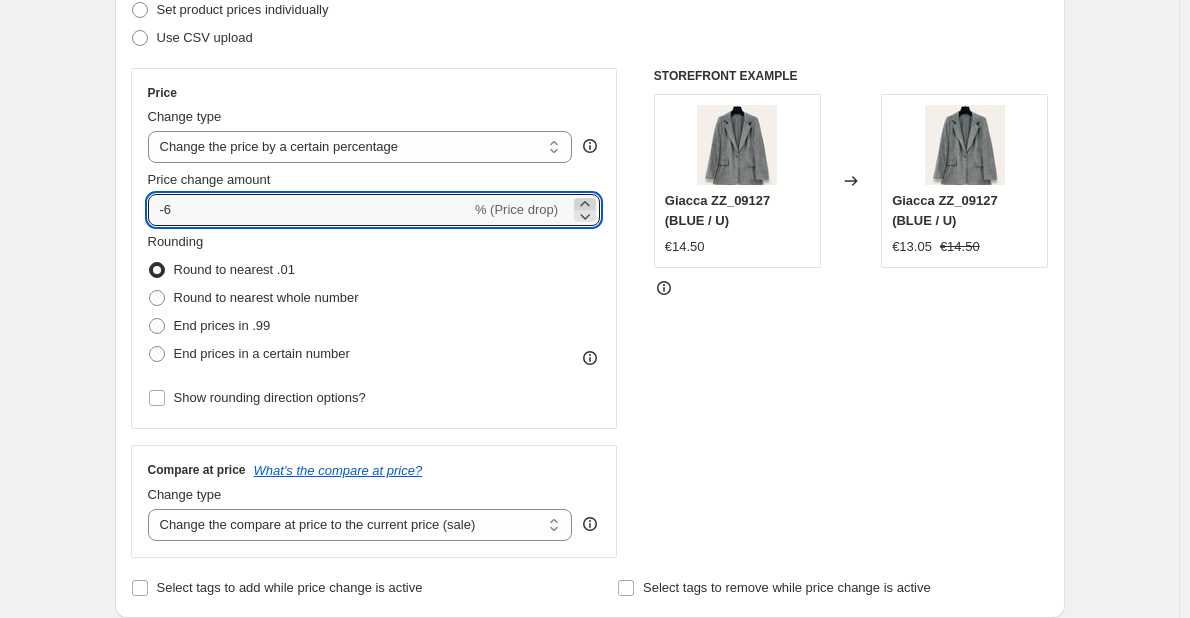 click 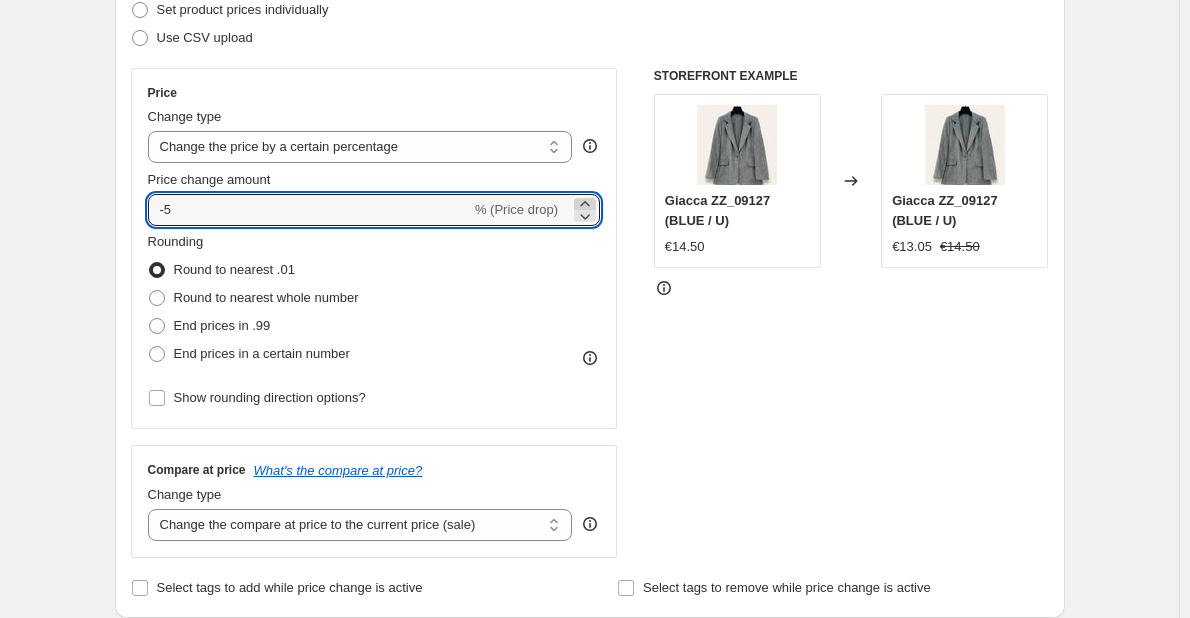 click 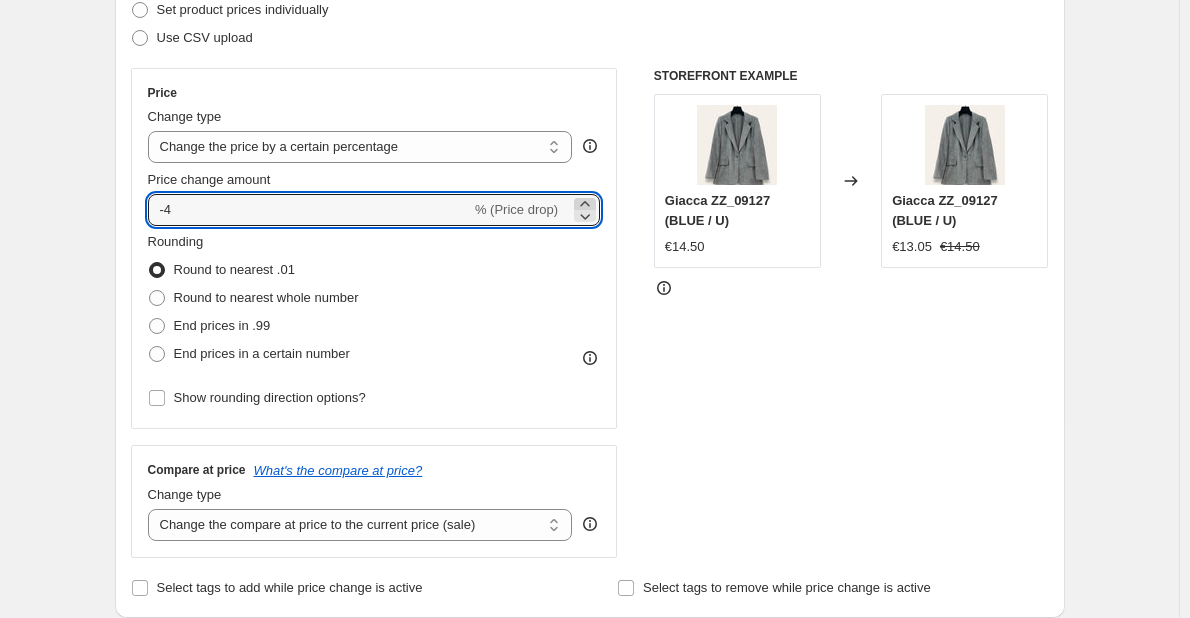 click 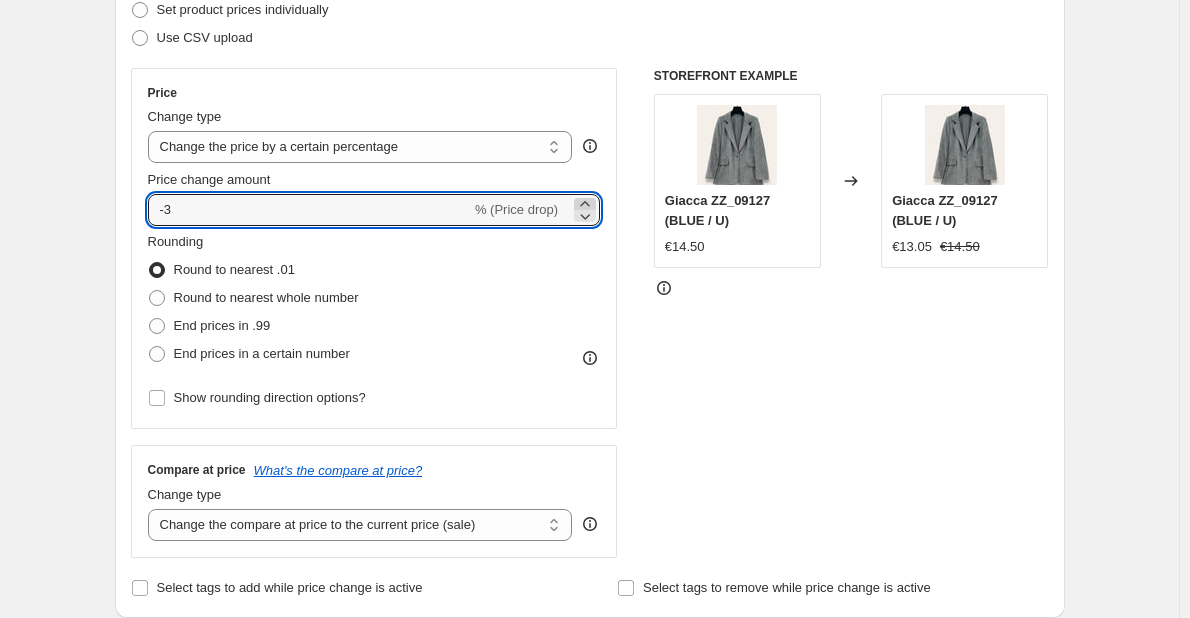 click 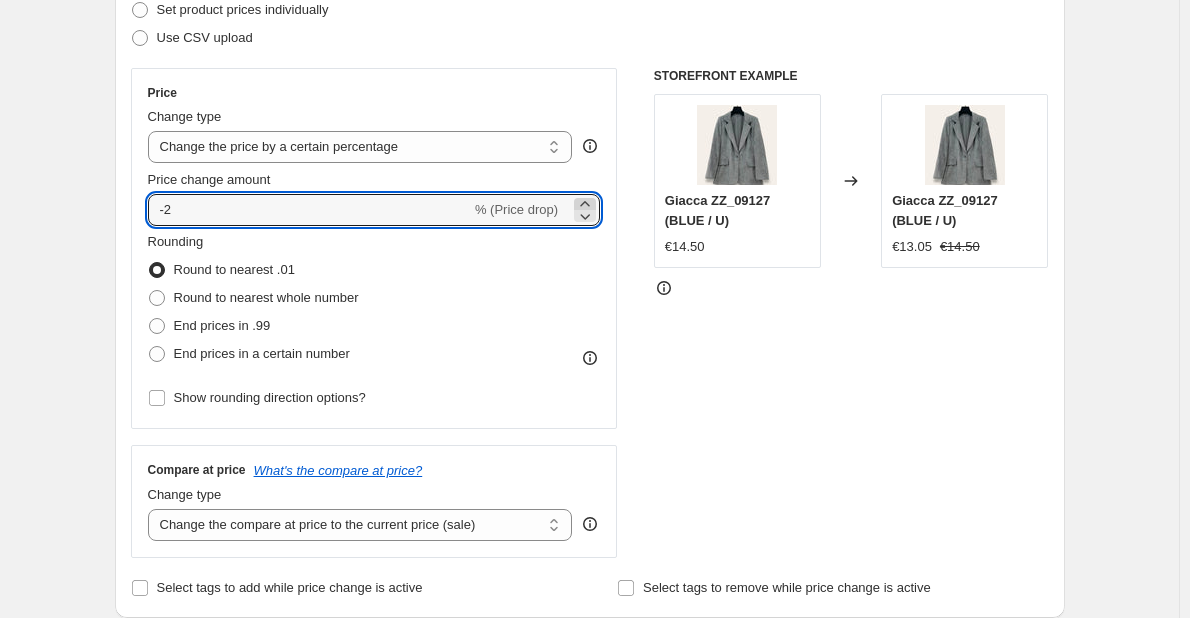 click 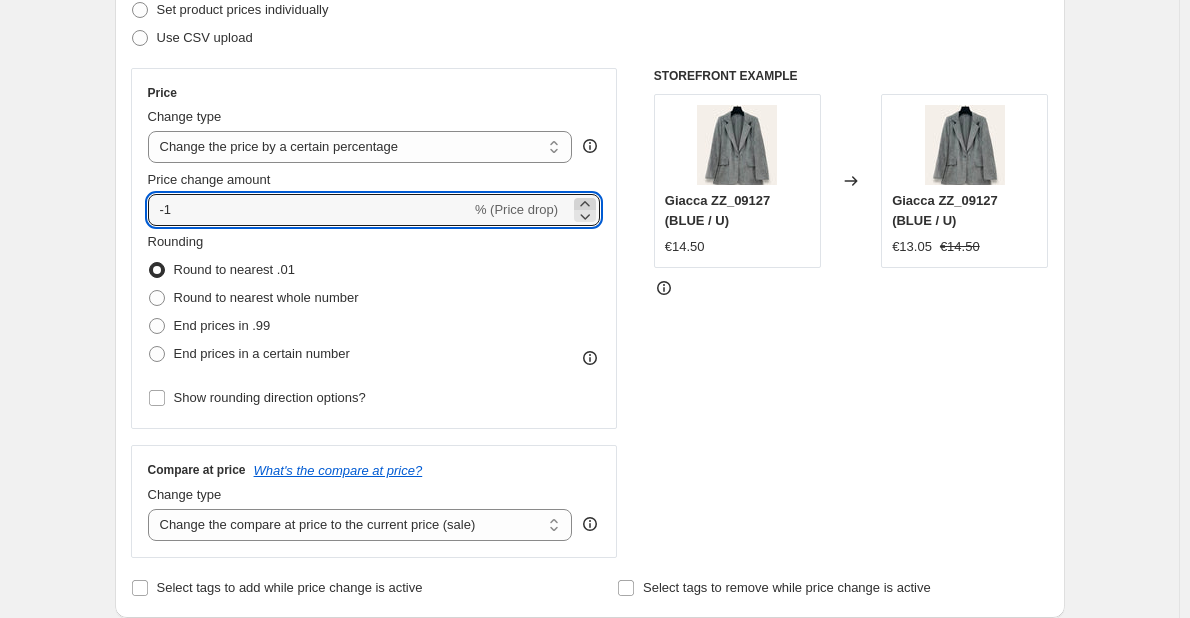 click 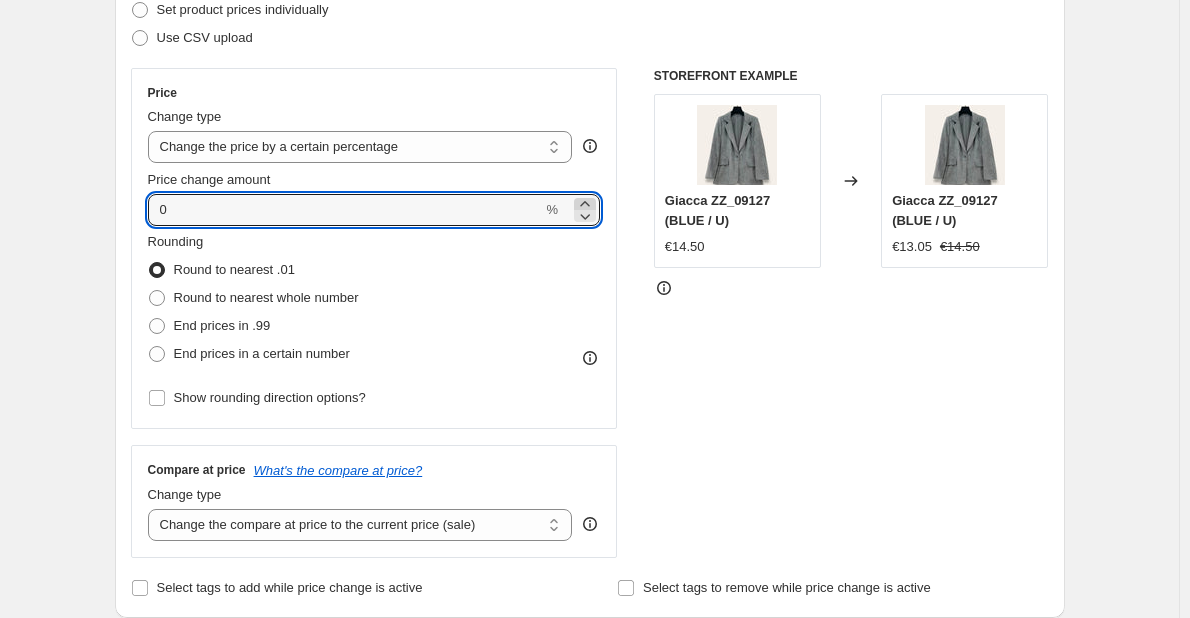 click 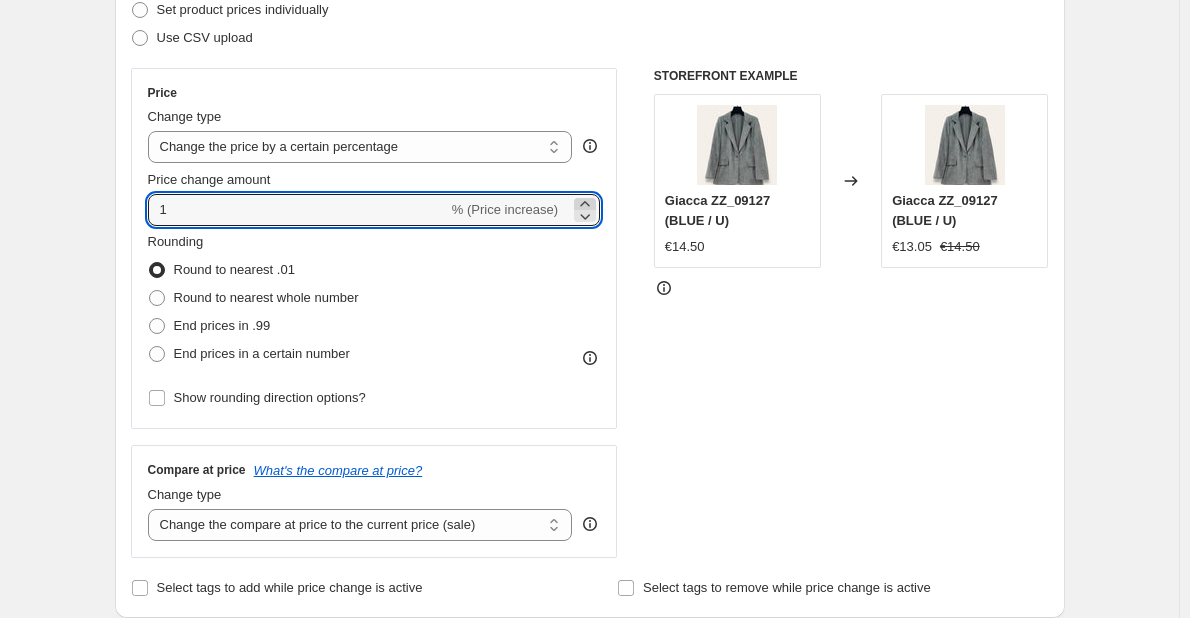 click 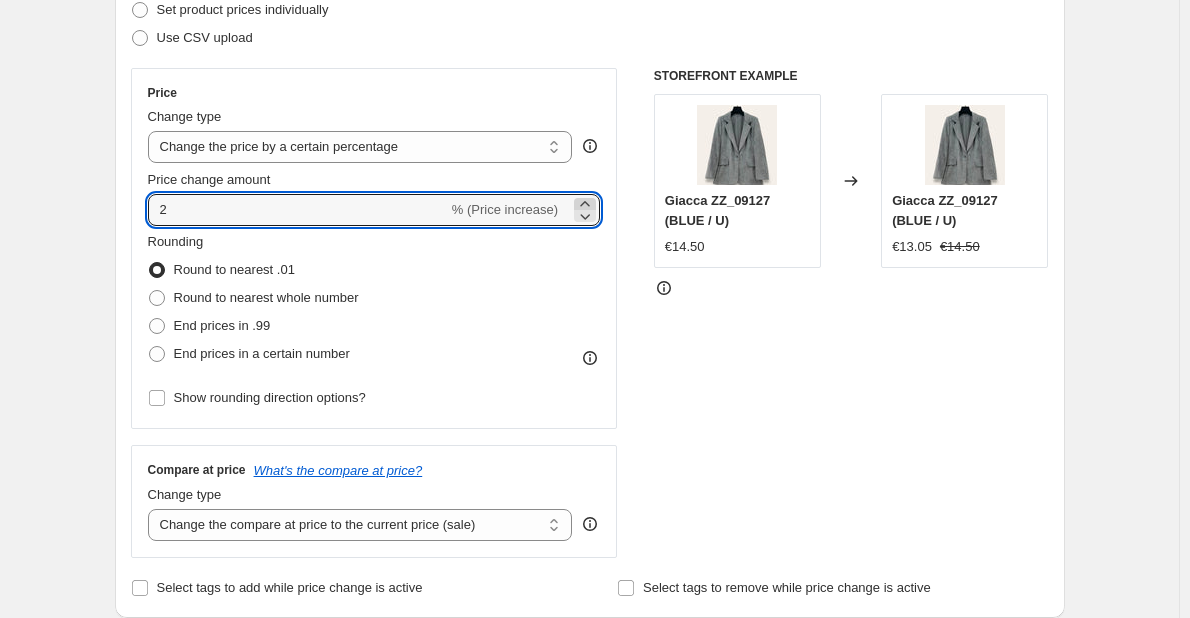 click 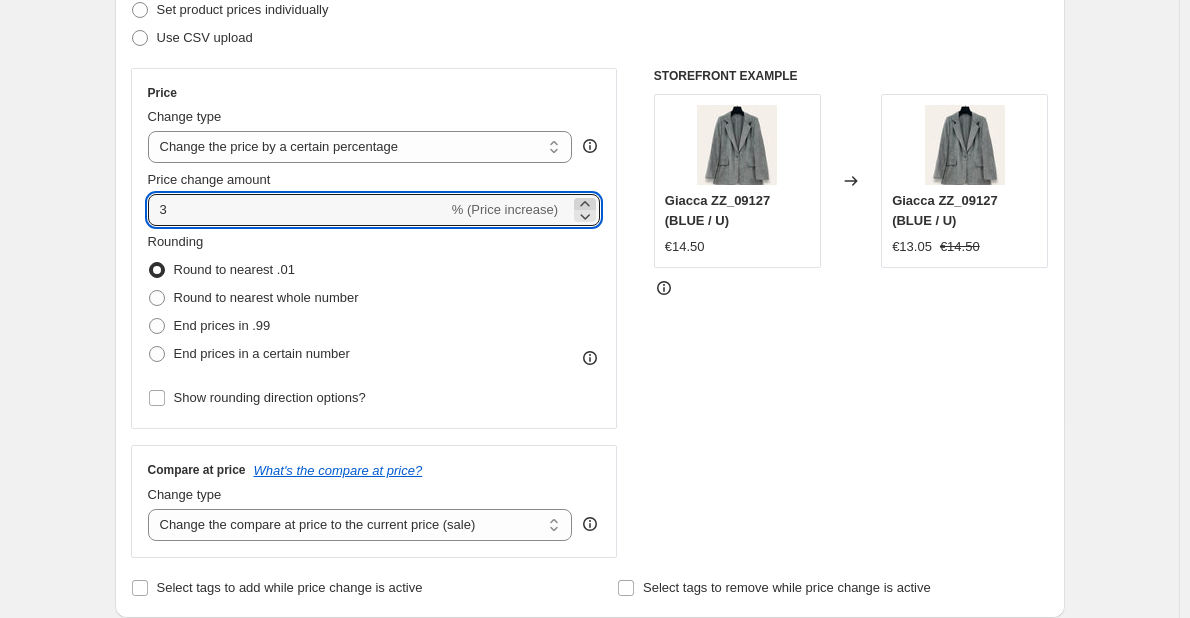 click 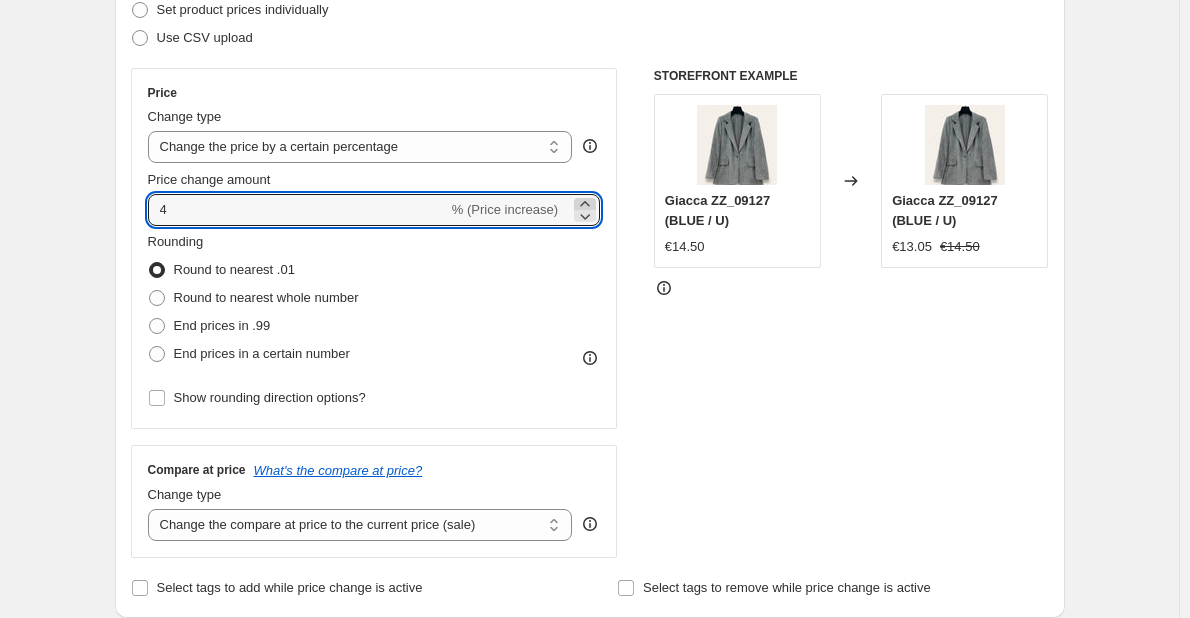 click 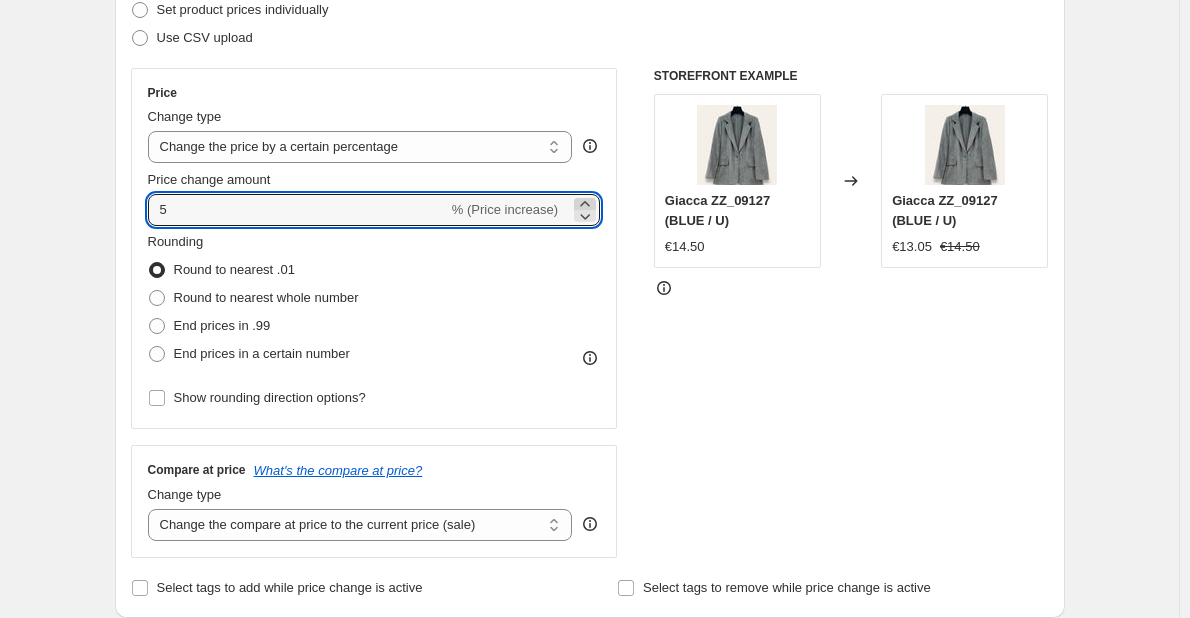 click 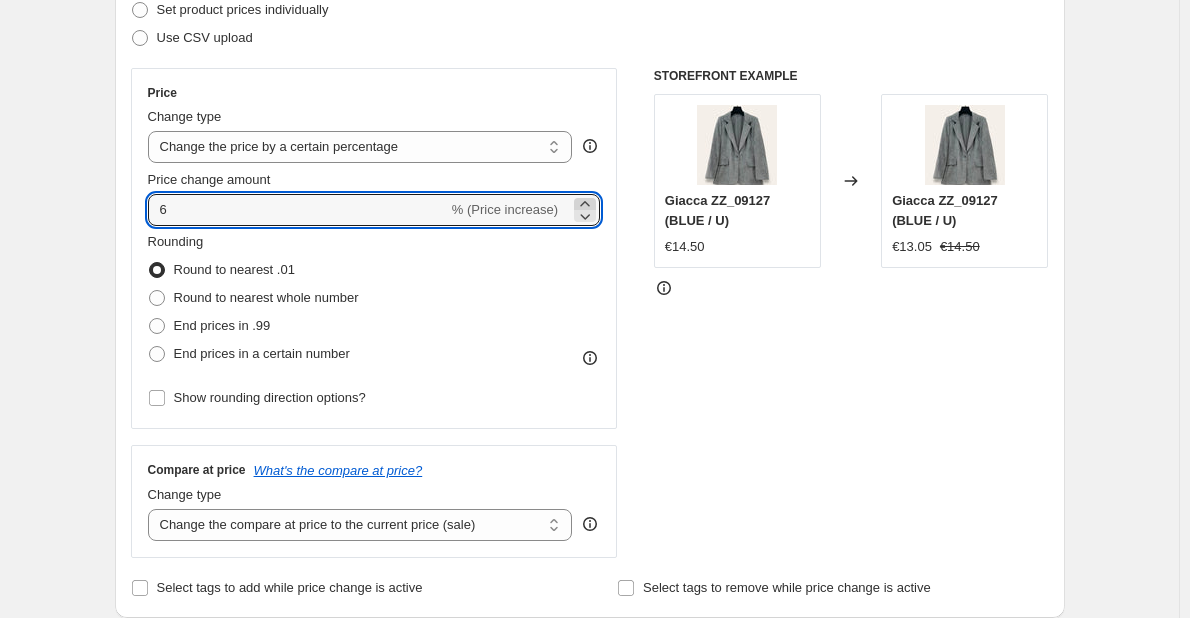 click 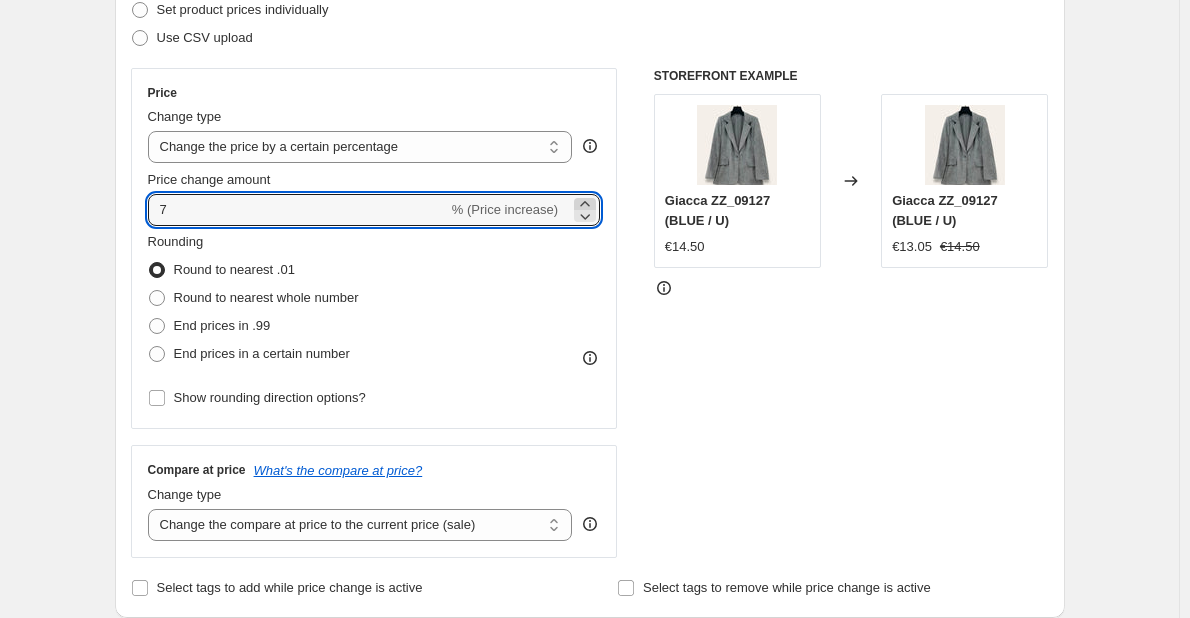 click 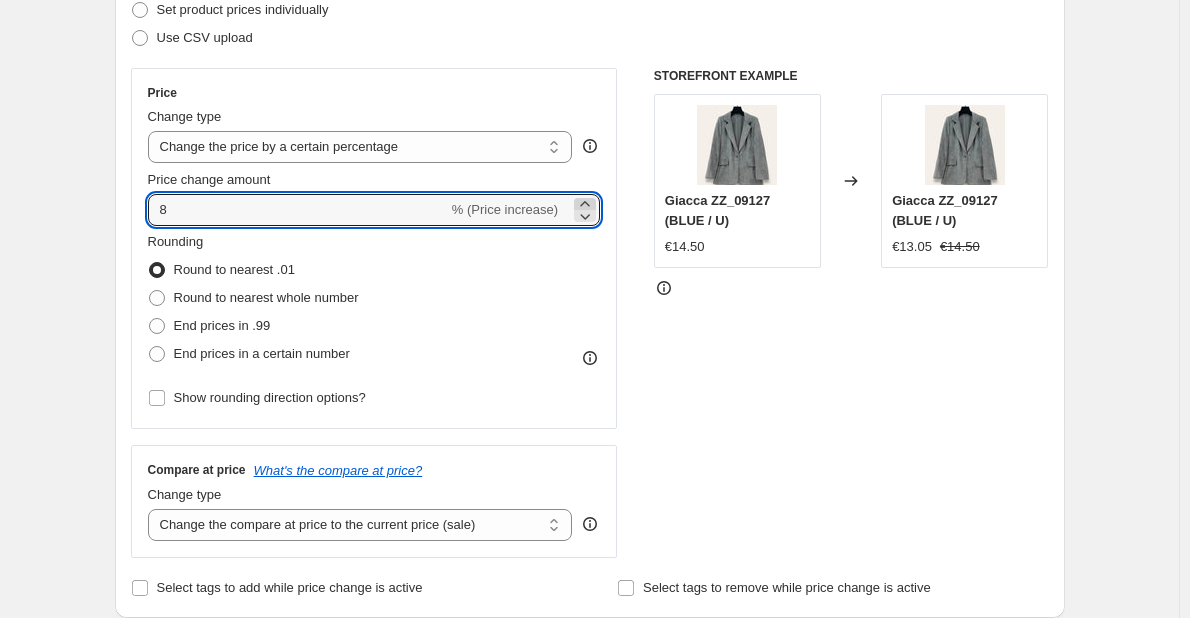 click 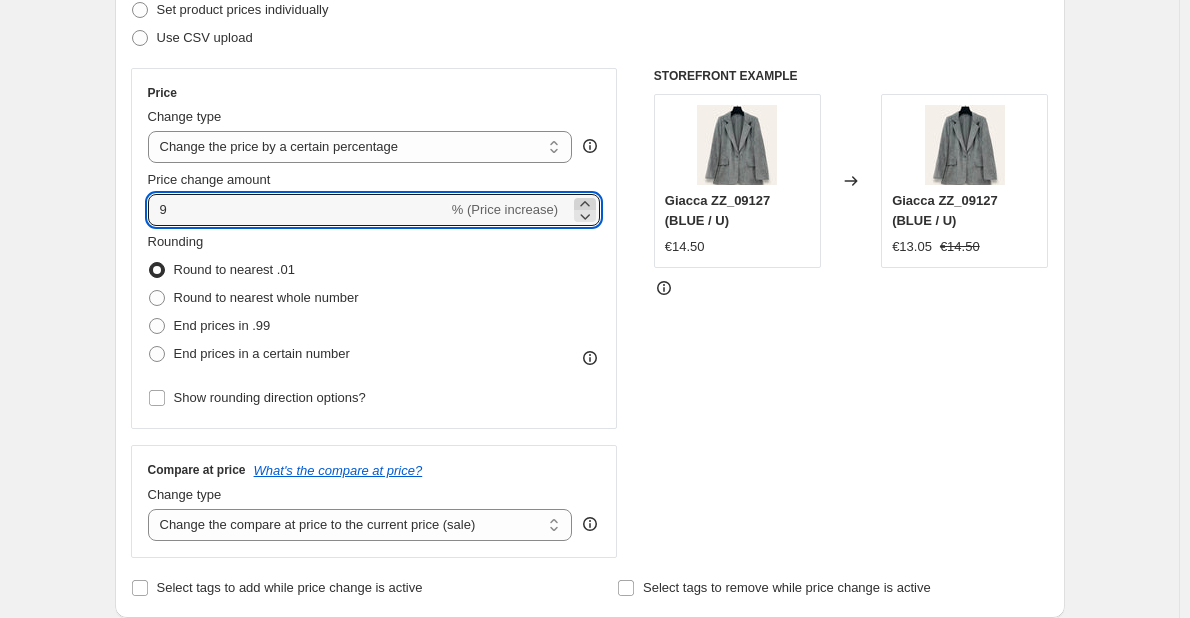 click 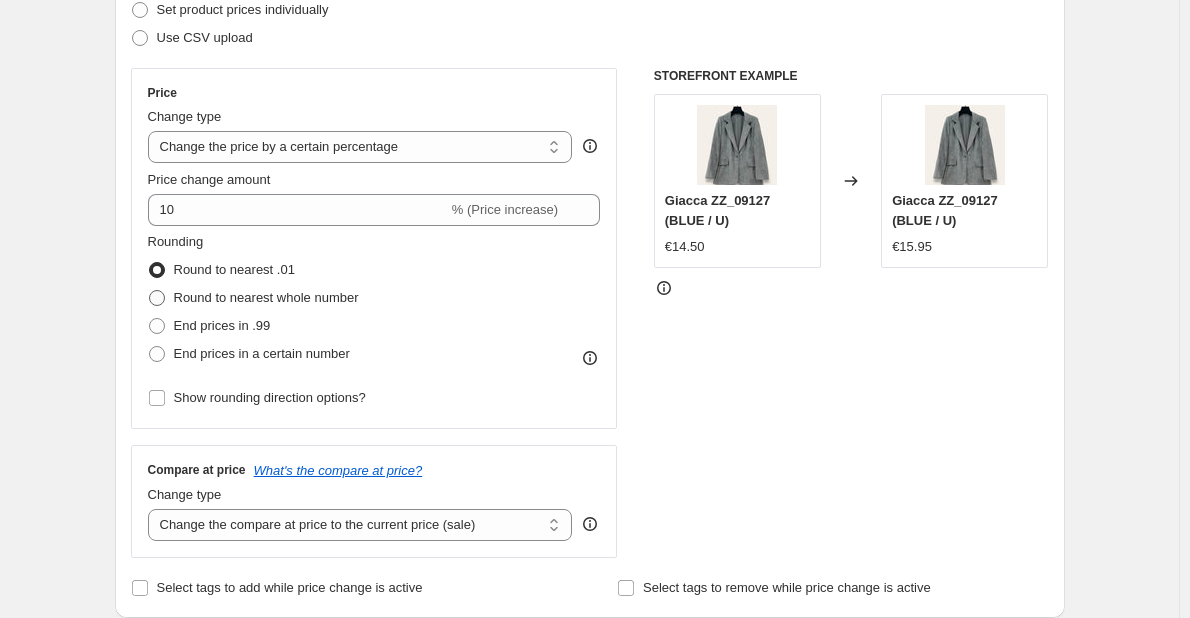 click on "Round to nearest whole number" at bounding box center [266, 297] 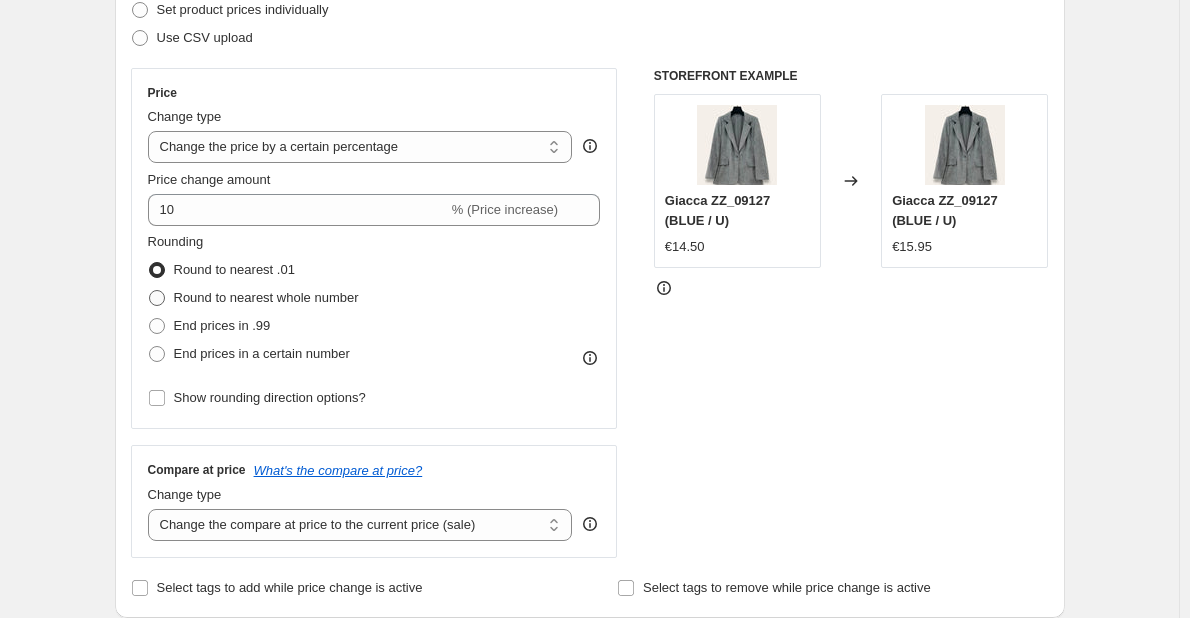 radio on "true" 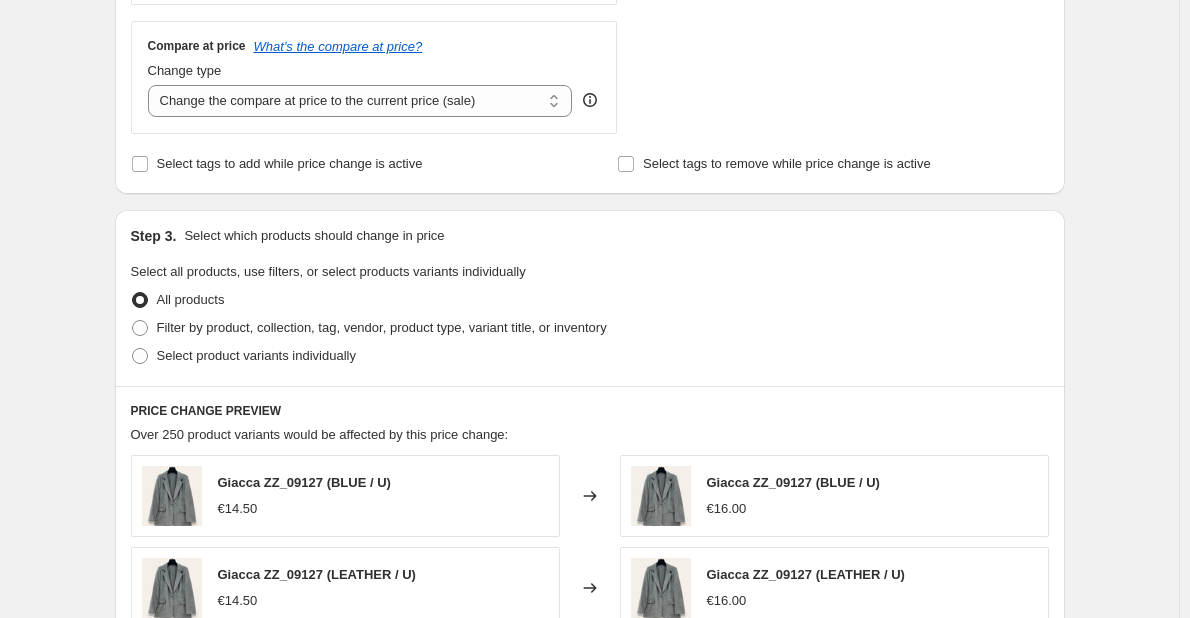 scroll, scrollTop: 700, scrollLeft: 0, axis: vertical 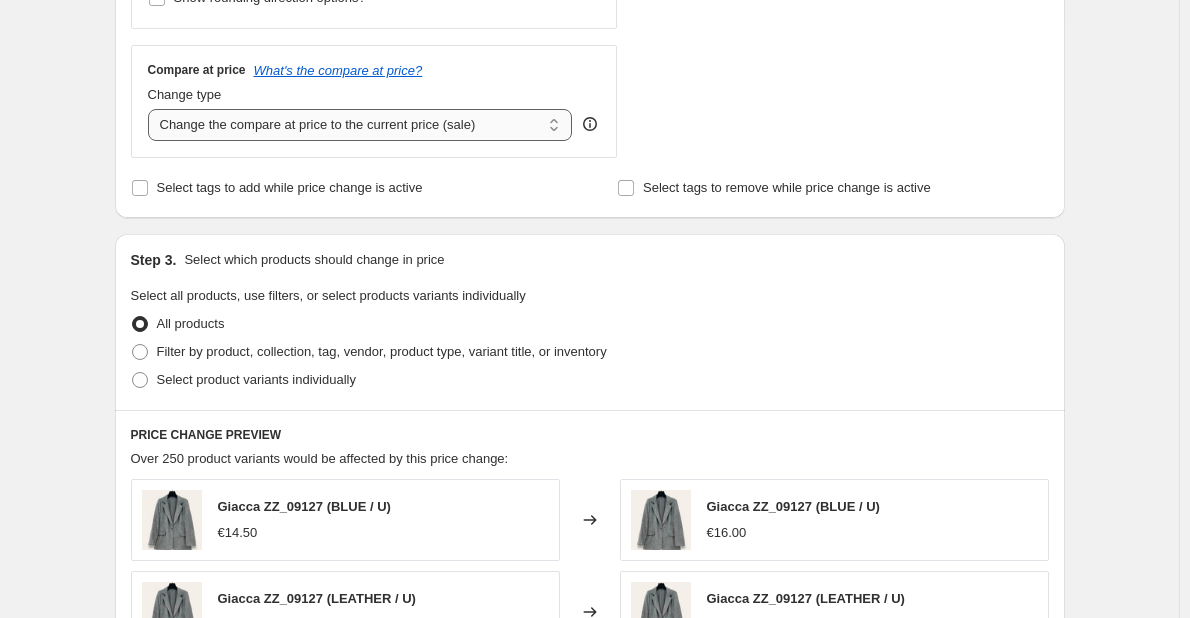 click on "Change the compare at price to the current price (sale) Change the compare at price to a certain amount Change the compare at price by a certain amount Change the compare at price by a certain percentage Change the compare at price by a certain amount relative to the actual price Change the compare at price by a certain percentage relative to the actual price Don't change the compare at price Remove the compare at price" at bounding box center (360, 125) 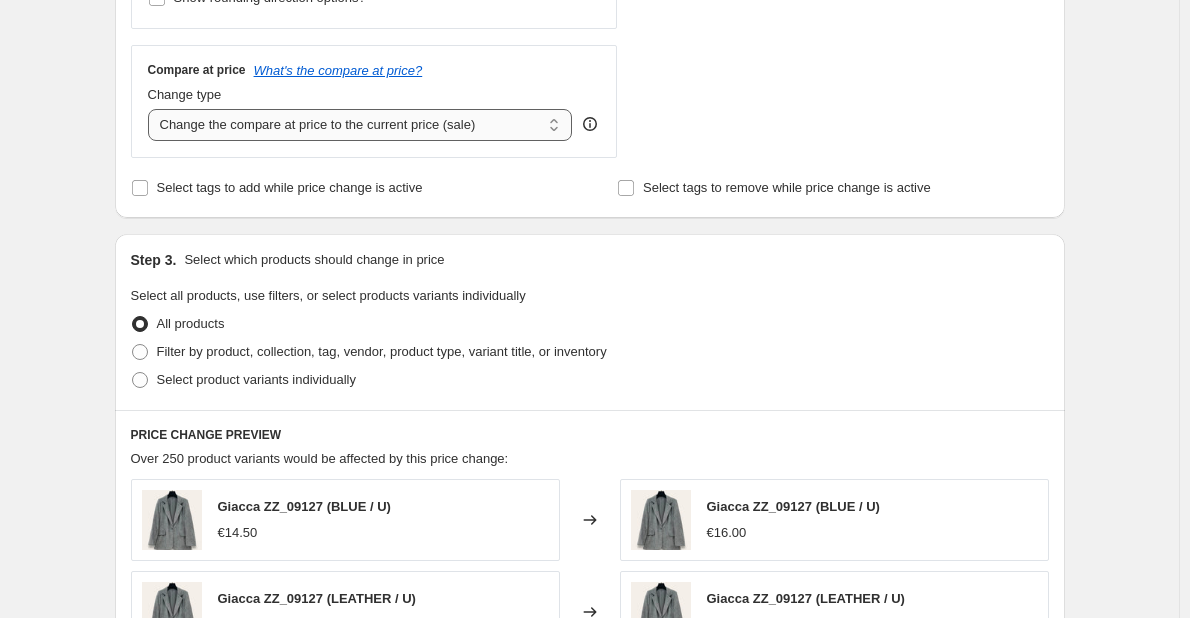 select on "remove" 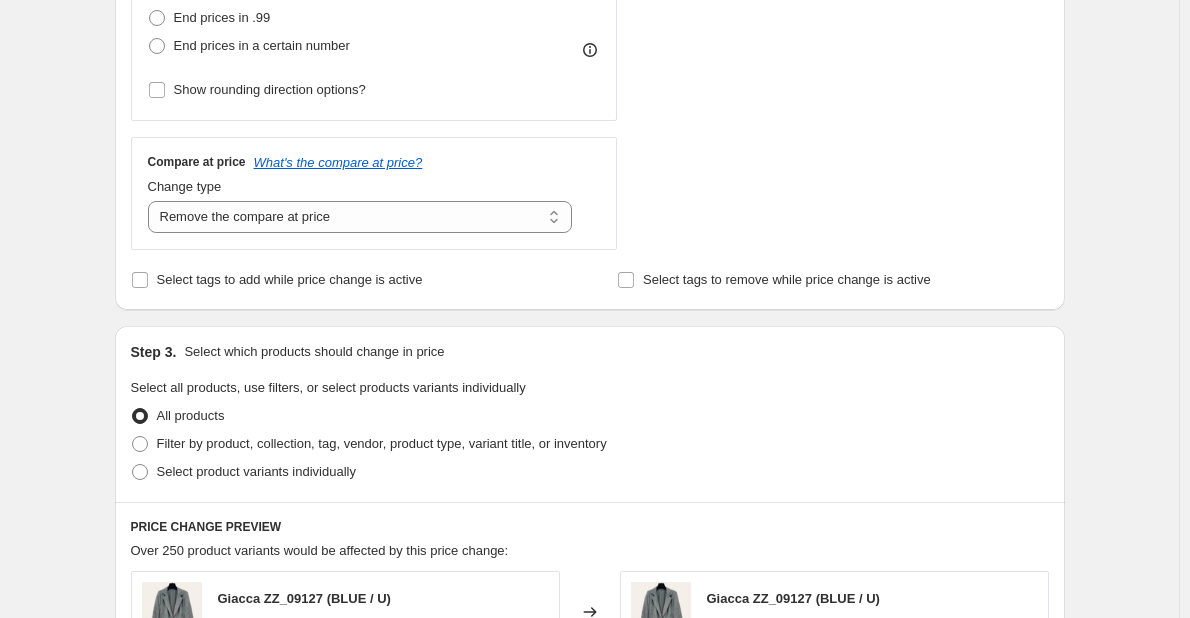 scroll, scrollTop: 682, scrollLeft: 0, axis: vertical 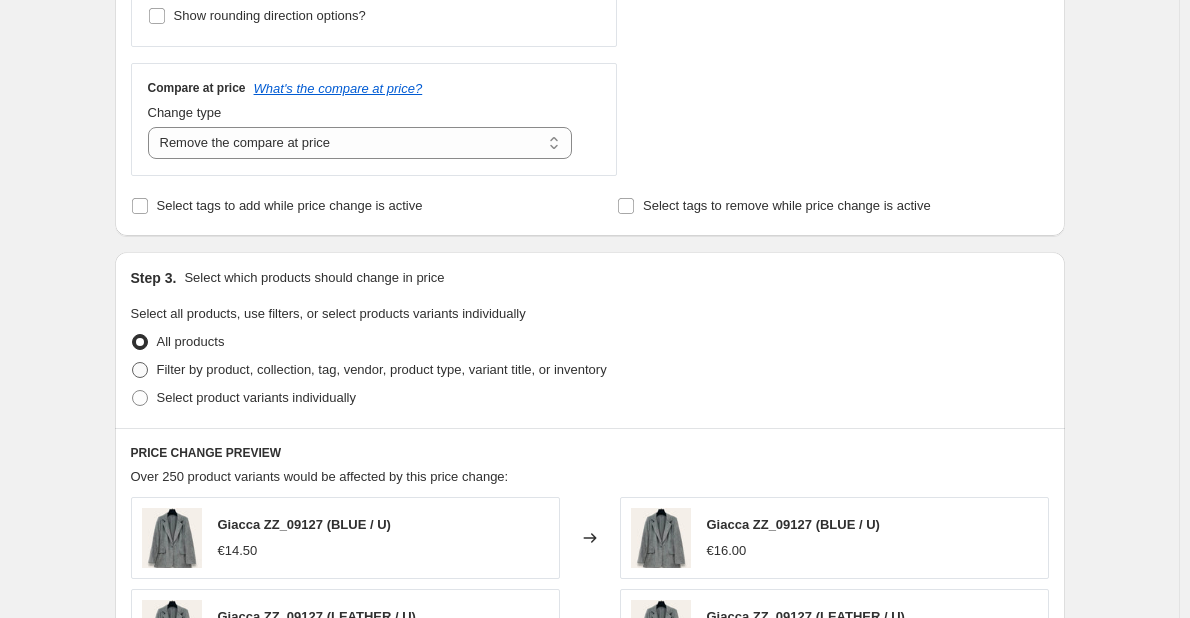 click on "Filter by product, collection, tag, vendor, product type, variant title, or inventory" at bounding box center [382, 369] 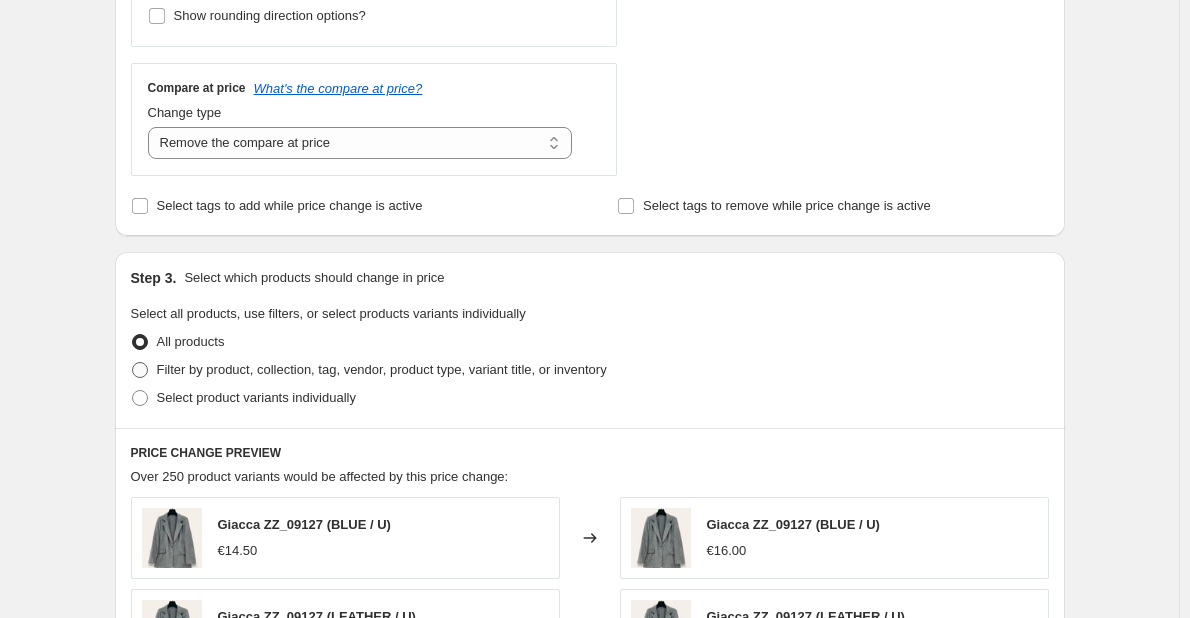 radio on "true" 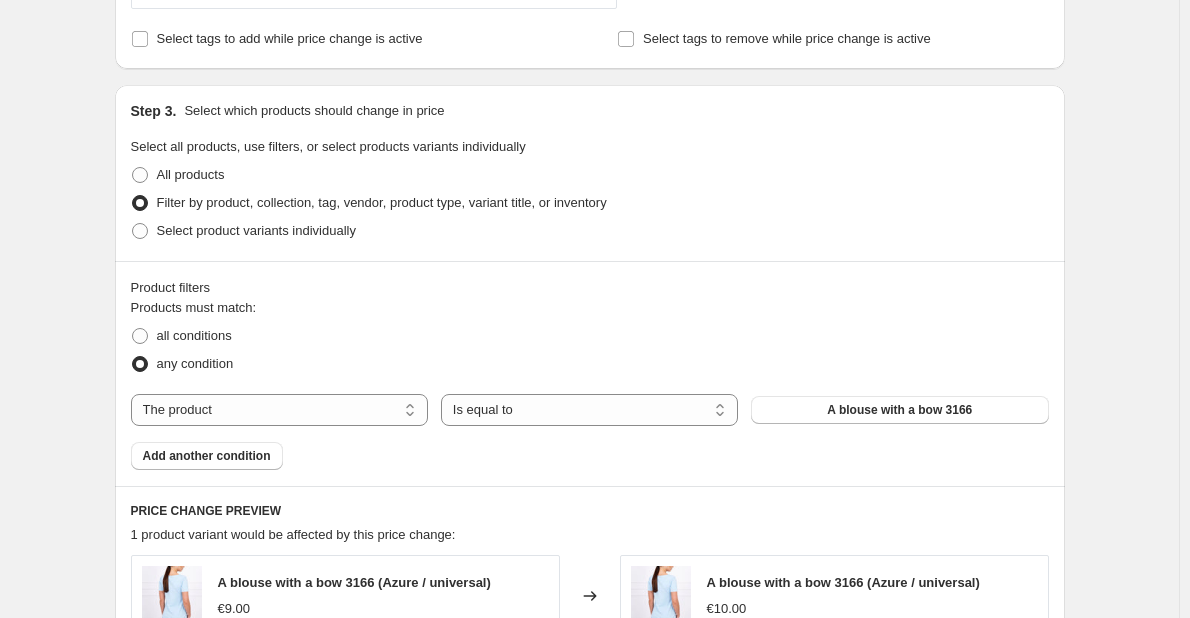 scroll, scrollTop: 882, scrollLeft: 0, axis: vertical 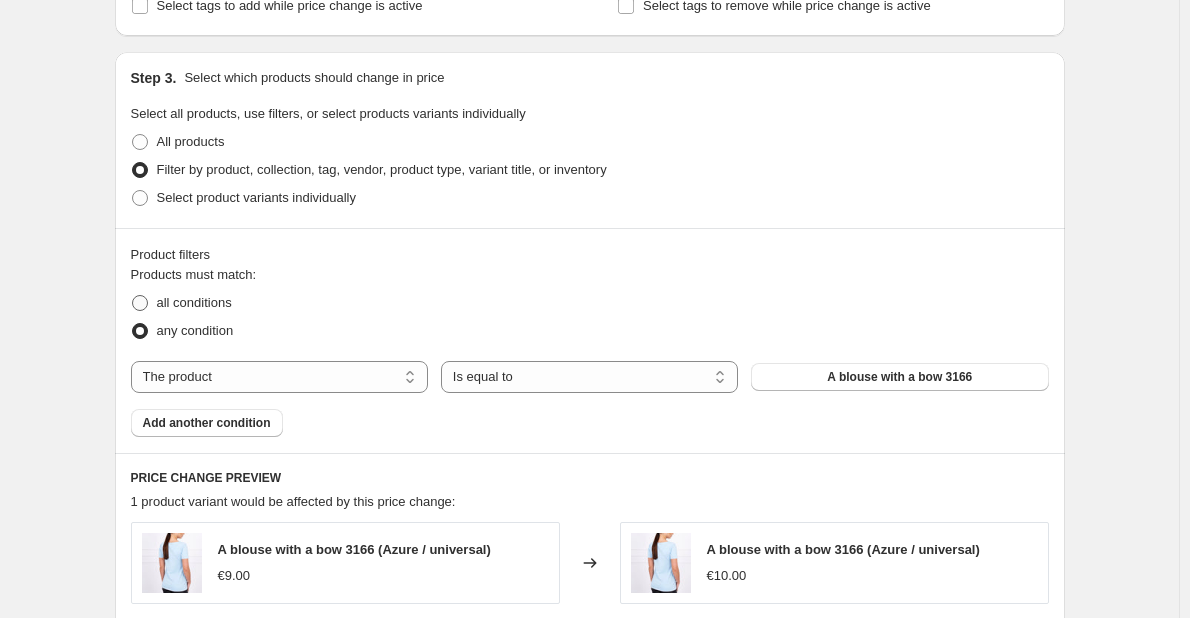 click on "all conditions" at bounding box center [194, 302] 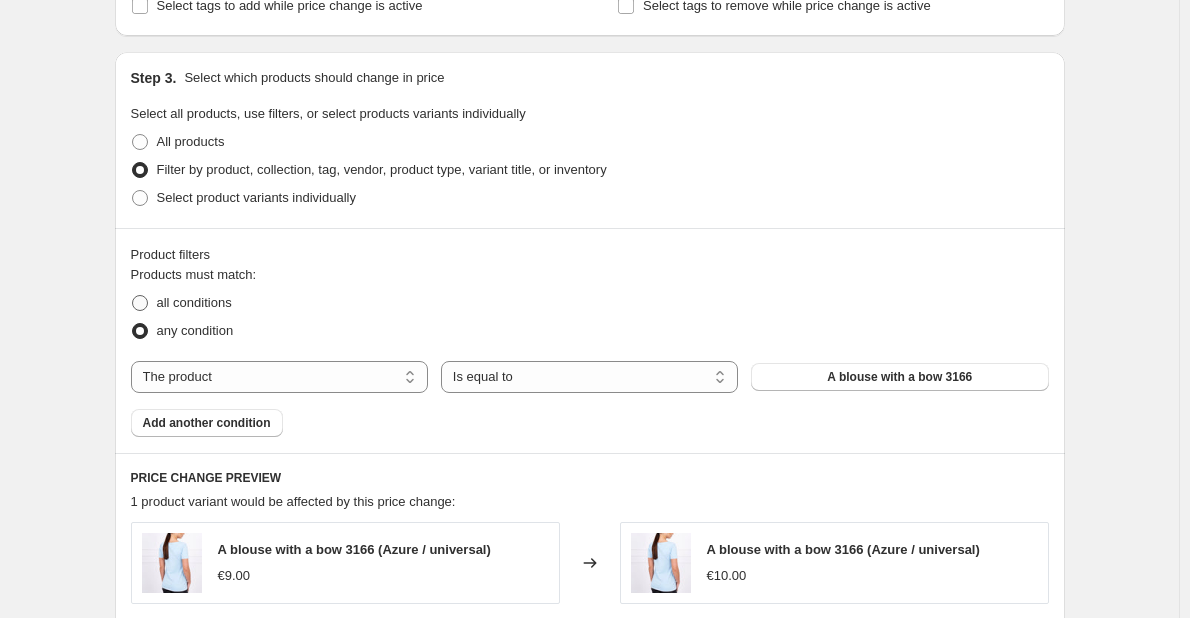 radio on "true" 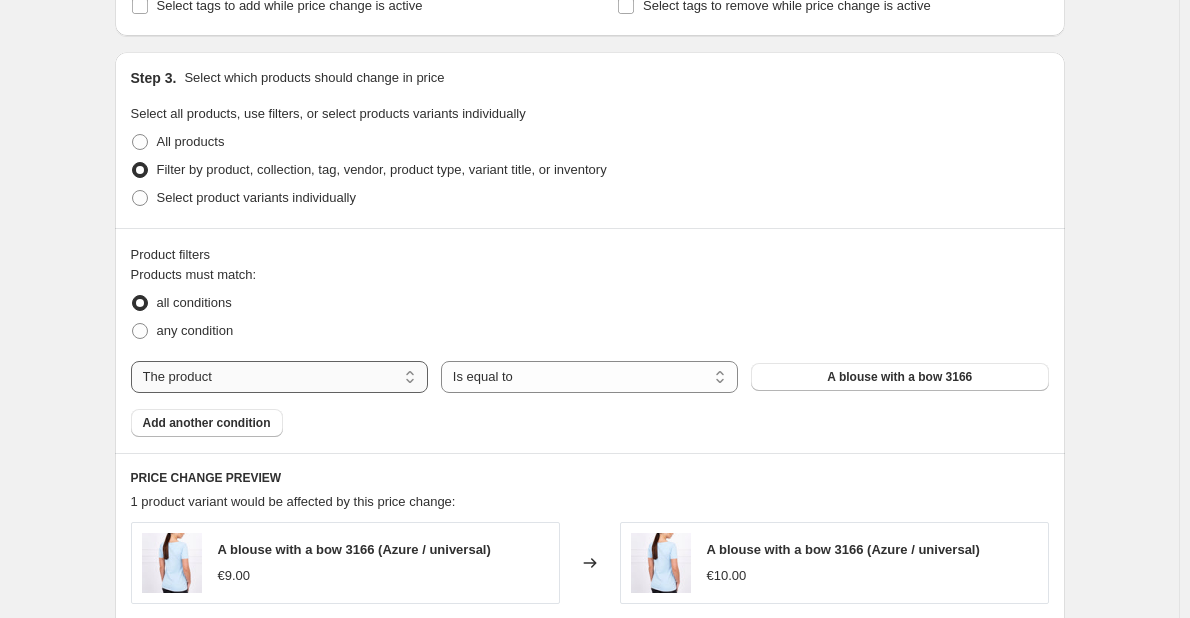 click on "The product The product's collection The product's tag The product's vendor The product's type The product's status The variant's title Inventory quantity" at bounding box center (279, 377) 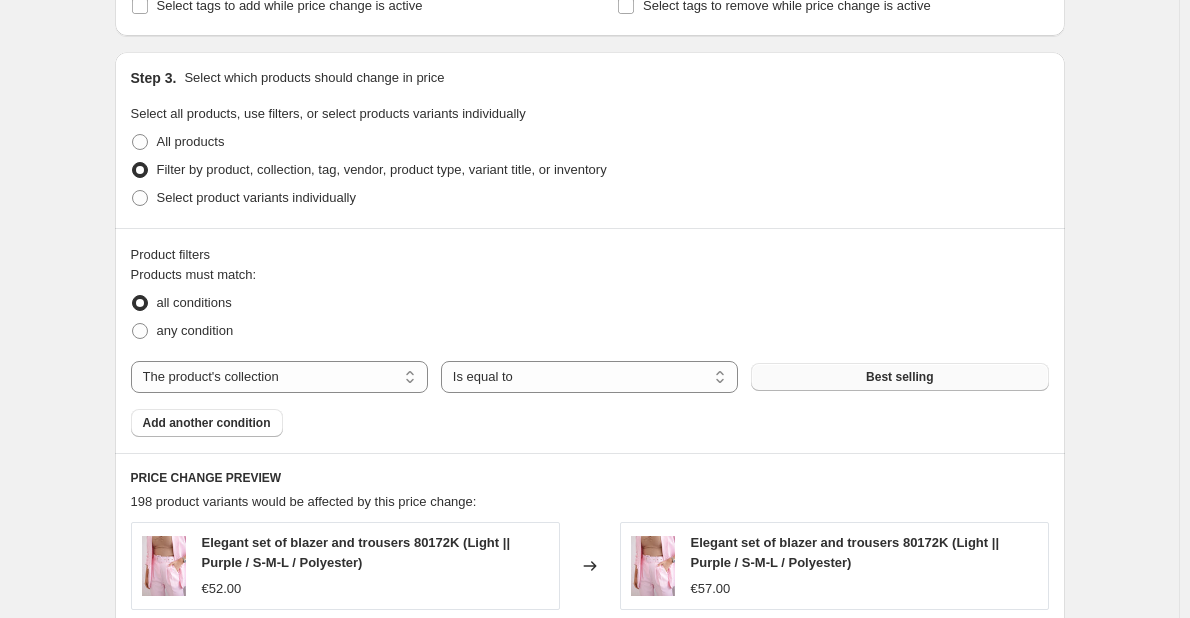 click on "Best selling" at bounding box center [899, 377] 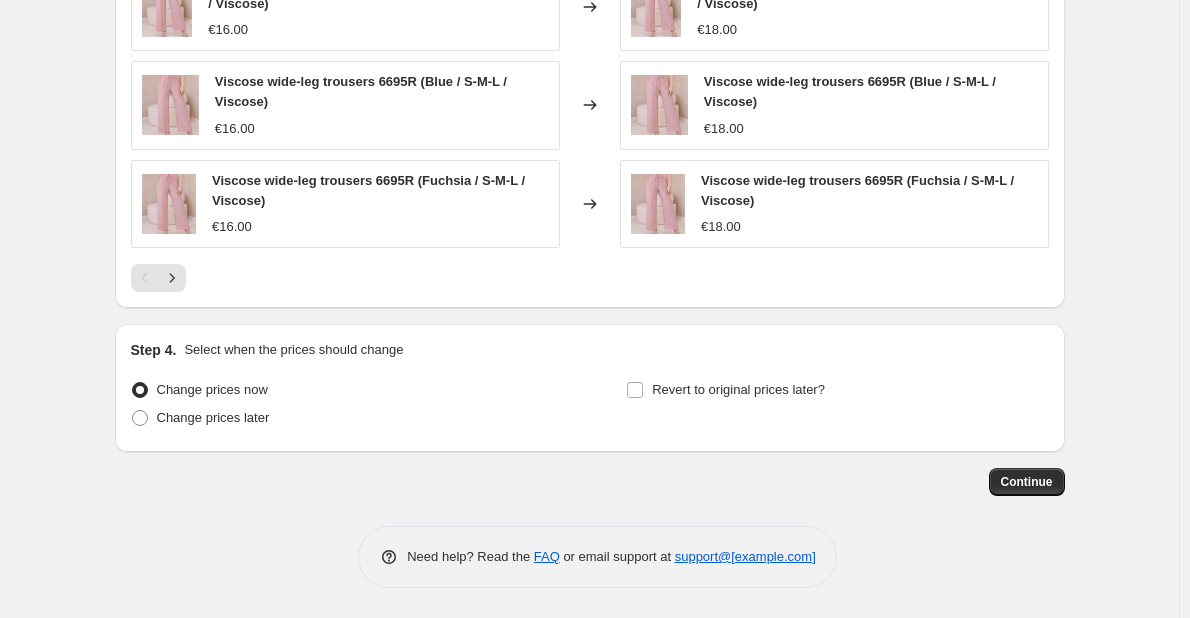 scroll, scrollTop: 1539, scrollLeft: 0, axis: vertical 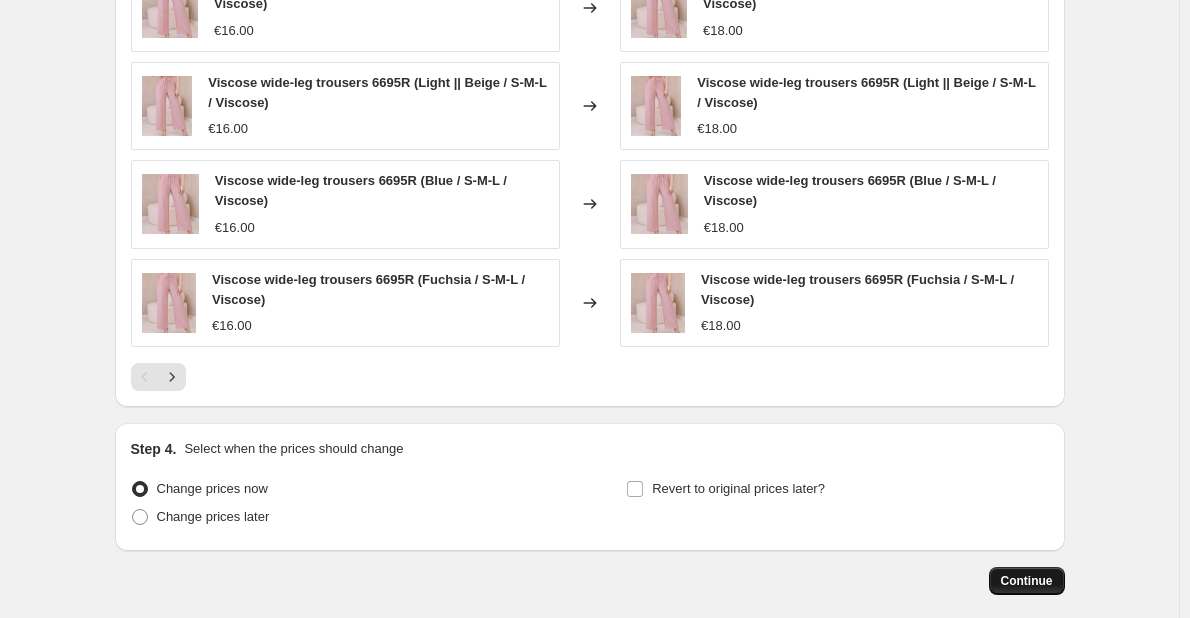 click on "Continue" at bounding box center [1027, 581] 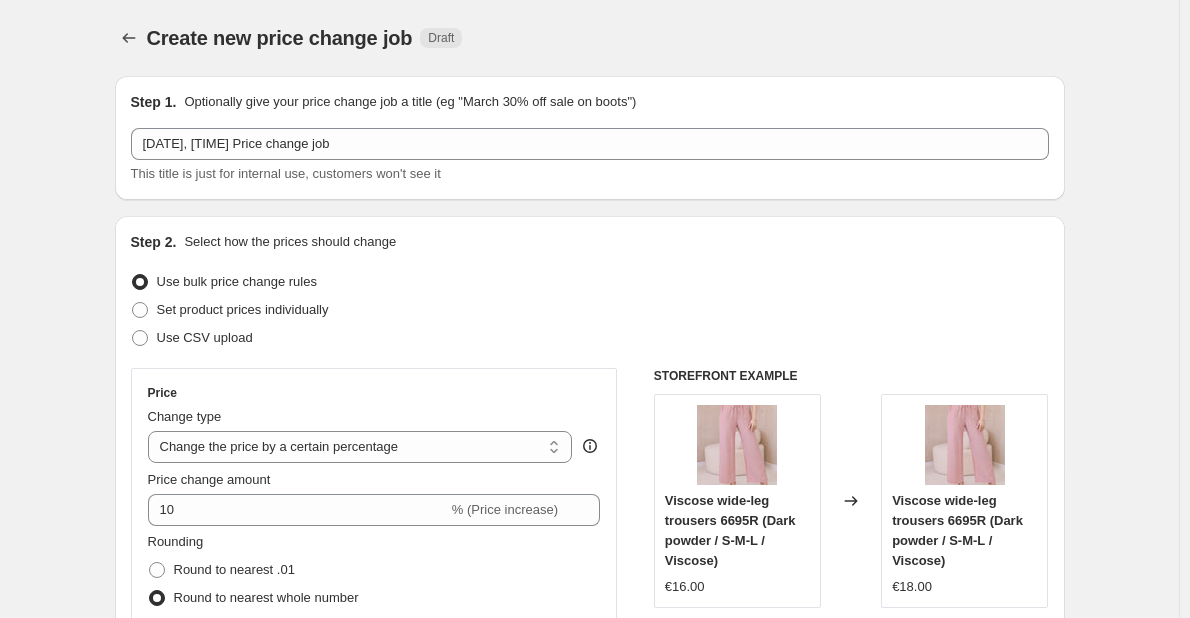 scroll, scrollTop: 1539, scrollLeft: 0, axis: vertical 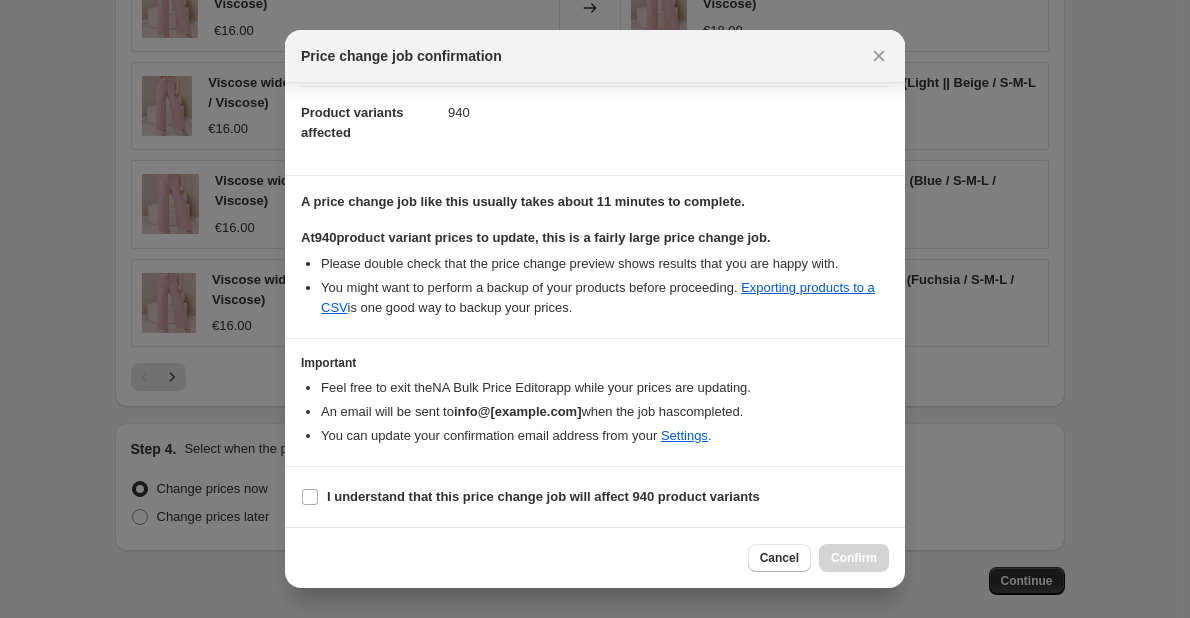 click on "I understand that this price change job will affect 940 product variants" at bounding box center [595, 497] 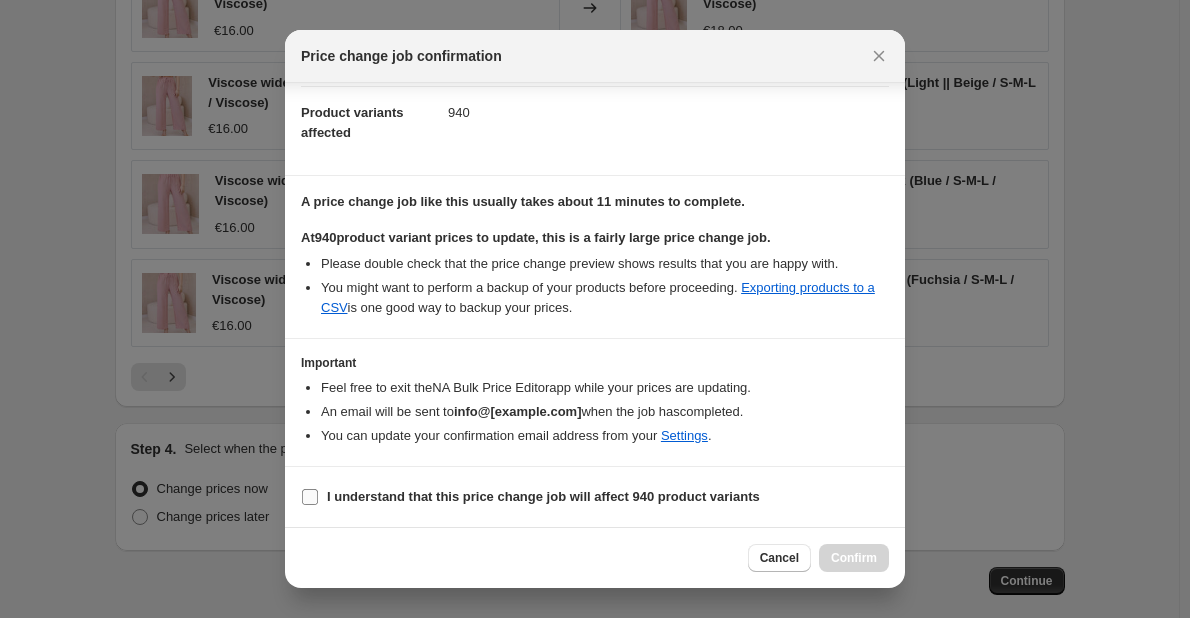 click on "I understand that this price change job will affect 940 product variants" at bounding box center [310, 497] 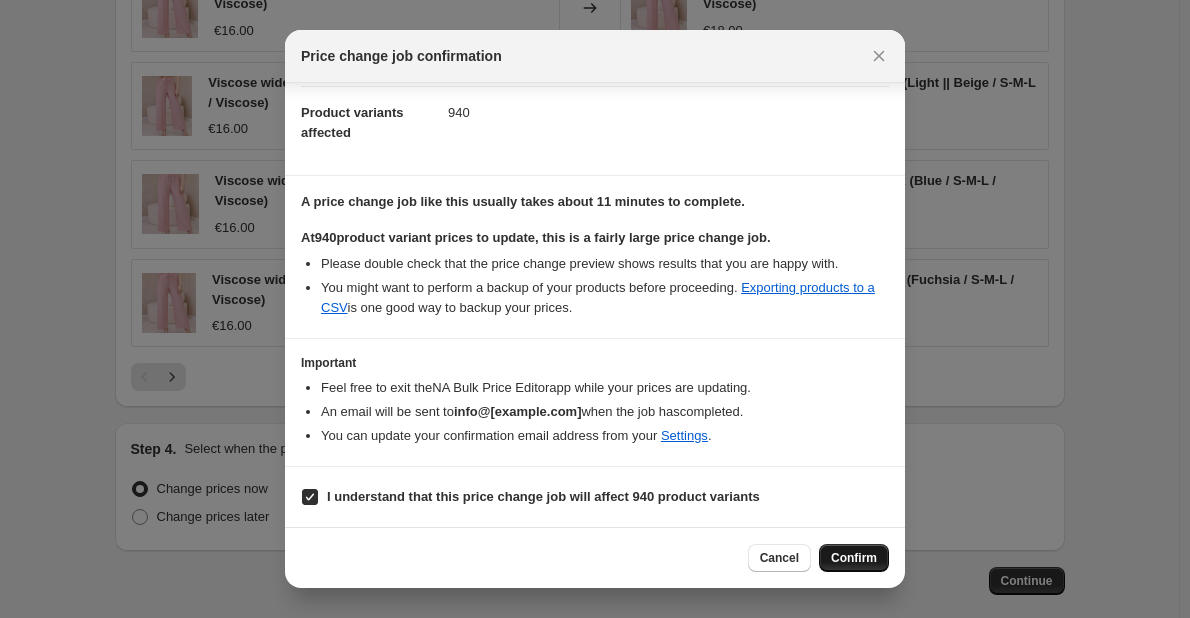 click on "Confirm" at bounding box center (854, 558) 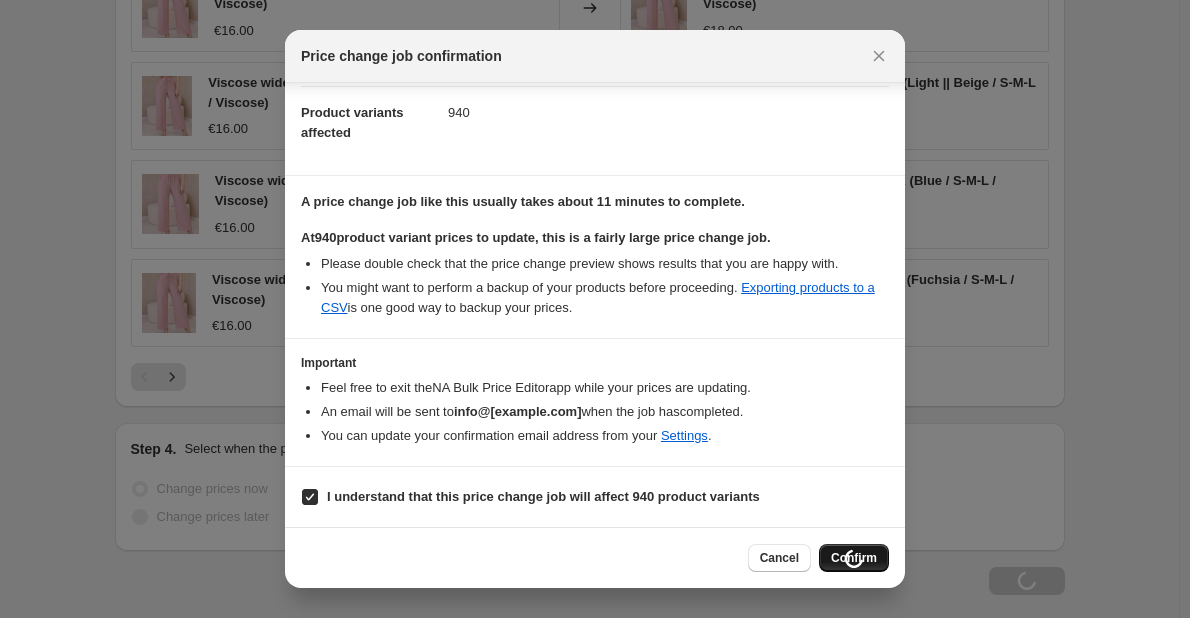 scroll, scrollTop: 1607, scrollLeft: 0, axis: vertical 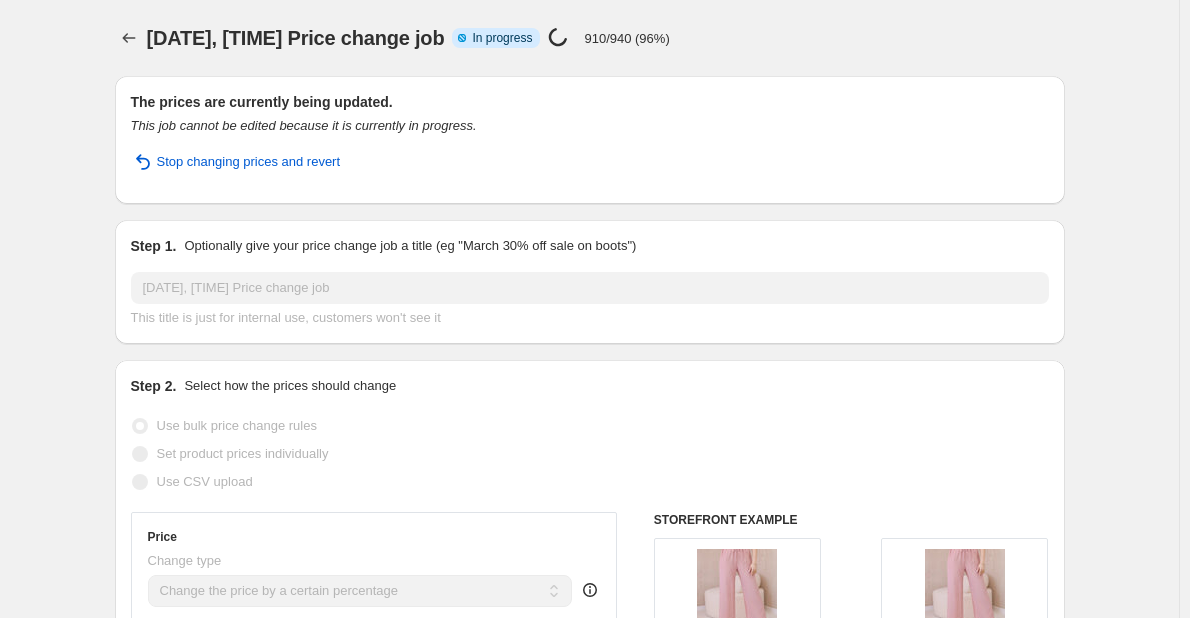 select on "percentage" 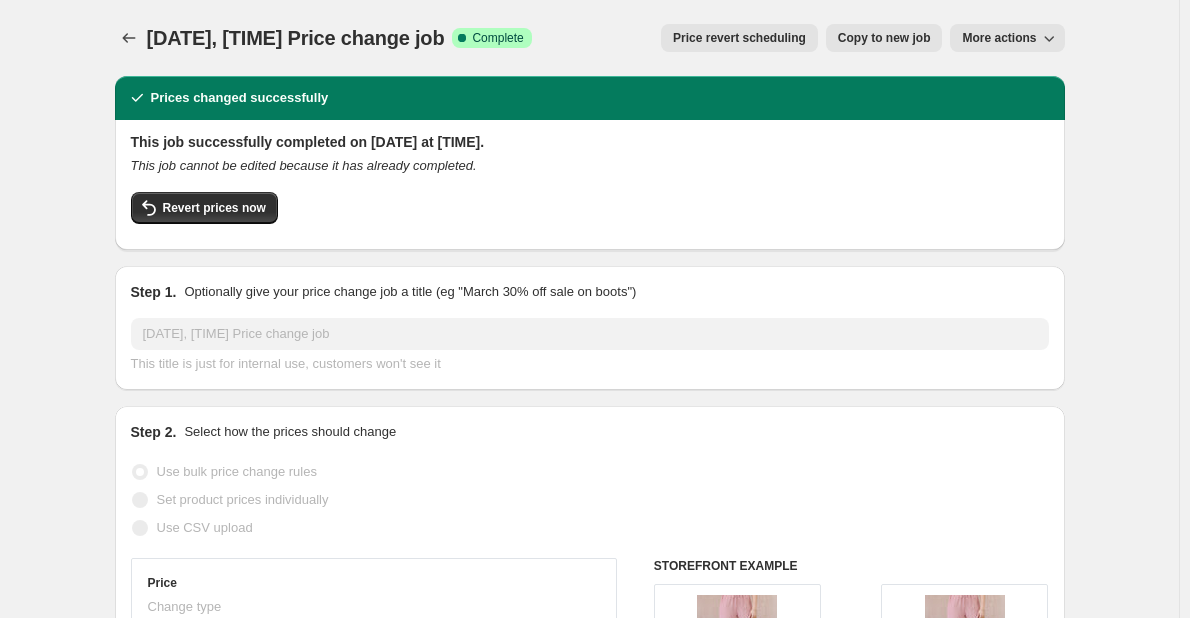 click on "[DATE], [TIME] Price change job. This page is ready [DATE], [TIME] Price change job Success Complete Complete Price revert scheduling Copy to new job Export Recap CSV Delete job More actions Price revert scheduling Copy to new job More actions Prices changed successfully This job successfully completed on [DATE] at [TIME]. This job cannot be edited because it has already completed. Revert prices now Step 1. Optionally give your price change job a title (eg "March 30% off sale on boots") [DATE], [TIME] Price change job This title is just for internal use, customers won't see it Step 2. Select how the prices should change Use bulk price change rules Set product prices individually Use CSV upload Price Change type Change the price to a certain amount Change the price by a certain amount Change the price by a certain percentage Change the price to the current compare at price (price before sale) Don't change the price Change price to certain cost margin" at bounding box center (589, 1201) 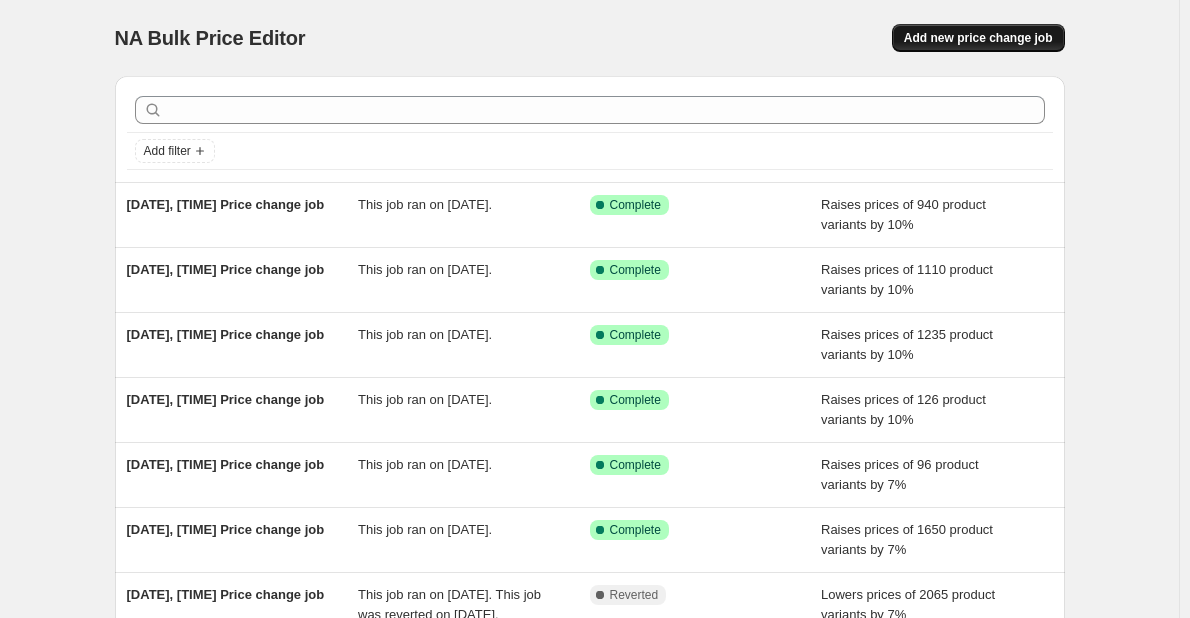 click on "Add new price change job" at bounding box center (978, 38) 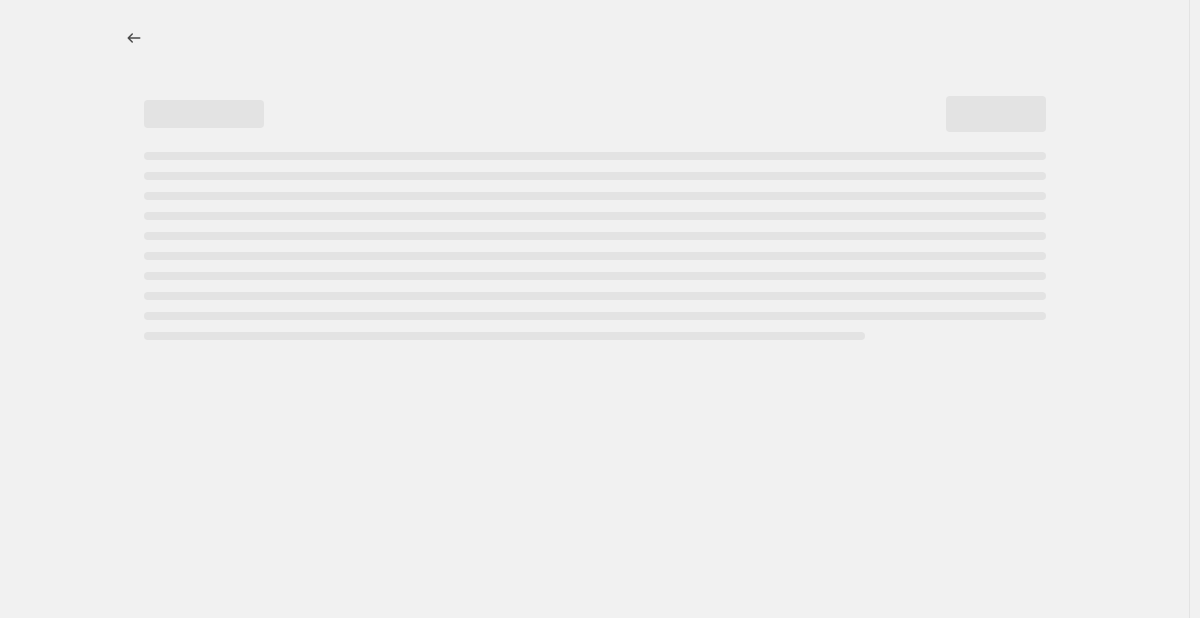select on "percentage" 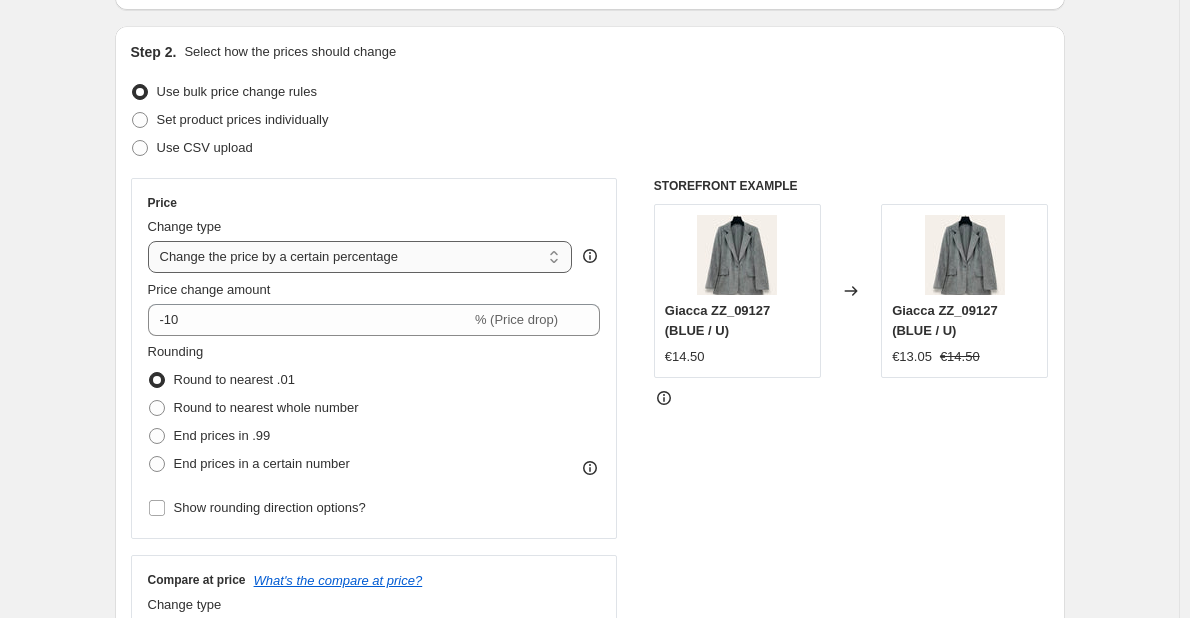 scroll, scrollTop: 300, scrollLeft: 0, axis: vertical 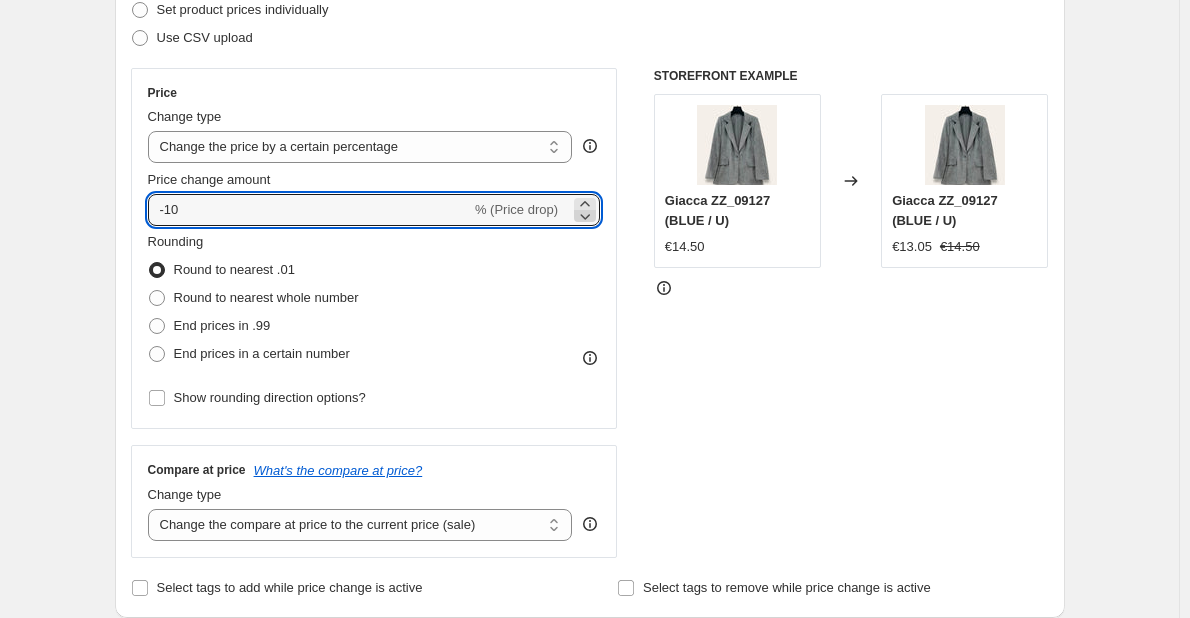 click 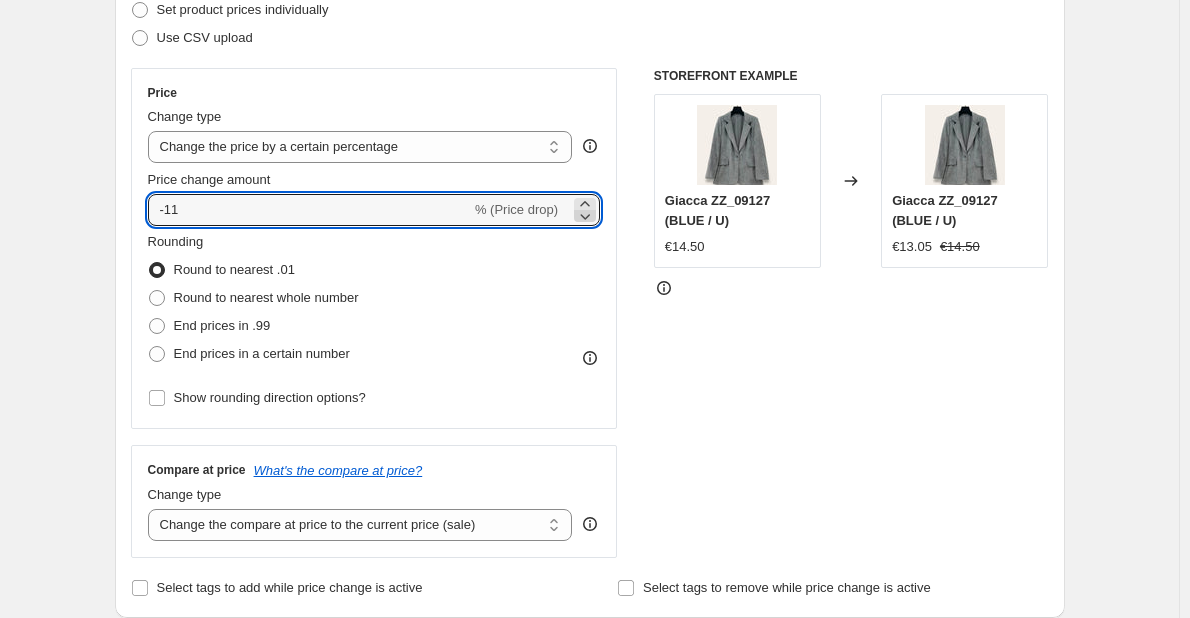 click 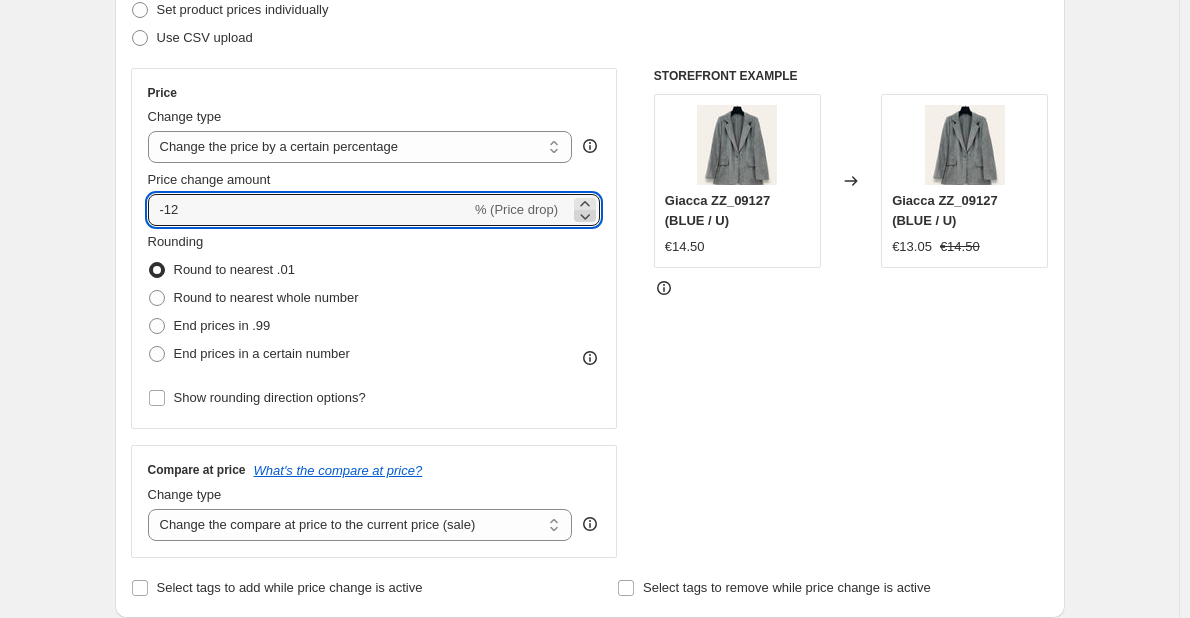 click 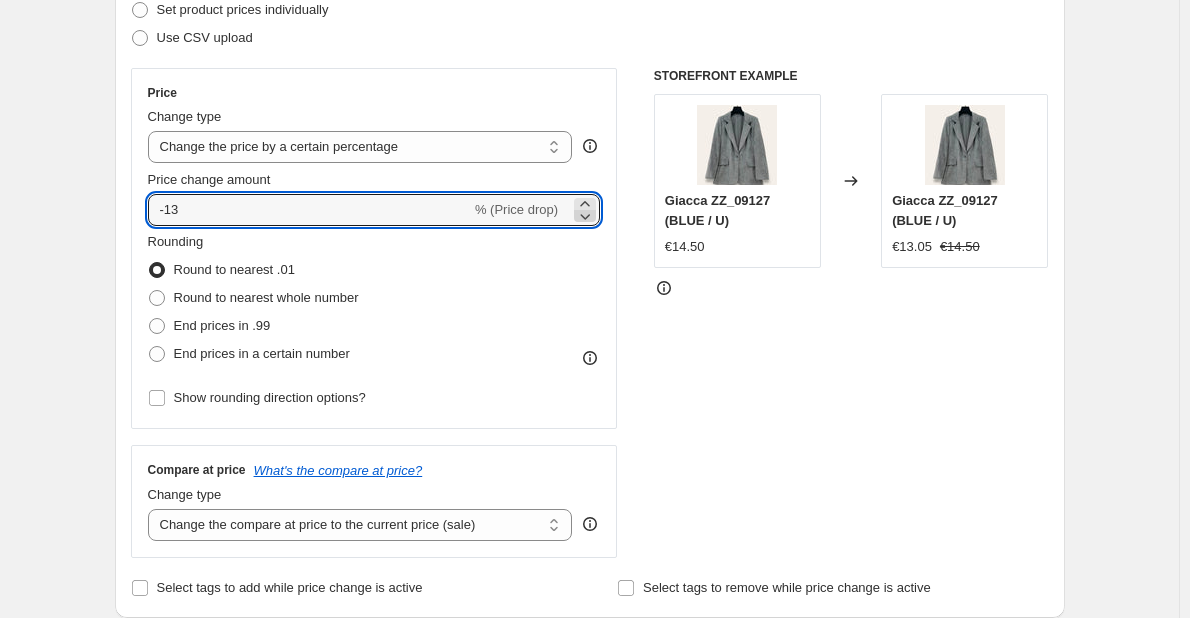 click 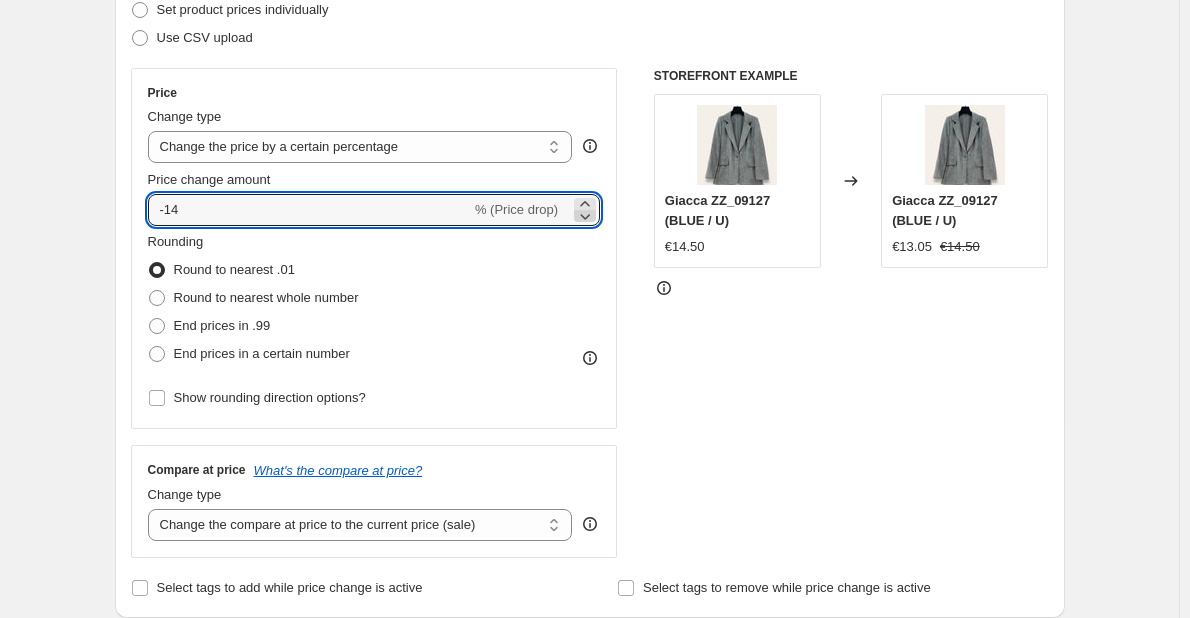 click 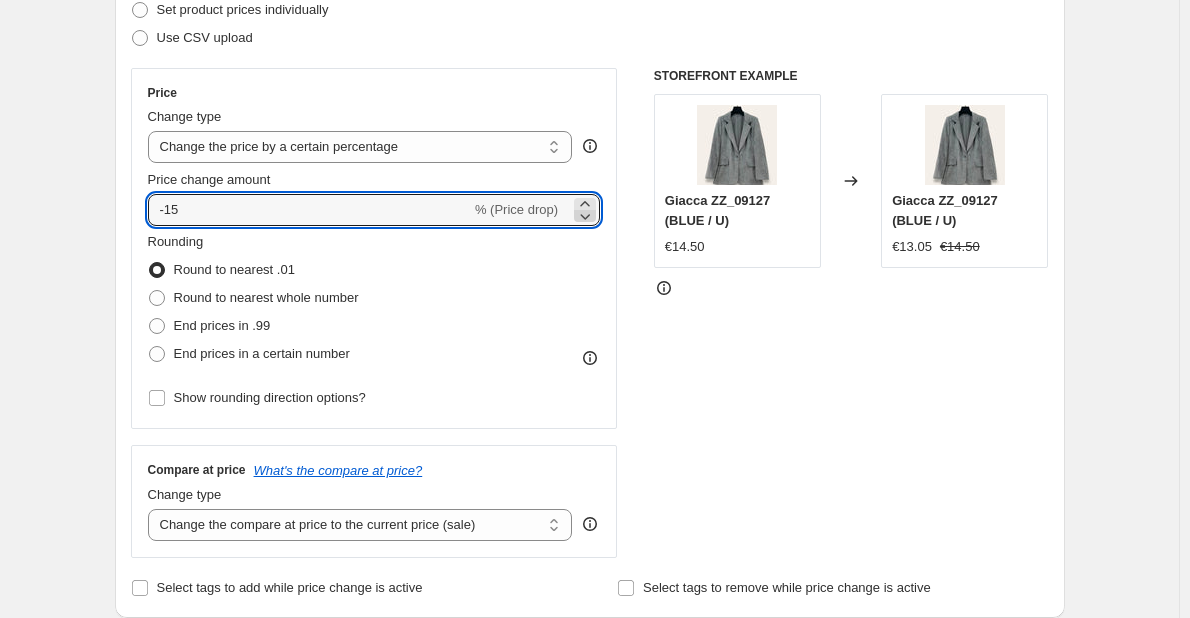 click 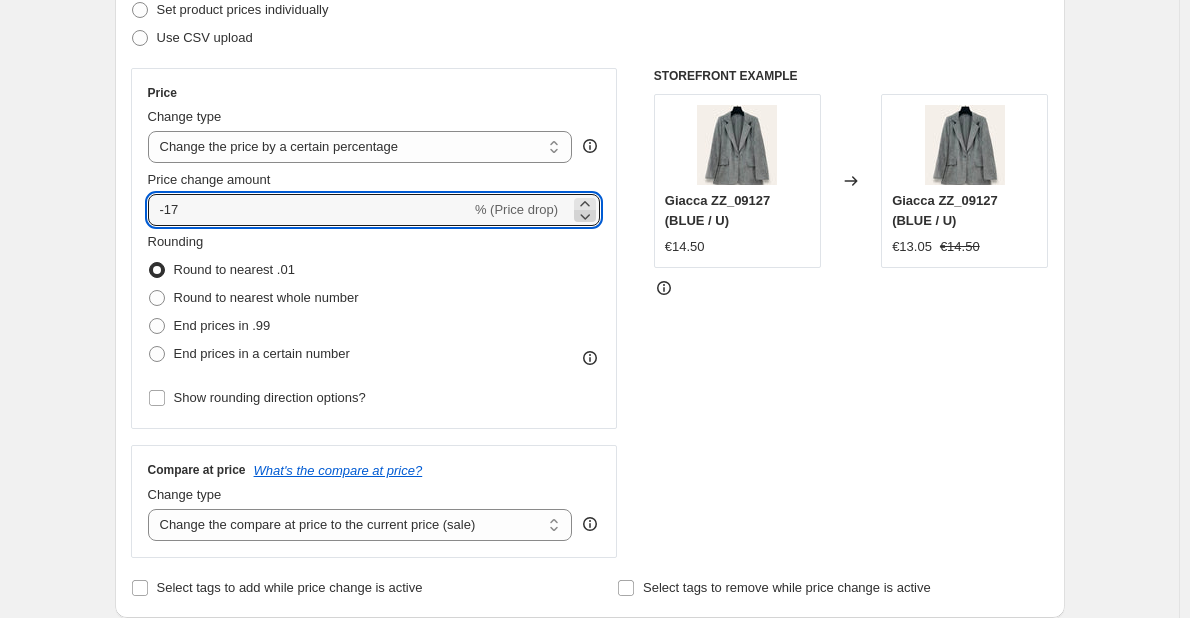 click 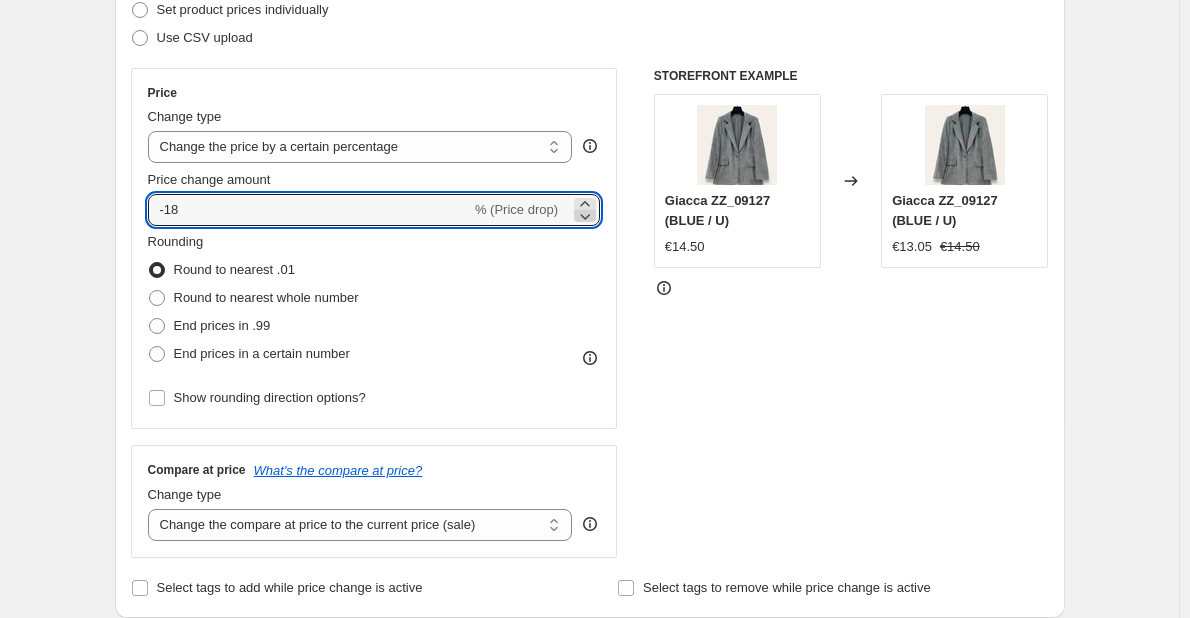 click 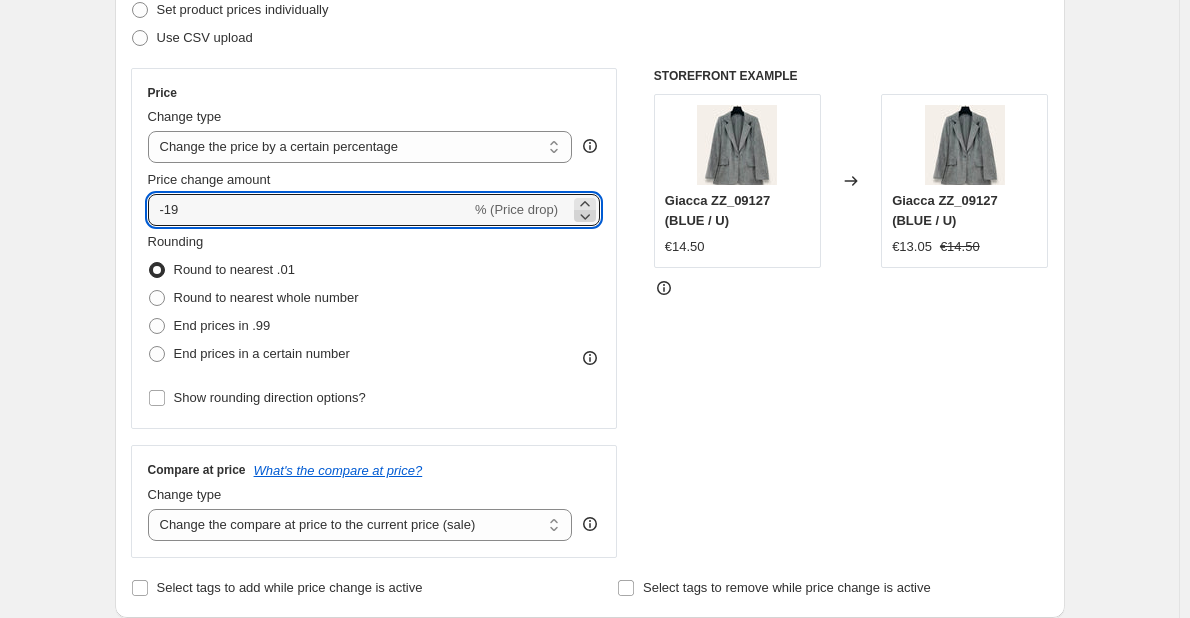 click 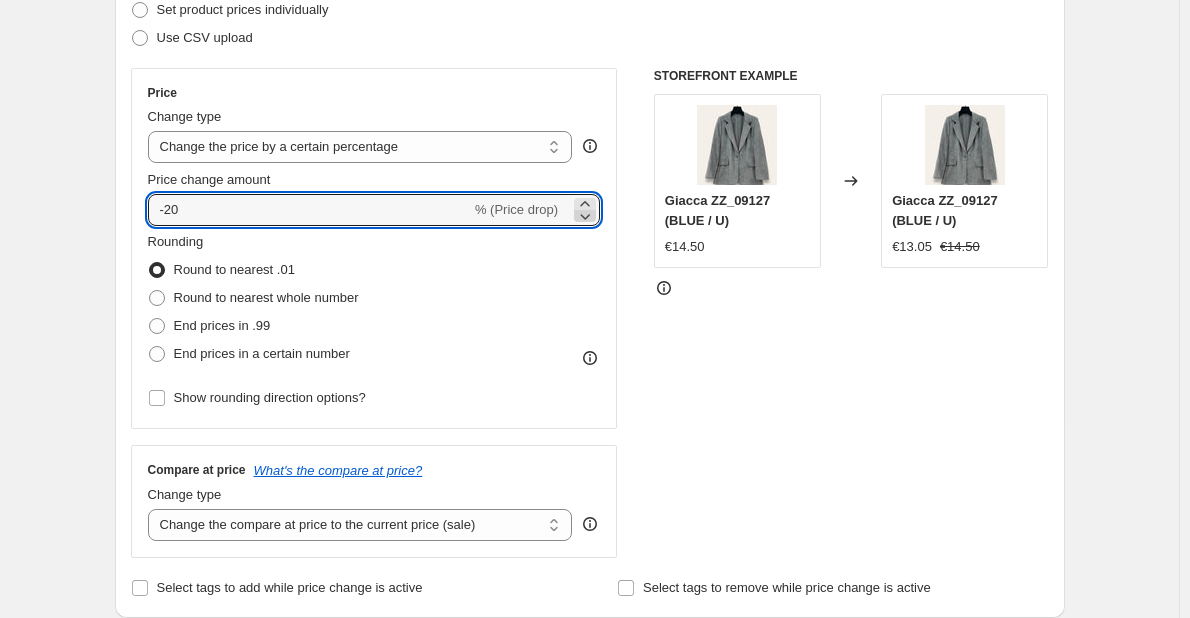 click 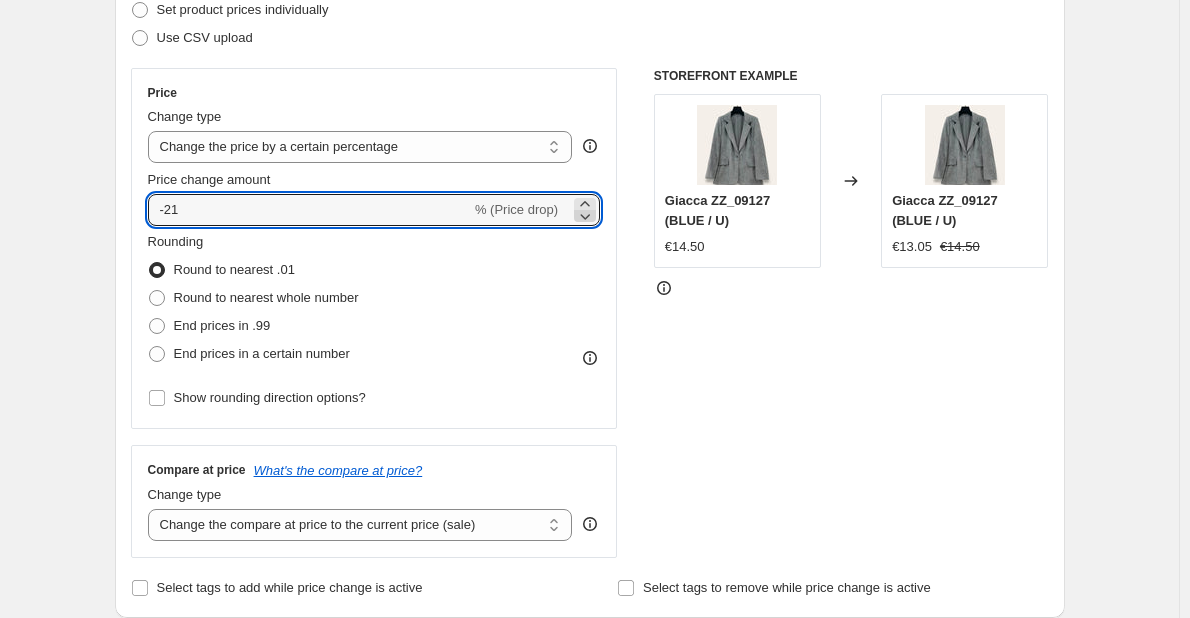 click 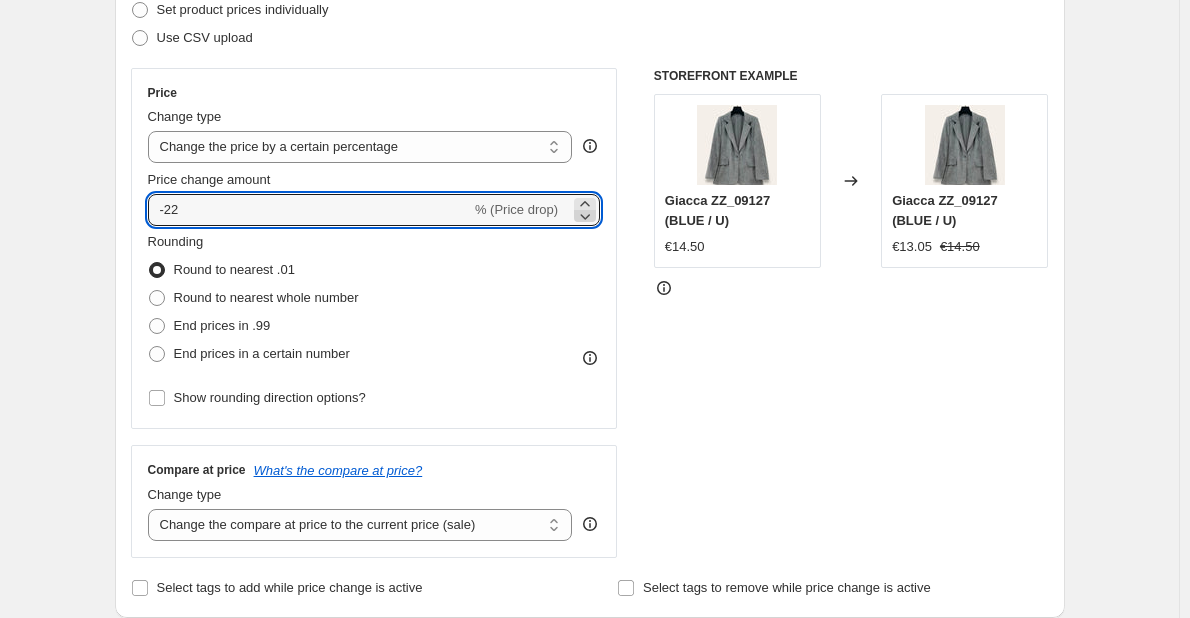 click 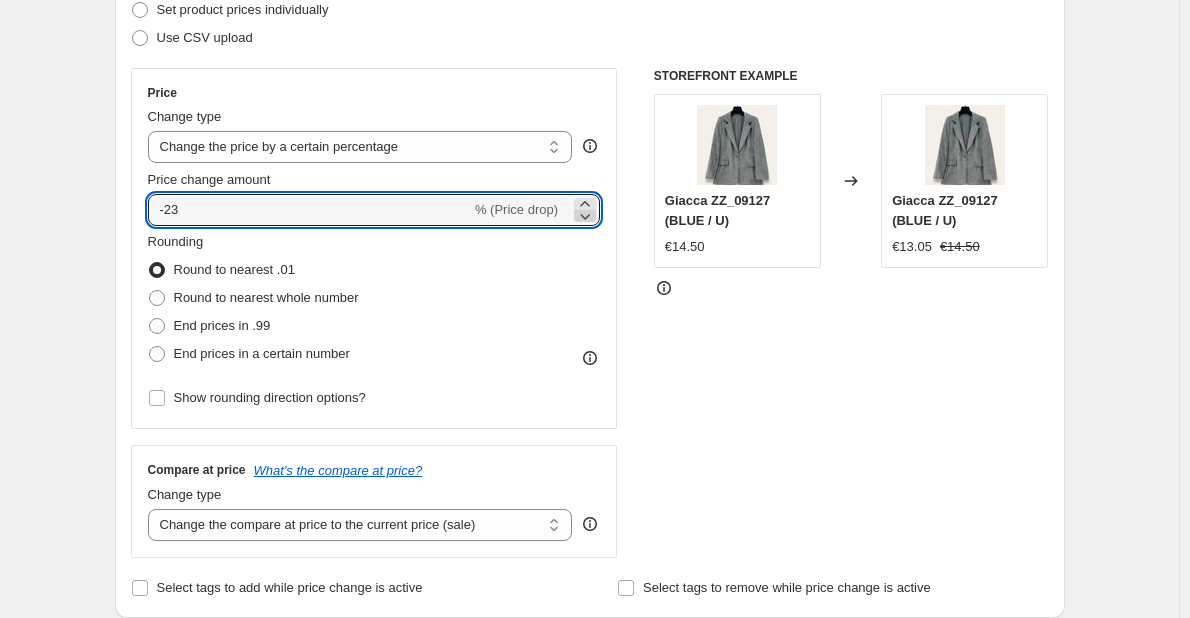 click 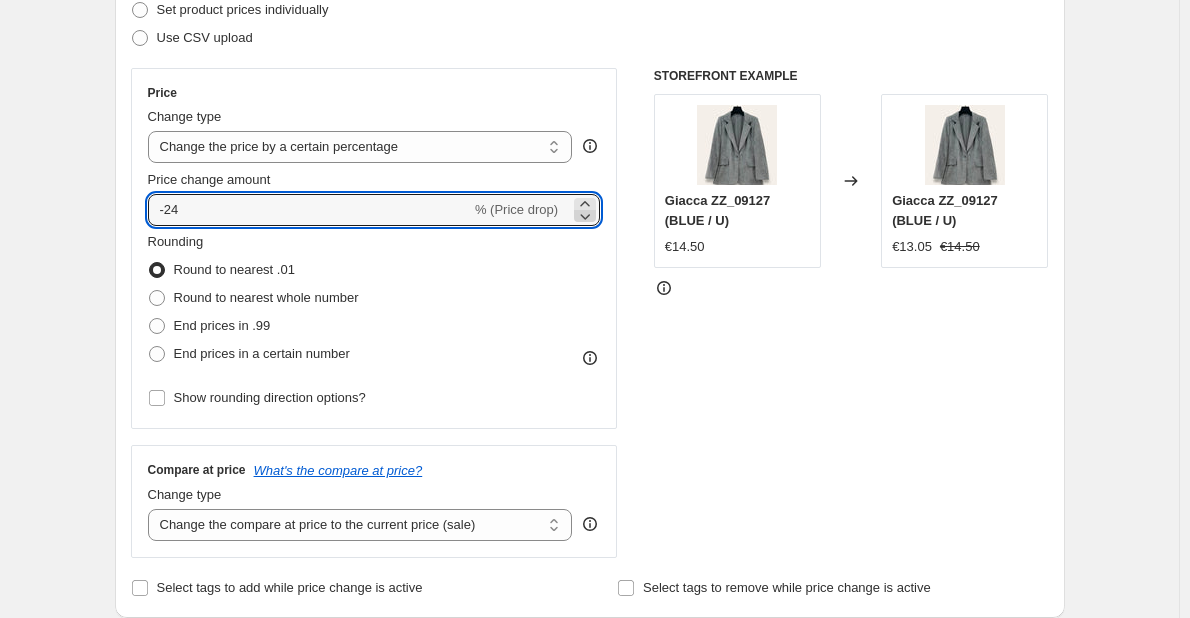 click 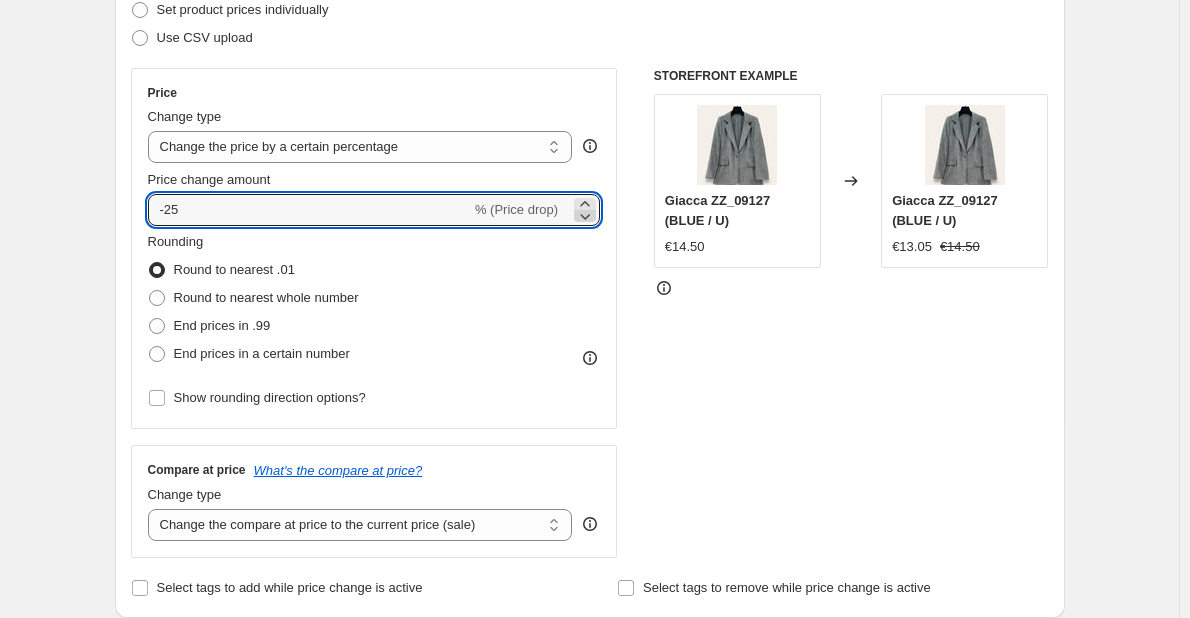 click 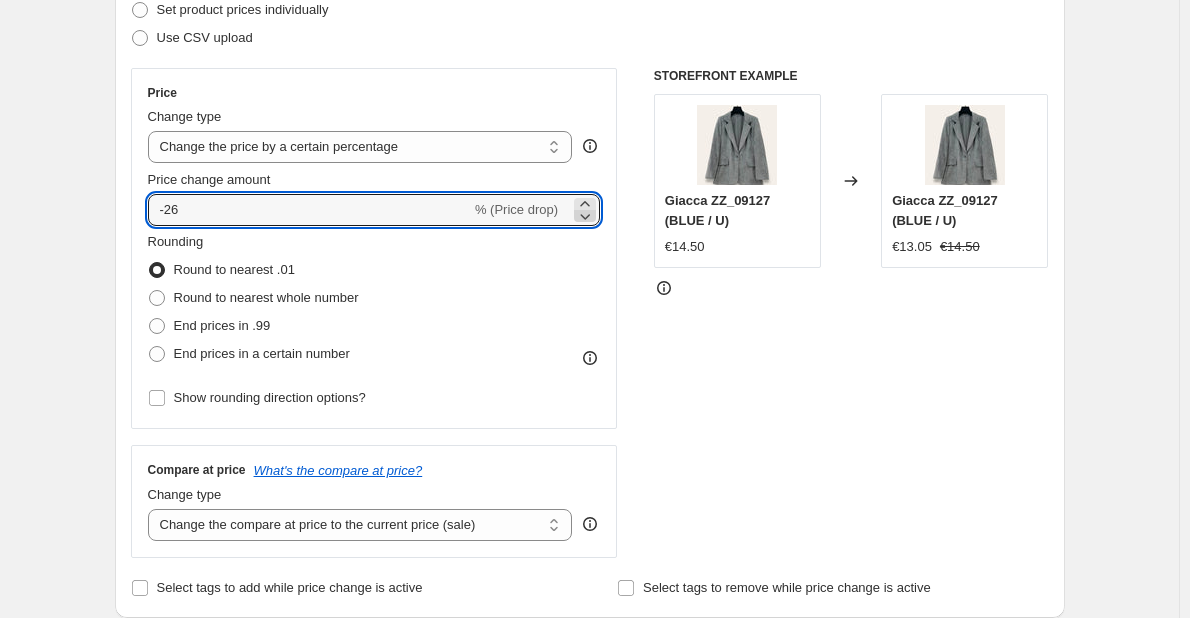 click 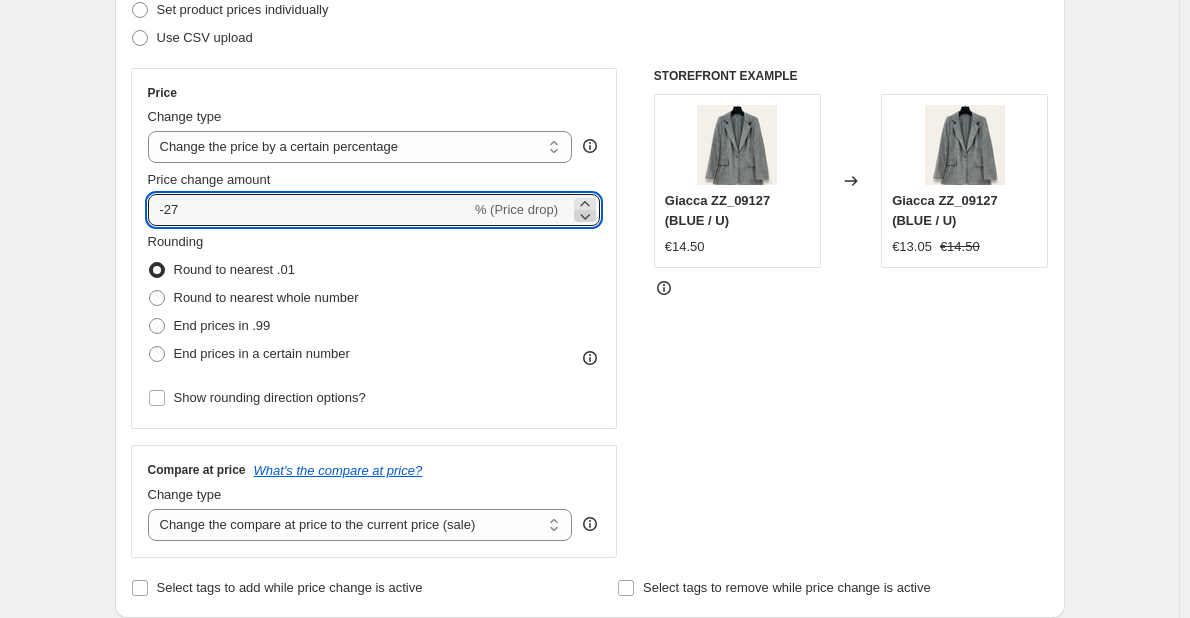click 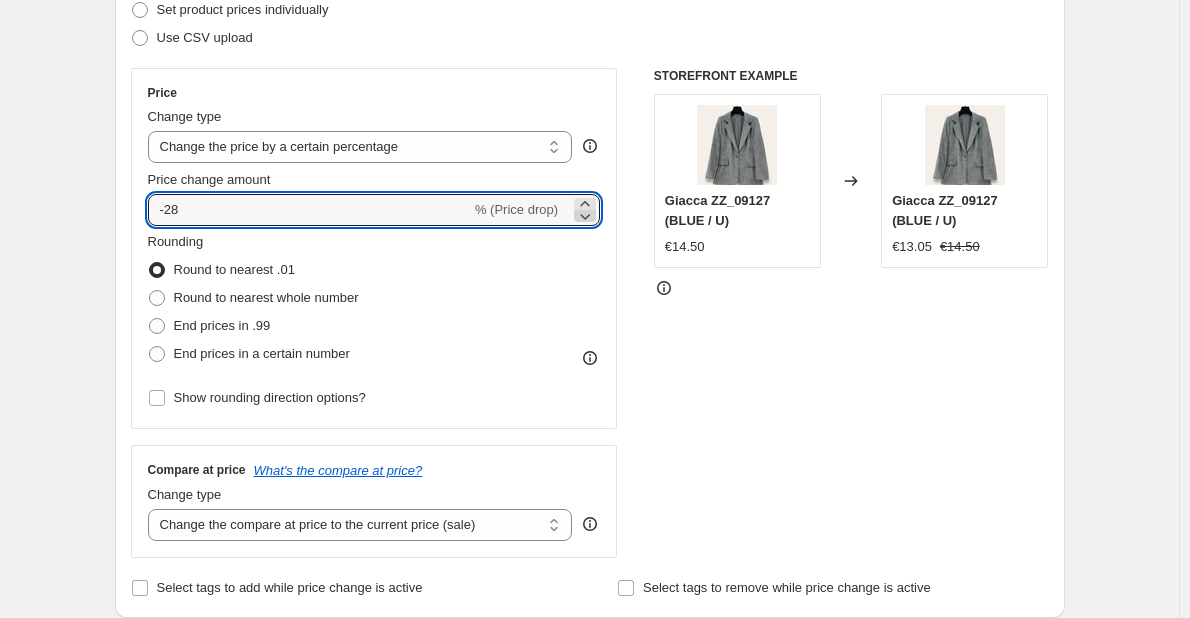 click 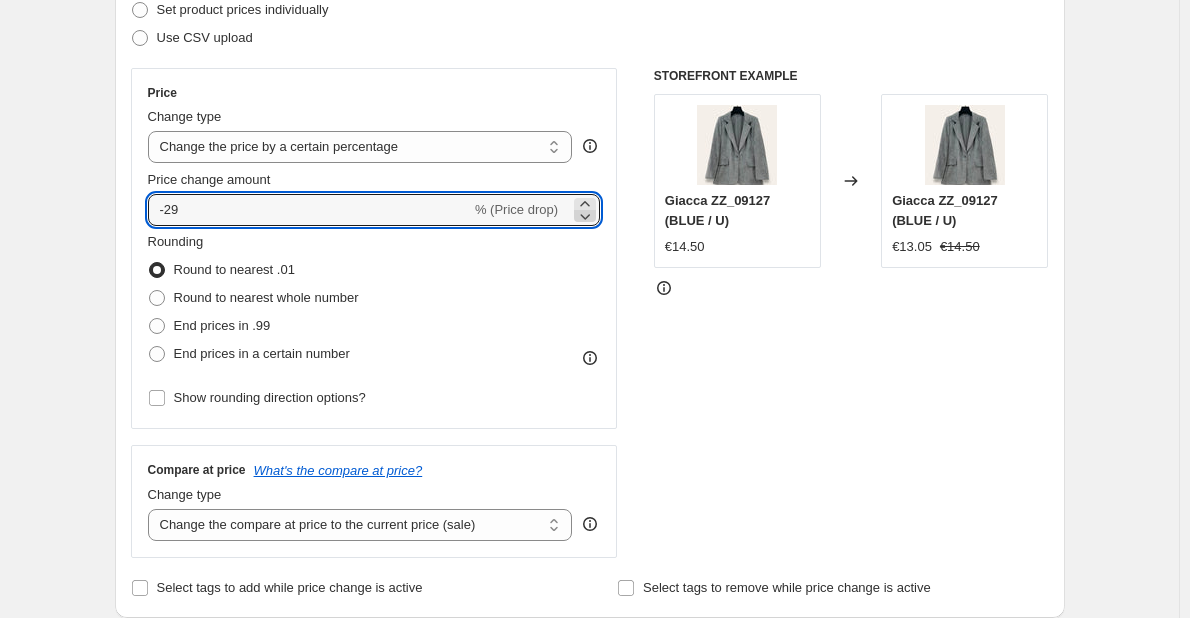 click 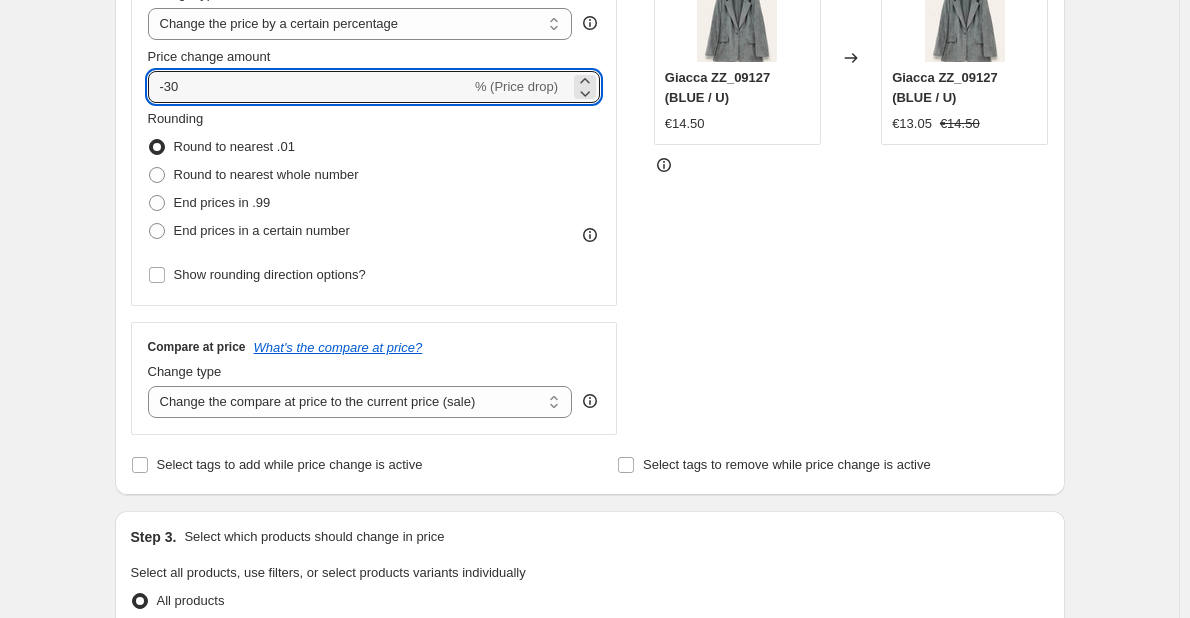 scroll, scrollTop: 400, scrollLeft: 0, axis: vertical 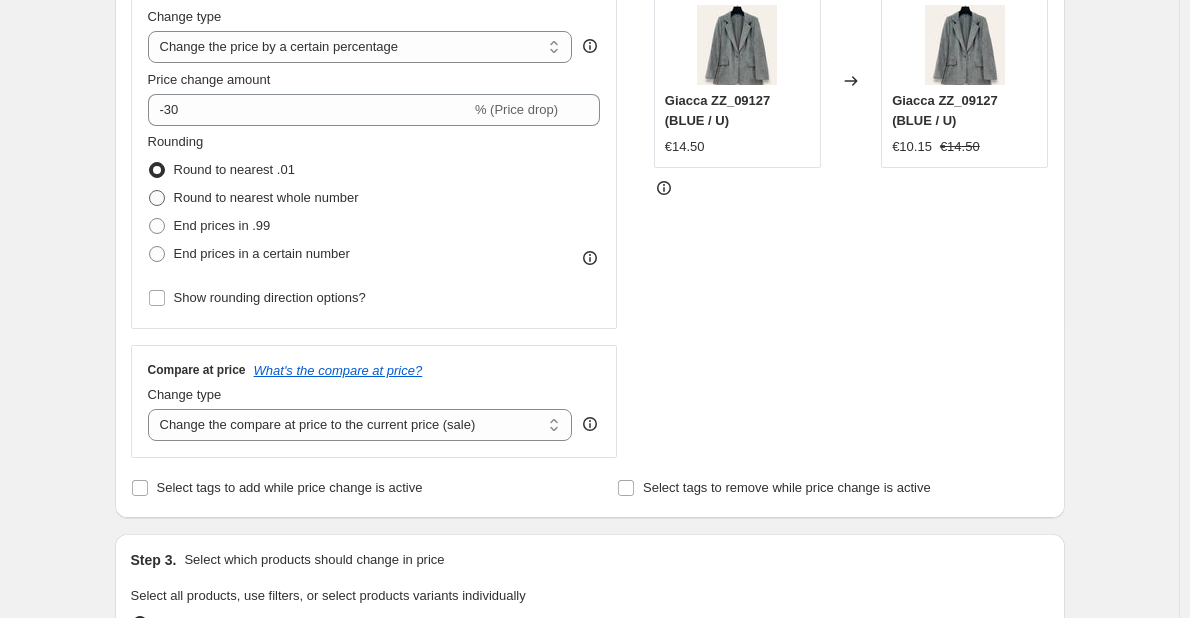 click on "Round to nearest whole number" at bounding box center (266, 197) 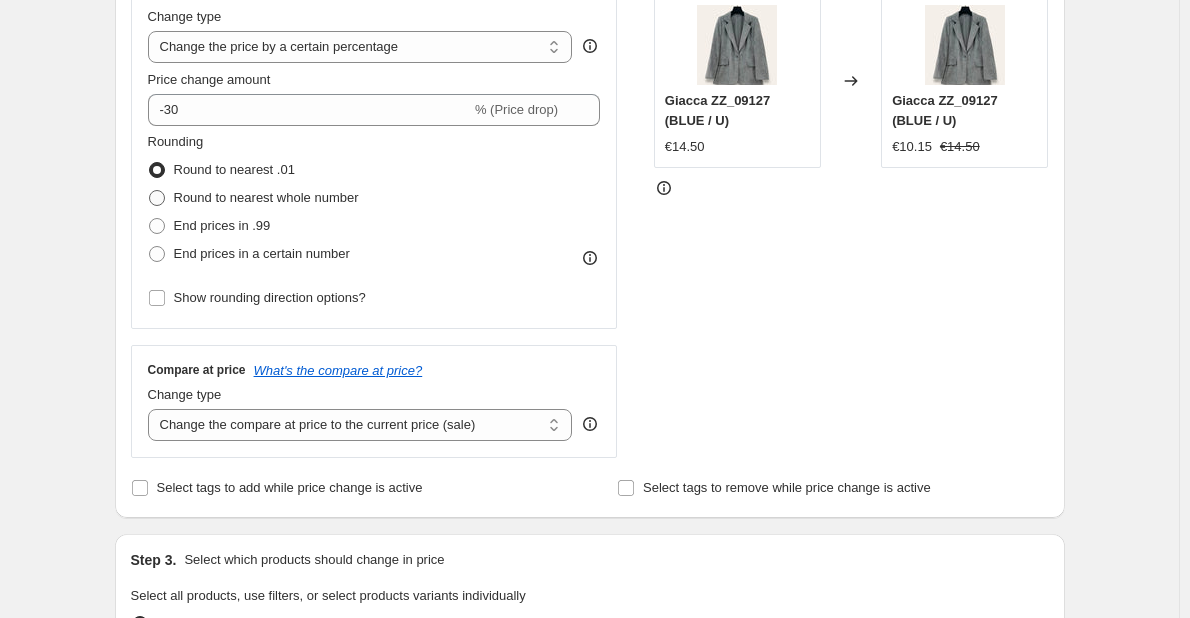 radio on "true" 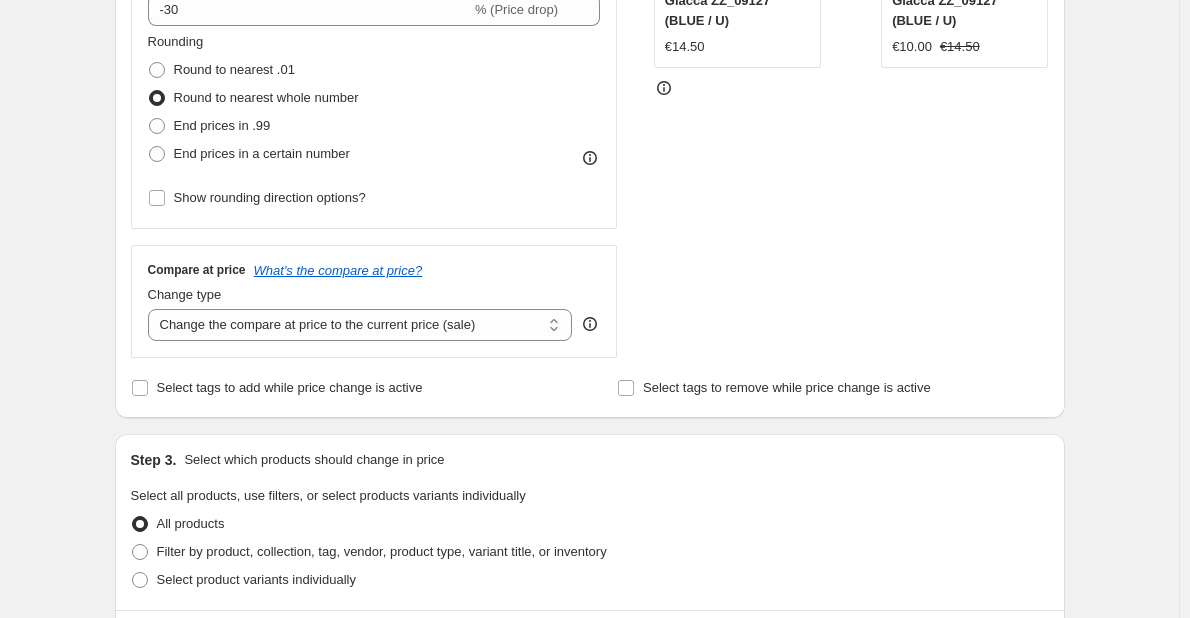 scroll, scrollTop: 700, scrollLeft: 0, axis: vertical 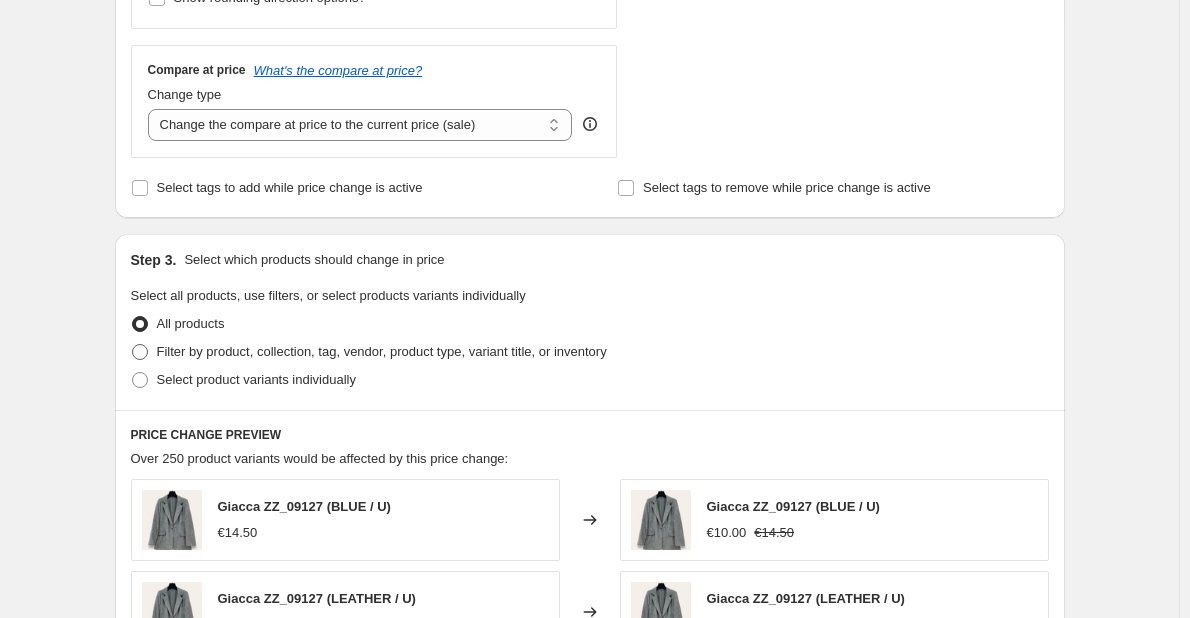 click on "Filter by product, collection, tag, vendor, product type, variant title, or inventory" at bounding box center (382, 351) 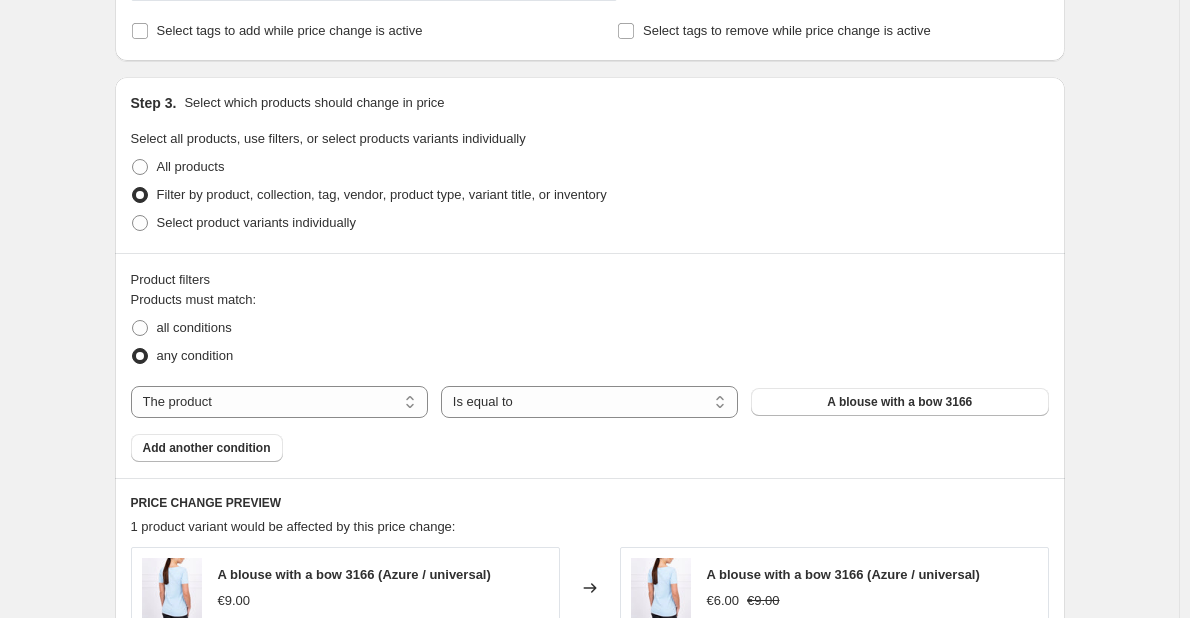 scroll, scrollTop: 900, scrollLeft: 0, axis: vertical 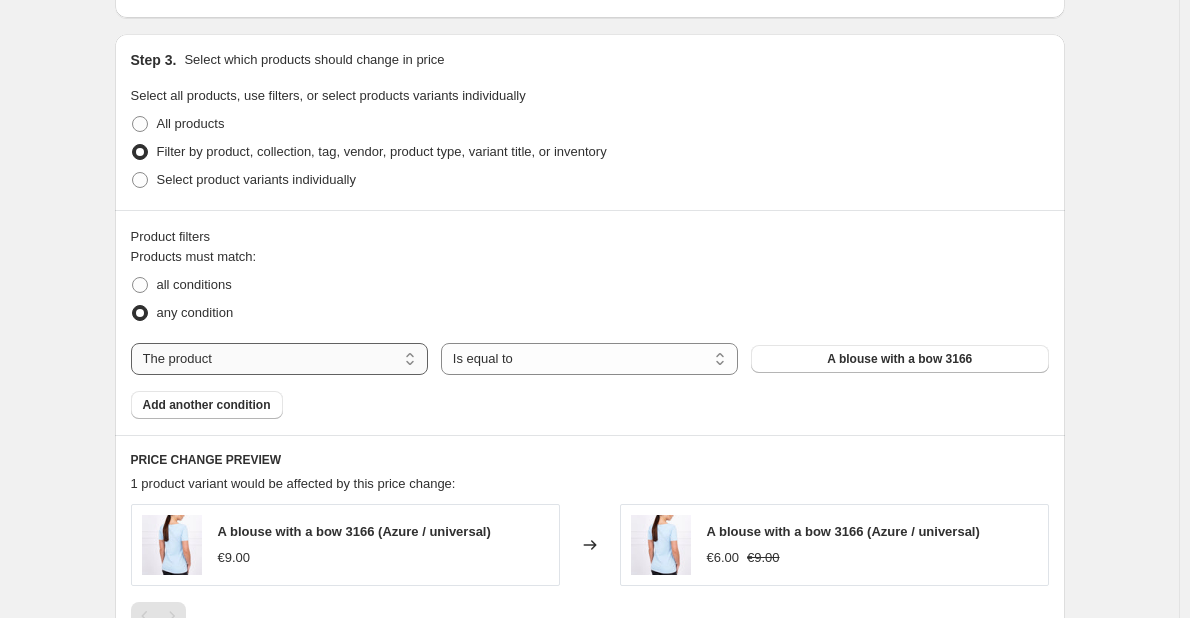 click on "The product The product's collection The product's tag The product's vendor The product's type The product's status The variant's title Inventory quantity" at bounding box center (279, 359) 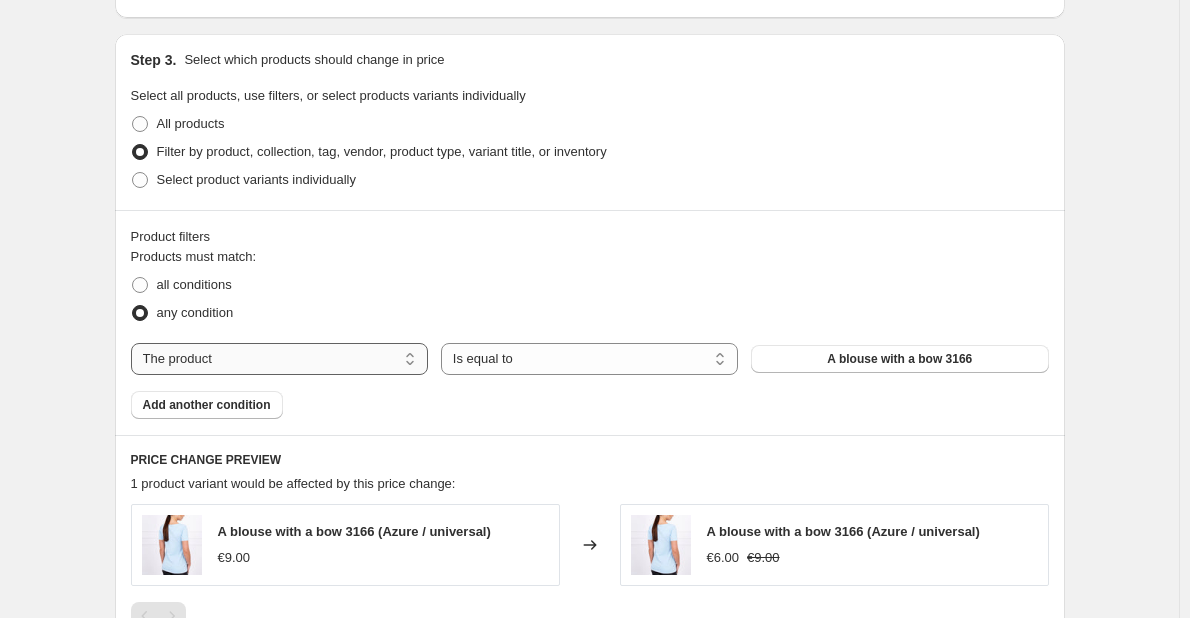 select on "collection" 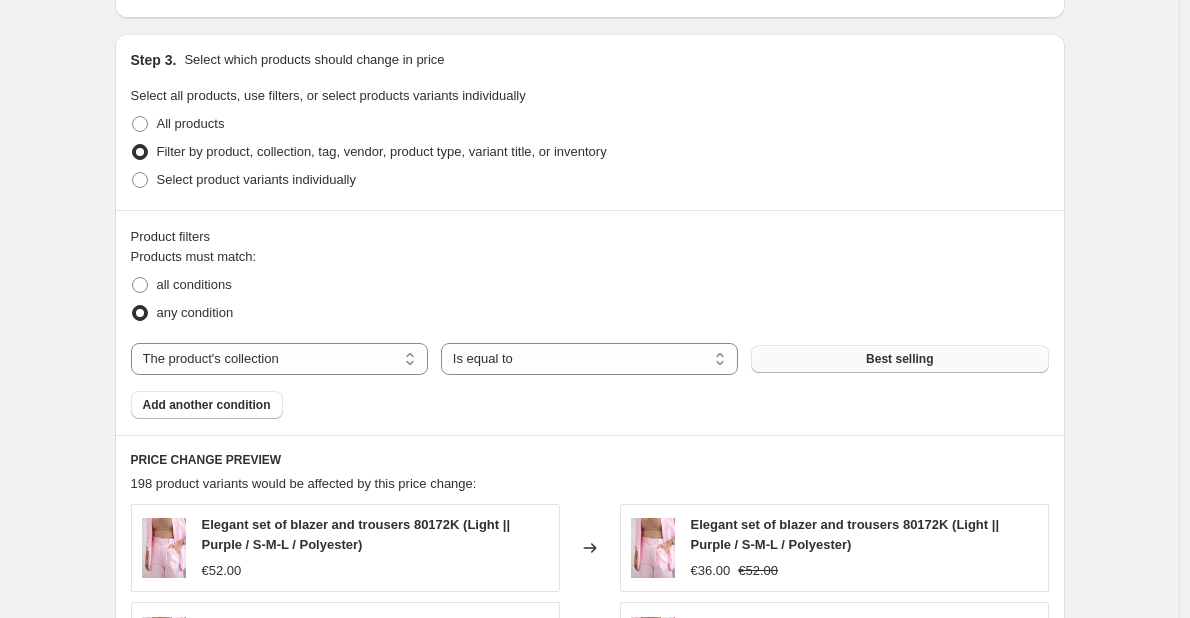 click on "Best selling" at bounding box center [899, 359] 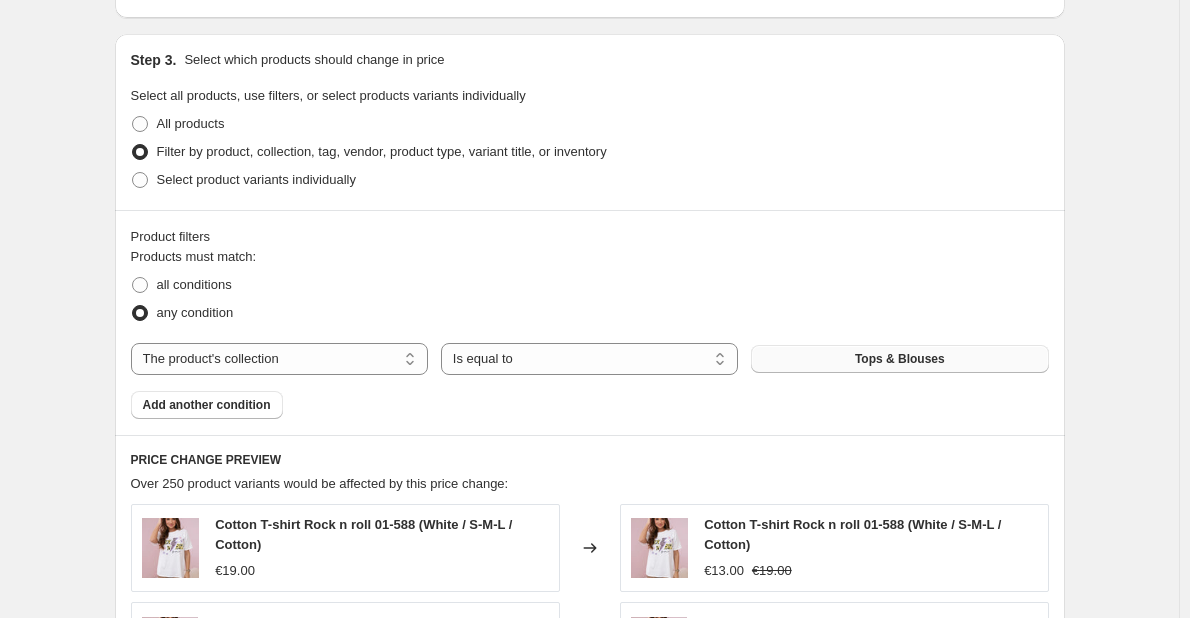 click on "Create new price change job. This page is ready Create new price change job Draft Step 1. Optionally give your price change job a title (eg "March 30% off sale on boots") [DATE], [TIME] Price change job This title is just for internal use, customers won't see it Step 2. Select how the prices should change Use bulk price change rules Set product prices individually Use CSV upload Price Change type Change the price to a certain amount Change the price by a certain amount Change the price by a certain percentage Change the price to the current compare at price (price before sale) Change the price by a certain amount relative to the compare at price Change the price by a certain percentage relative to the compare at price Don't change the price Change the price by a certain percentage relative to the cost per item Change price to certain cost margin Change the price by a certain percentage Price change amount -30 % (Price drop) Rounding Round to nearest .01 Round to nearest whole number Change type" at bounding box center (589, 228) 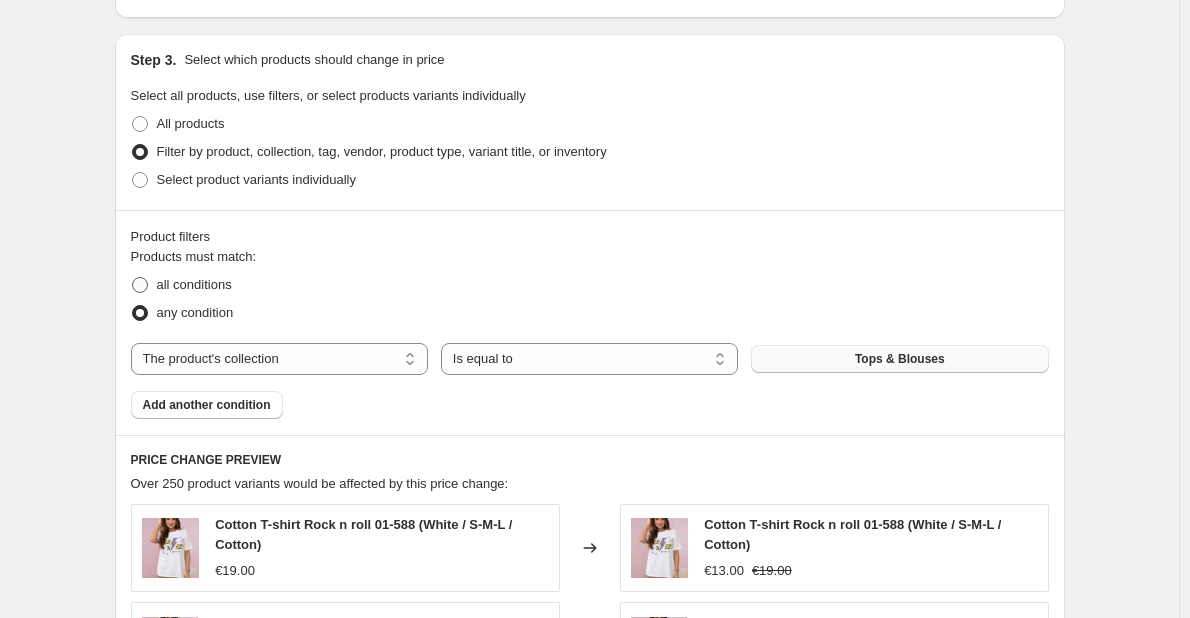 click at bounding box center (140, 285) 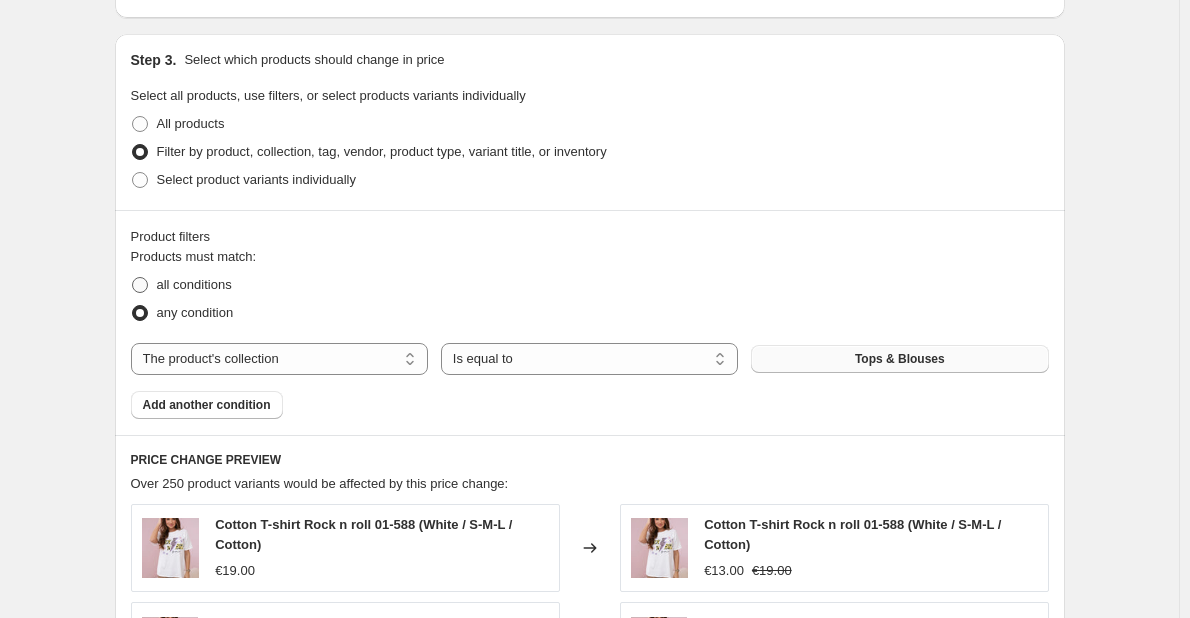 radio on "true" 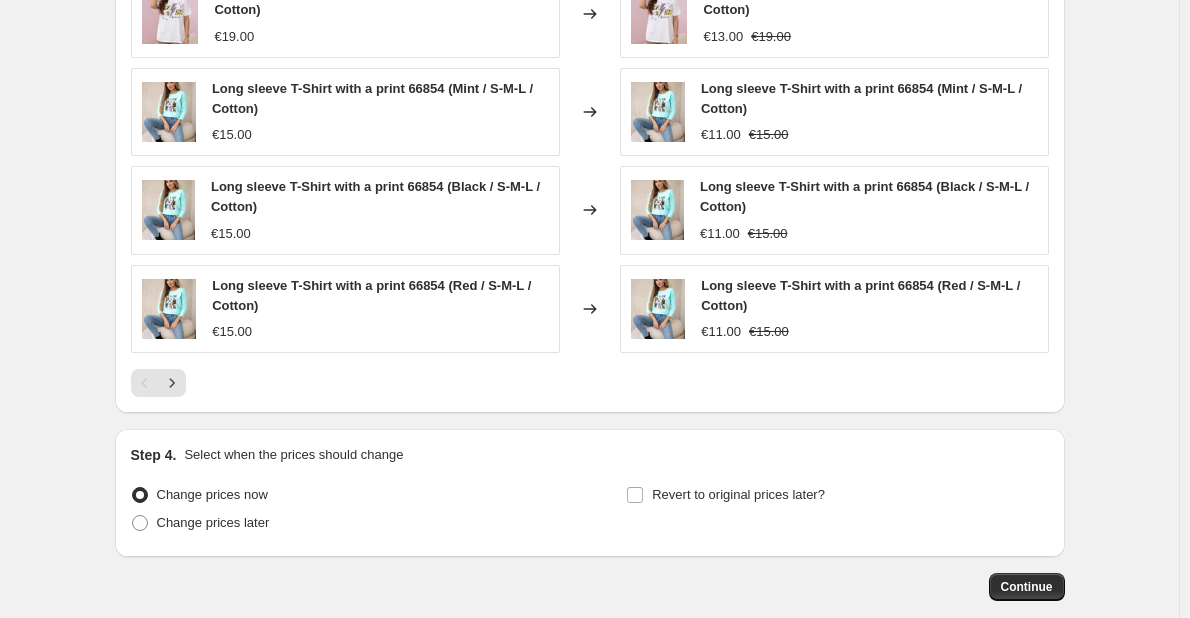scroll, scrollTop: 1639, scrollLeft: 0, axis: vertical 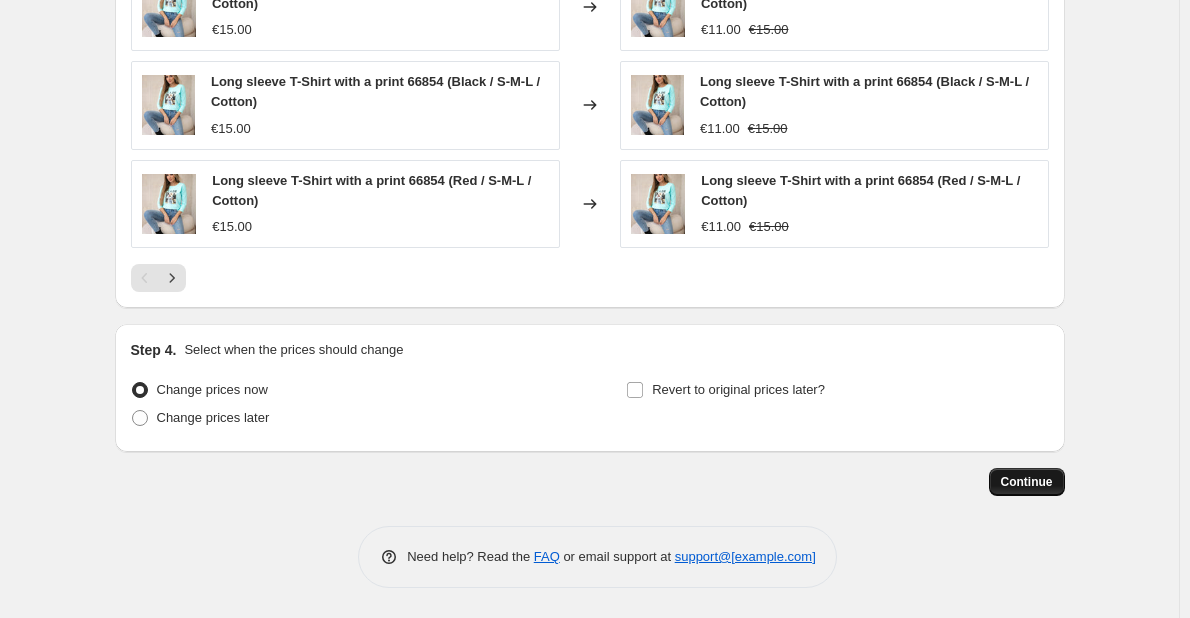 click on "Continue" at bounding box center (1027, 482) 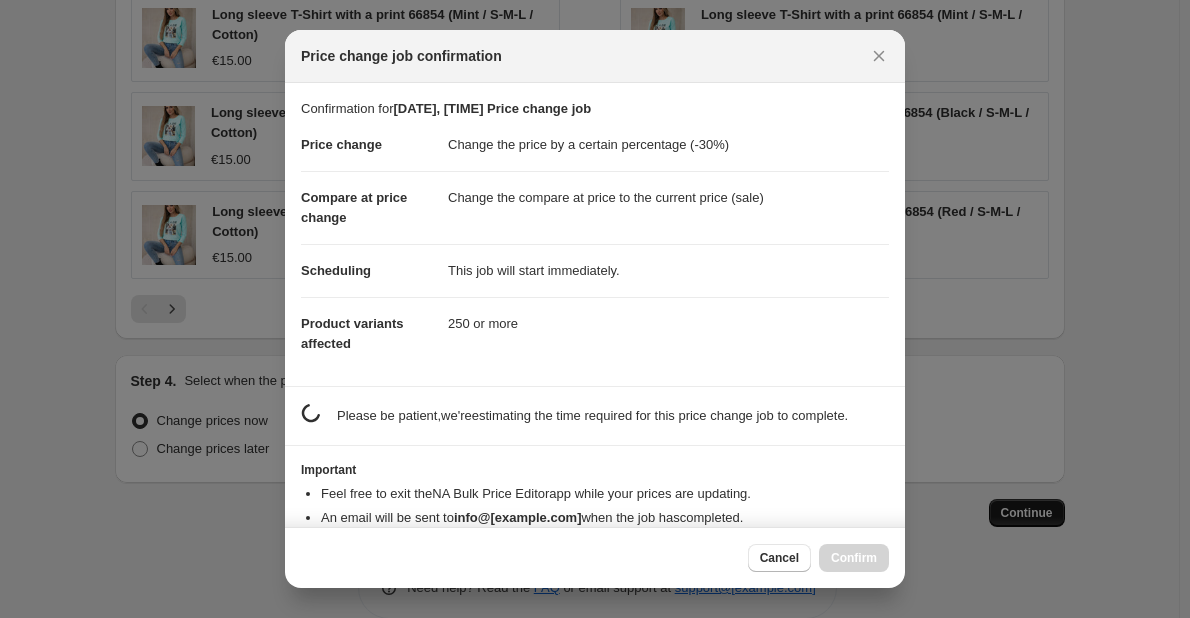 scroll, scrollTop: 1639, scrollLeft: 0, axis: vertical 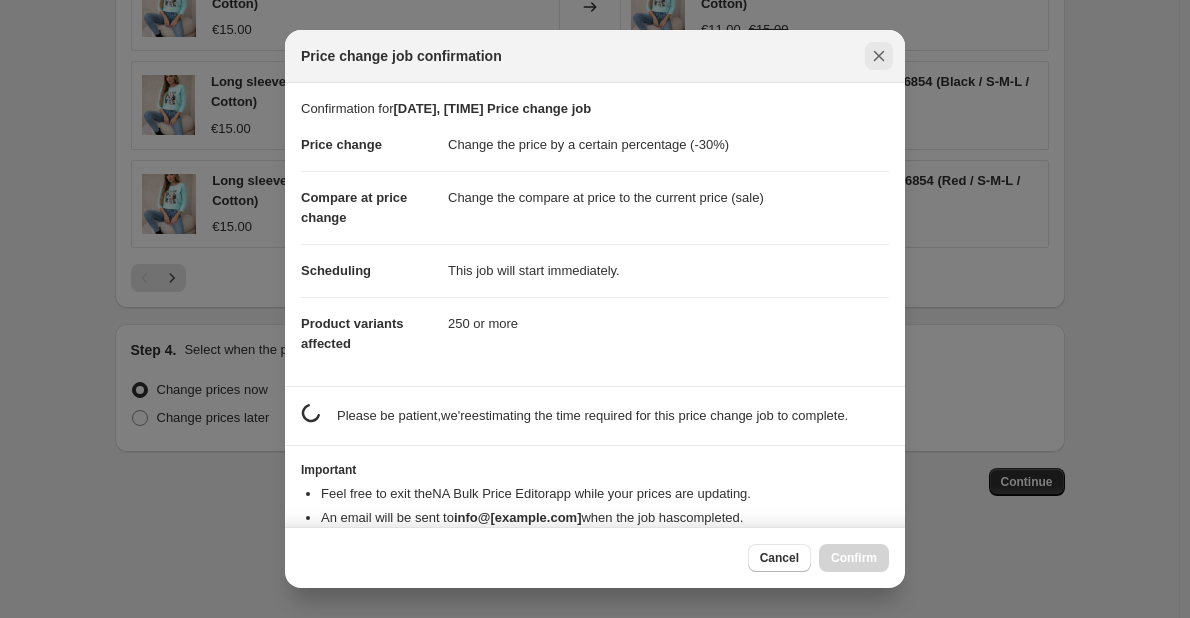 click 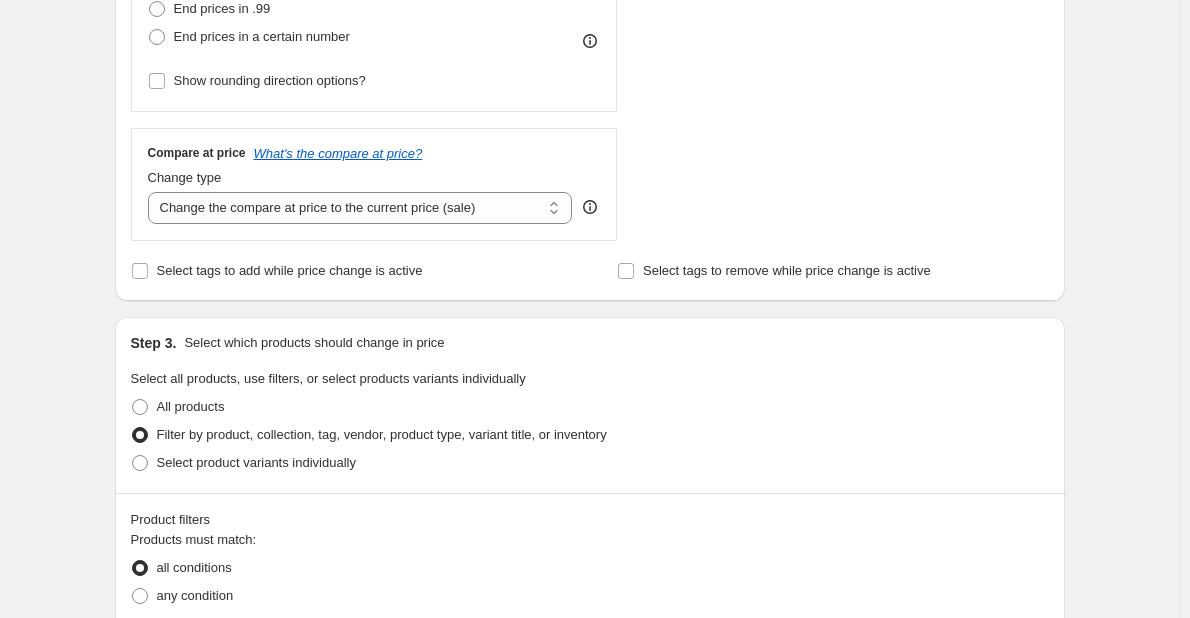 scroll, scrollTop: 500, scrollLeft: 0, axis: vertical 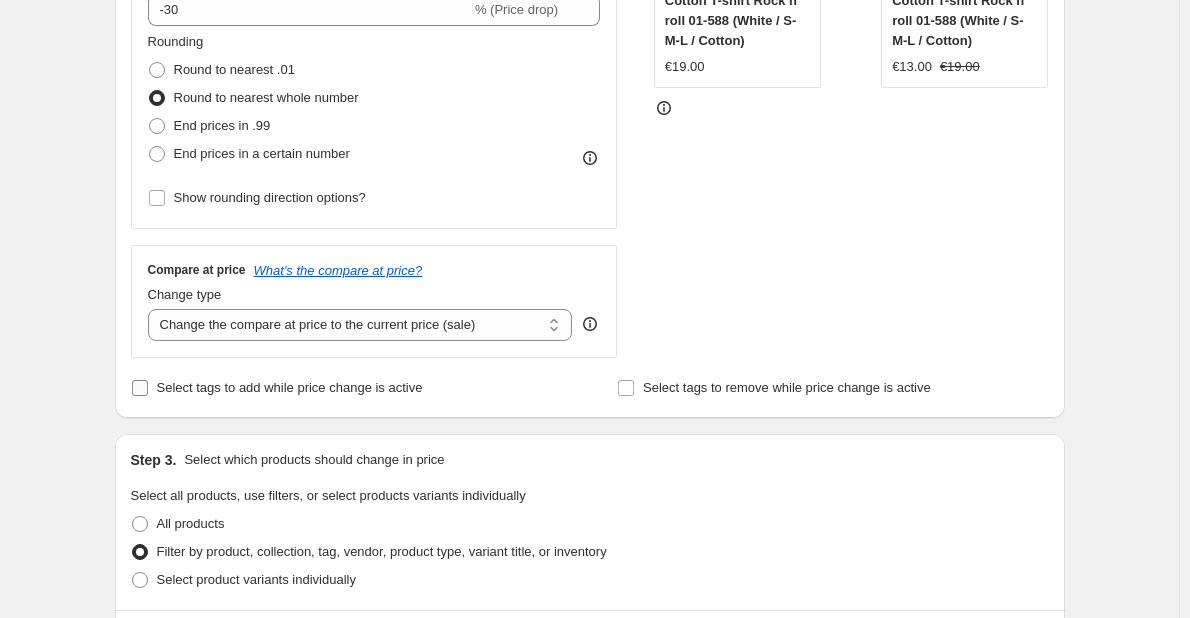 click on "Select tags to add while price change is active" at bounding box center [140, 388] 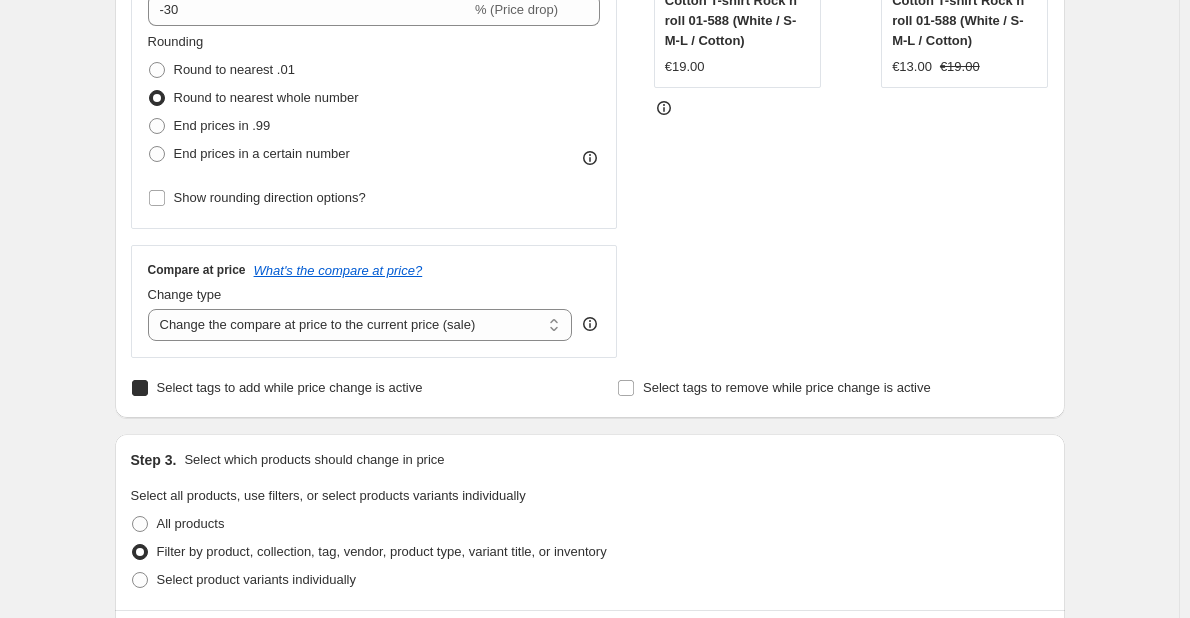 checkbox on "true" 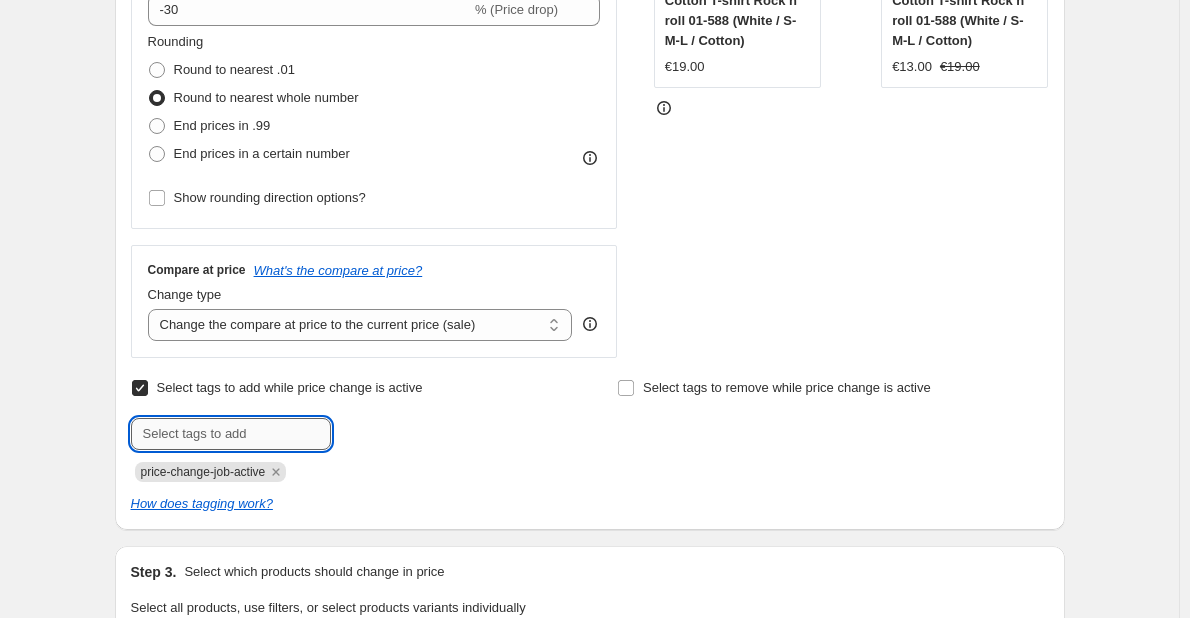 click at bounding box center (231, 434) 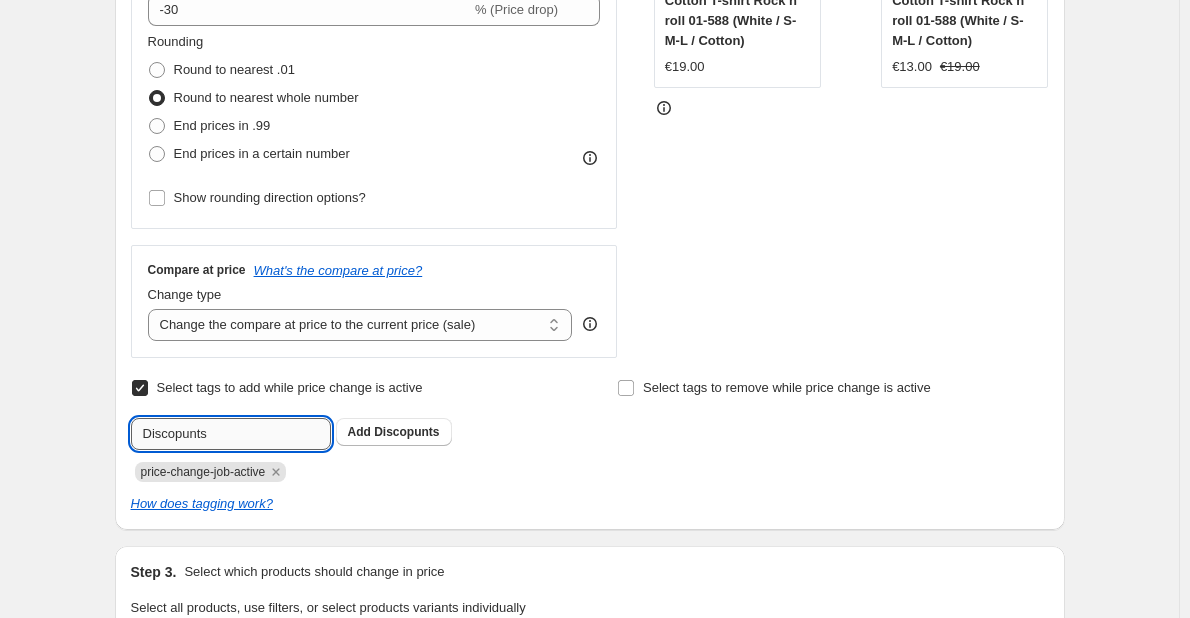 click on "Discopunts" at bounding box center (231, 434) 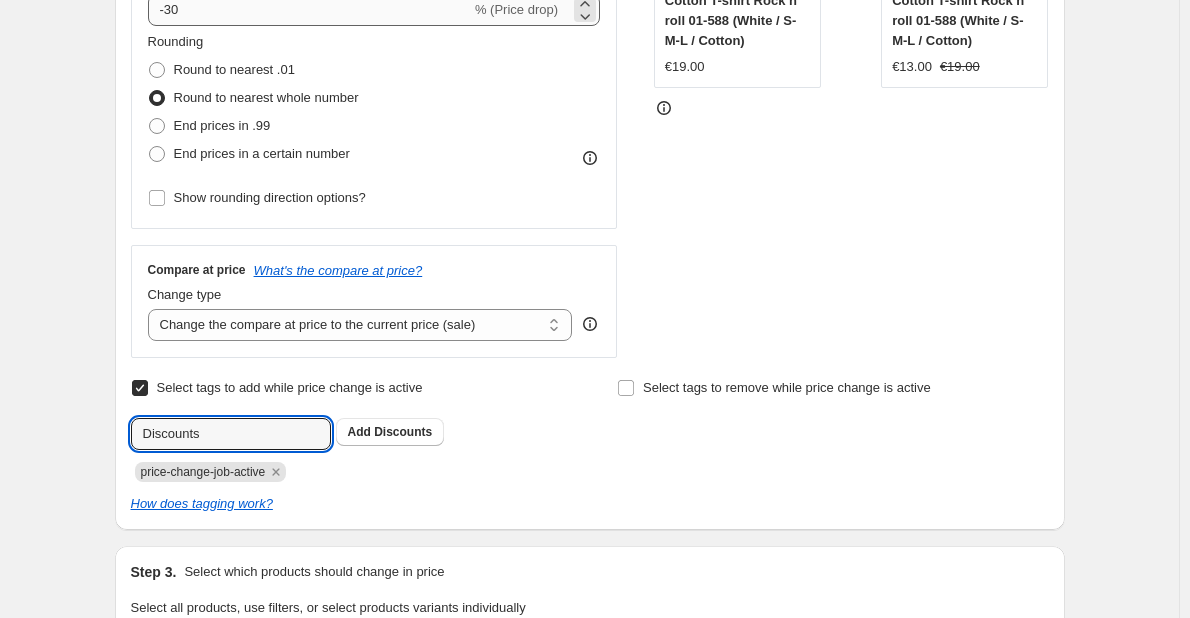 type on "Discounts" 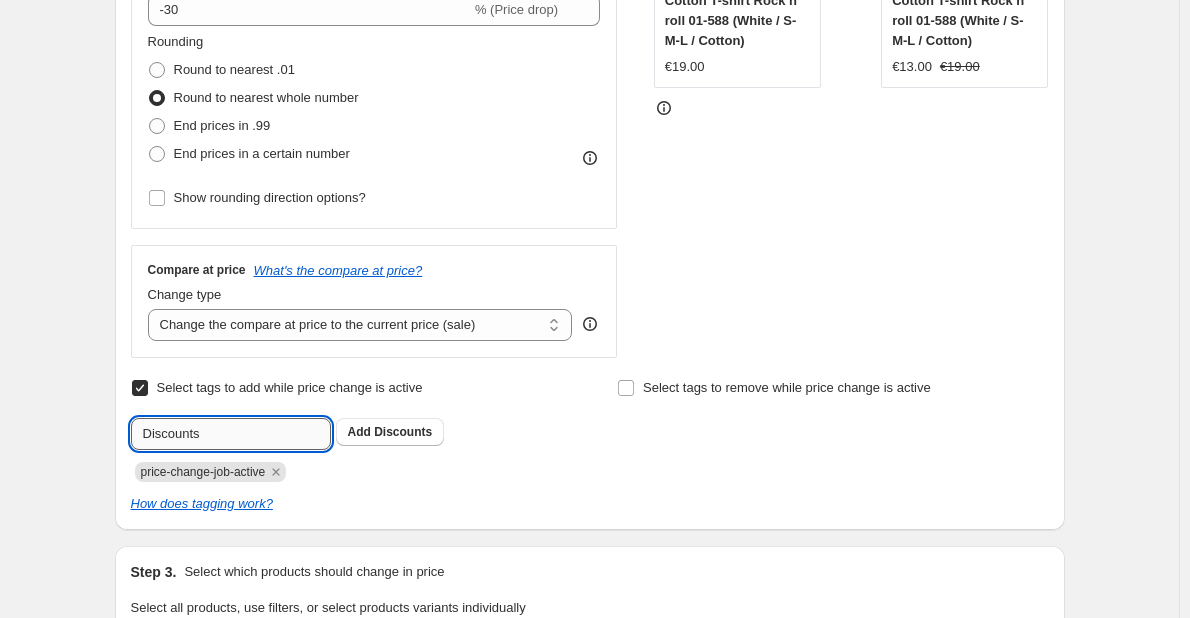 click on "Discounts" at bounding box center (231, 434) 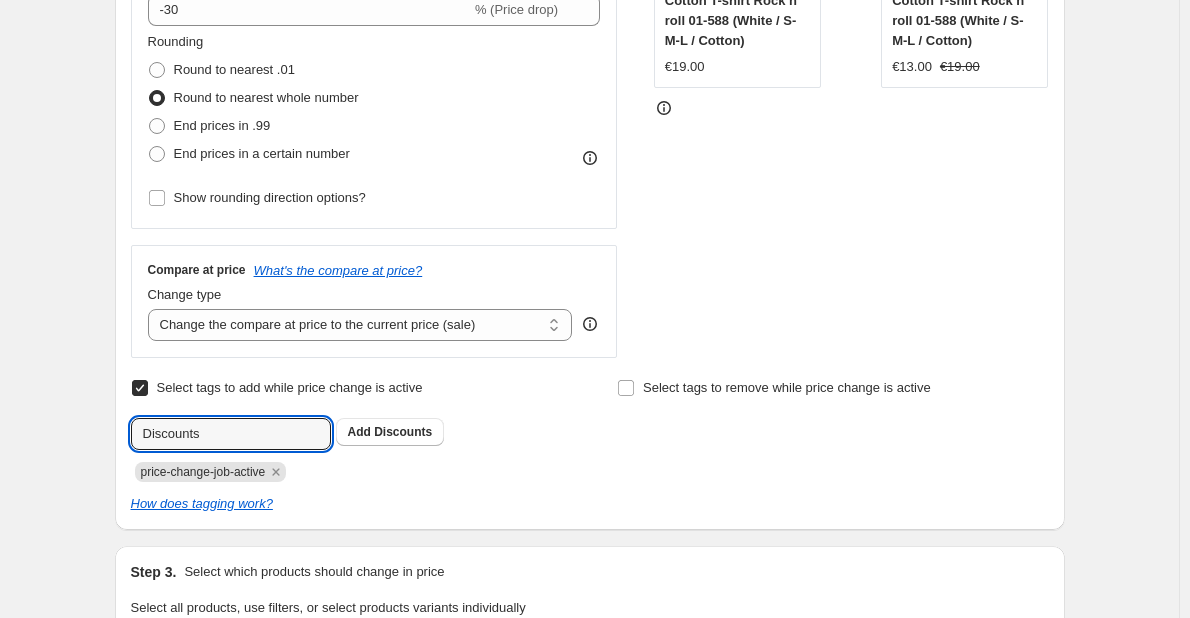click on "price-change-job-active" at bounding box center [346, 470] 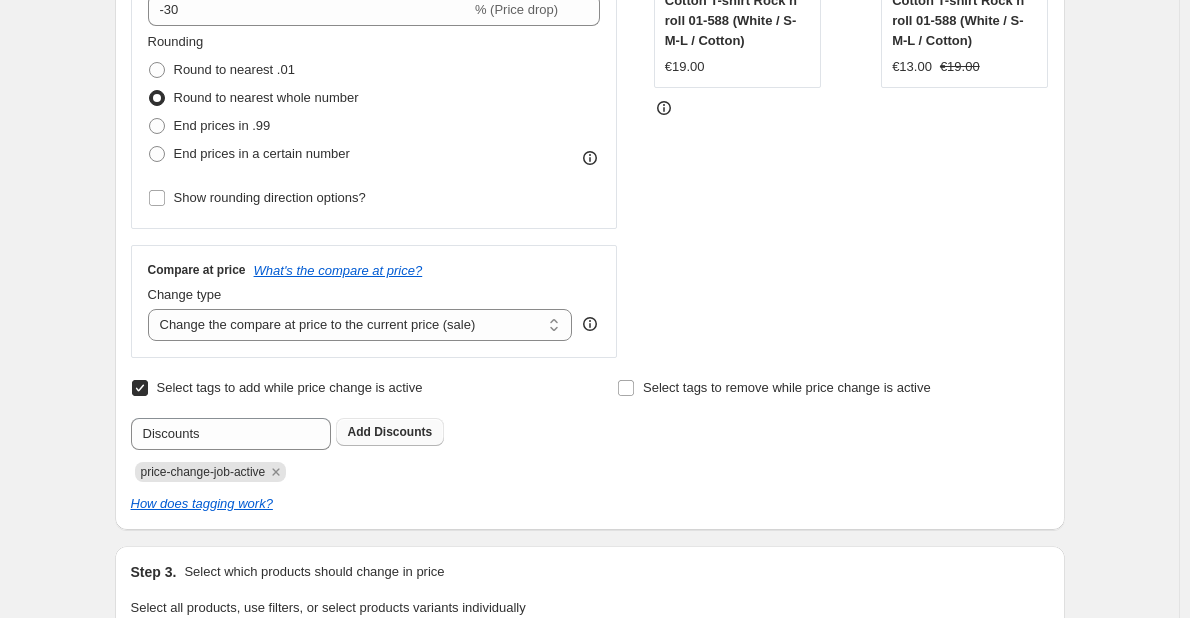 click on "Add   Discounts" at bounding box center (390, 432) 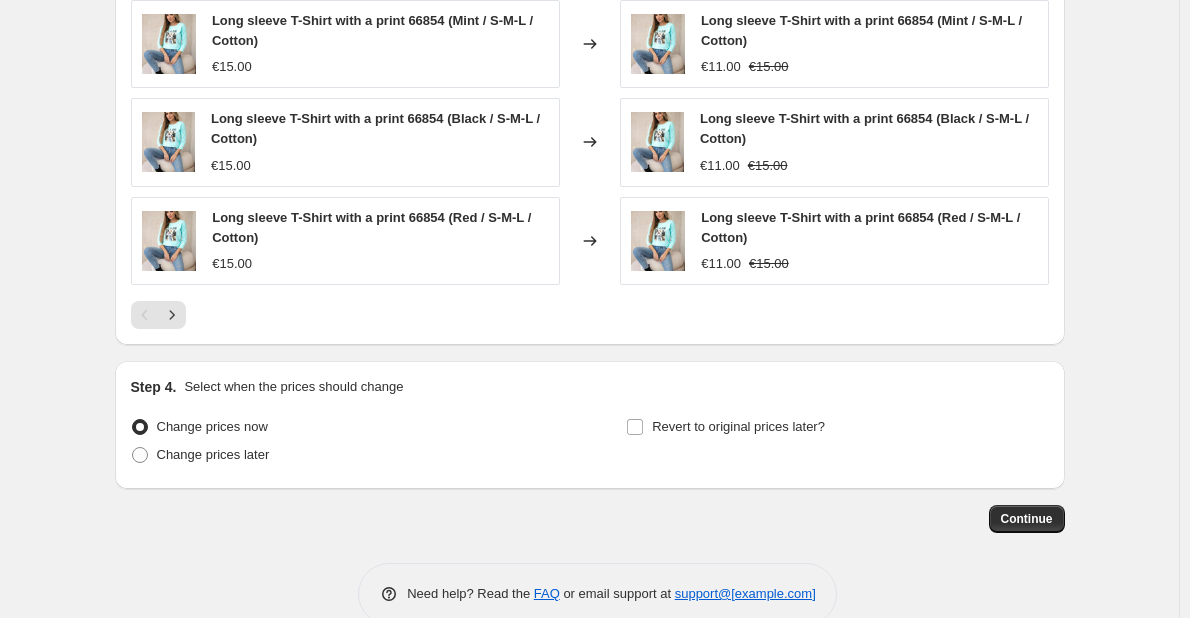 scroll, scrollTop: 1751, scrollLeft: 0, axis: vertical 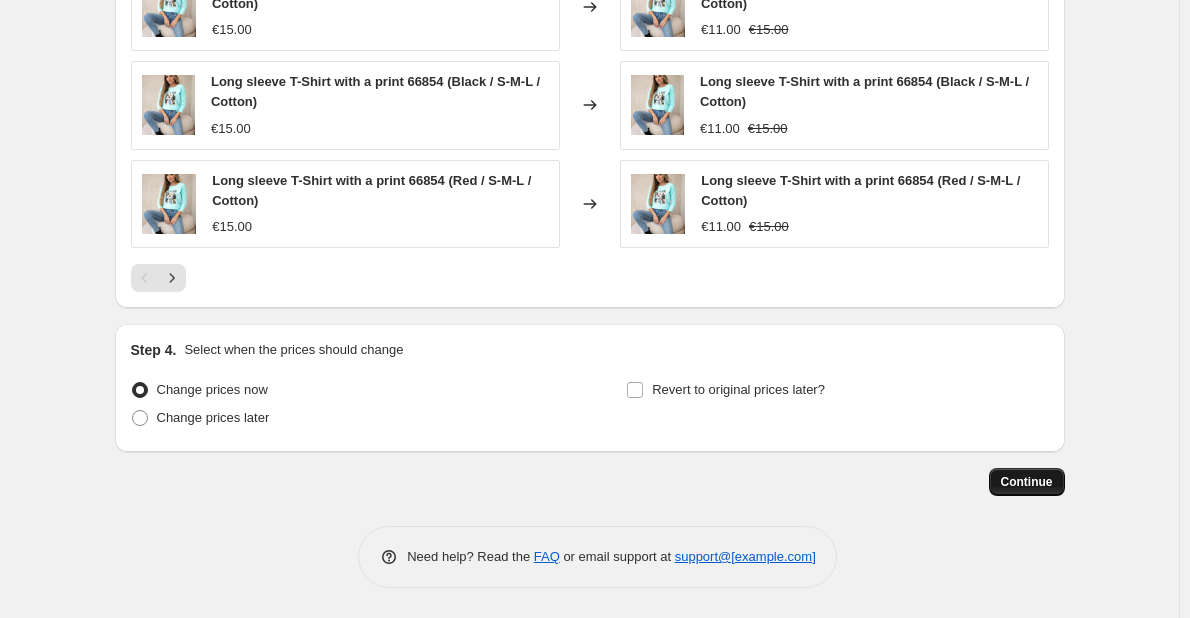 click on "Continue" at bounding box center (1027, 482) 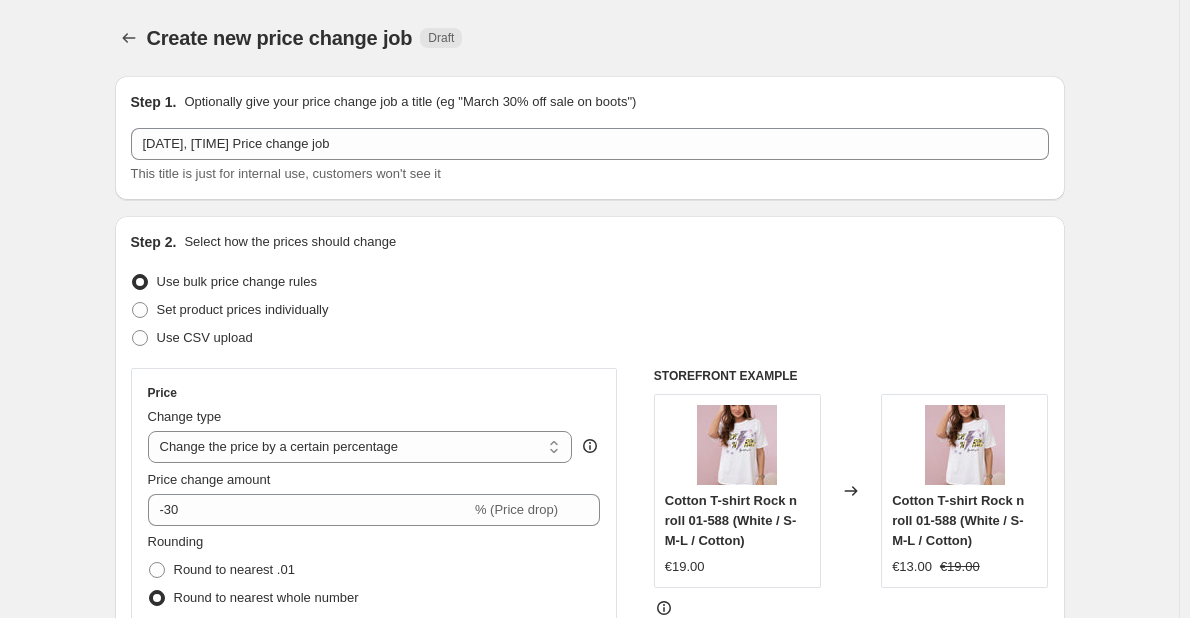 scroll, scrollTop: 1751, scrollLeft: 0, axis: vertical 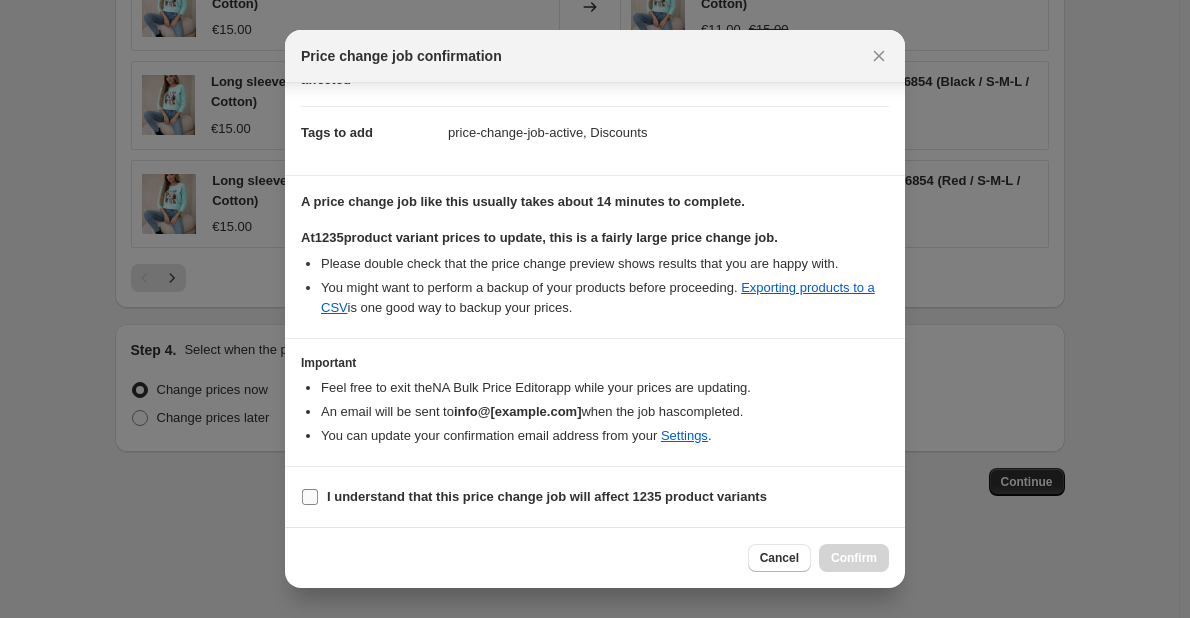 click on "I understand that this price change job will affect 1235 product variants" at bounding box center (310, 497) 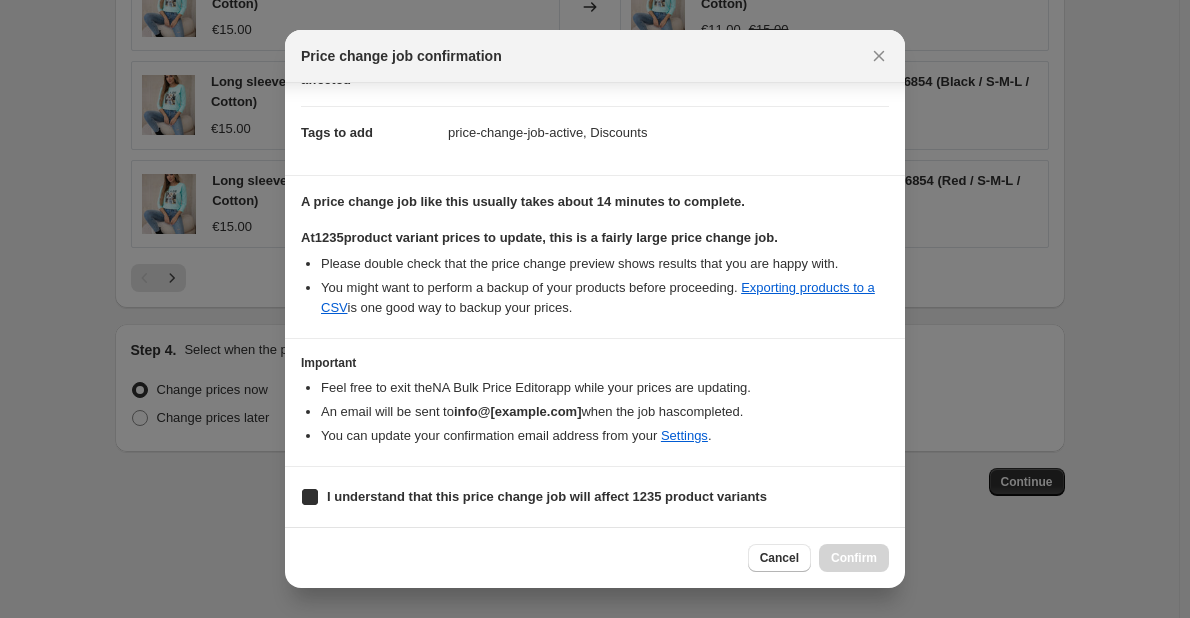 checkbox on "true" 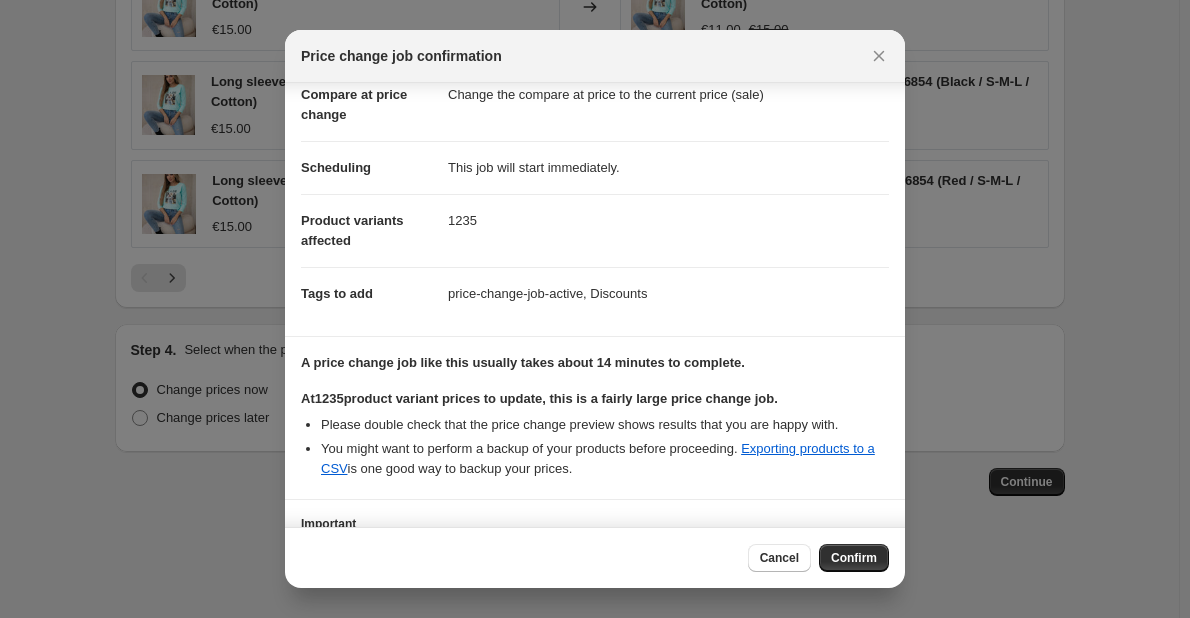 scroll, scrollTop: 64, scrollLeft: 0, axis: vertical 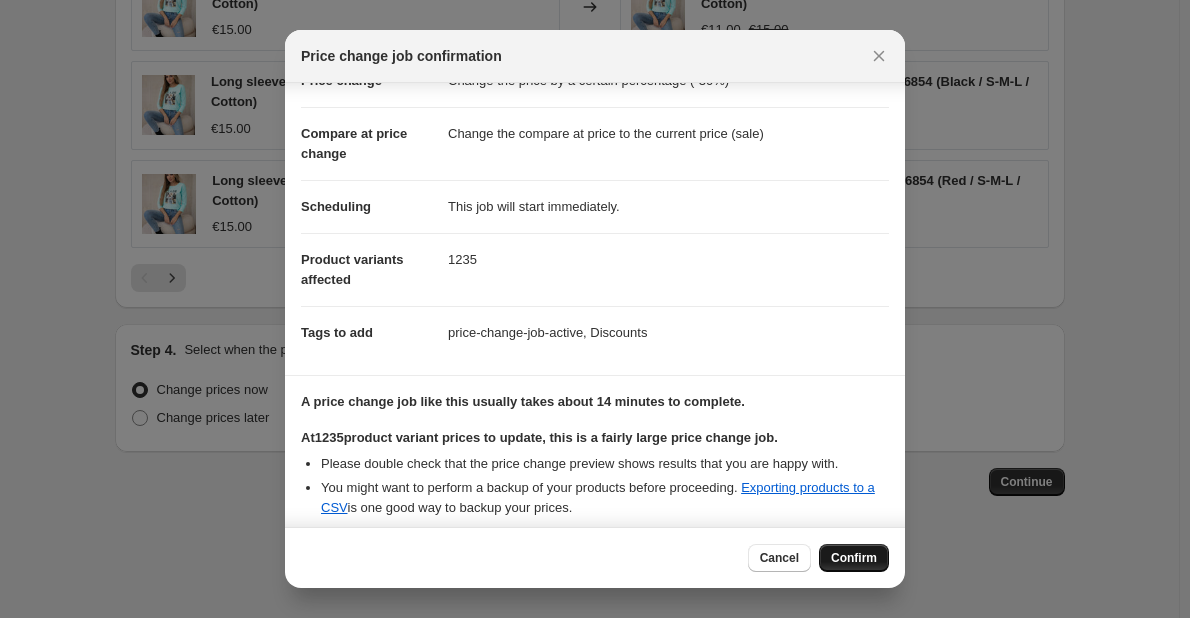 click on "Confirm" at bounding box center [854, 558] 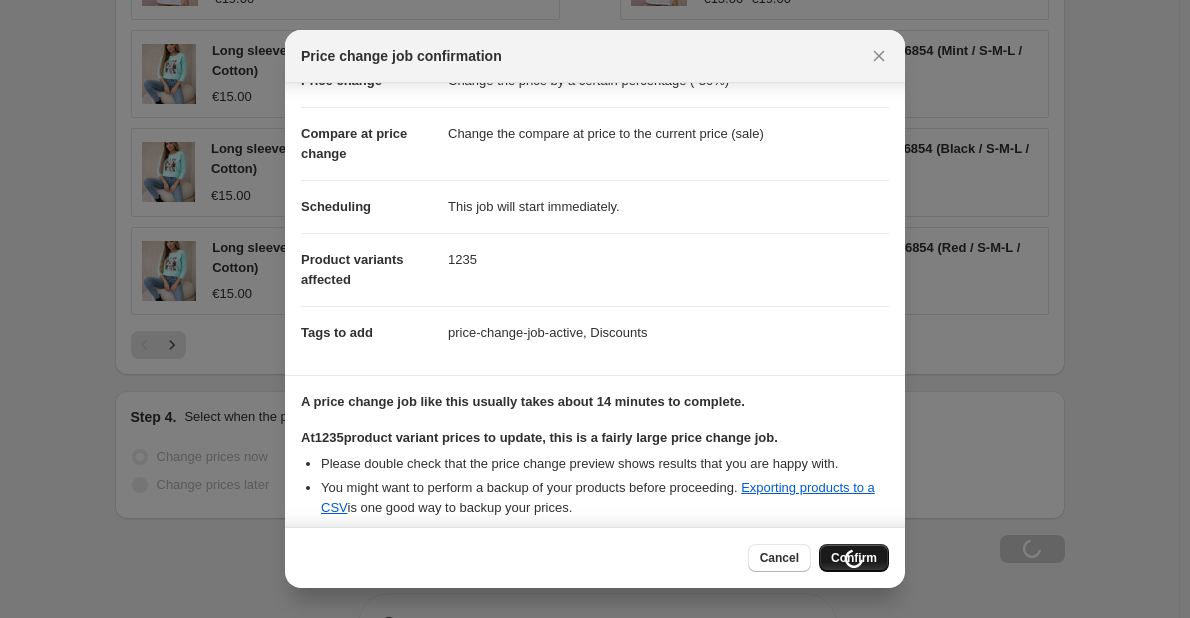 scroll, scrollTop: 1819, scrollLeft: 0, axis: vertical 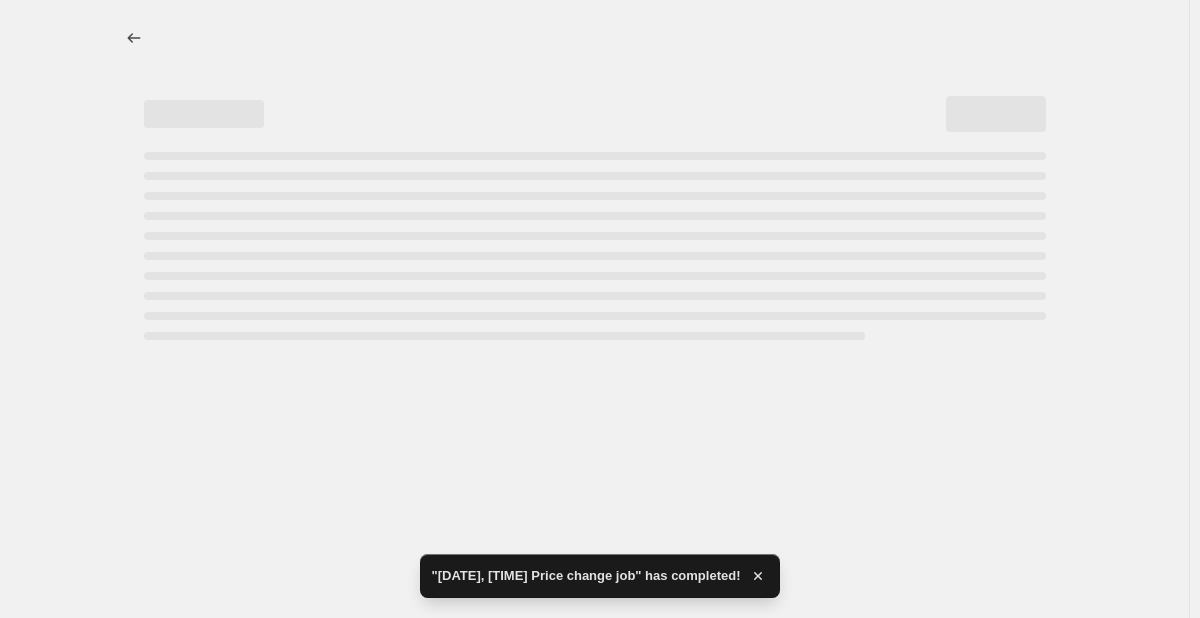 select on "percentage" 